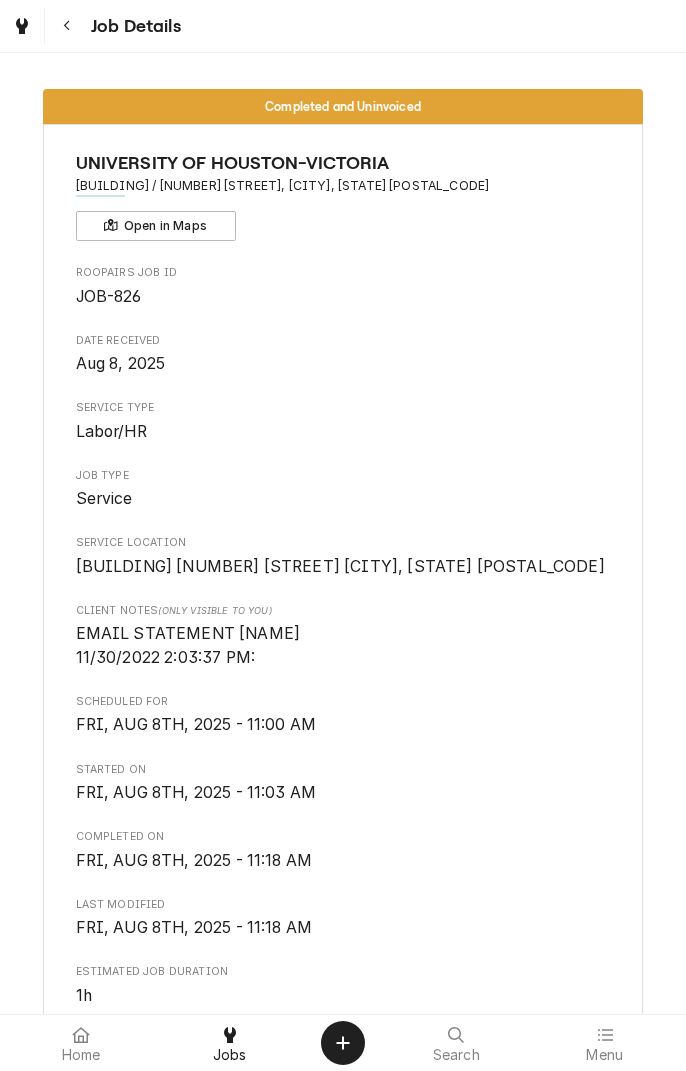 scroll, scrollTop: 0, scrollLeft: 0, axis: both 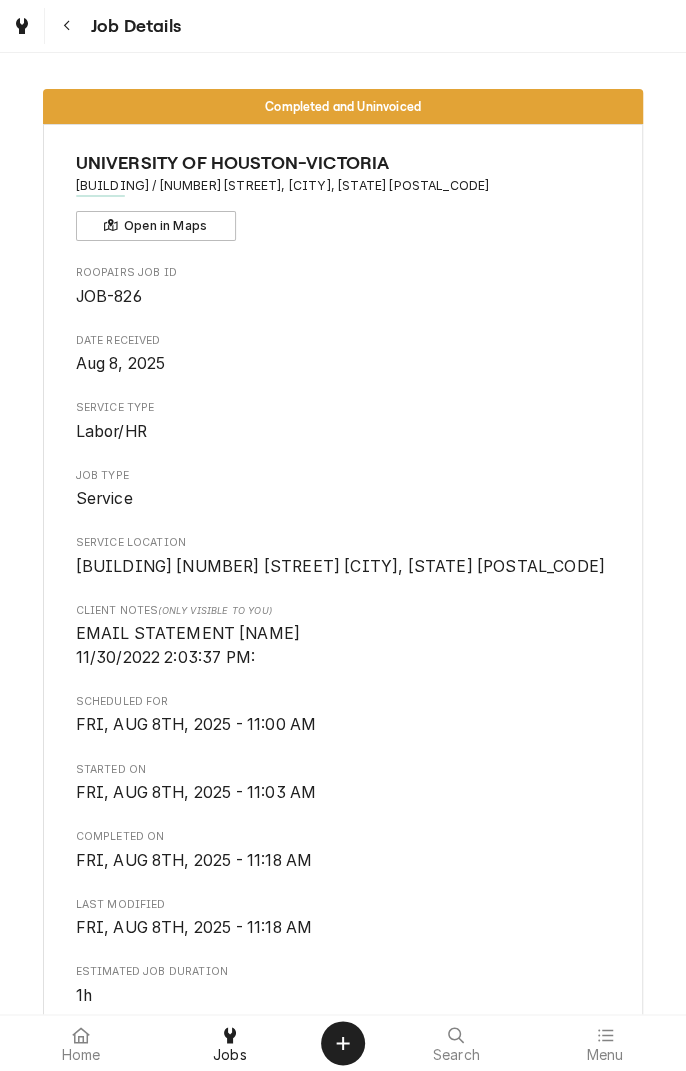 click at bounding box center [22, 26] 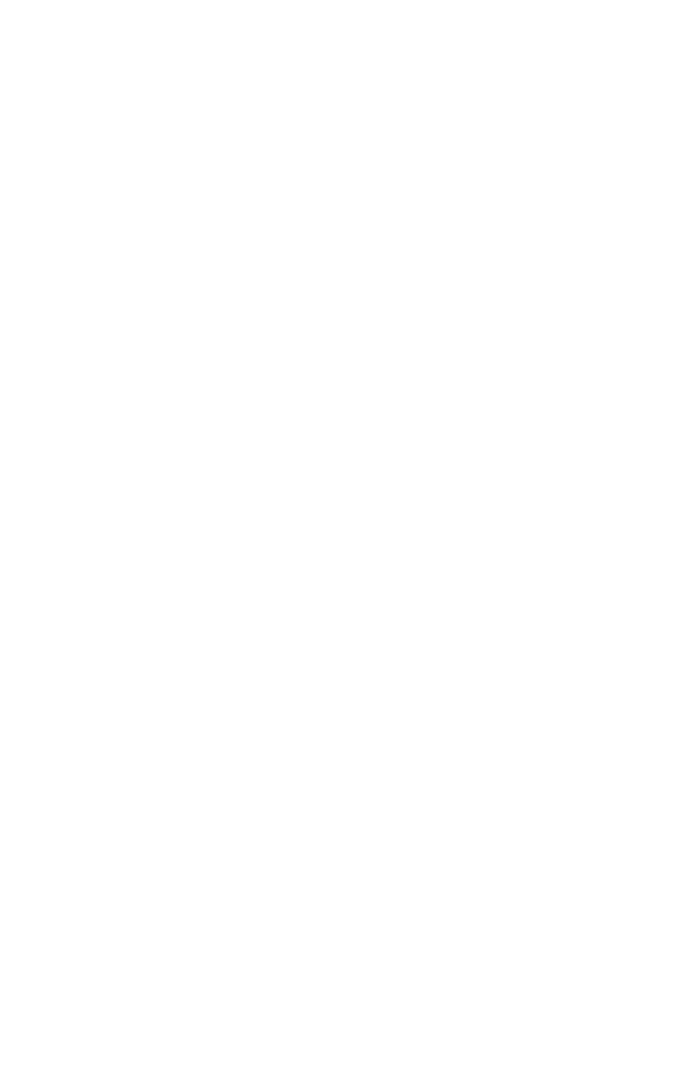 scroll, scrollTop: 0, scrollLeft: 0, axis: both 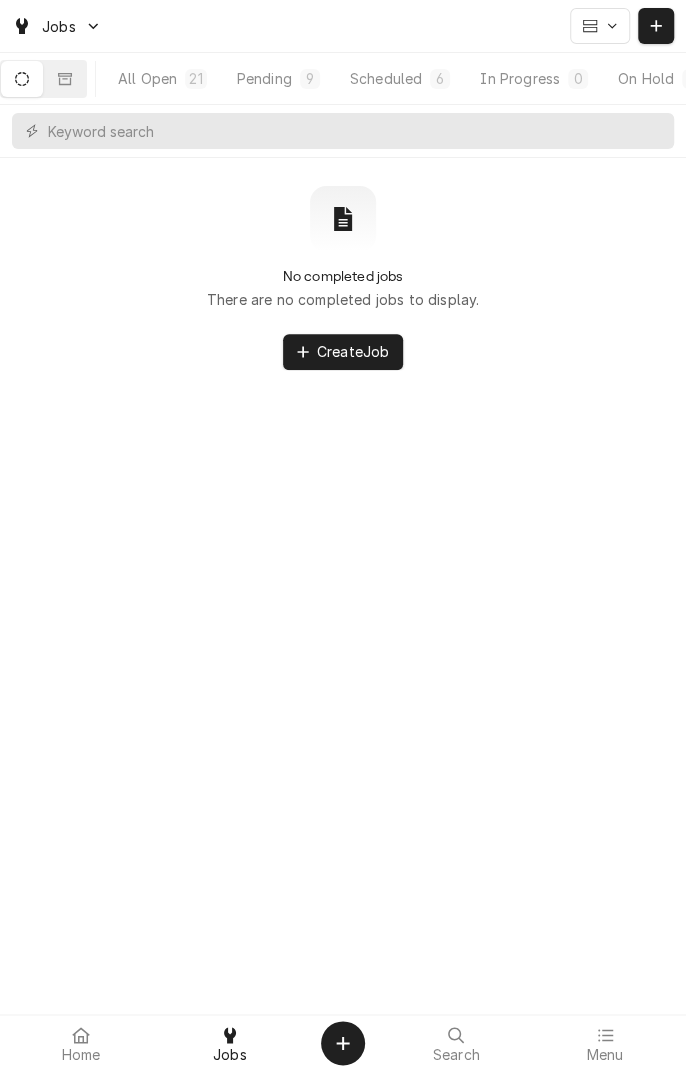 click on "Scheduled 6" at bounding box center [400, 79] 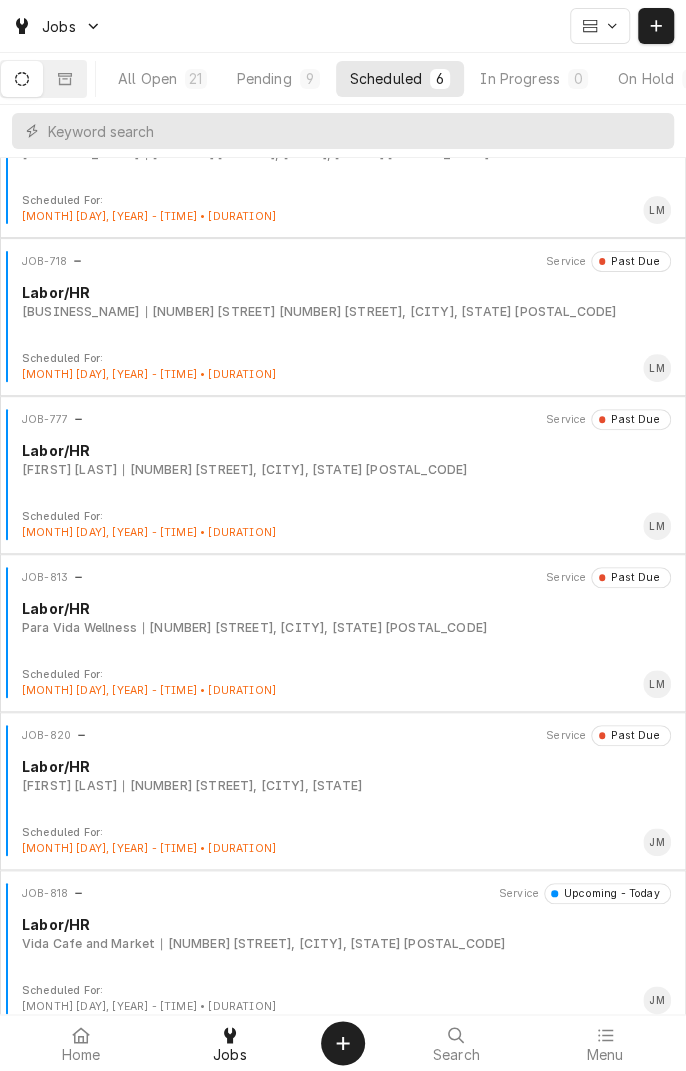 scroll, scrollTop: 91, scrollLeft: 0, axis: vertical 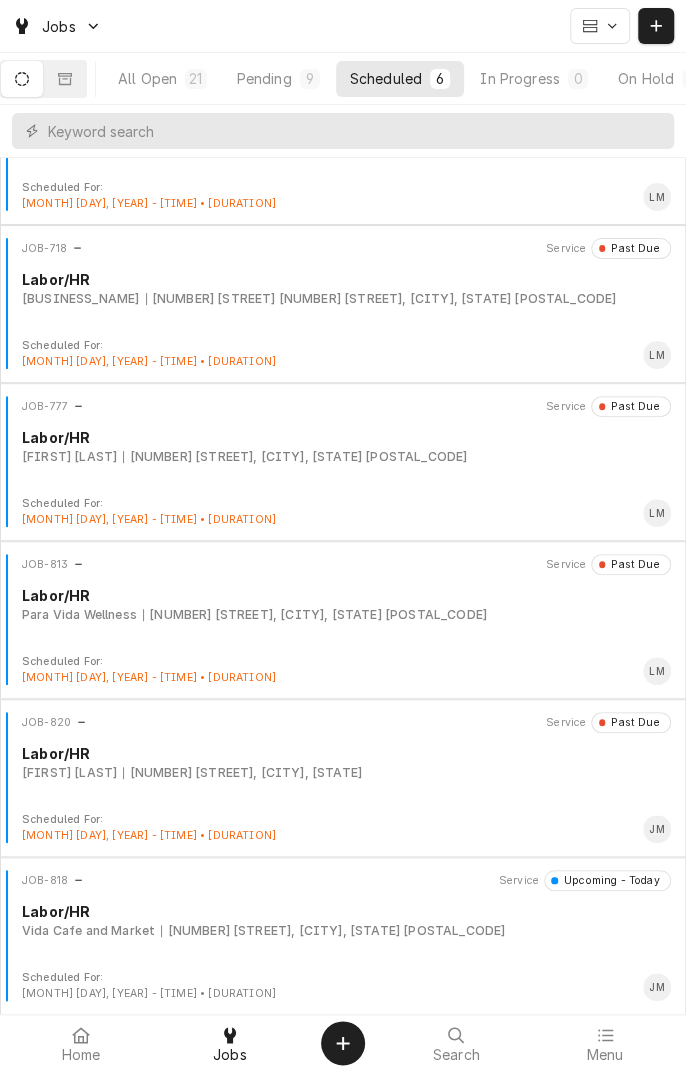 click on "Marieli Duvara 4659 FM 1160, Louise, TX" at bounding box center (346, 773) 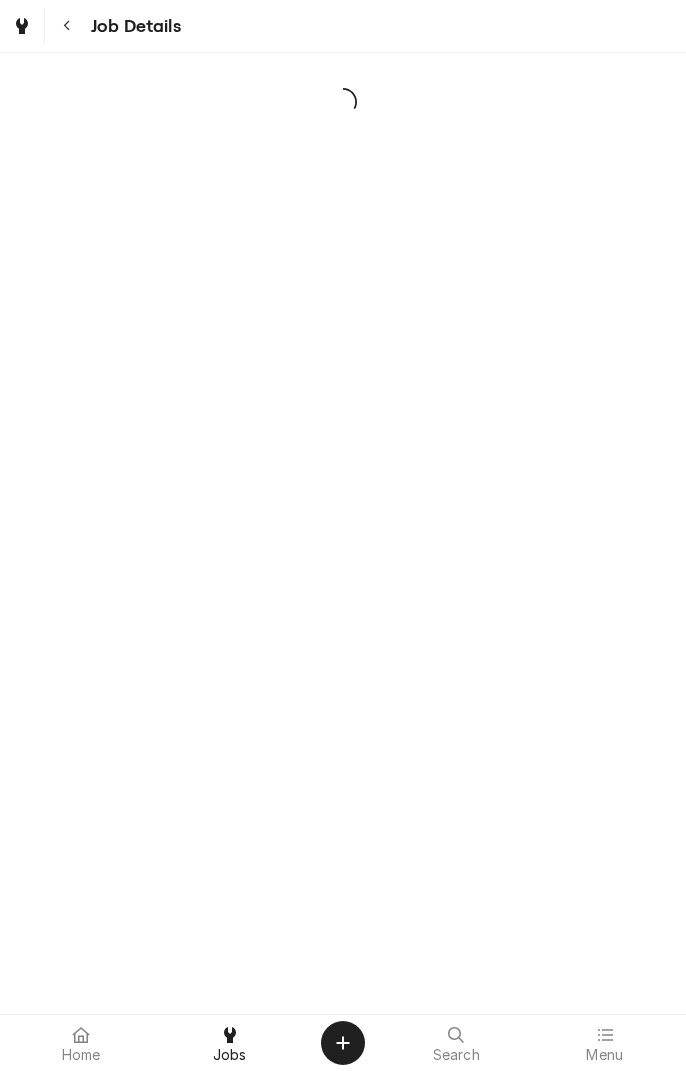 scroll, scrollTop: 0, scrollLeft: 0, axis: both 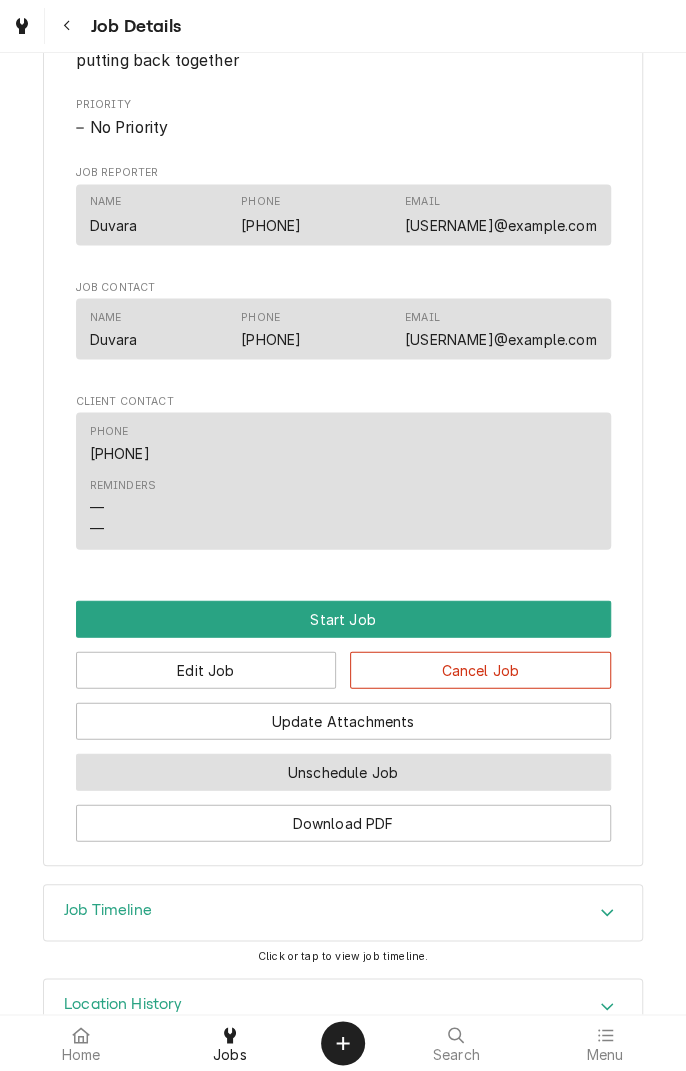 click on "Unschedule Job" at bounding box center [343, 771] 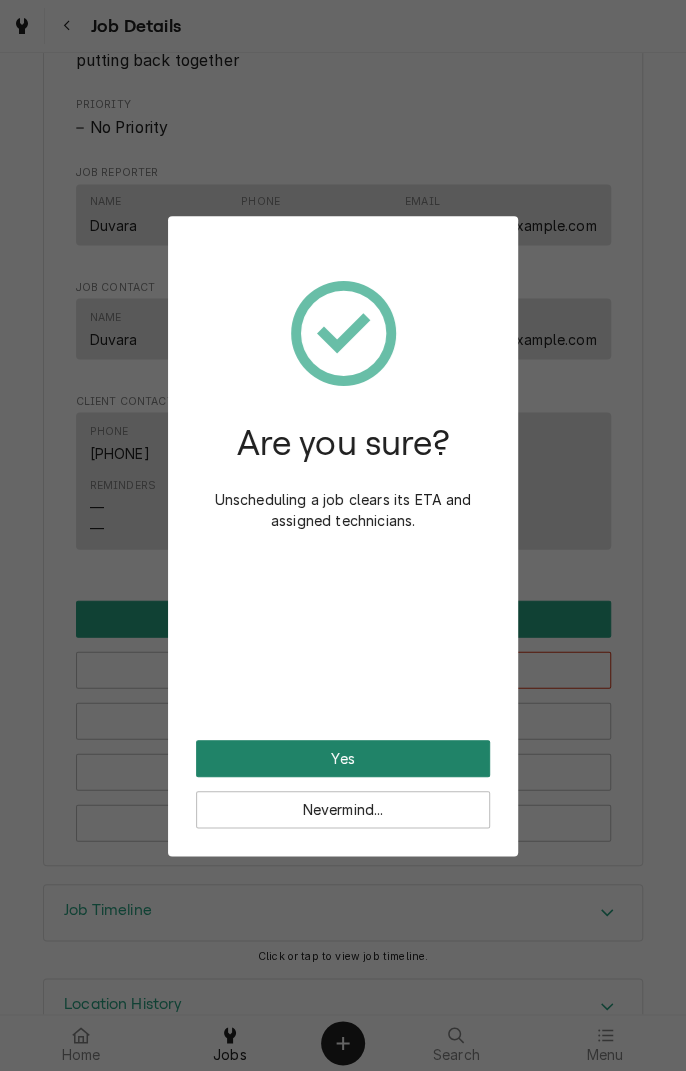 click on "Yes" at bounding box center [343, 758] 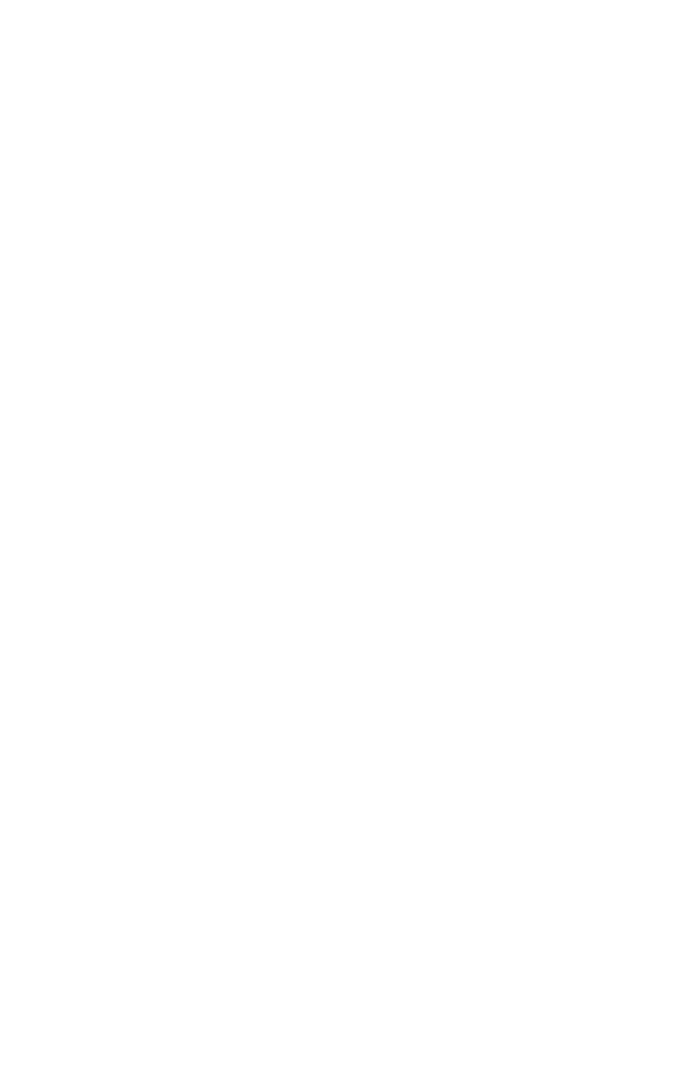 scroll, scrollTop: 0, scrollLeft: 0, axis: both 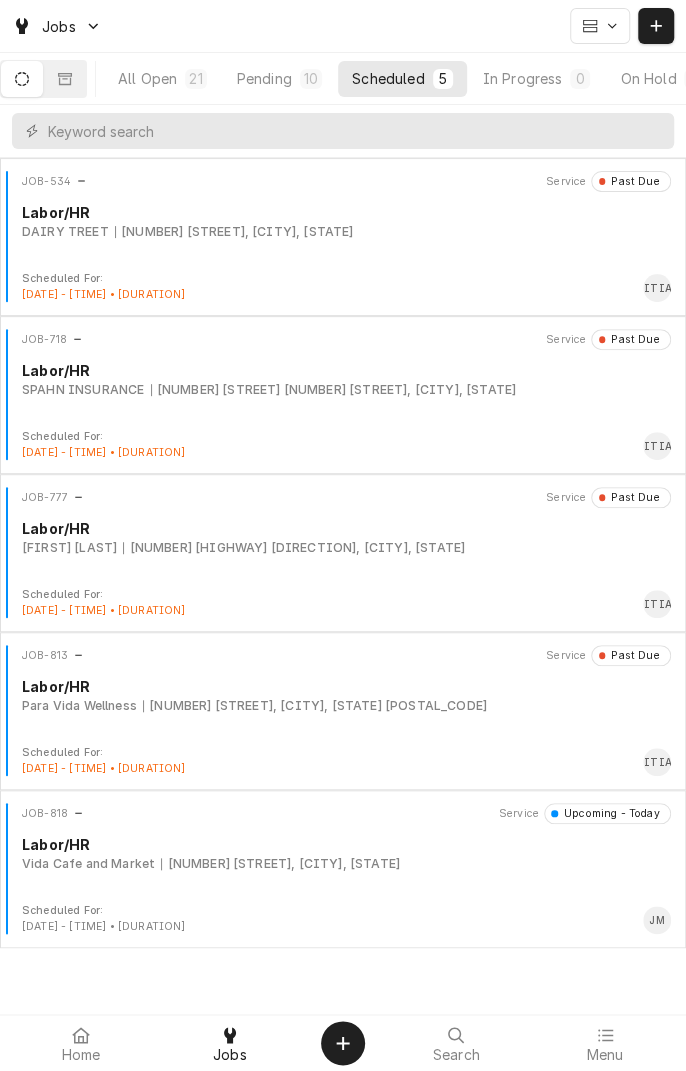 click on "All Open" at bounding box center (147, 78) 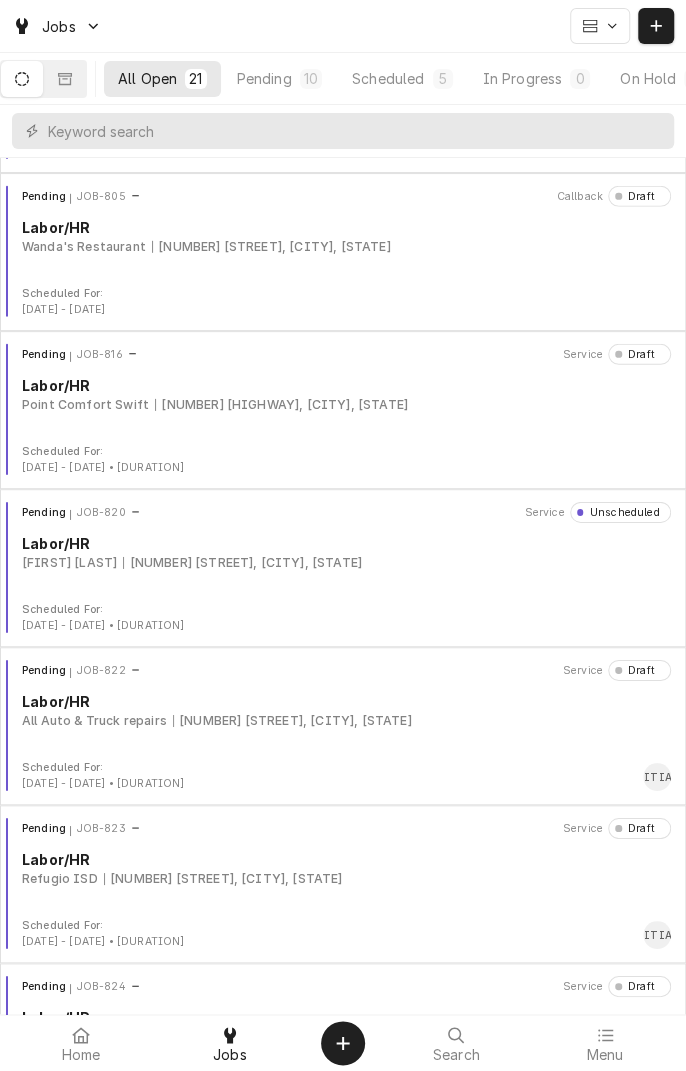 scroll, scrollTop: 1913, scrollLeft: 0, axis: vertical 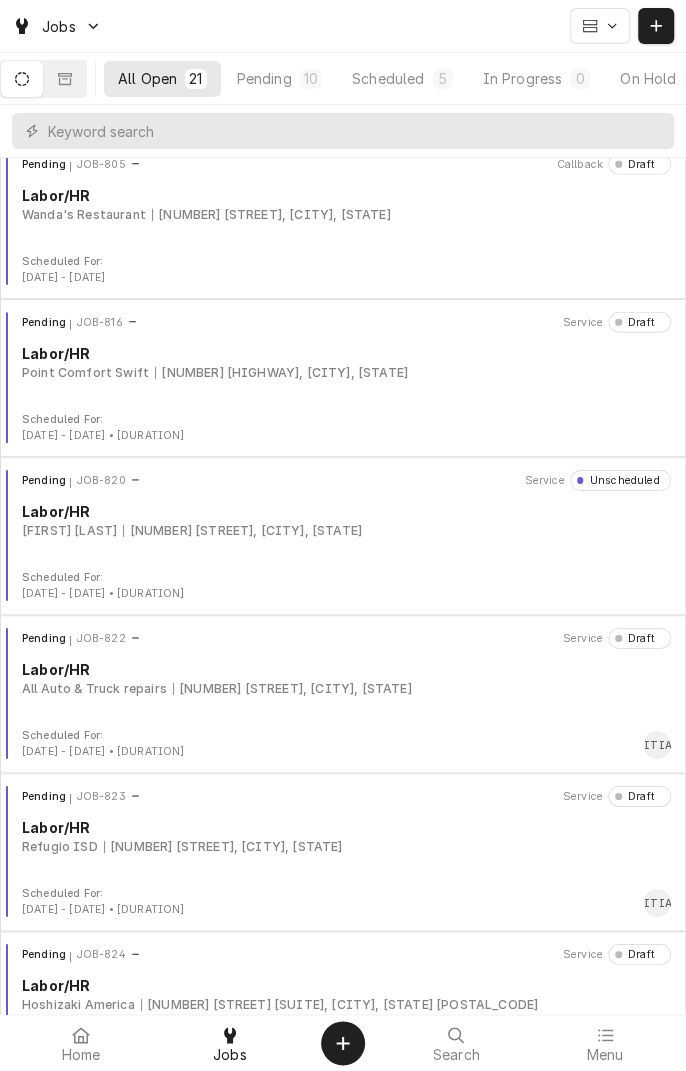 click on "Pending JOB-820 Service Unscheduled Labor/HR [FIRST] [LAST] [NUMBER] [STREET], [CITY], [STATE]" at bounding box center (343, 520) 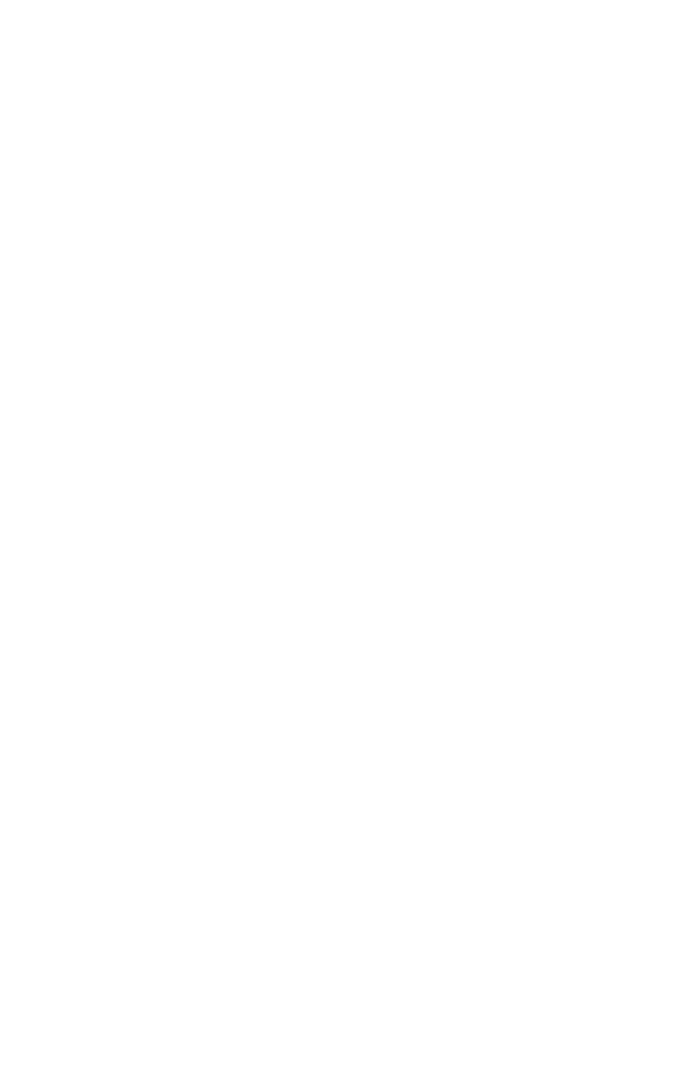 scroll, scrollTop: 0, scrollLeft: 0, axis: both 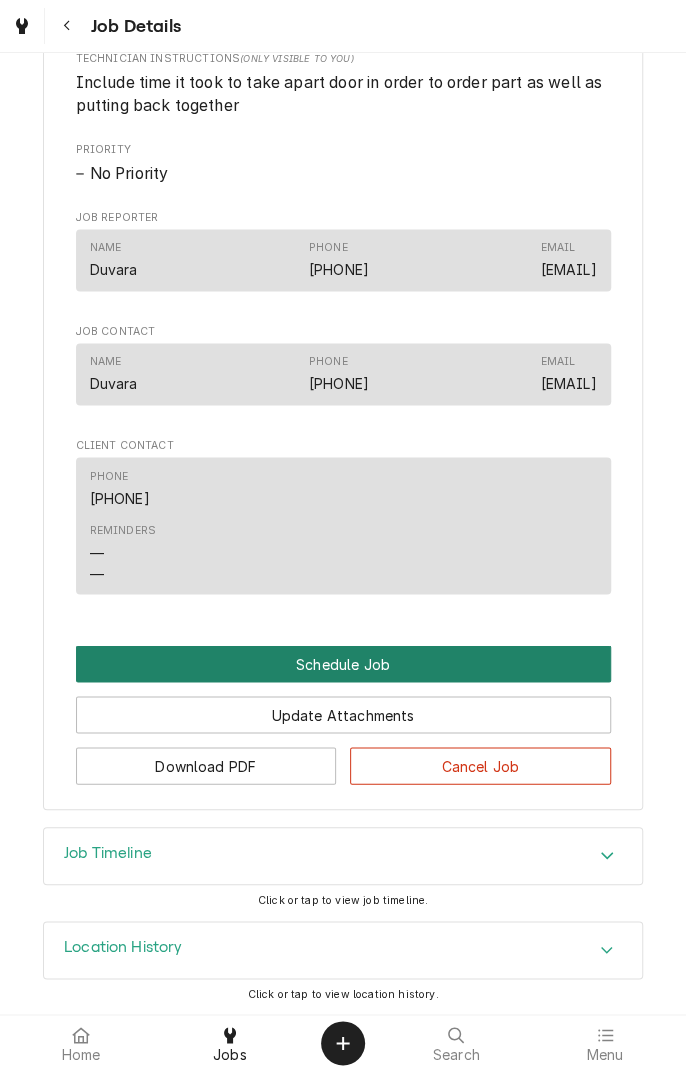 click on "Schedule Job" at bounding box center (343, 663) 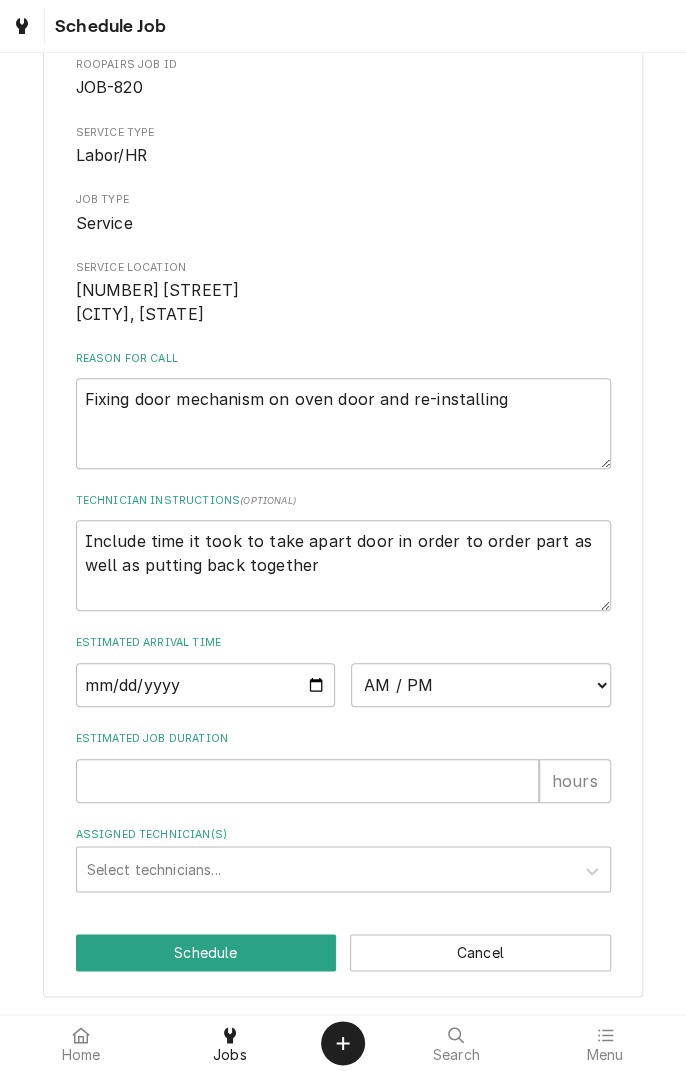 scroll, scrollTop: 0, scrollLeft: 0, axis: both 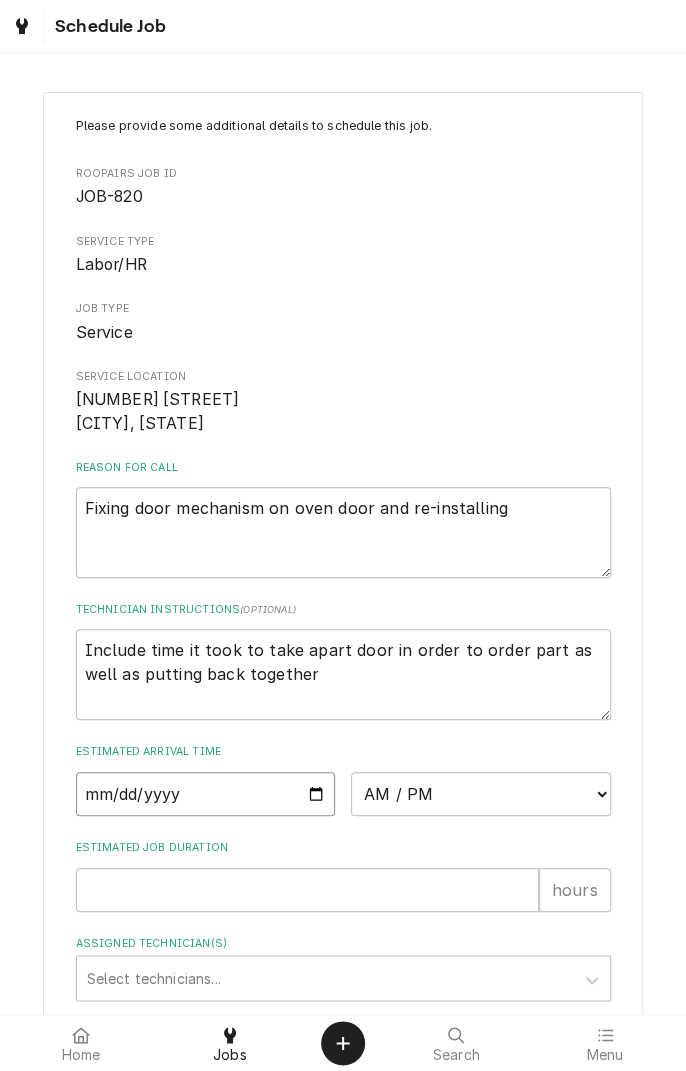 click at bounding box center [206, 794] 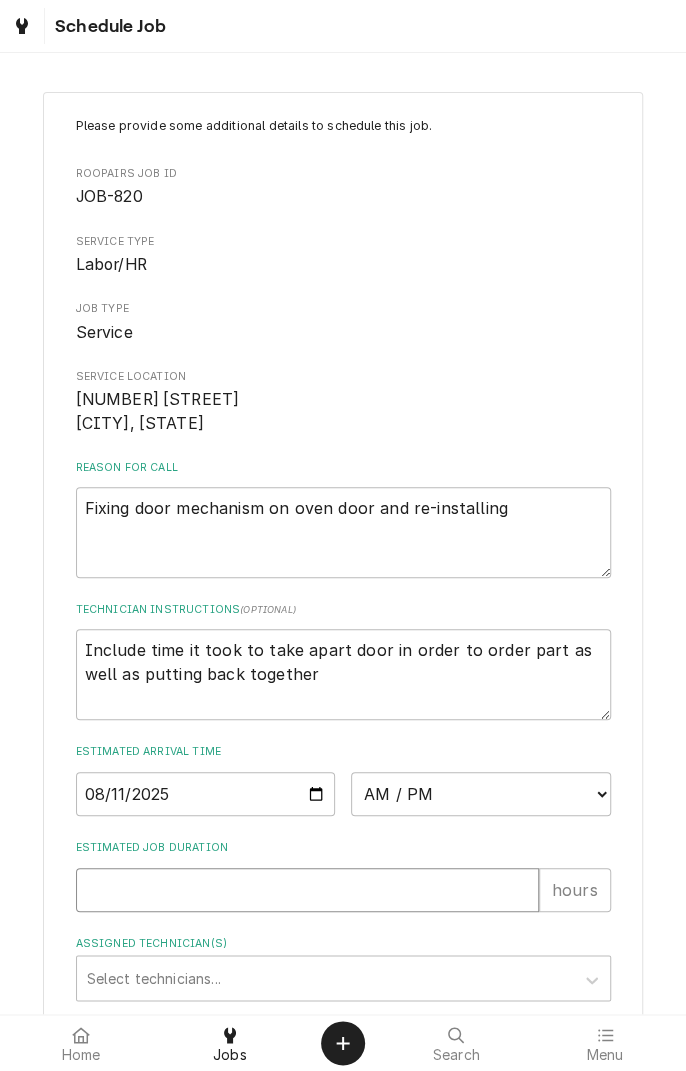 click on "Estimated Job Duration" at bounding box center [307, 890] 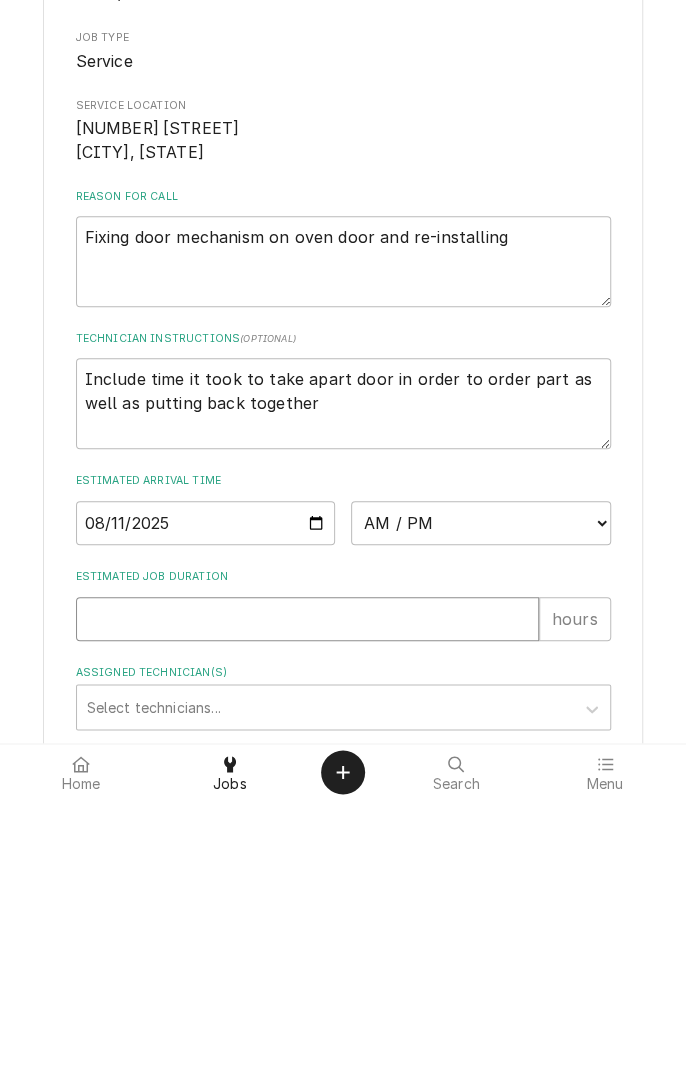 type on "x" 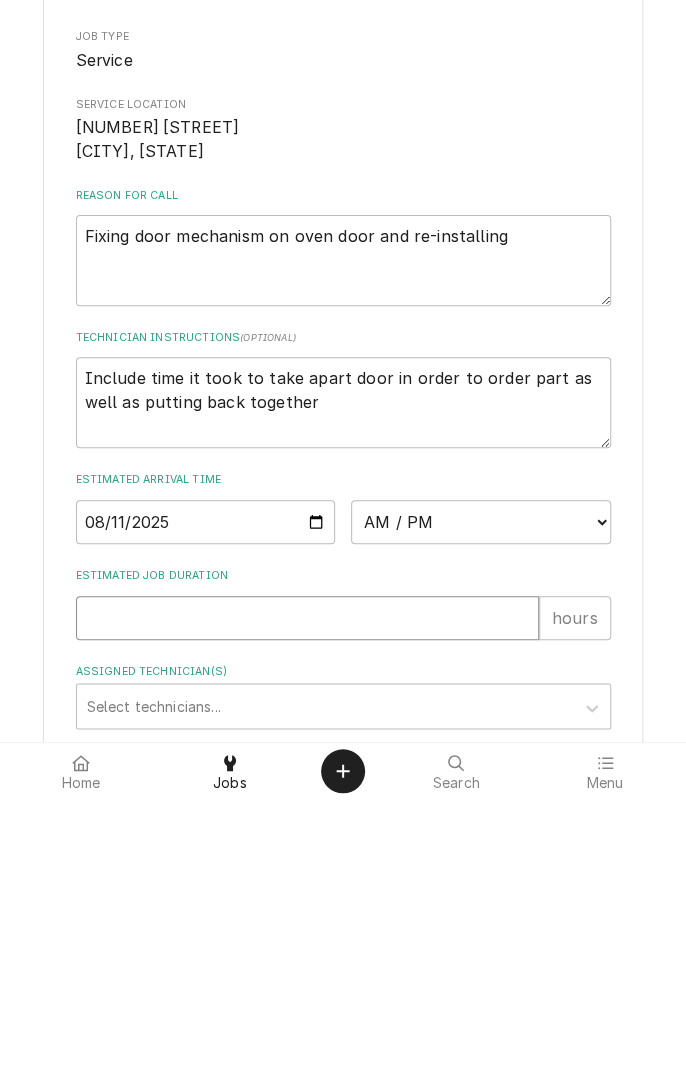 type on "1" 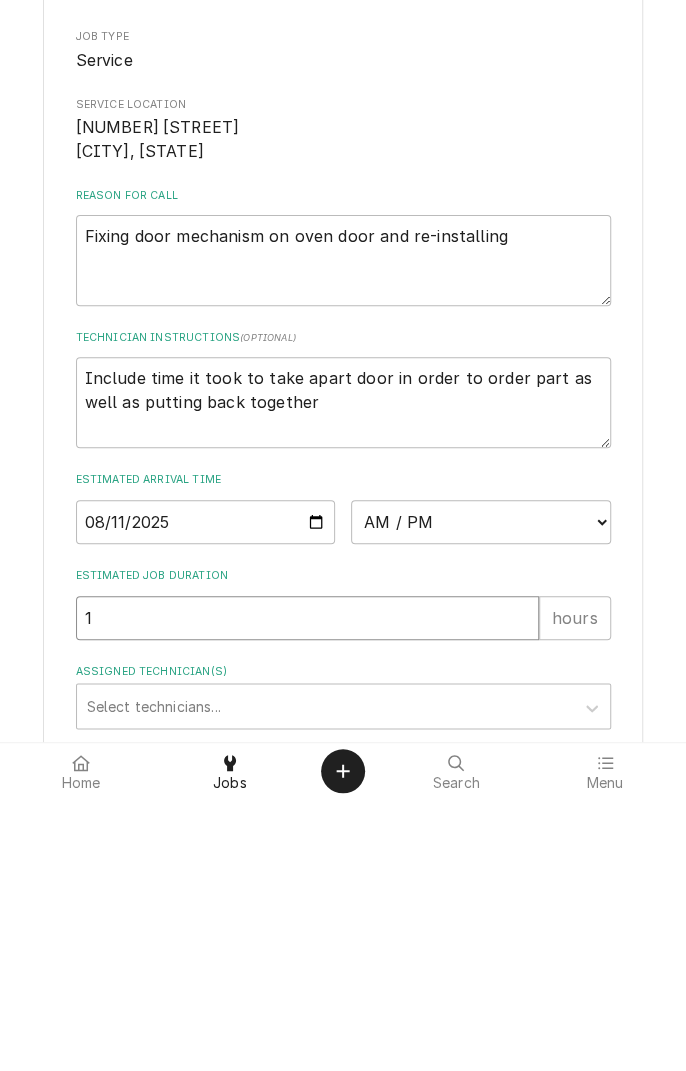 type on "x" 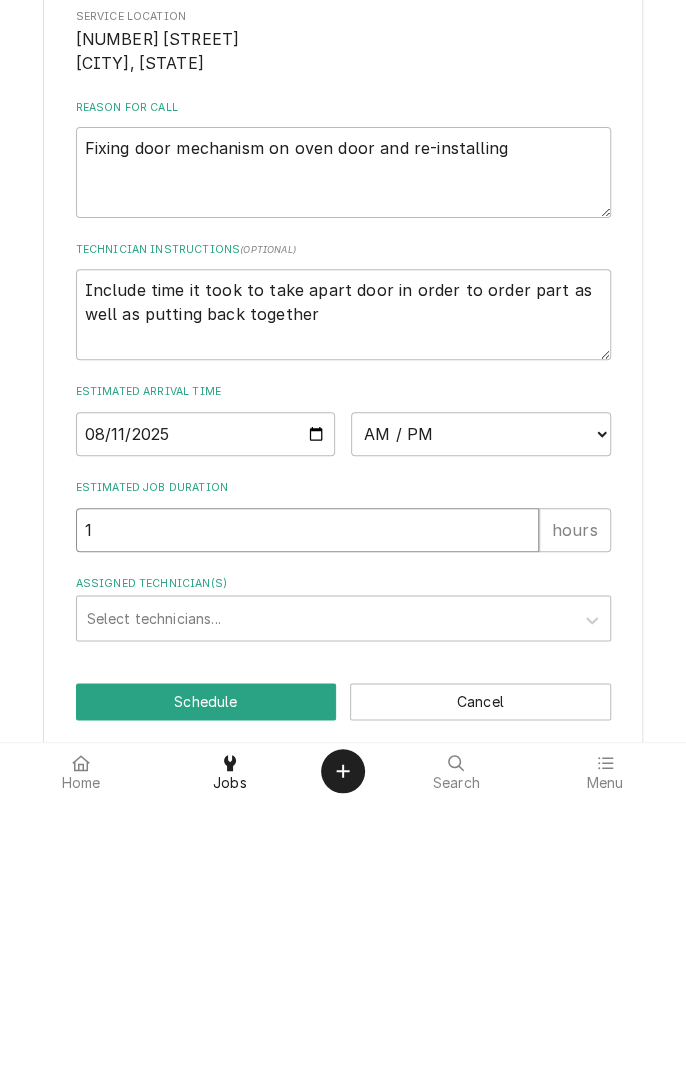 scroll, scrollTop: 109, scrollLeft: 0, axis: vertical 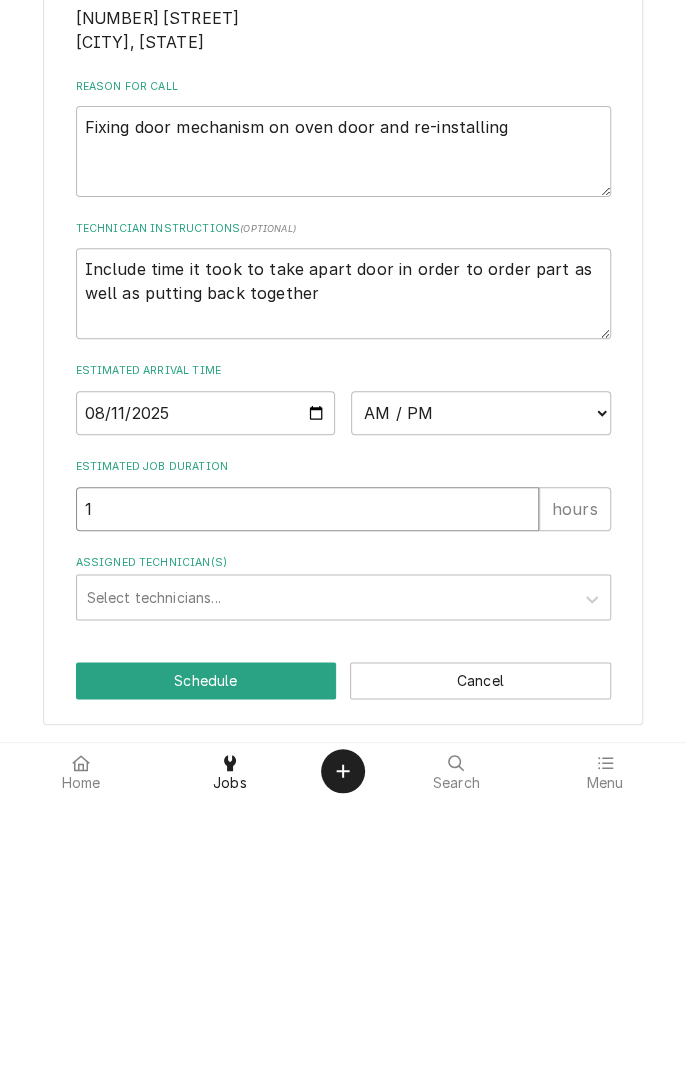 type on "1" 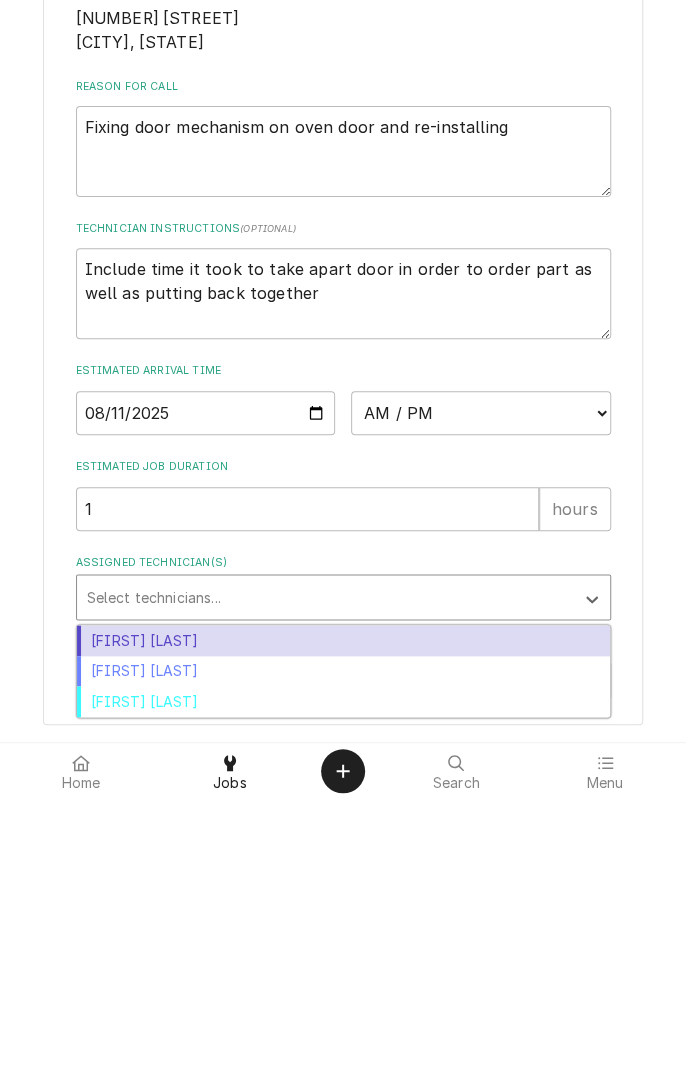click on "Jason Marroquin" at bounding box center (343, 912) 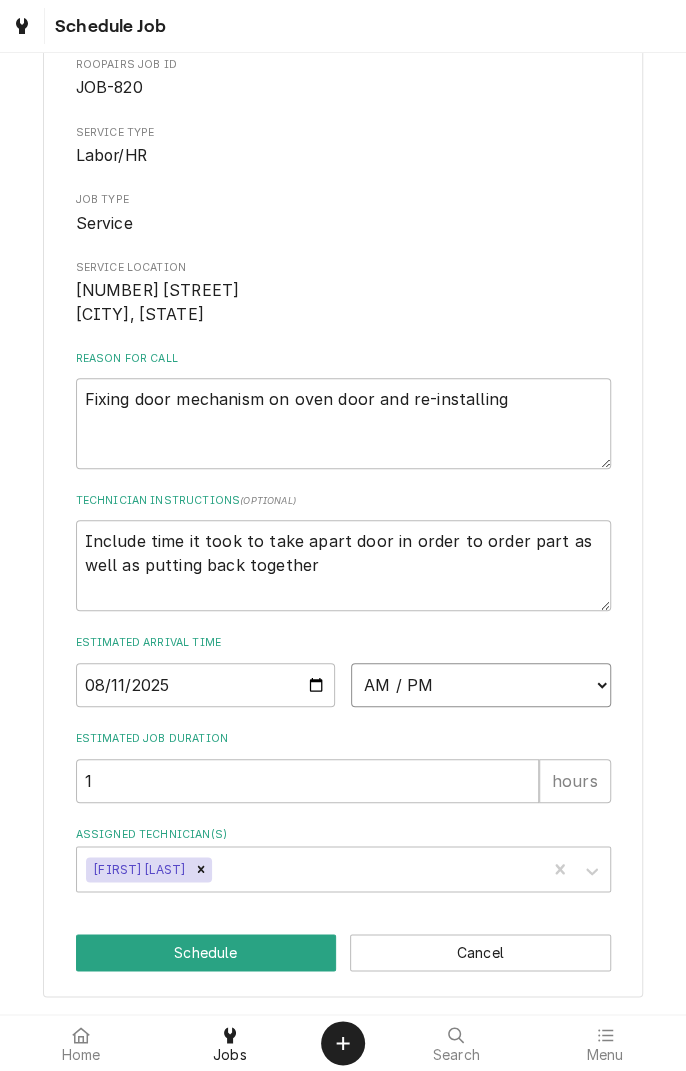 click on "AM / PM 6:00 AM 6:15 AM 6:30 AM 6:45 AM 7:00 AM 7:15 AM 7:30 AM 7:45 AM 8:00 AM 8:15 AM 8:30 AM 8:45 AM 9:00 AM 9:15 AM 9:30 AM 9:45 AM 10:00 AM 10:15 AM 10:30 AM 10:45 AM 11:00 AM 11:15 AM 11:30 AM 11:45 AM 12:00 PM 12:15 PM 12:30 PM 12:45 PM 1:00 PM 1:15 PM 1:30 PM 1:45 PM 2:00 PM 2:15 PM 2:30 PM 2:45 PM 3:00 PM 3:15 PM 3:30 PM 3:45 PM 4:00 PM 4:15 PM 4:30 PM 4:45 PM 5:00 PM 5:15 PM 5:30 PM 5:45 PM 6:00 PM 6:15 PM 6:30 PM 6:45 PM 7:00 PM 7:15 PM 7:30 PM 7:45 PM 8:00 PM 8:15 PM 8:30 PM 8:45 PM 9:00 PM 9:15 PM 9:30 PM 9:45 PM 10:00 PM 10:15 PM 10:30 PM 10:45 PM 11:00 PM 11:15 PM 11:30 PM 11:45 PM 12:00 AM 12:15 AM 12:30 AM 12:45 AM 1:00 AM 1:15 AM 1:30 AM 1:45 AM 2:00 AM 2:15 AM 2:30 AM 2:45 AM 3:00 AM 3:15 AM 3:30 AM 3:45 AM 4:00 AM 4:15 AM 4:30 AM 4:45 AM 5:00 AM 5:15 AM 5:30 AM 5:45 AM" at bounding box center (481, 685) 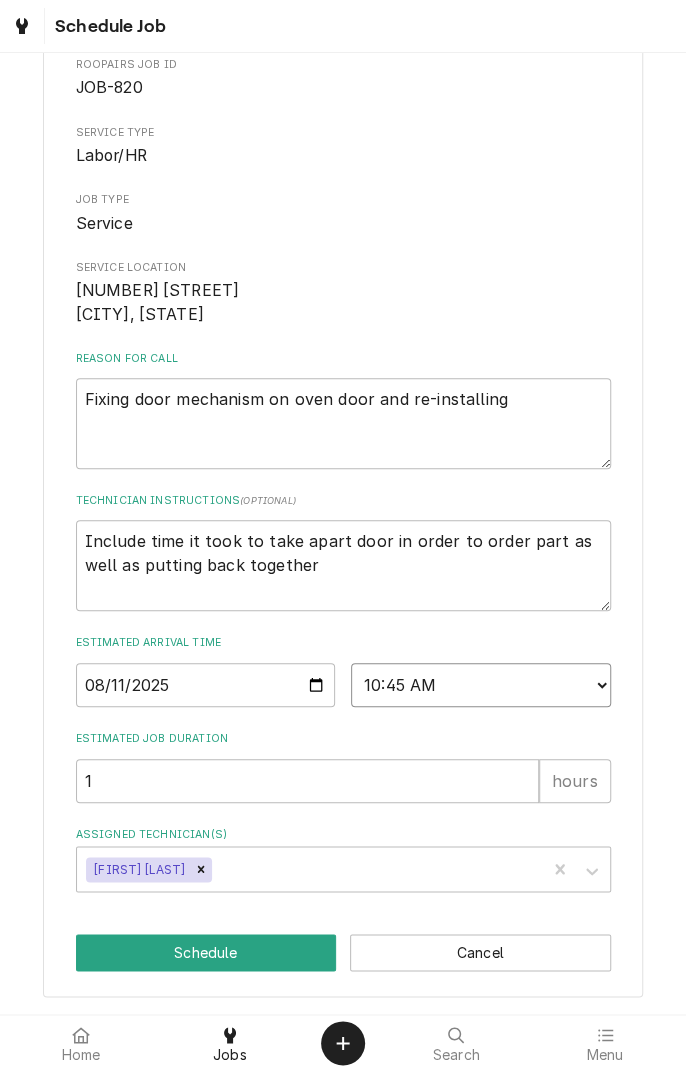 click on "AM / PM 6:00 AM 6:15 AM 6:30 AM 6:45 AM 7:00 AM 7:15 AM 7:30 AM 7:45 AM 8:00 AM 8:15 AM 8:30 AM 8:45 AM 9:00 AM 9:15 AM 9:30 AM 9:45 AM 10:00 AM 10:15 AM 10:30 AM 10:45 AM 11:00 AM 11:15 AM 11:30 AM 11:45 AM 12:00 PM 12:15 PM 12:30 PM 12:45 PM 1:00 PM 1:15 PM 1:30 PM 1:45 PM 2:00 PM 2:15 PM 2:30 PM 2:45 PM 3:00 PM 3:15 PM 3:30 PM 3:45 PM 4:00 PM 4:15 PM 4:30 PM 4:45 PM 5:00 PM 5:15 PM 5:30 PM 5:45 PM 6:00 PM 6:15 PM 6:30 PM 6:45 PM 7:00 PM 7:15 PM 7:30 PM 7:45 PM 8:00 PM 8:15 PM 8:30 PM 8:45 PM 9:00 PM 9:15 PM 9:30 PM 9:45 PM 10:00 PM 10:15 PM 10:30 PM 10:45 PM 11:00 PM 11:15 PM 11:30 PM 11:45 PM 12:00 AM 12:15 AM 12:30 AM 12:45 AM 1:00 AM 1:15 AM 1:30 AM 1:45 AM 2:00 AM 2:15 AM 2:30 AM 2:45 AM 3:00 AM 3:15 AM 3:30 AM 3:45 AM 4:00 AM 4:15 AM 4:30 AM 4:45 AM 5:00 AM 5:15 AM 5:30 AM 5:45 AM" at bounding box center (481, 685) 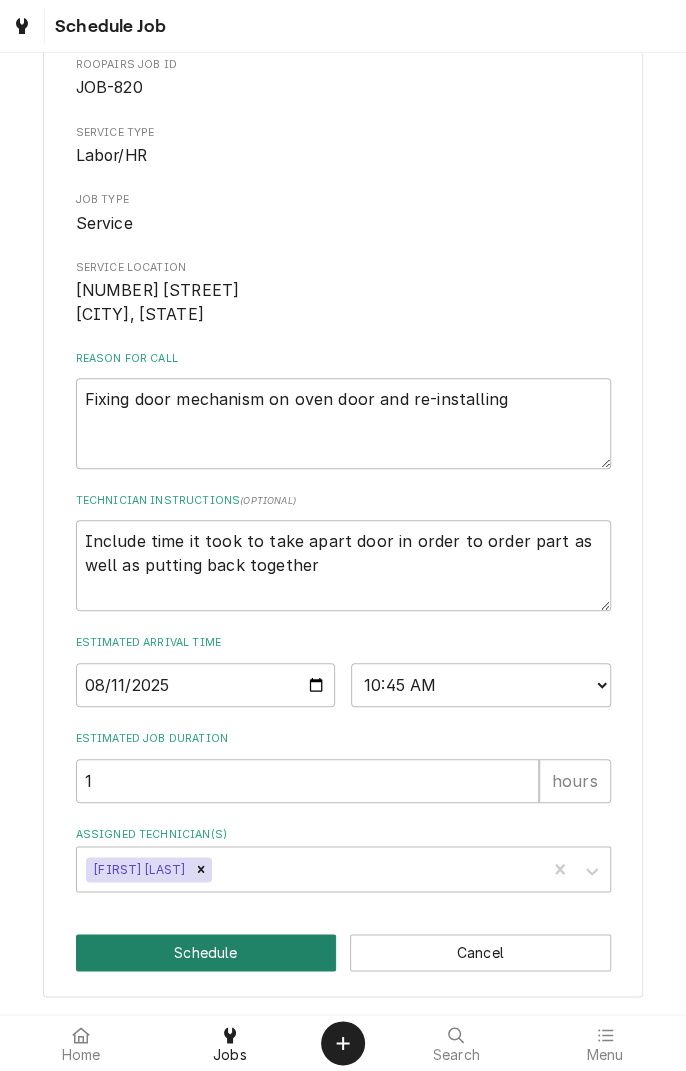 click on "Schedule" at bounding box center [206, 952] 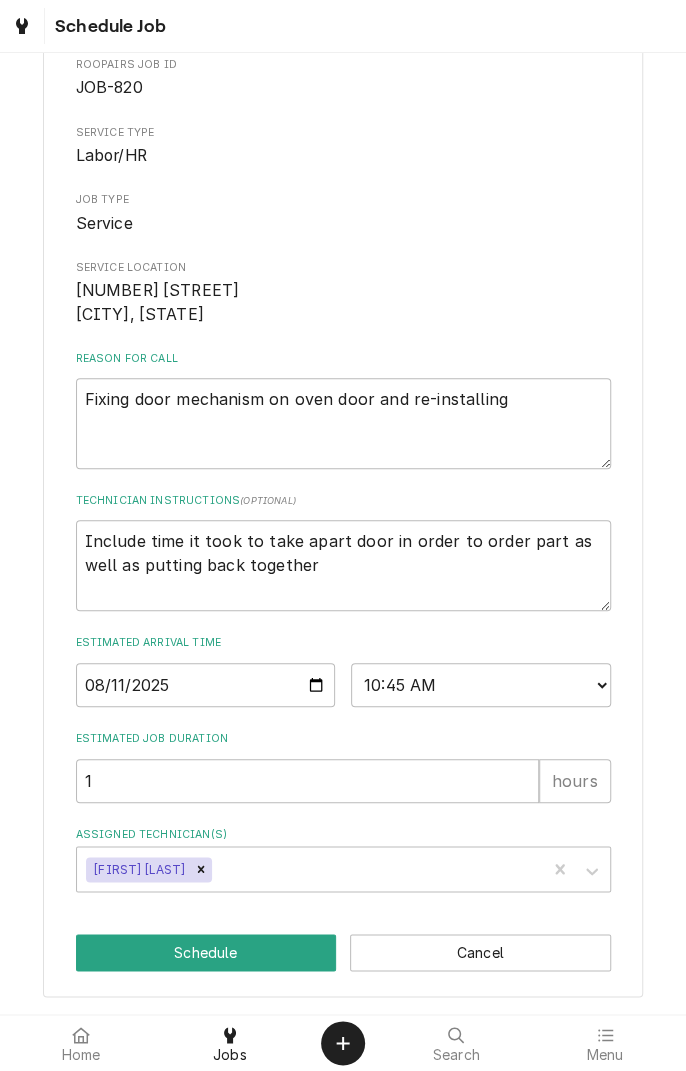 type on "x" 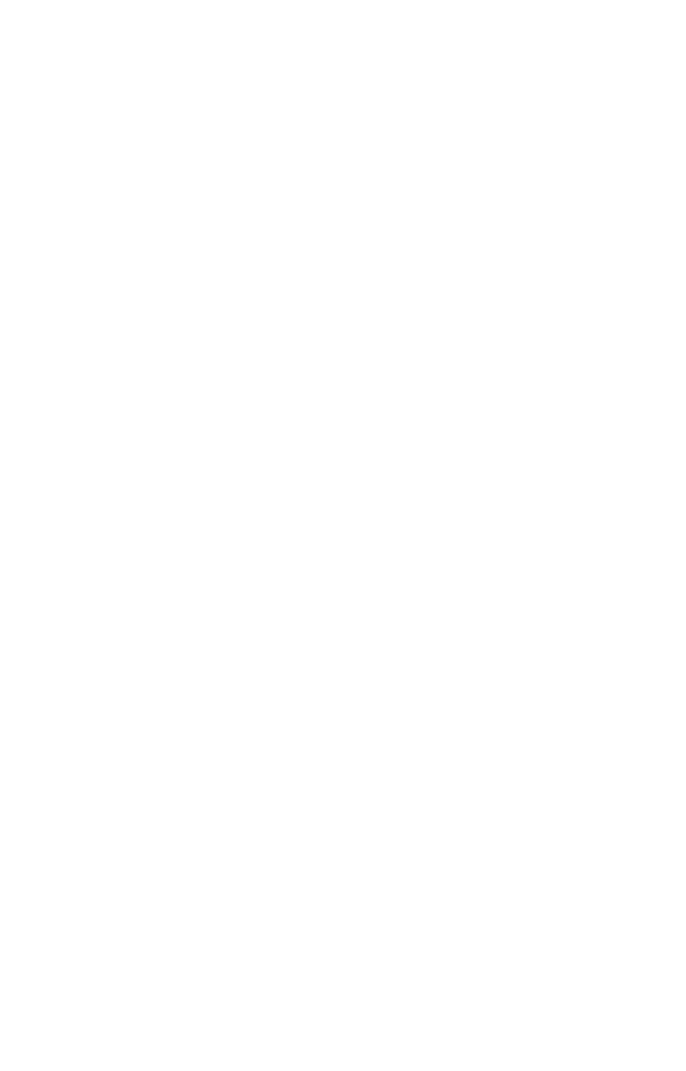 scroll, scrollTop: 0, scrollLeft: 0, axis: both 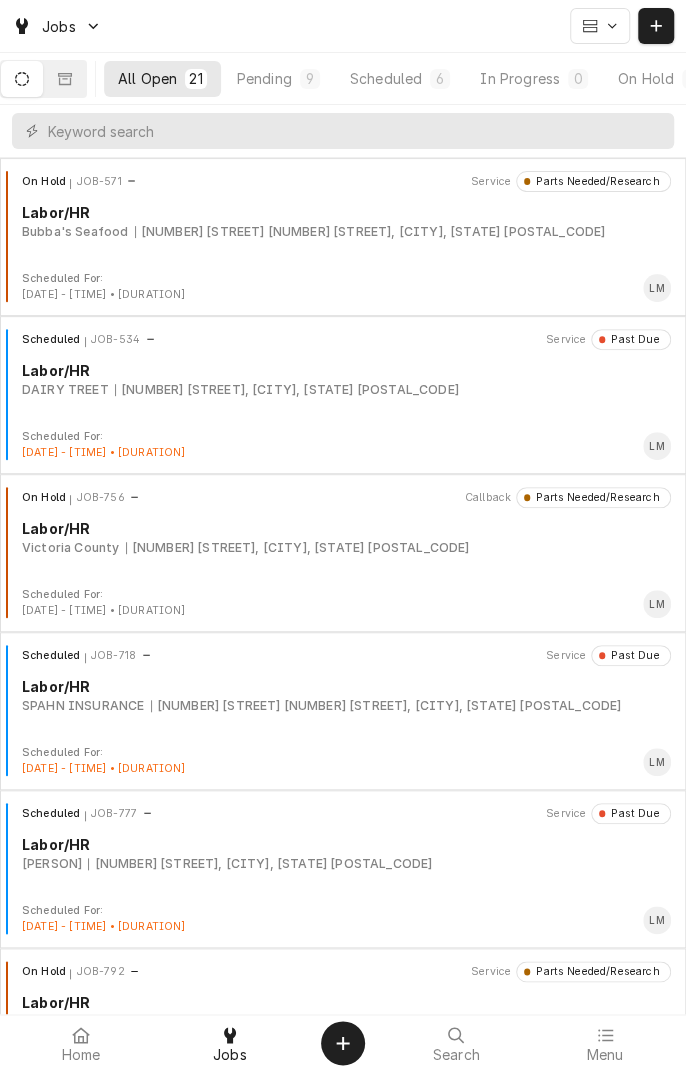 click on "Scheduled" at bounding box center [386, 78] 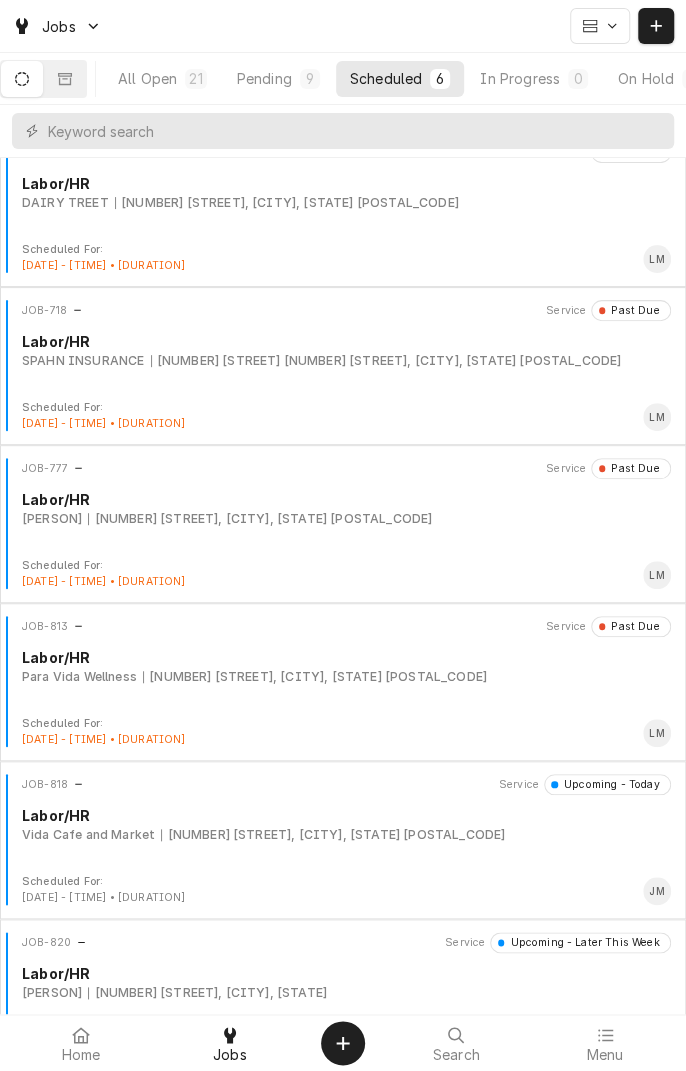 scroll, scrollTop: 0, scrollLeft: 0, axis: both 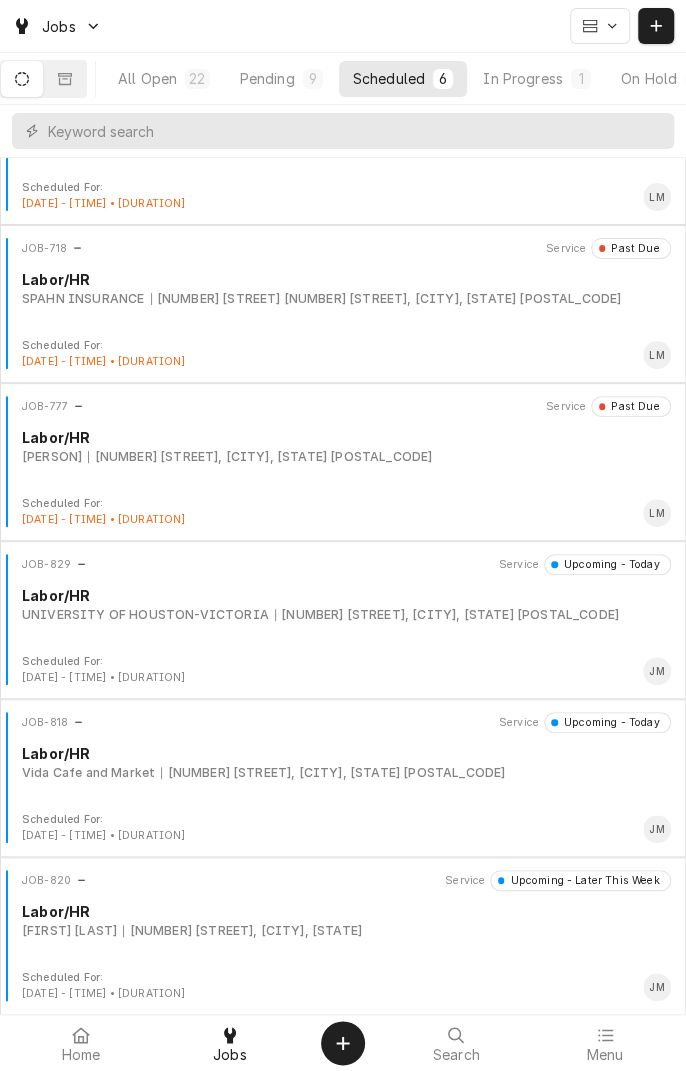 click on "JOB-829 Service Upcoming - Today Labor/HR UNIVERSITY OF HOUSTON-VICTORIA [NUMBER] [STREET], [CITY], [STATE] [POSTAL_CODE]" at bounding box center [343, 604] 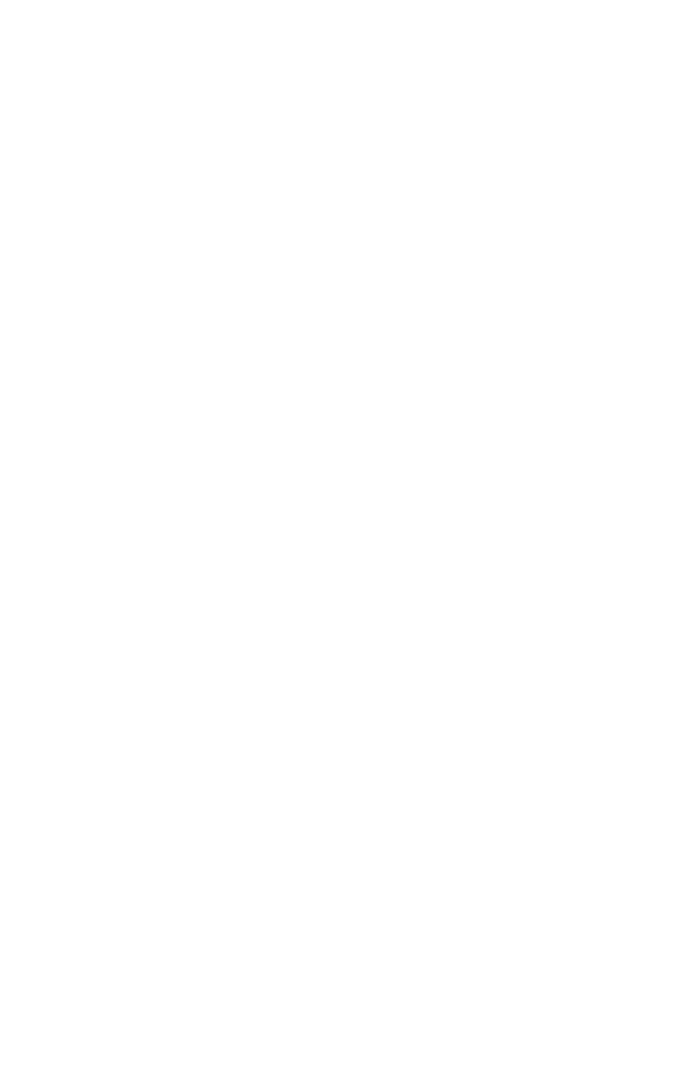 scroll, scrollTop: 0, scrollLeft: 0, axis: both 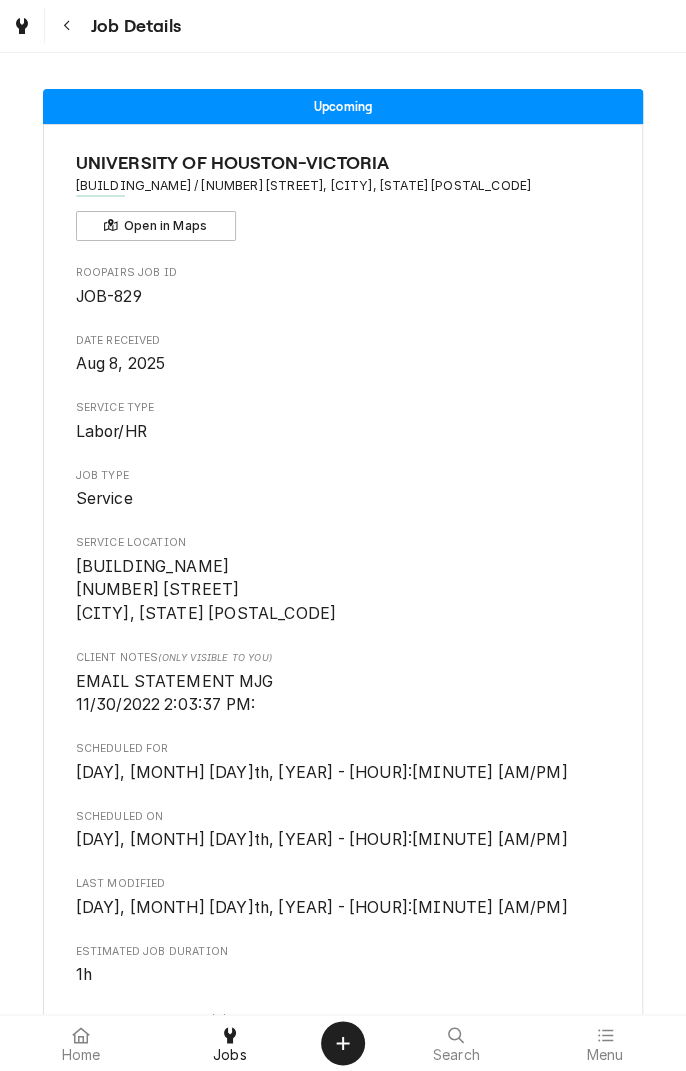 click at bounding box center [67, 26] 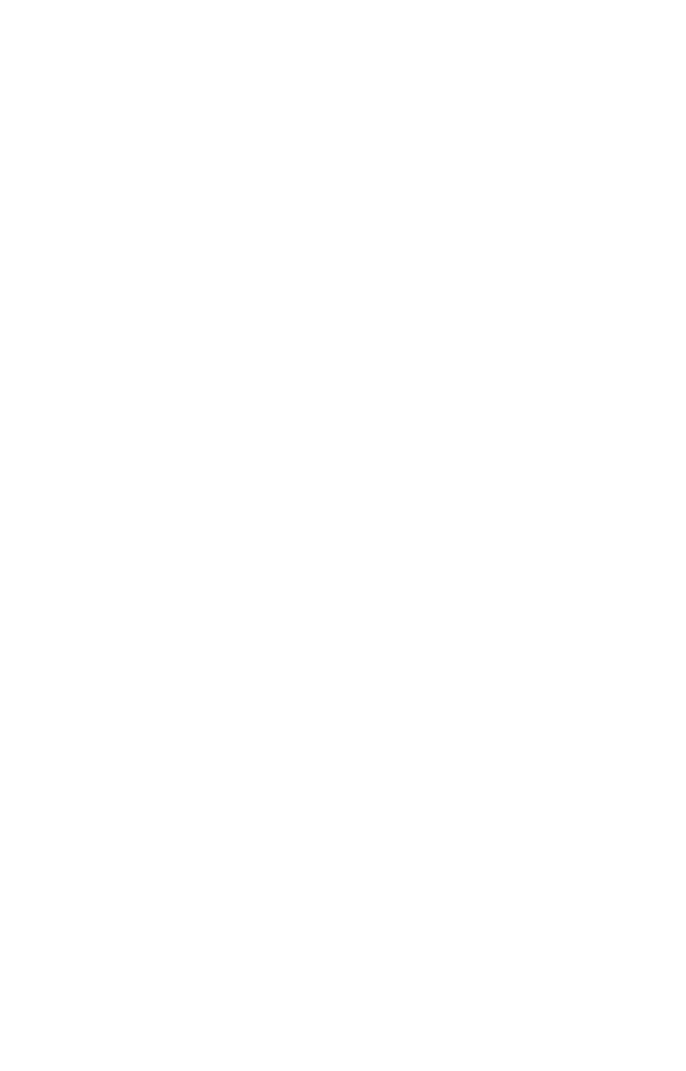 scroll, scrollTop: 0, scrollLeft: 0, axis: both 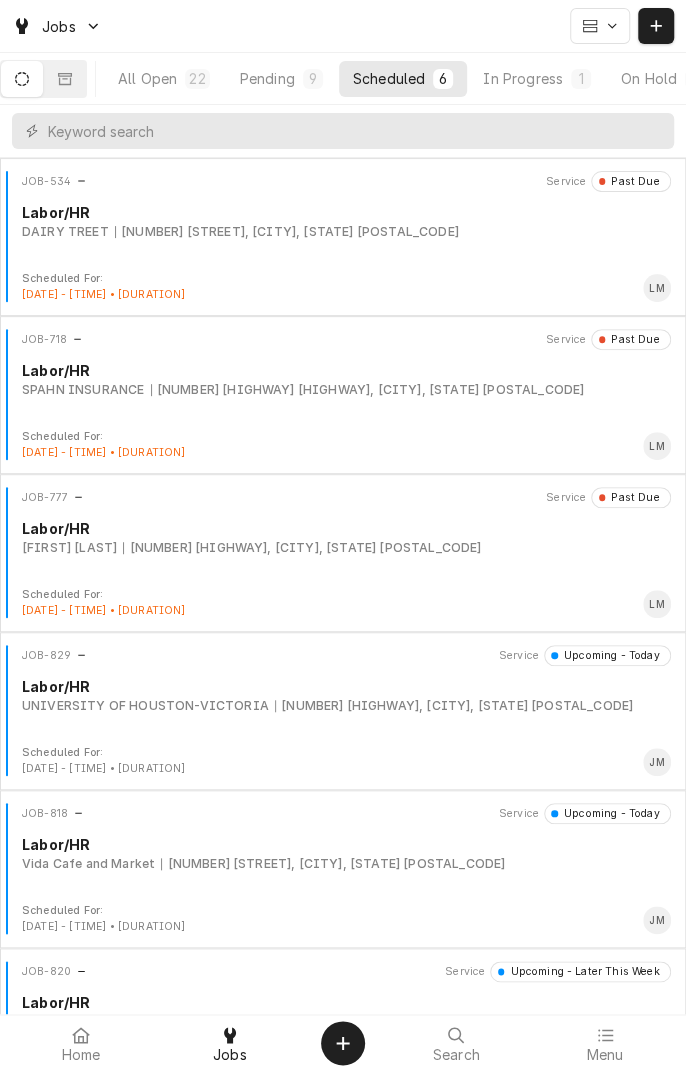 click on "All Open 22" at bounding box center [164, 79] 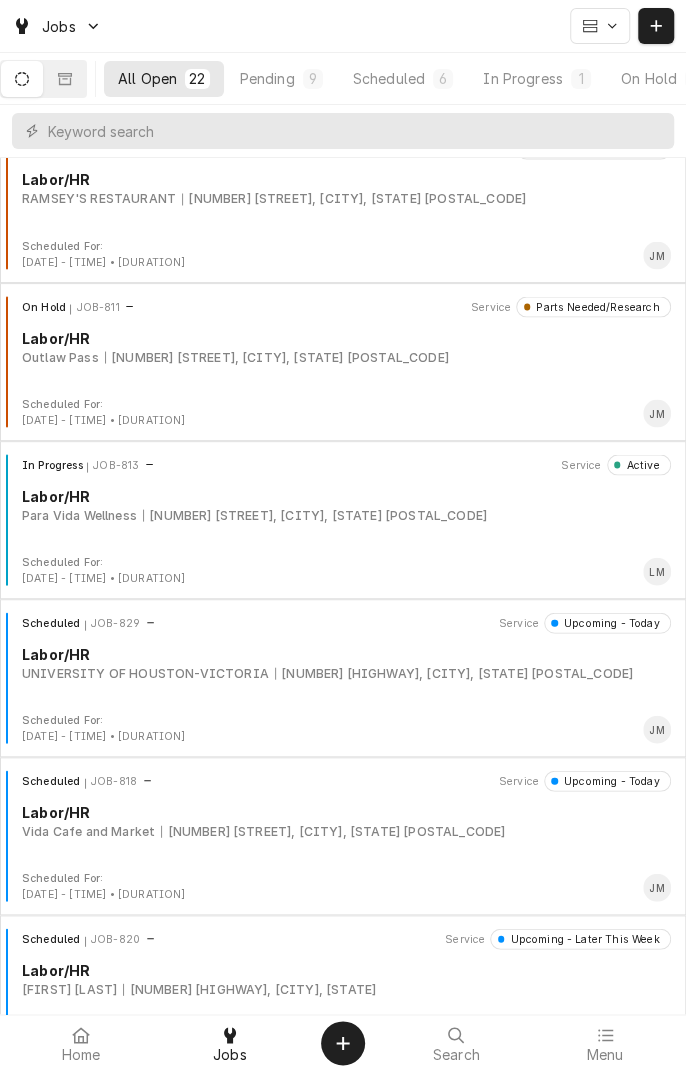 scroll, scrollTop: 1140, scrollLeft: 0, axis: vertical 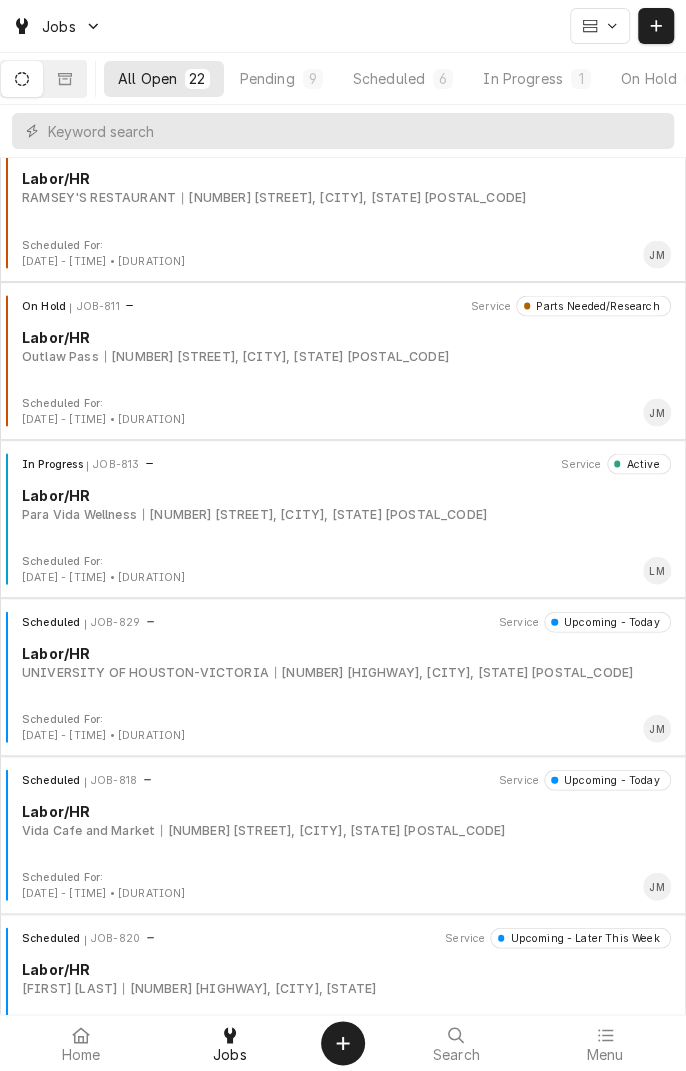 click on "Scheduled JOB-829 Service Upcoming - Today Labor/HR UNIVERSITY OF HOUSTON-VICTORIA 2705 Houston Hwy, Victoria, TX 77901" at bounding box center (343, 661) 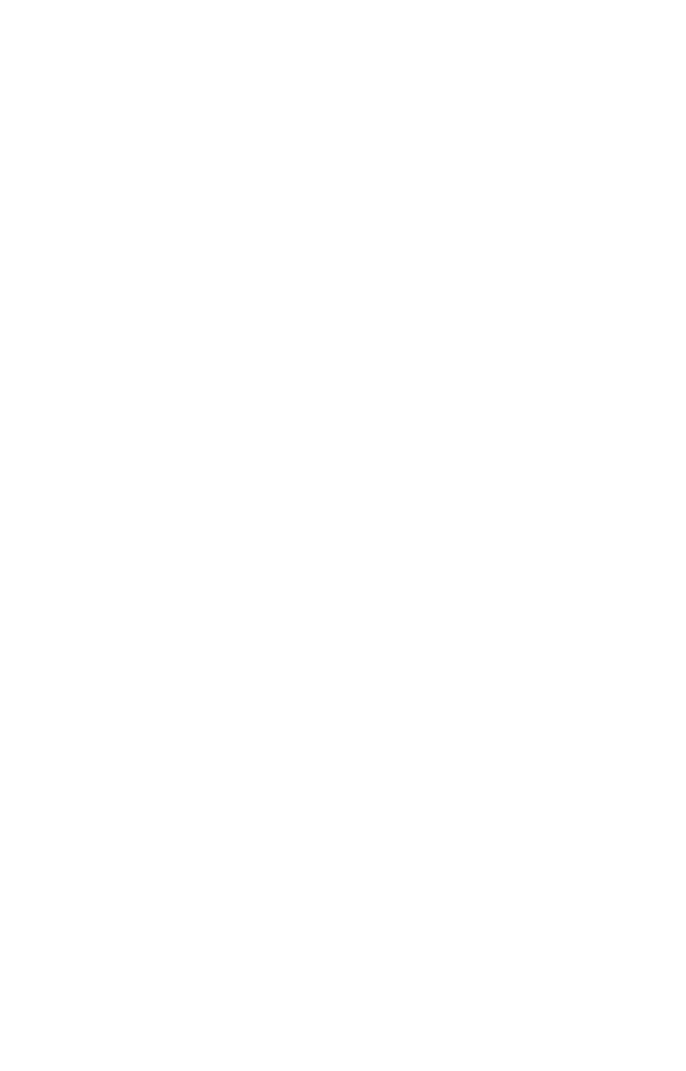 scroll, scrollTop: 0, scrollLeft: 0, axis: both 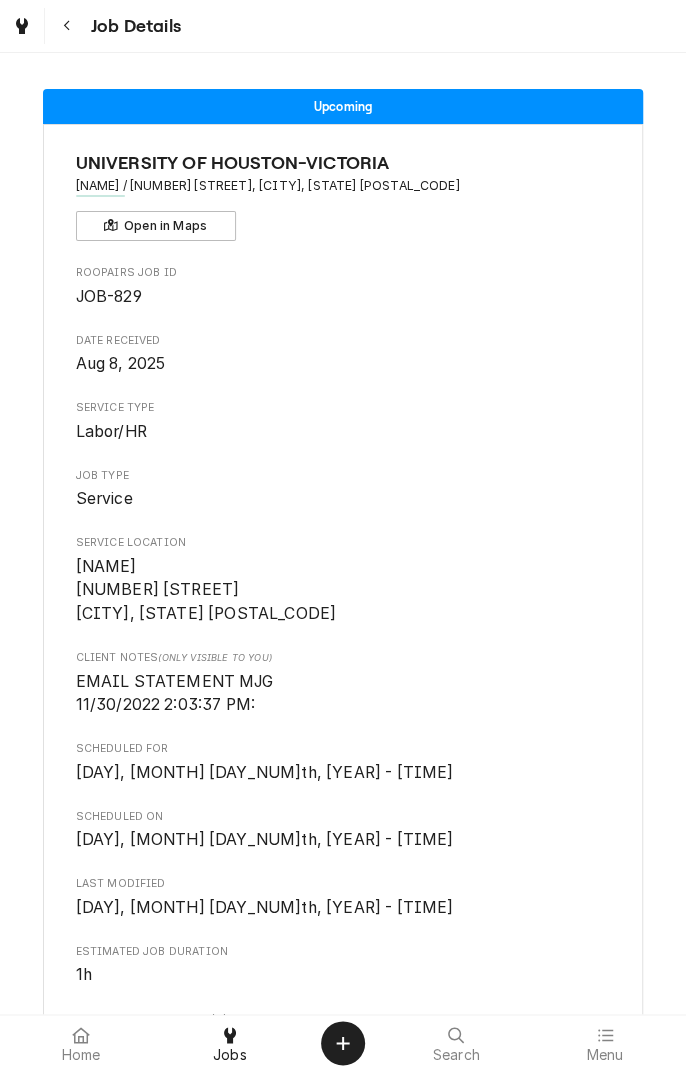 click at bounding box center [67, 26] 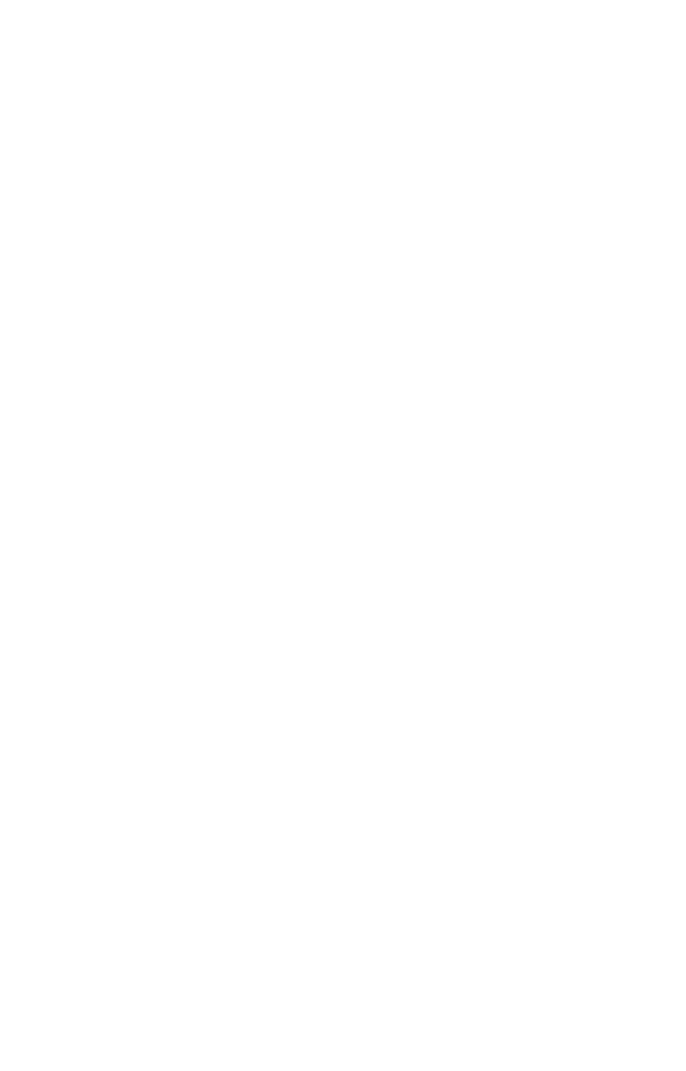 scroll, scrollTop: 0, scrollLeft: 0, axis: both 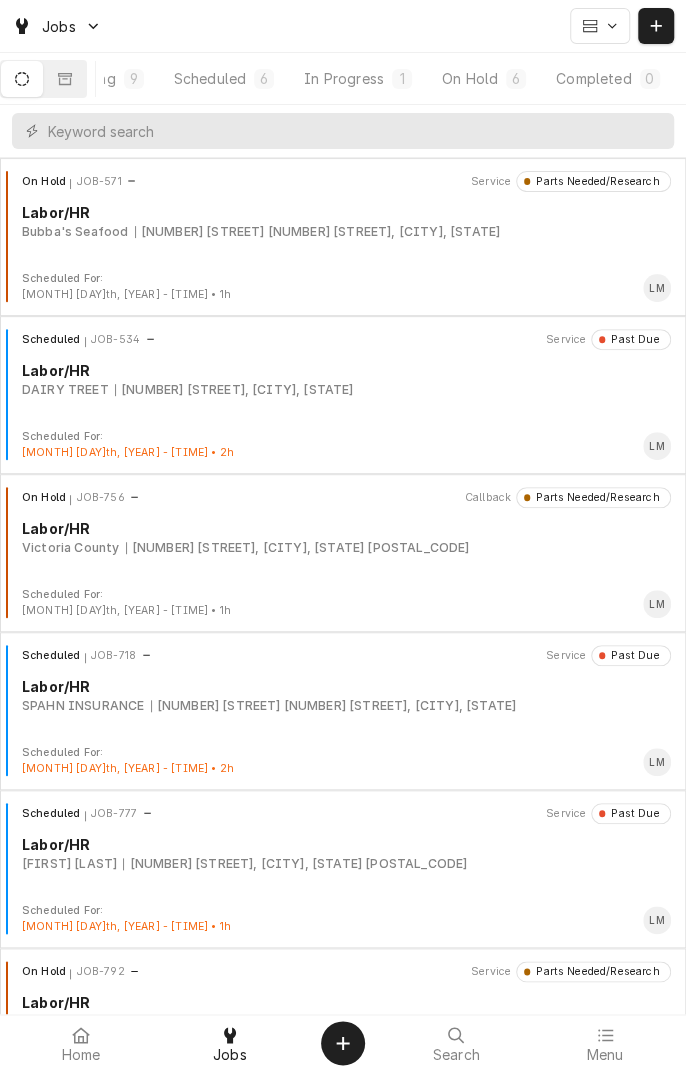 click on "Completed" at bounding box center [593, 78] 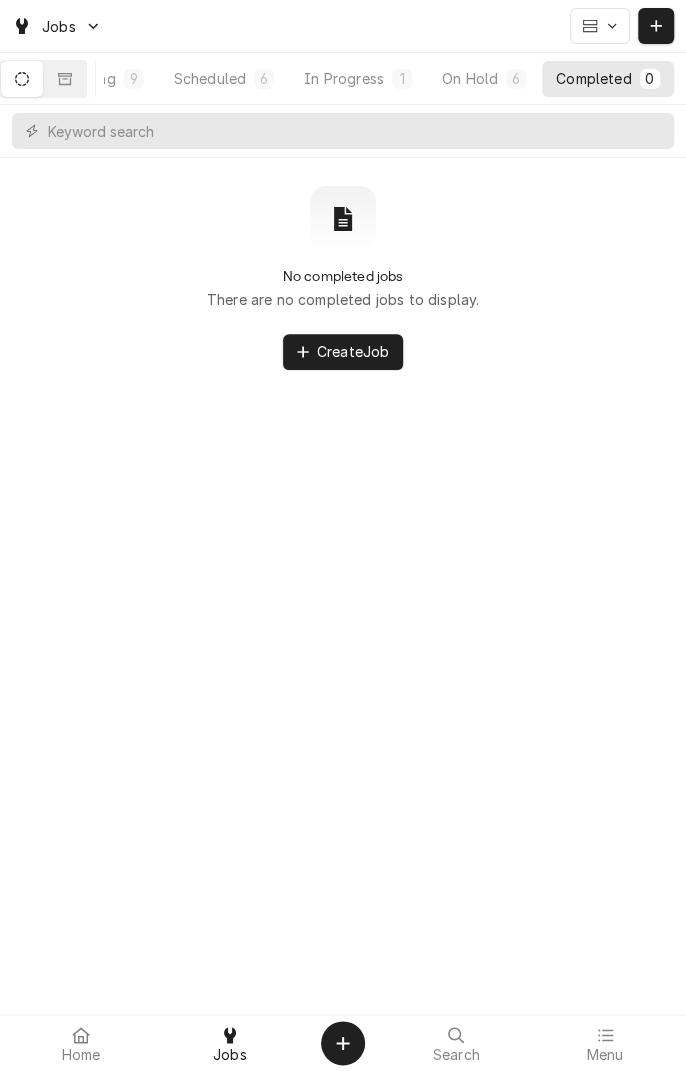 click on "In Progress" at bounding box center (344, 78) 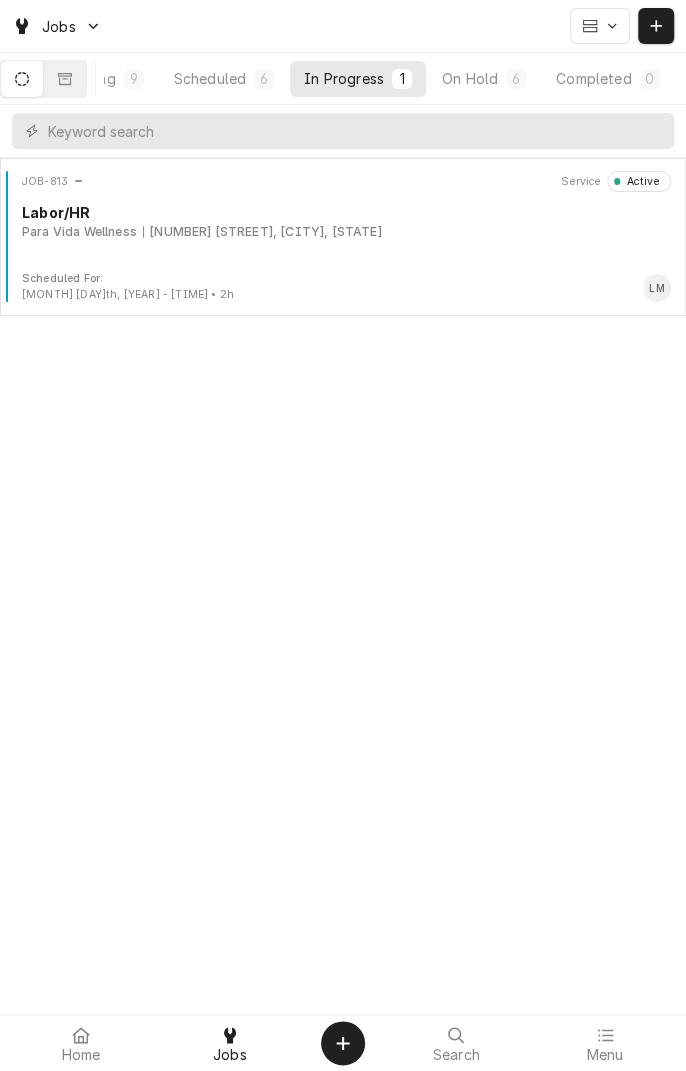 click on "Scheduled" at bounding box center (210, 78) 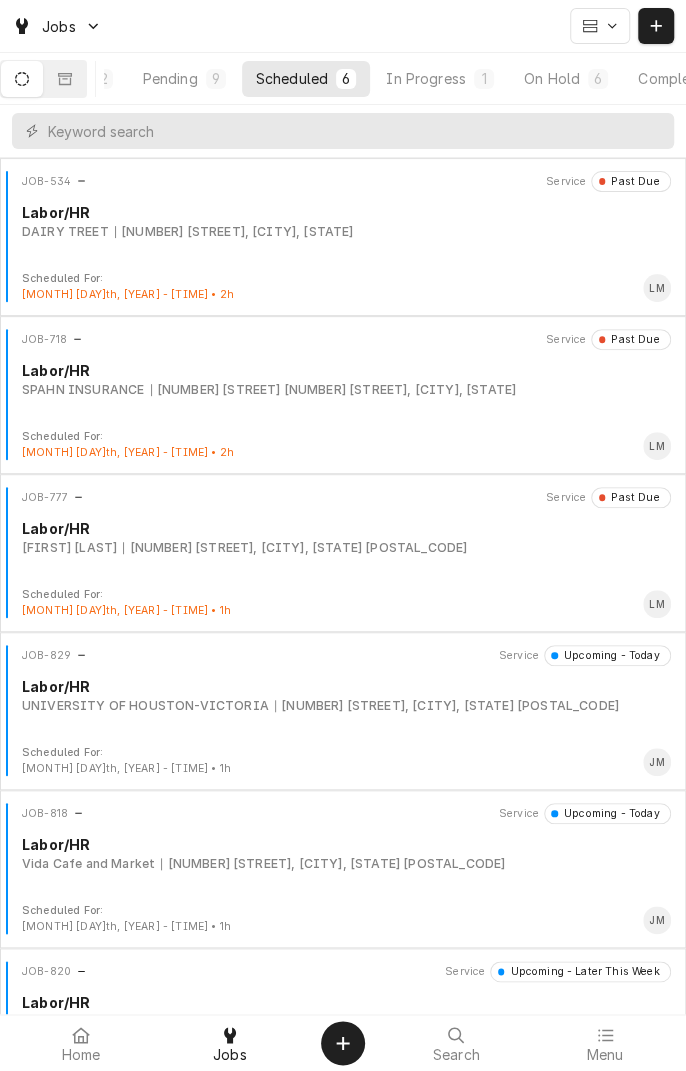 scroll, scrollTop: 0, scrollLeft: 0, axis: both 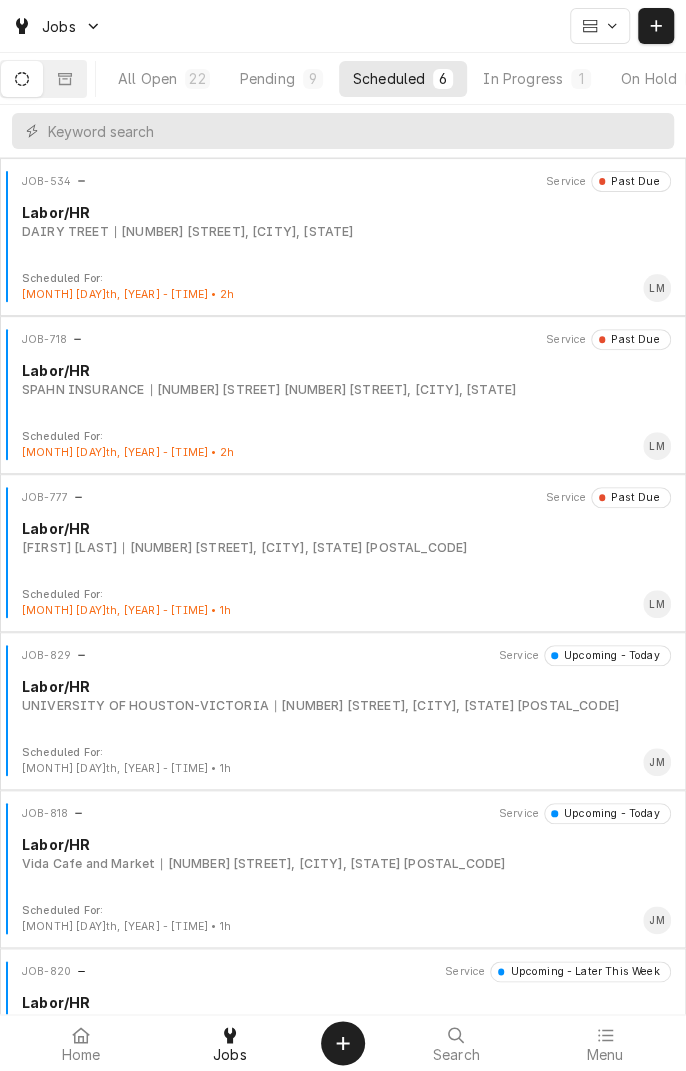 click on "Pending" at bounding box center [267, 78] 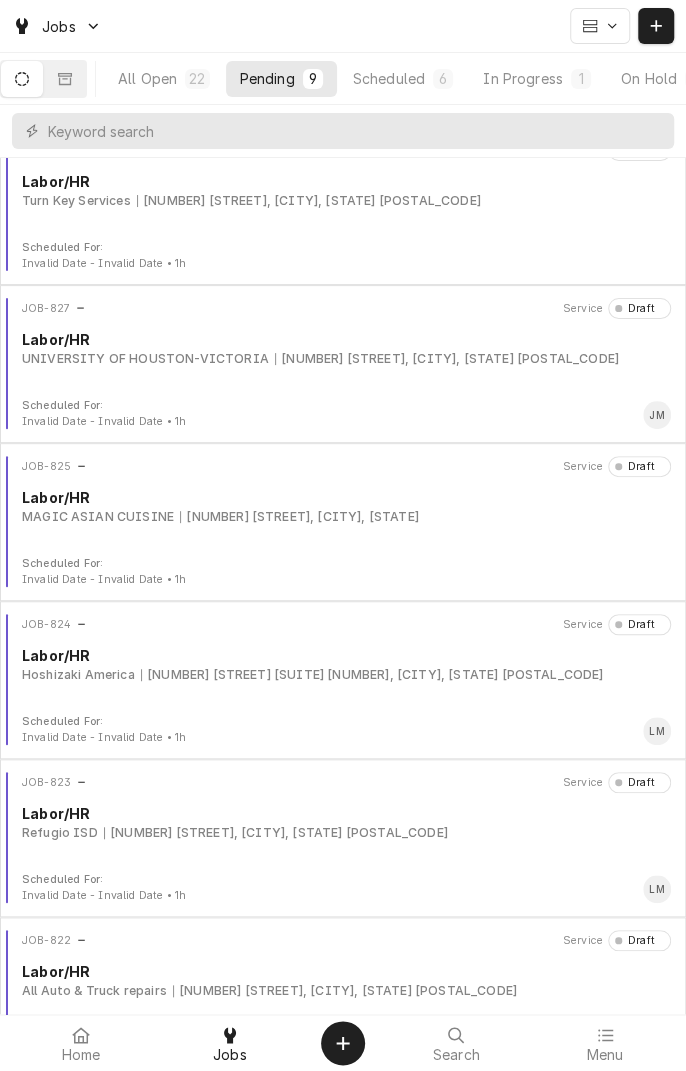 scroll, scrollTop: 34, scrollLeft: 0, axis: vertical 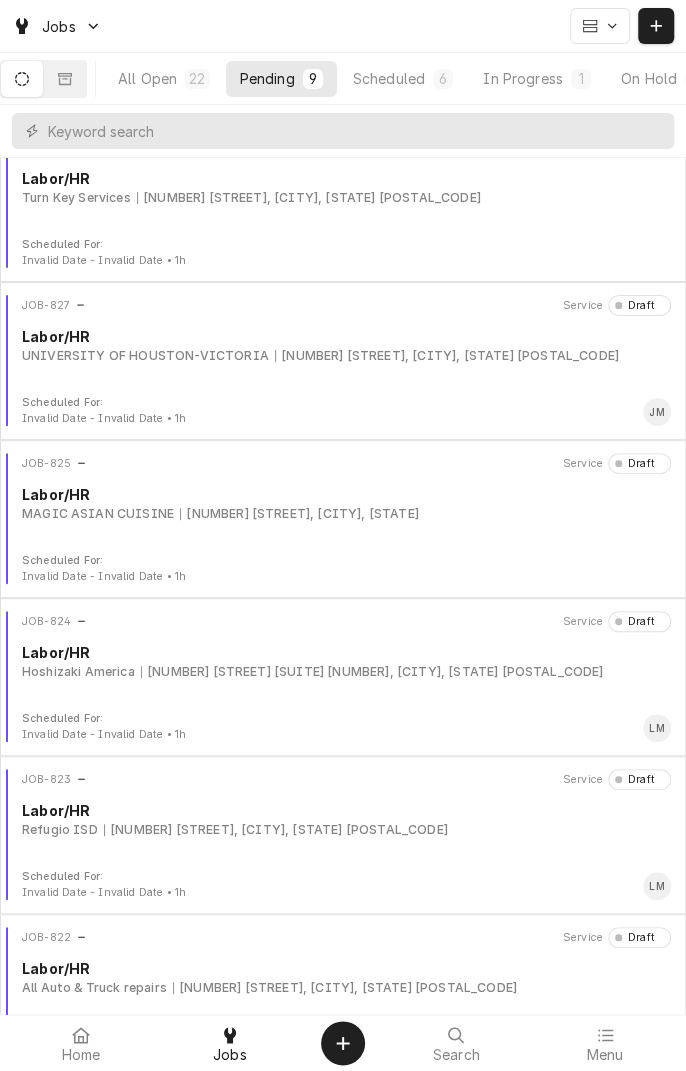 click on "Scheduled For: Invalid Date - Invalid Date • 1h JM" at bounding box center (343, 411) 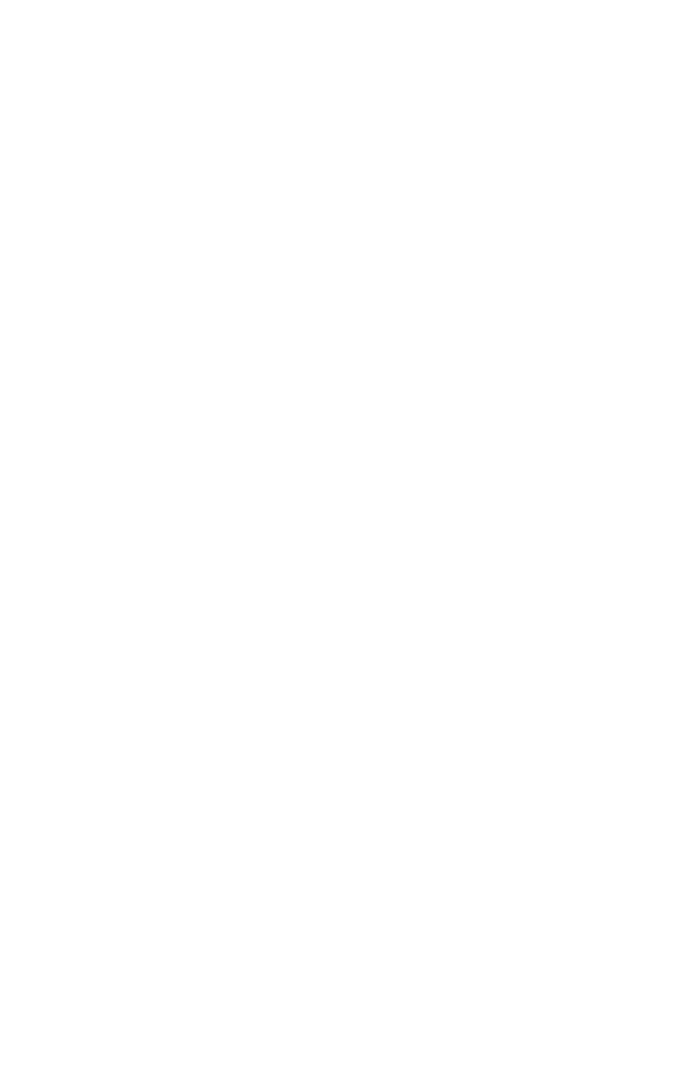 scroll, scrollTop: 0, scrollLeft: 0, axis: both 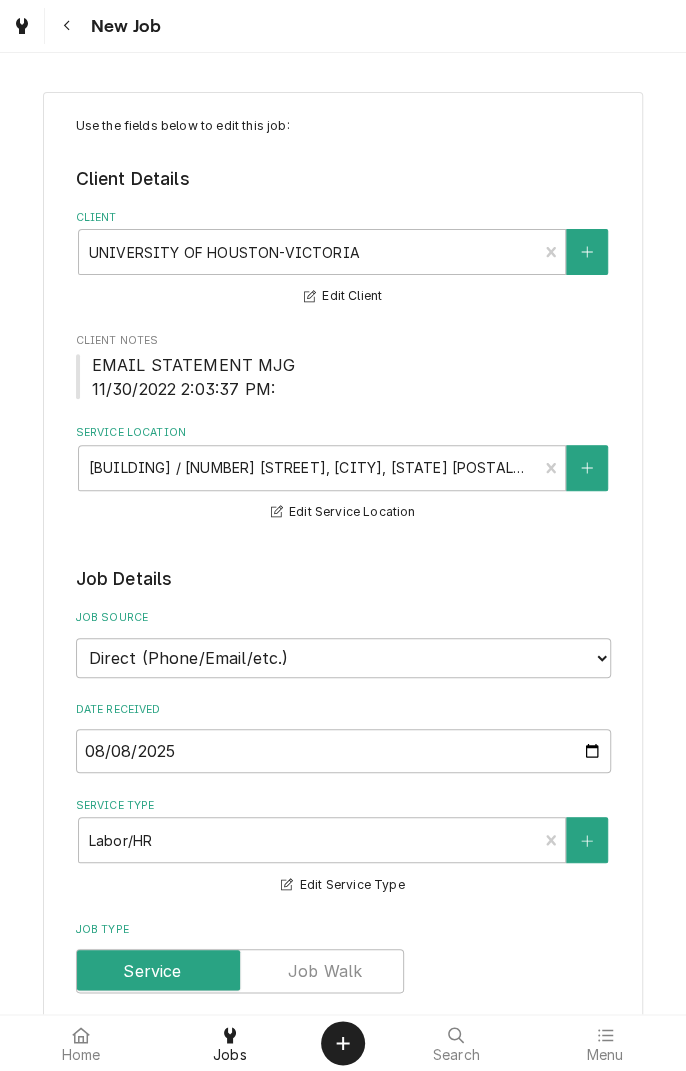 type on "x" 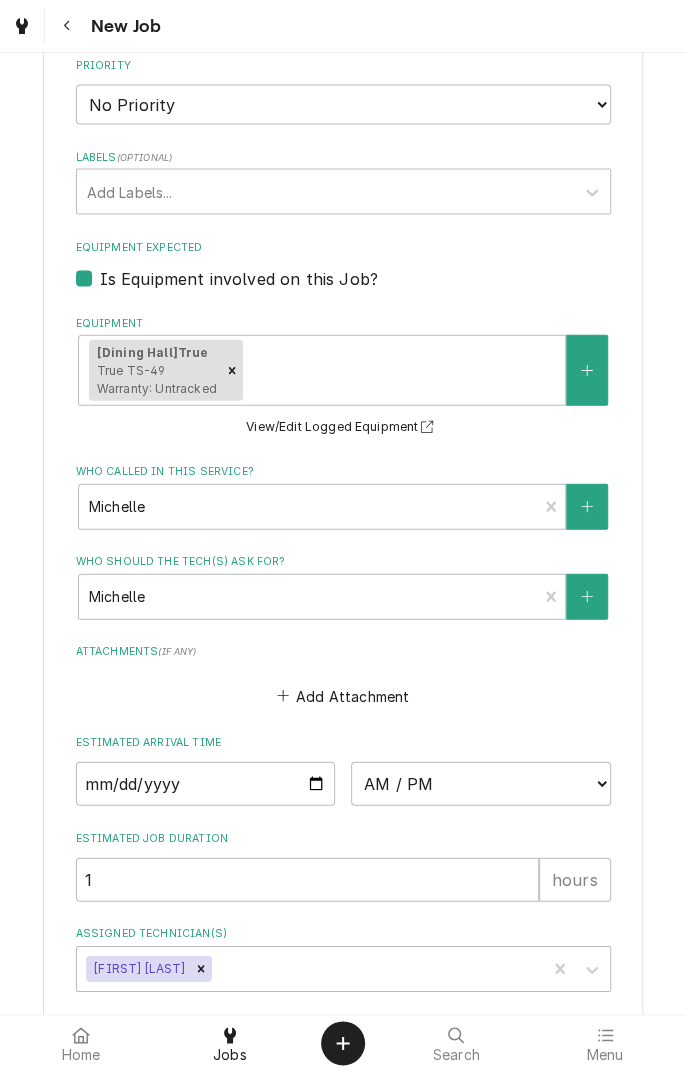 scroll, scrollTop: 1290, scrollLeft: 0, axis: vertical 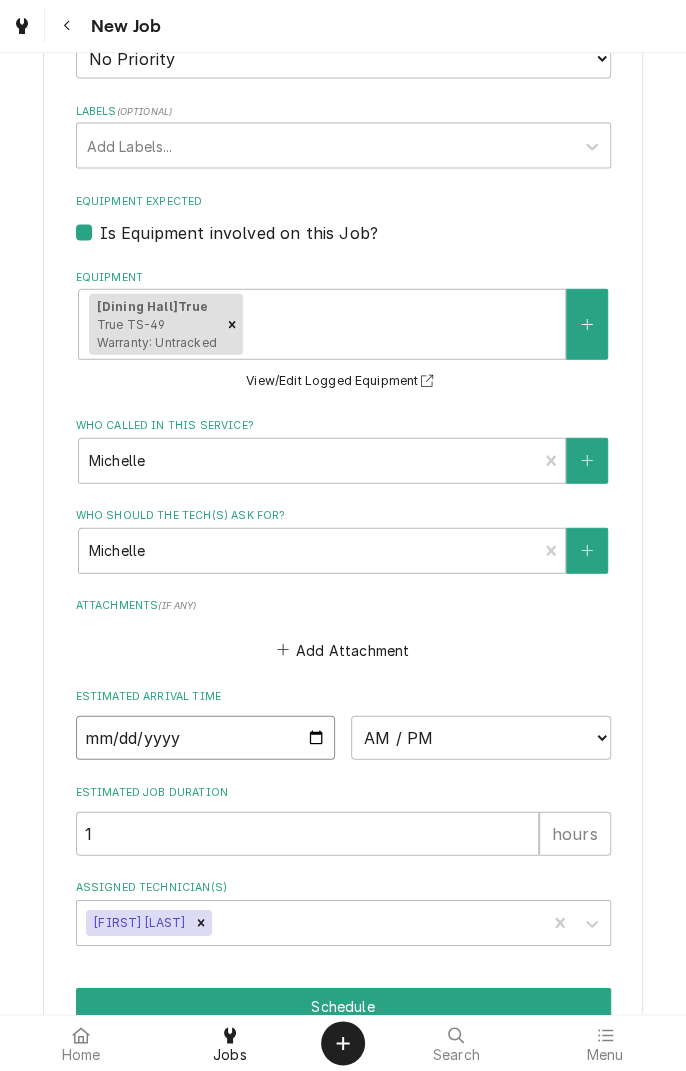 click at bounding box center [206, 738] 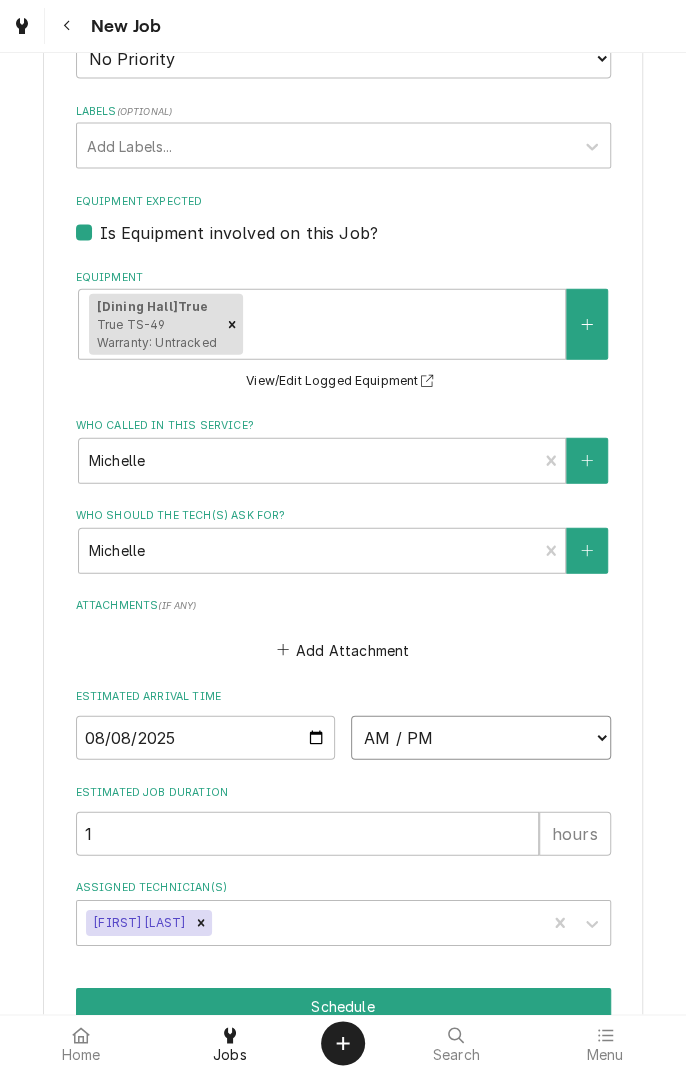 click on "AM / PM 6:00 AM 6:15 AM 6:30 AM 6:45 AM 7:00 AM 7:15 AM 7:30 AM 7:45 AM 8:00 AM 8:15 AM 8:30 AM 8:45 AM 9:00 AM 9:15 AM 9:30 AM 9:45 AM 10:00 AM 10:15 AM 10:30 AM 10:45 AM 11:00 AM 11:15 AM 11:30 AM 11:45 AM 12:00 PM 12:15 PM 12:30 PM 12:45 PM 1:00 PM 1:15 PM 1:30 PM 1:45 PM 2:00 PM 2:15 PM 2:30 PM 2:45 PM 3:00 PM 3:15 PM 3:30 PM 3:45 PM 4:00 PM 4:15 PM 4:30 PM 4:45 PM 5:00 PM 5:15 PM 5:30 PM 5:45 PM 6:00 PM 6:15 PM 6:30 PM 6:45 PM 7:00 PM 7:15 PM 7:30 PM 7:45 PM 8:00 PM 8:15 PM 8:30 PM 8:45 PM 9:00 PM 9:15 PM 9:30 PM 9:45 PM 10:00 PM 10:15 PM 10:30 PM 10:45 PM 11:00 PM 11:15 PM 11:30 PM 11:45 PM 12:00 AM 12:15 AM 12:30 AM 12:45 AM 1:00 AM 1:15 AM 1:30 AM 1:45 AM 2:00 AM 2:15 AM 2:30 AM 2:45 AM 3:00 AM 3:15 AM 3:30 AM 3:45 AM 4:00 AM 4:15 AM 4:30 AM 4:45 AM 5:00 AM 5:15 AM 5:30 AM 5:45 AM" at bounding box center [481, 738] 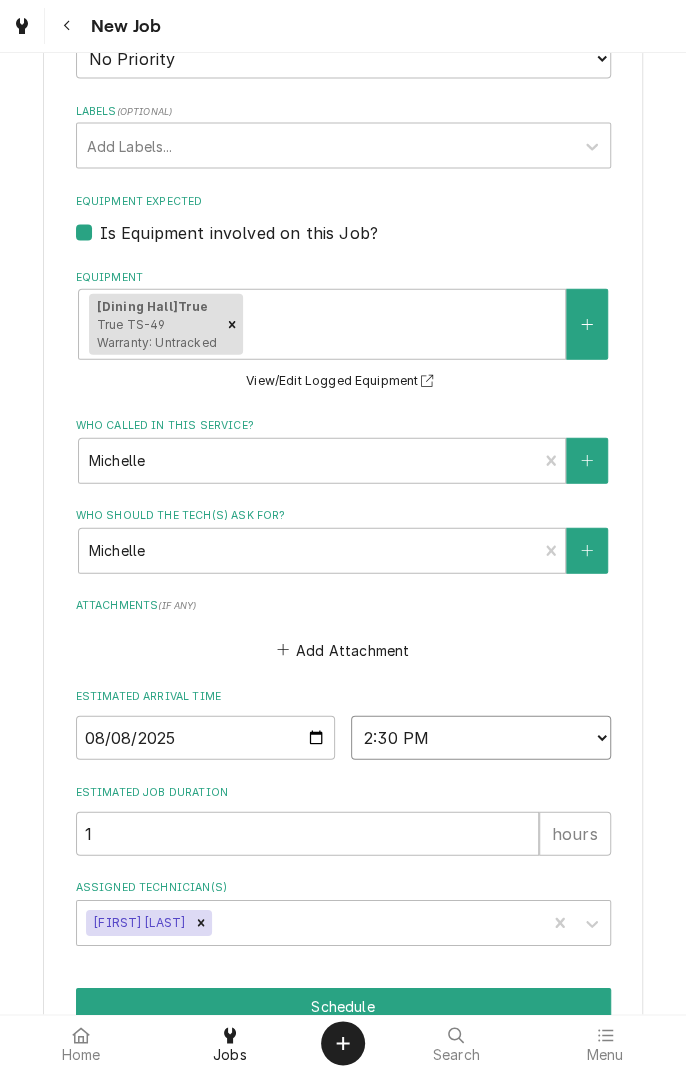 click on "AM / PM 6:00 AM 6:15 AM 6:30 AM 6:45 AM 7:00 AM 7:15 AM 7:30 AM 7:45 AM 8:00 AM 8:15 AM 8:30 AM 8:45 AM 9:00 AM 9:15 AM 9:30 AM 9:45 AM 10:00 AM 10:15 AM 10:30 AM 10:45 AM 11:00 AM 11:15 AM 11:30 AM 11:45 AM 12:00 PM 12:15 PM 12:30 PM 12:45 PM 1:00 PM 1:15 PM 1:30 PM 1:45 PM 2:00 PM 2:15 PM 2:30 PM 2:45 PM 3:00 PM 3:15 PM 3:30 PM 3:45 PM 4:00 PM 4:15 PM 4:30 PM 4:45 PM 5:00 PM 5:15 PM 5:30 PM 5:45 PM 6:00 PM 6:15 PM 6:30 PM 6:45 PM 7:00 PM 7:15 PM 7:30 PM 7:45 PM 8:00 PM 8:15 PM 8:30 PM 8:45 PM 9:00 PM 9:15 PM 9:30 PM 9:45 PM 10:00 PM 10:15 PM 10:30 PM 10:45 PM 11:00 PM 11:15 PM 11:30 PM 11:45 PM 12:00 AM 12:15 AM 12:30 AM 12:45 AM 1:00 AM 1:15 AM 1:30 AM 1:45 AM 2:00 AM 2:15 AM 2:30 AM 2:45 AM 3:00 AM 3:15 AM 3:30 AM 3:45 AM 4:00 AM 4:15 AM 4:30 AM 4:45 AM 5:00 AM 5:15 AM 5:30 AM 5:45 AM" at bounding box center (481, 738) 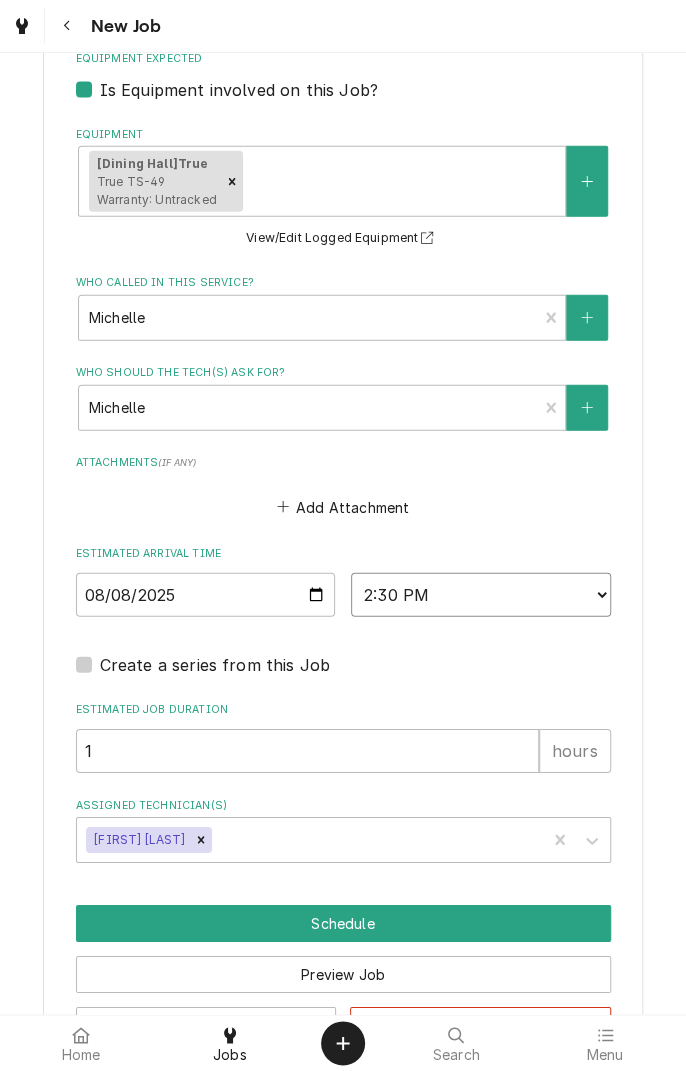 scroll, scrollTop: 1505, scrollLeft: 0, axis: vertical 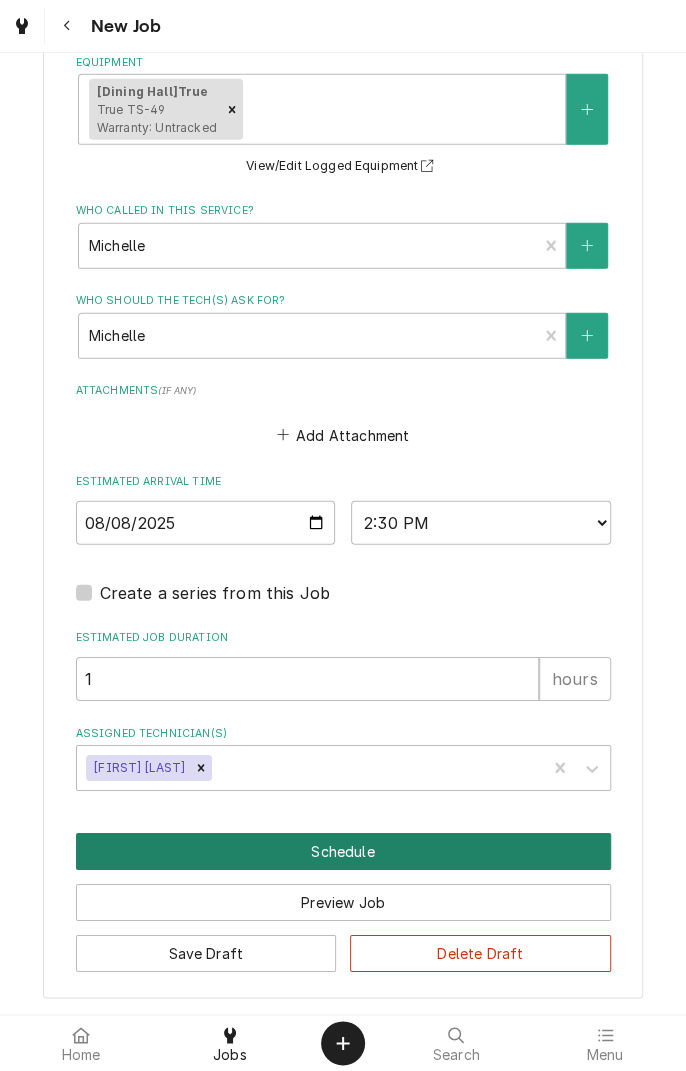 click on "Schedule" at bounding box center (343, 851) 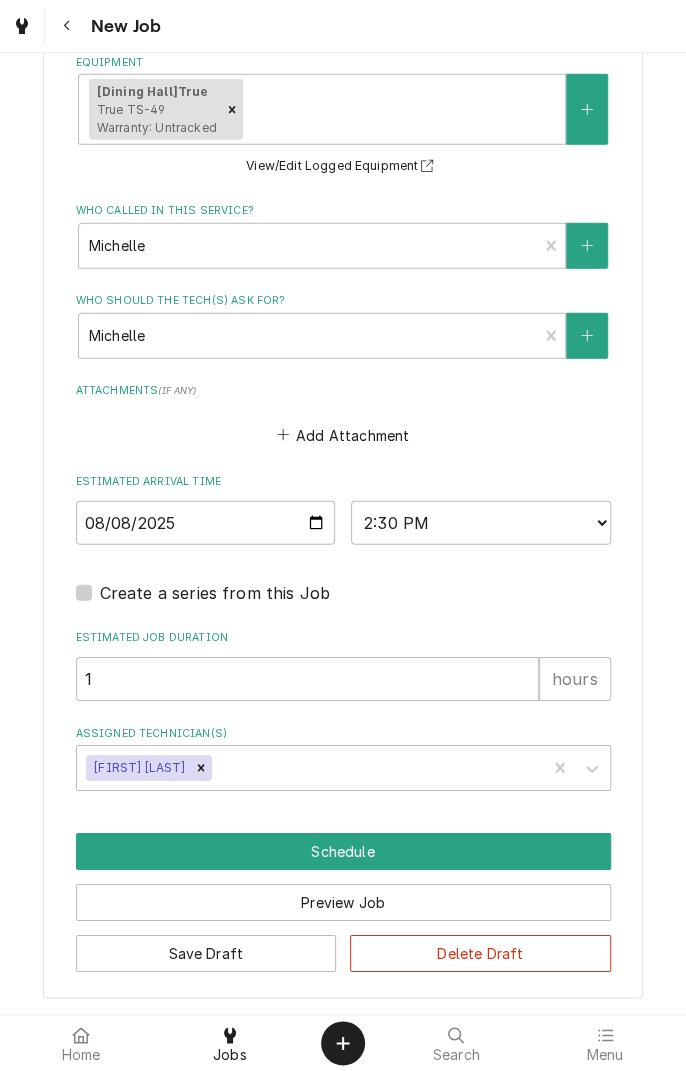scroll, scrollTop: 1436, scrollLeft: 0, axis: vertical 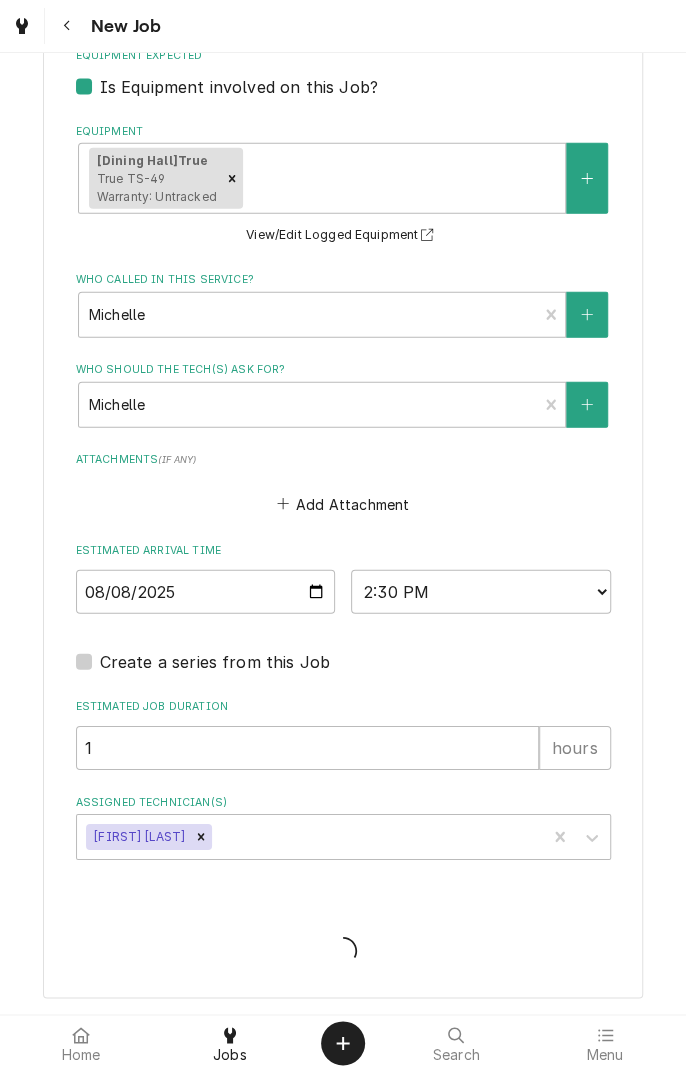 type on "x" 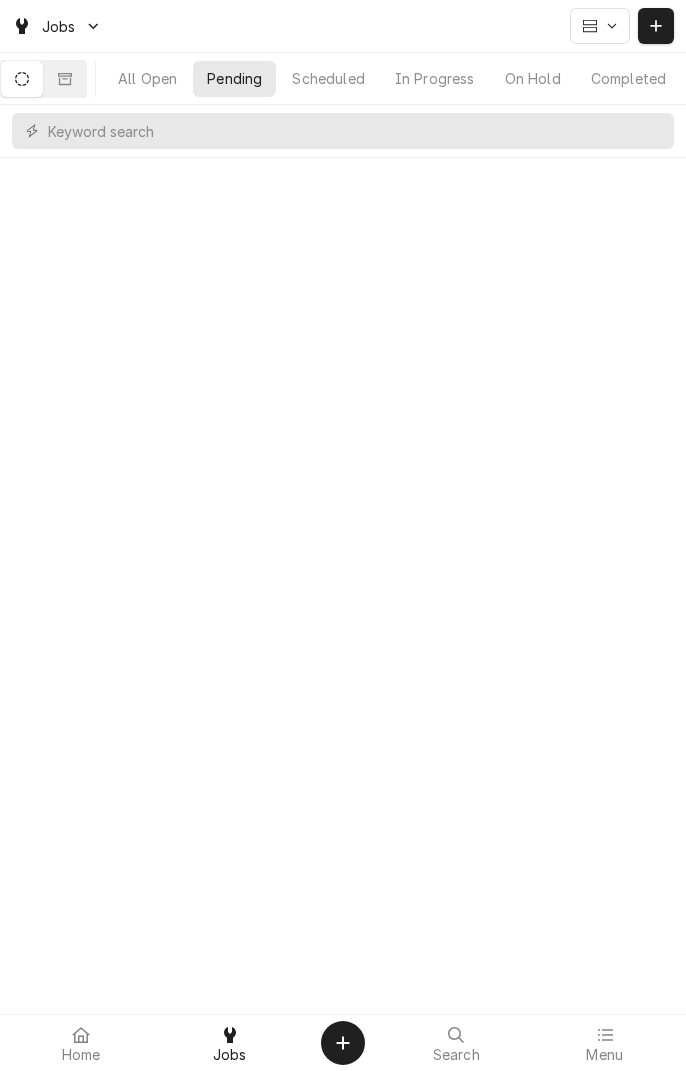 scroll, scrollTop: 0, scrollLeft: 0, axis: both 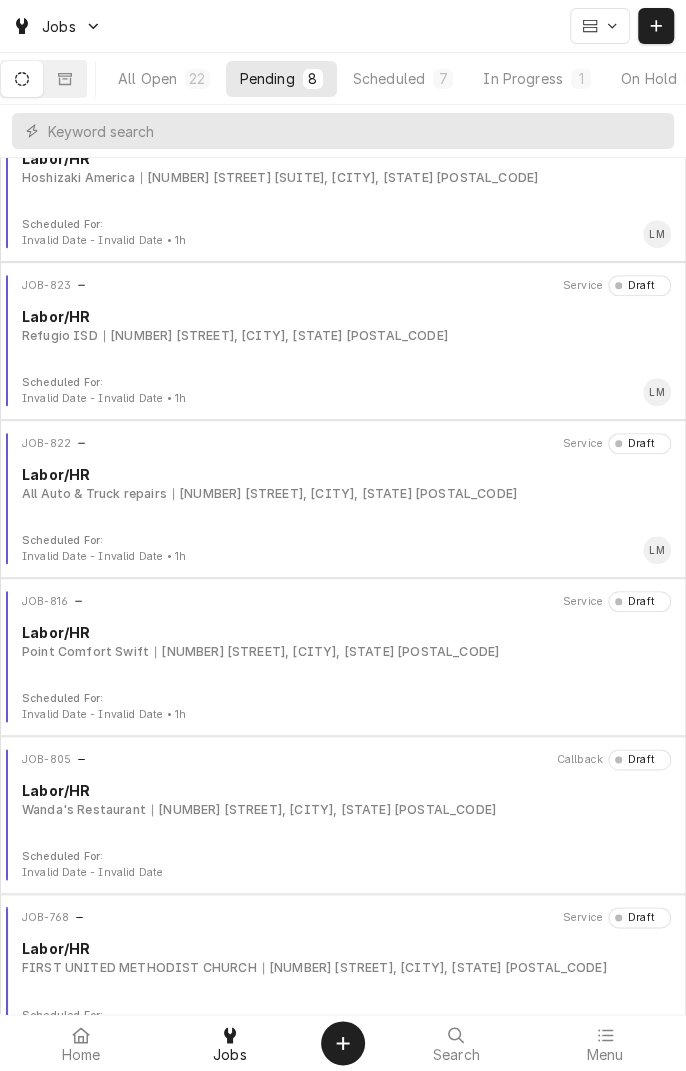click on "Scheduled" at bounding box center [389, 78] 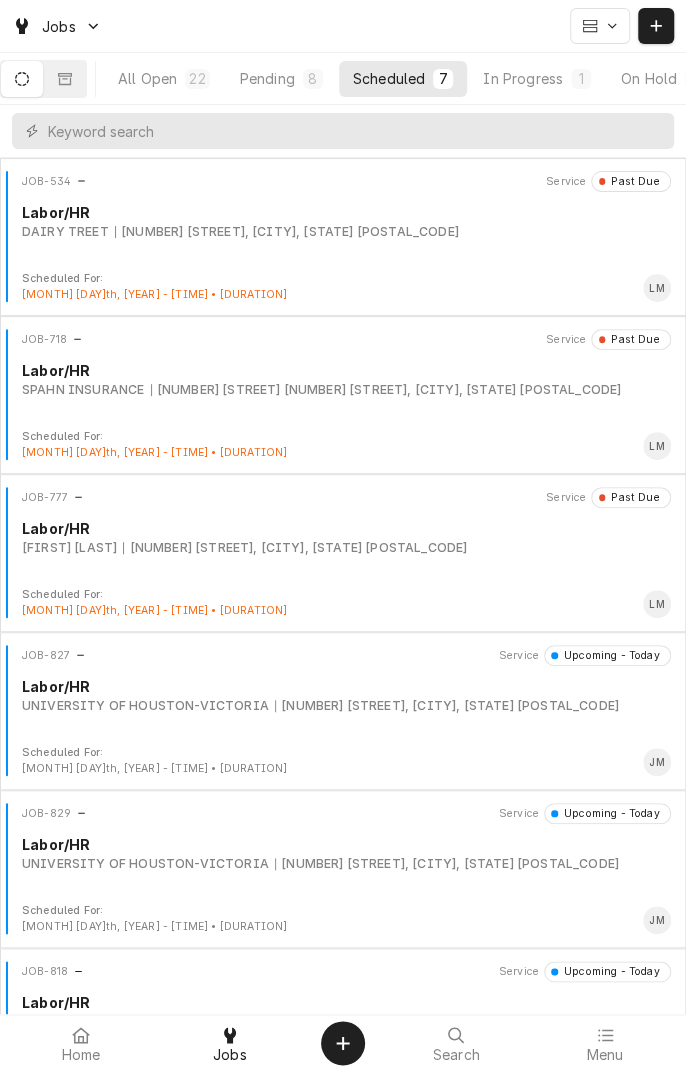 scroll, scrollTop: 249, scrollLeft: 0, axis: vertical 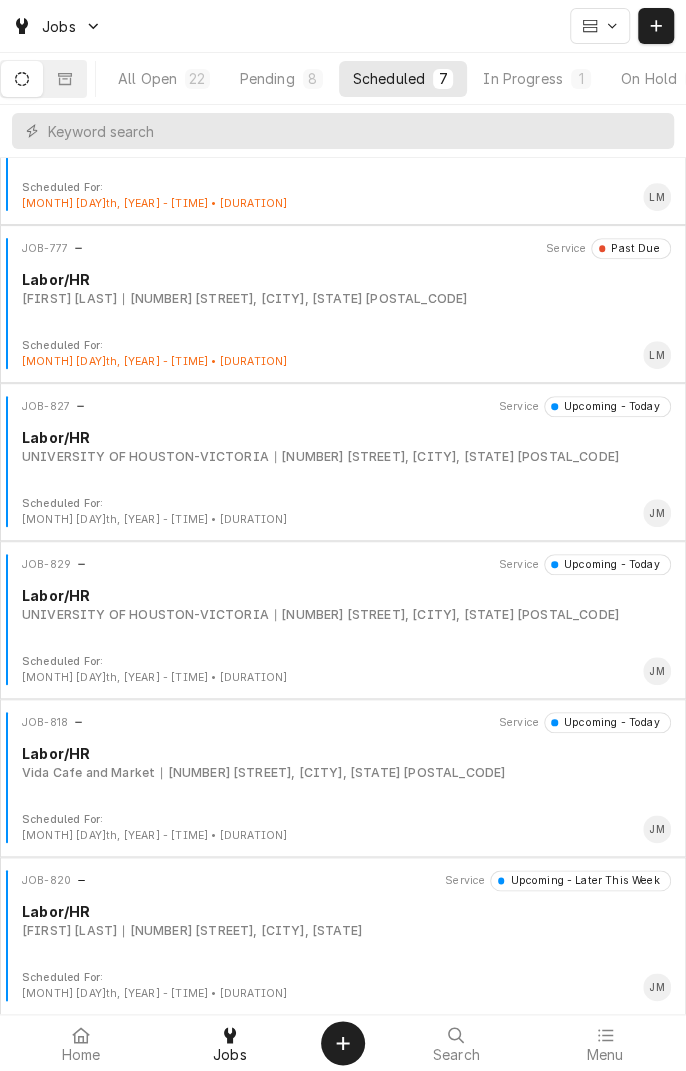 click on "JOB-827 Service Upcoming - Today Labor/HR UNIVERSITY OF HOUSTON-VICTORIA 2705 Houston Hwy, Victoria, TX 77901" at bounding box center (343, 446) 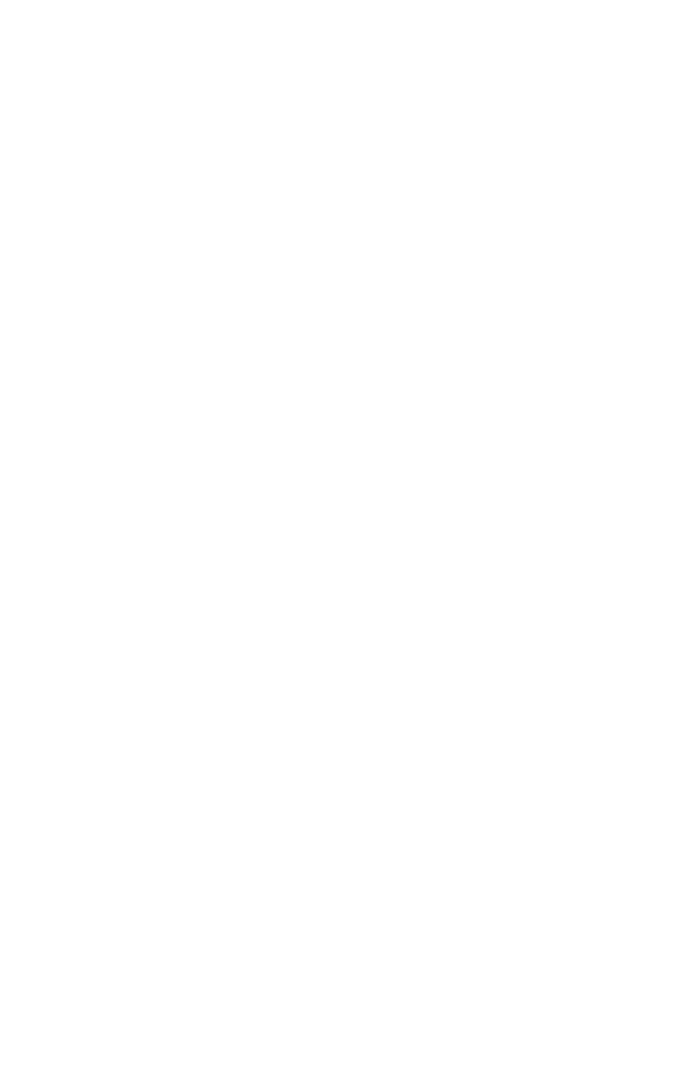scroll, scrollTop: 0, scrollLeft: 0, axis: both 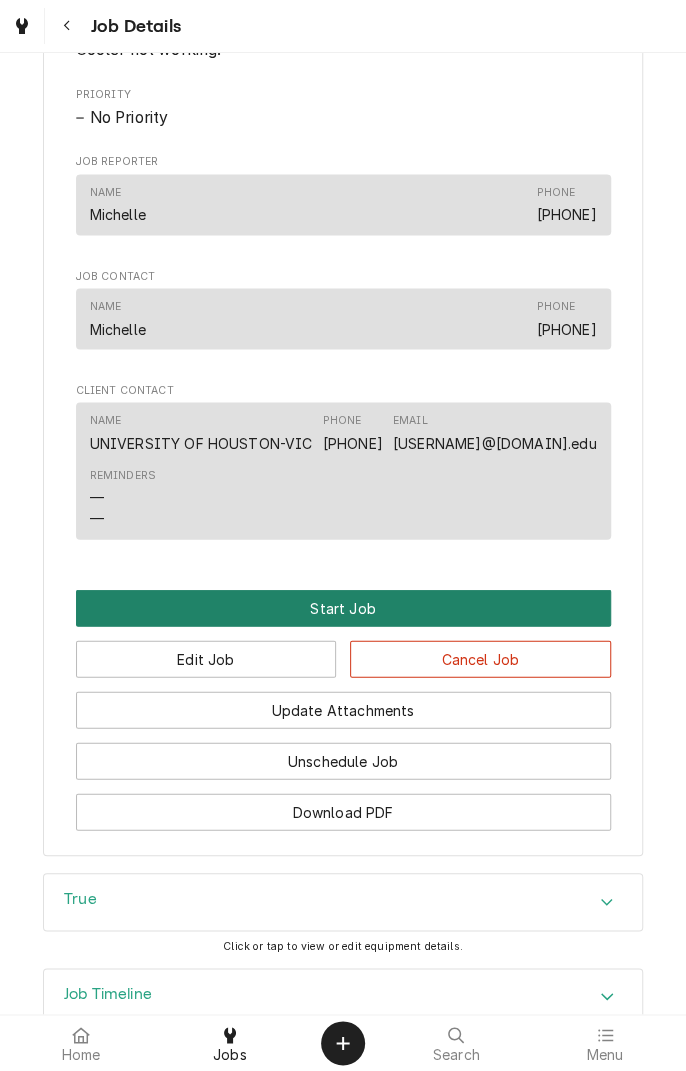click on "Start Job" at bounding box center (343, 607) 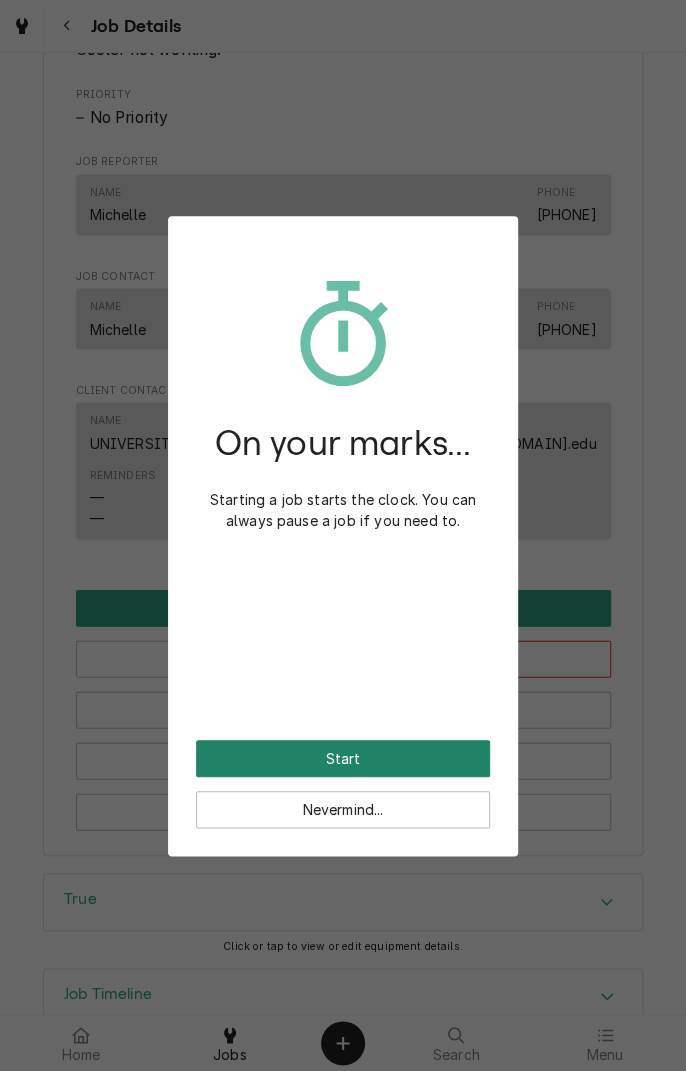 click on "Start" at bounding box center (343, 758) 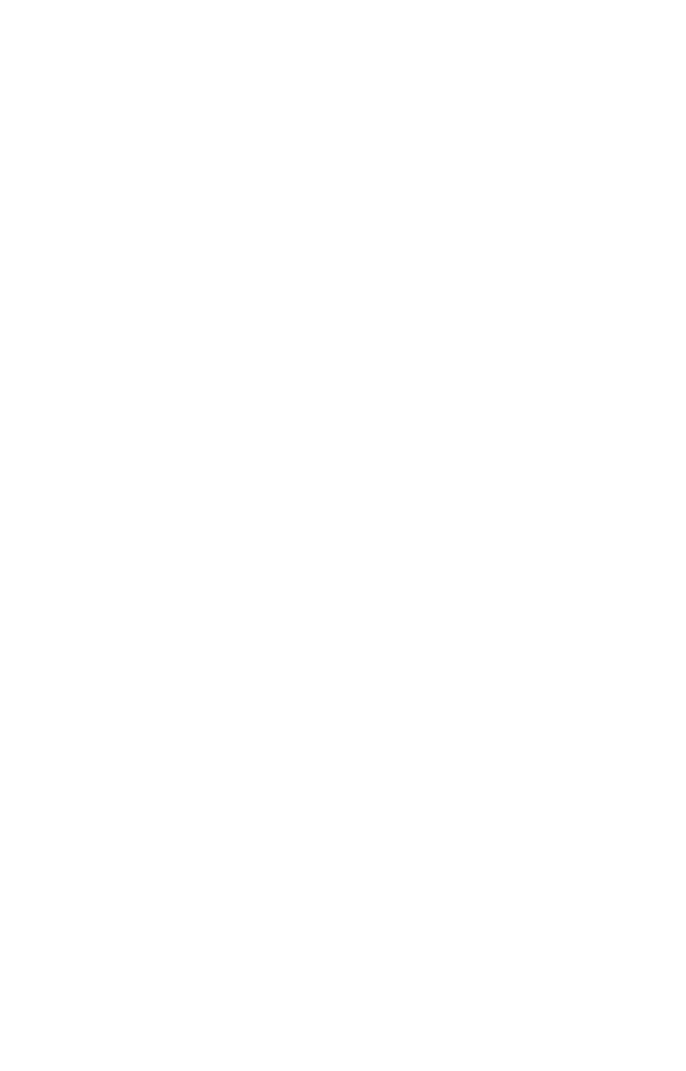 scroll, scrollTop: 0, scrollLeft: 0, axis: both 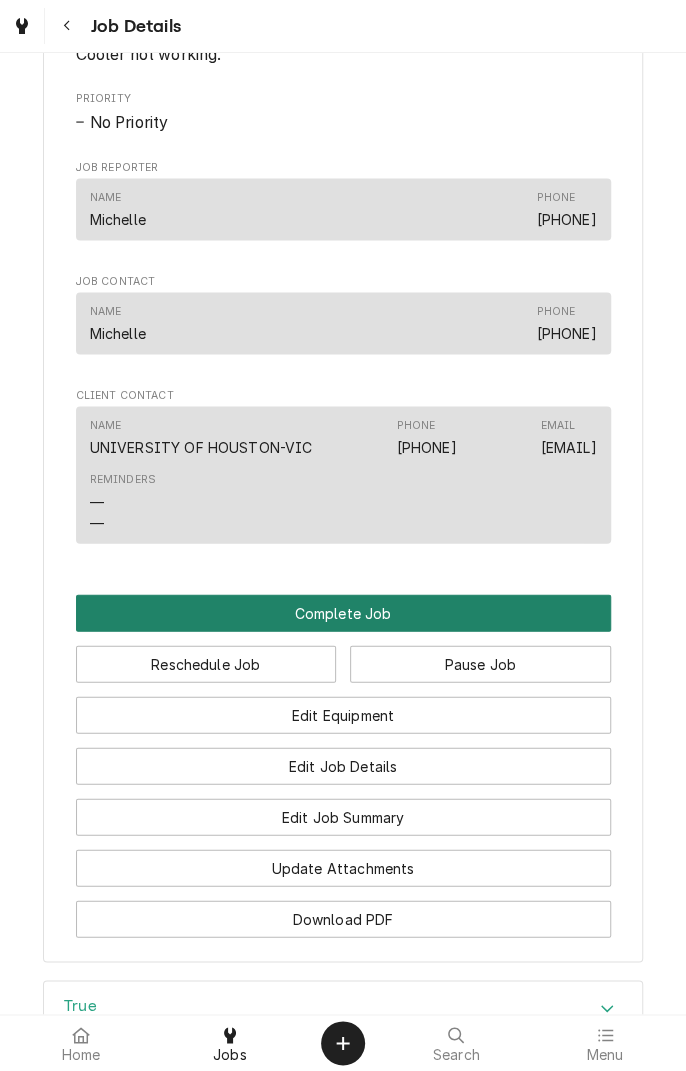 click on "Complete Job" at bounding box center (343, 612) 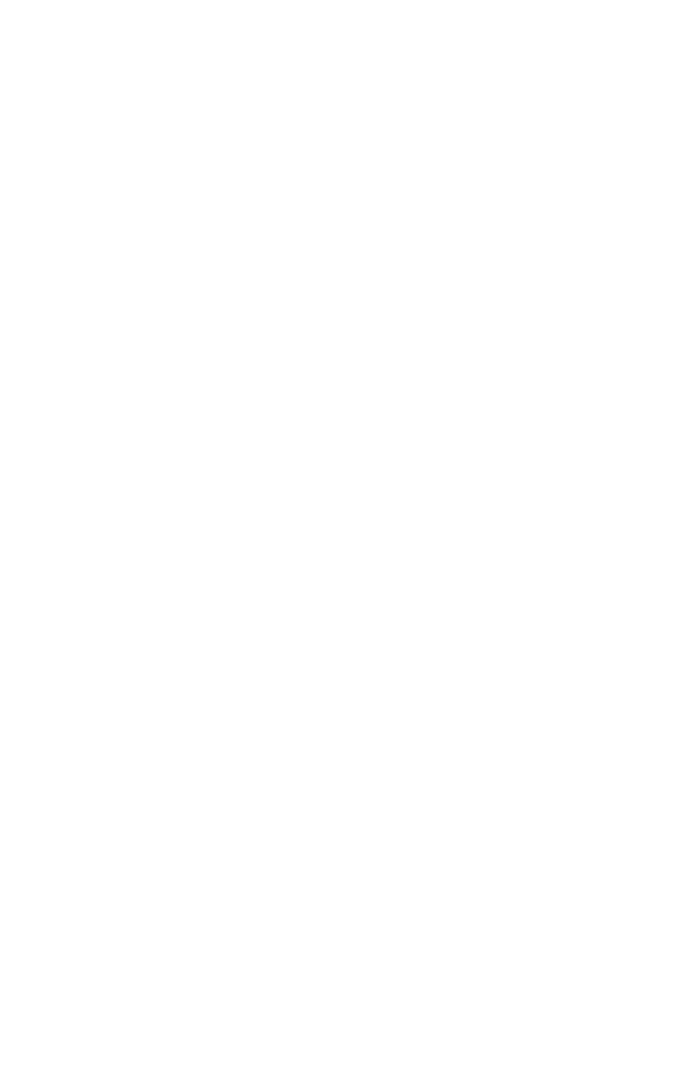 scroll, scrollTop: 0, scrollLeft: 0, axis: both 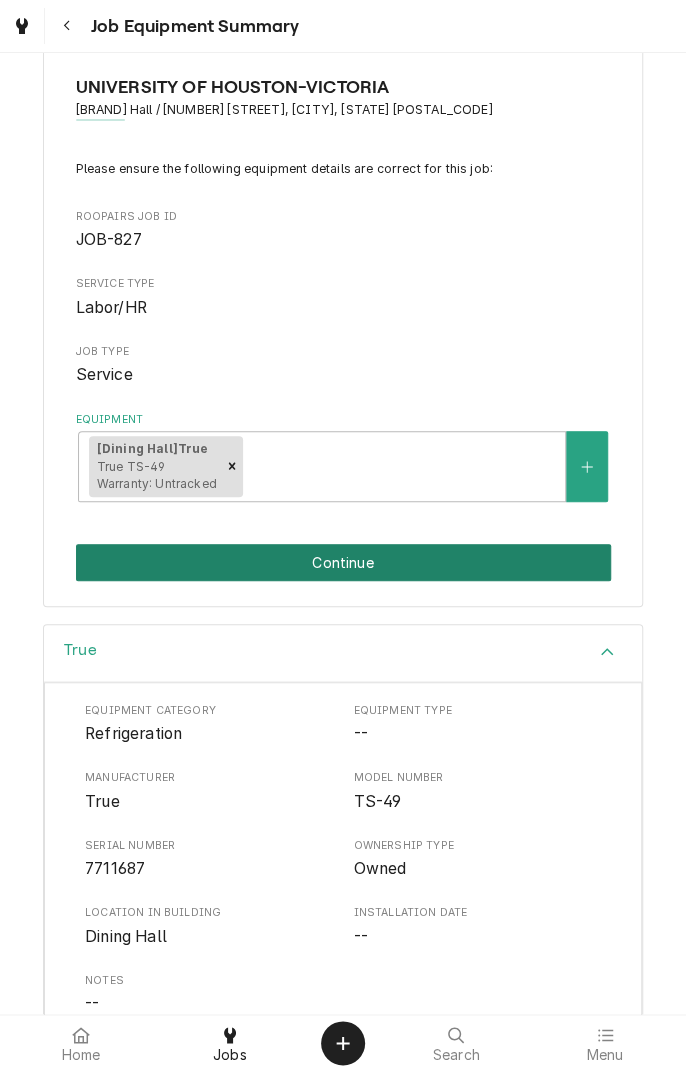 click on "Continue" at bounding box center [343, 562] 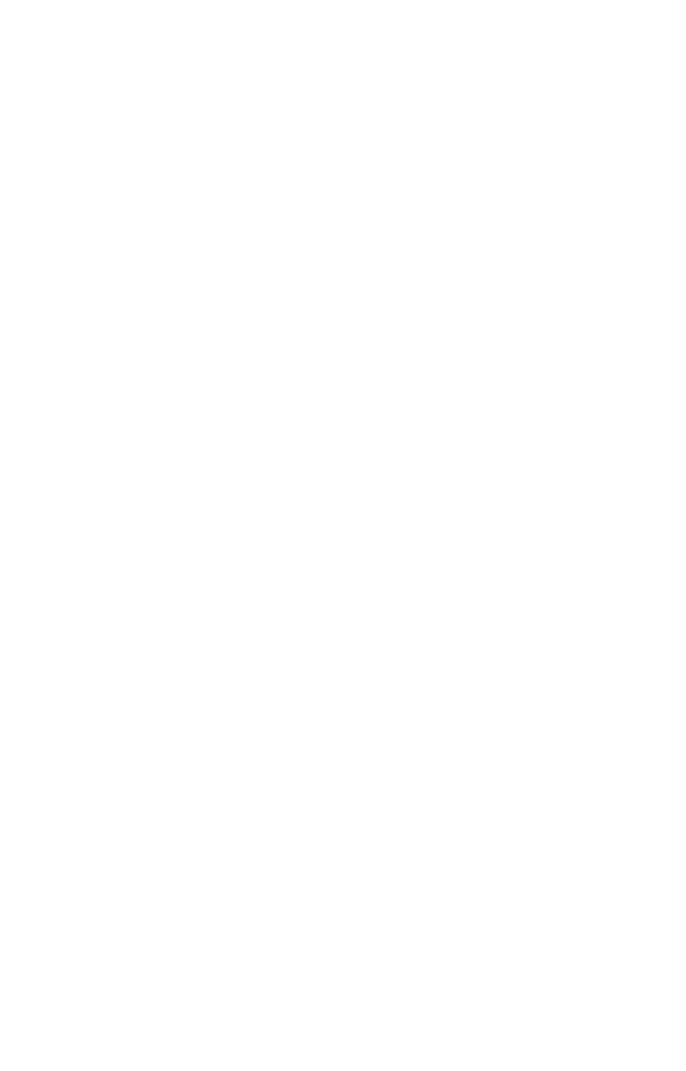 scroll, scrollTop: 0, scrollLeft: 0, axis: both 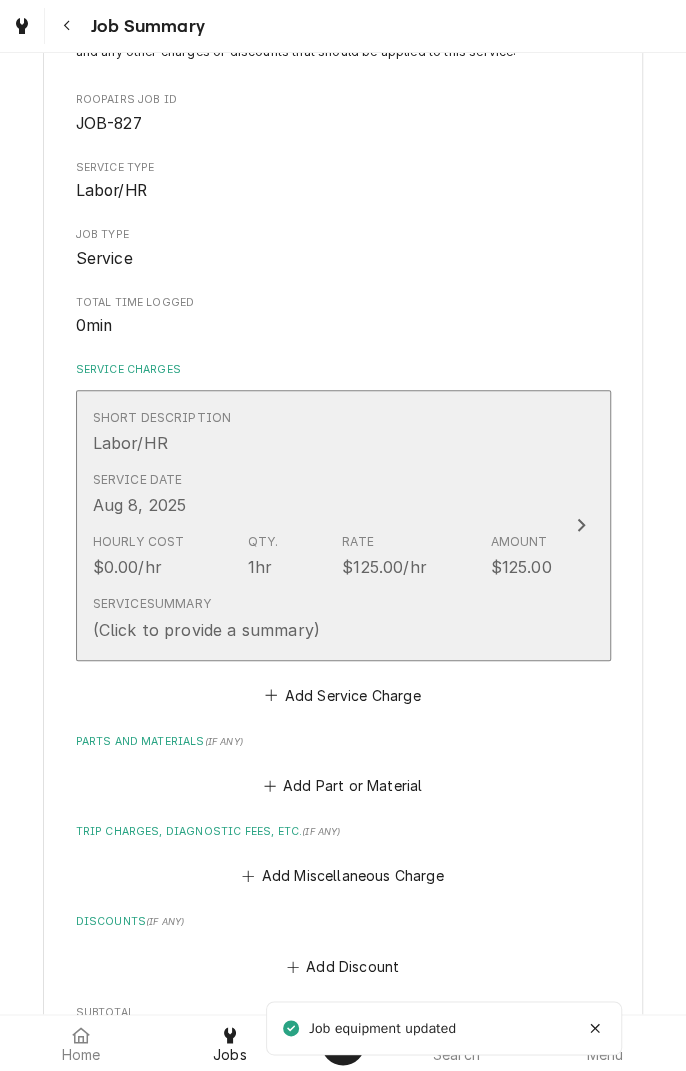 click on "Service Date Aug 8, 2025" at bounding box center (322, 494) 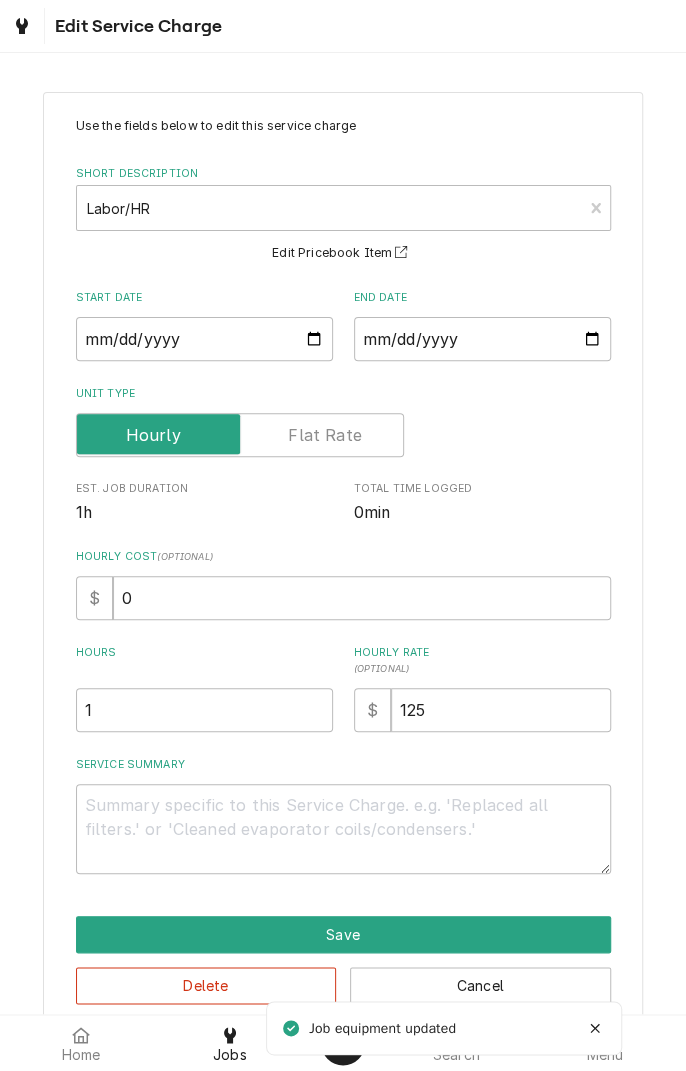 scroll, scrollTop: 33, scrollLeft: 0, axis: vertical 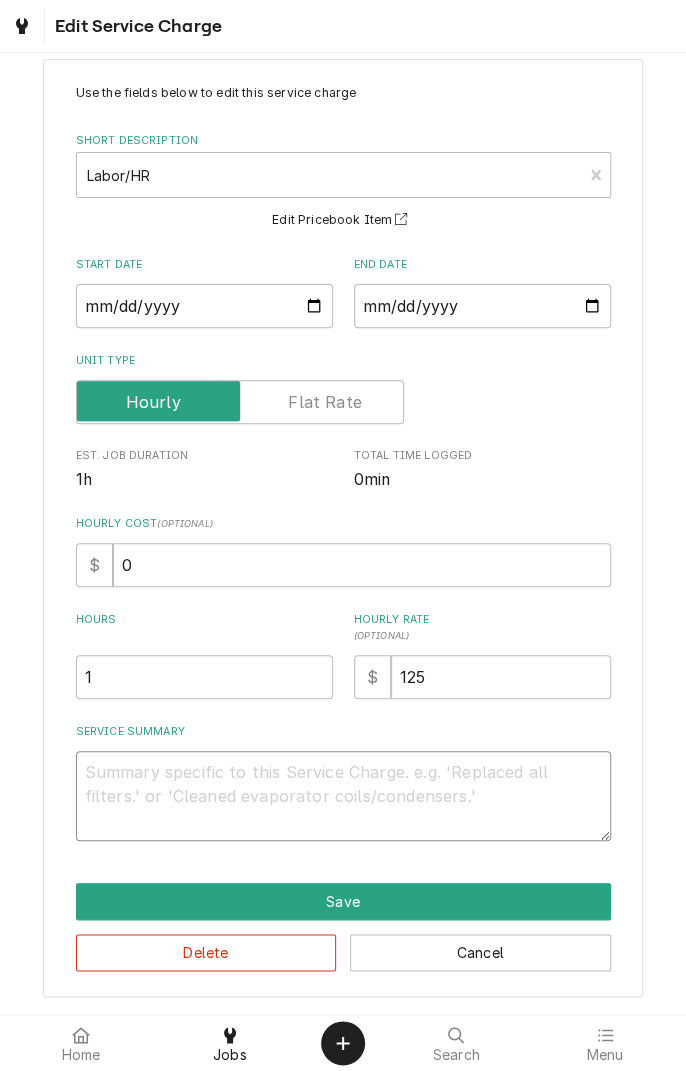 click on "Service Summary" at bounding box center [343, 796] 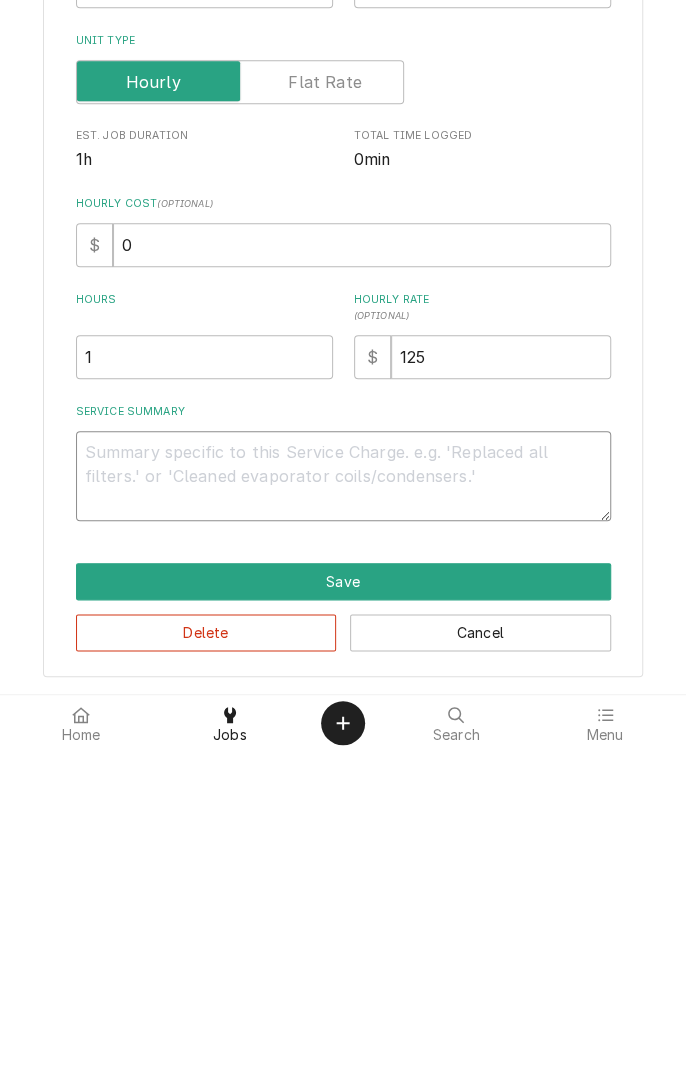 type on "F" 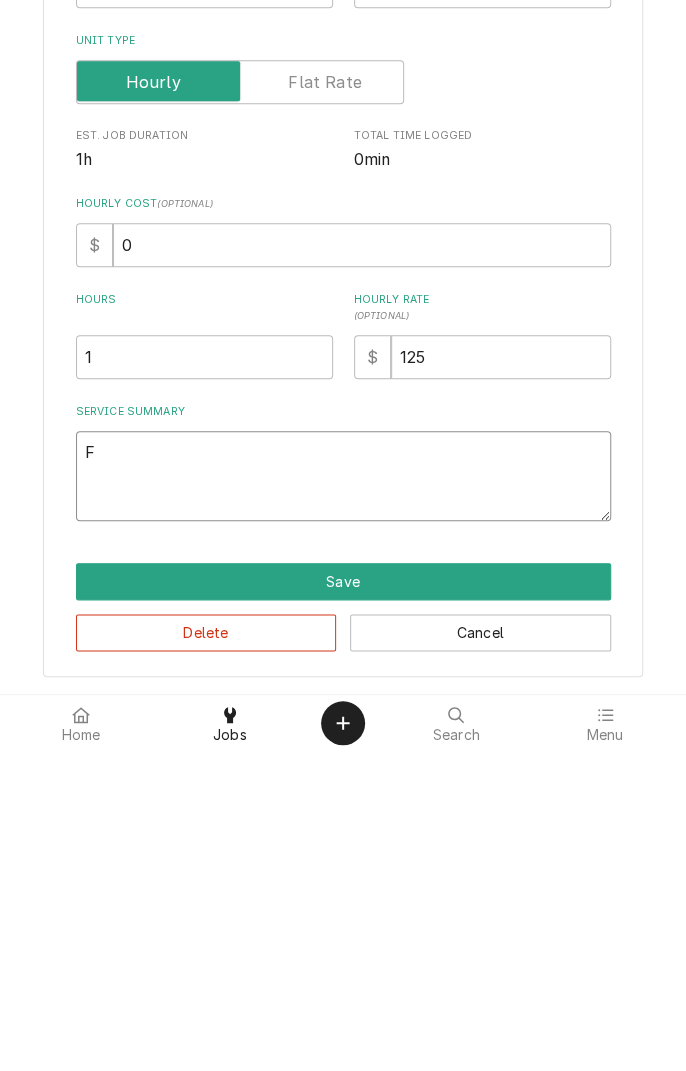 type on "x" 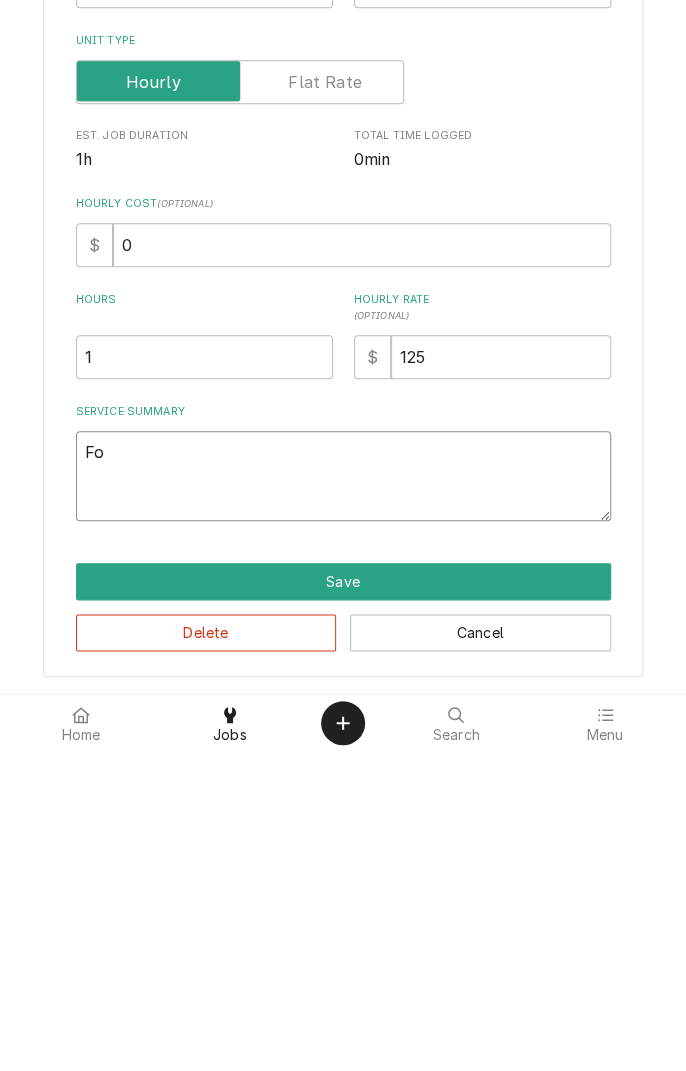 type on "x" 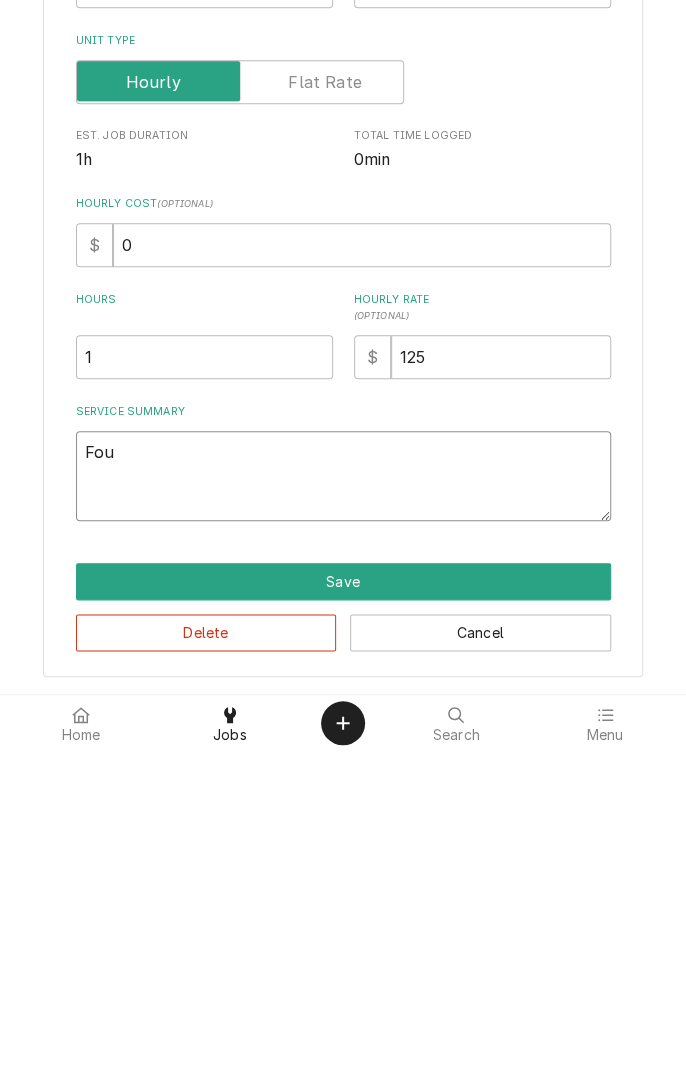 type on "x" 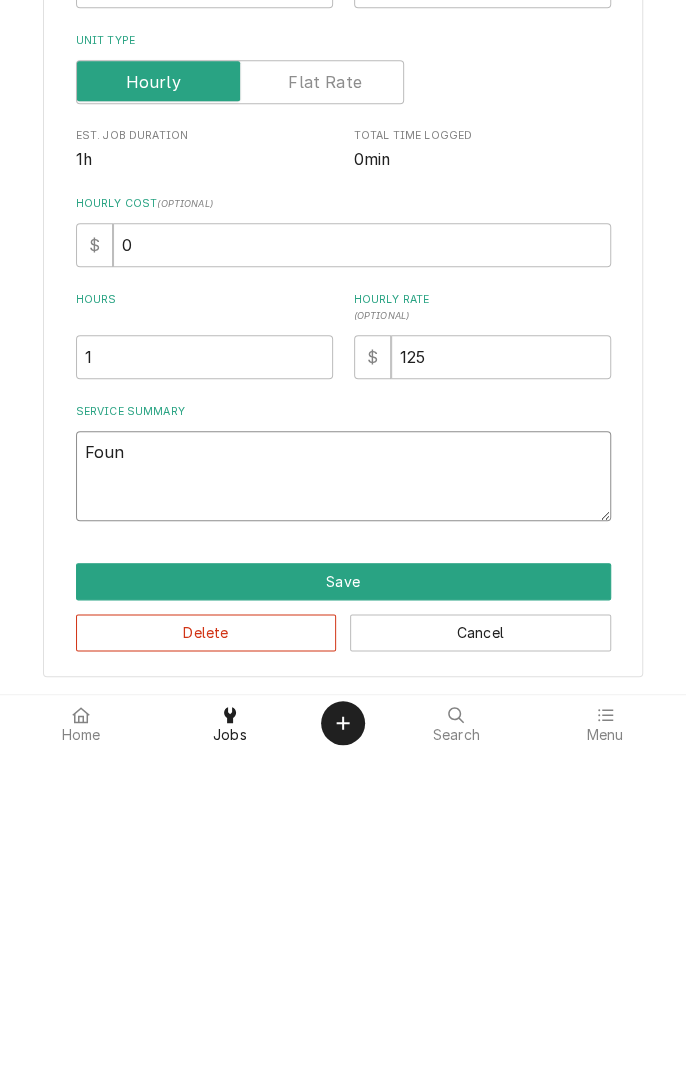type on "x" 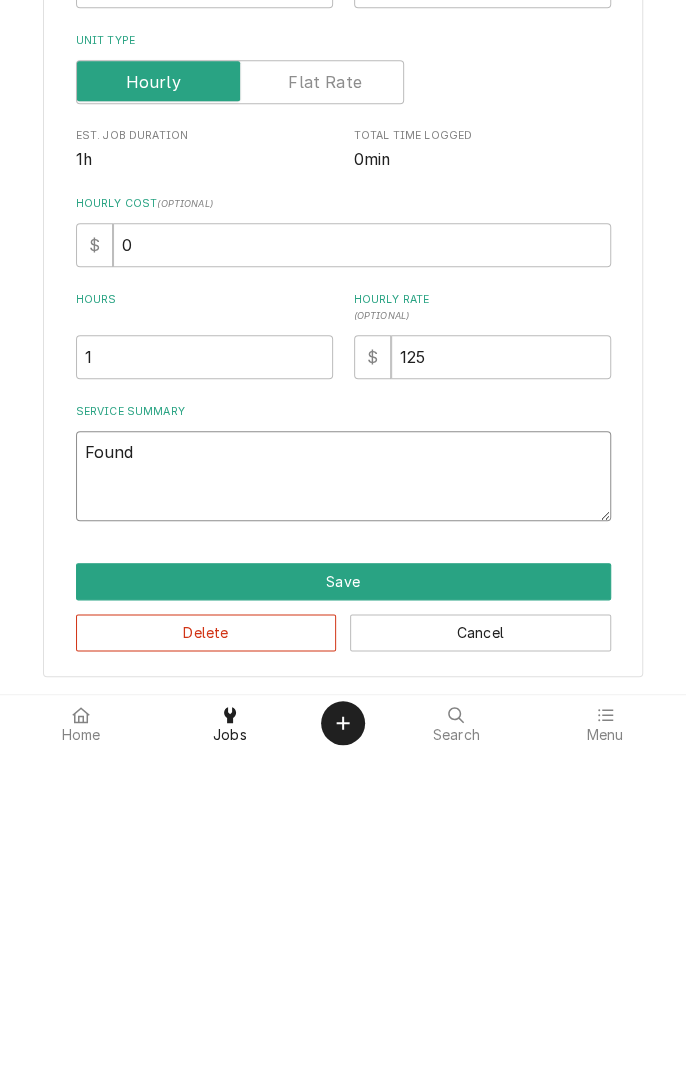 type on "x" 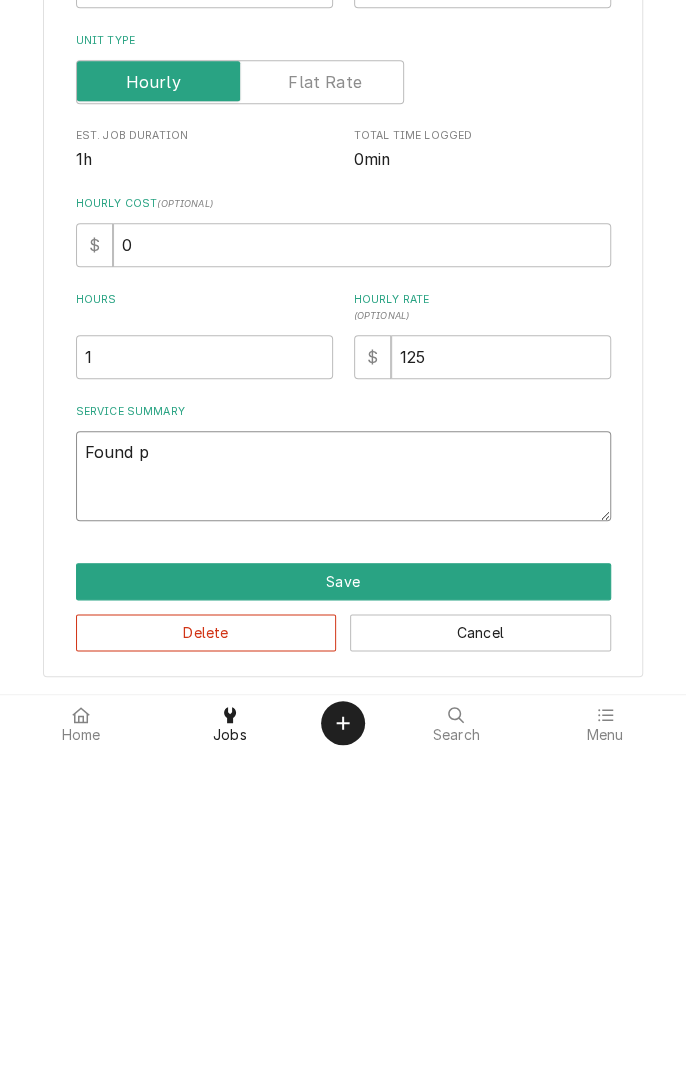 type on "x" 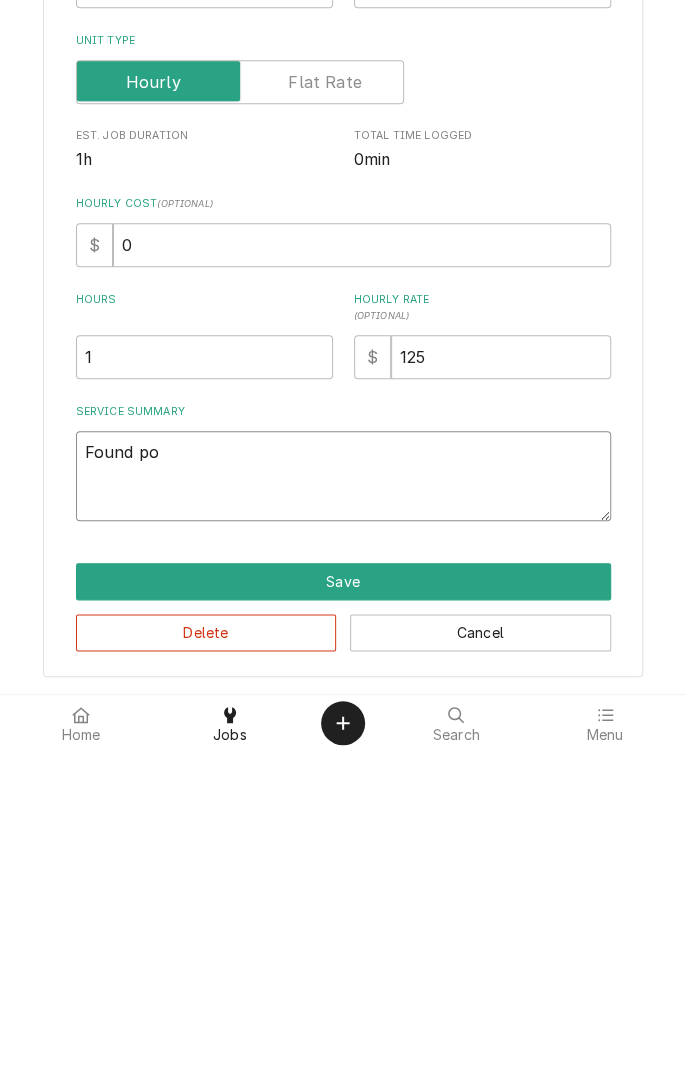 type on "x" 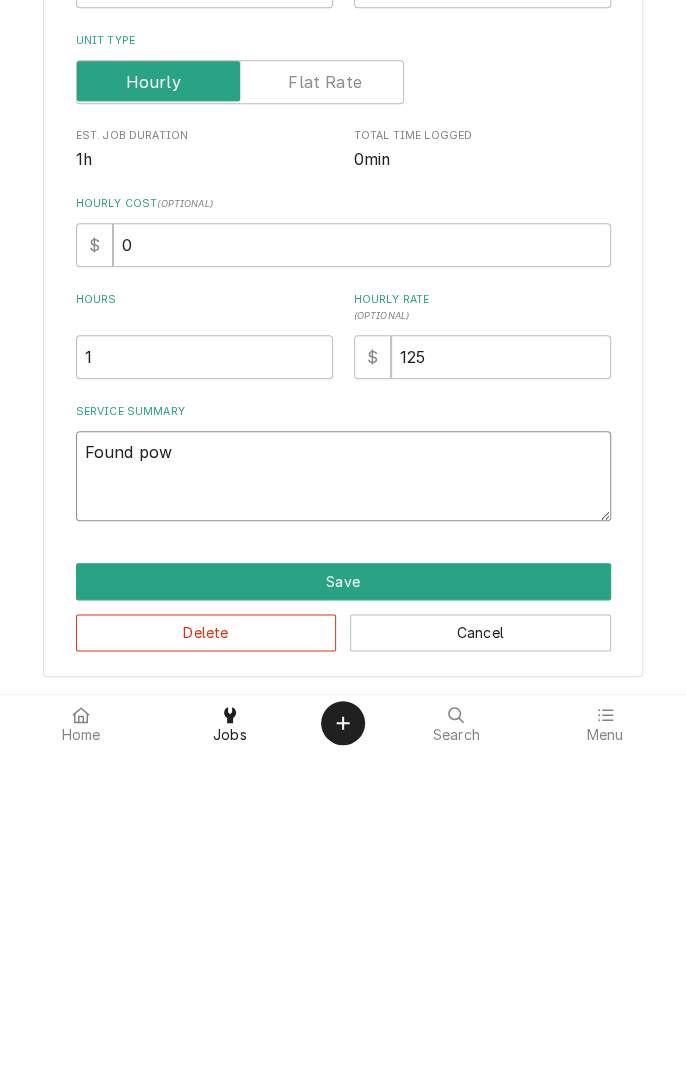 type on "x" 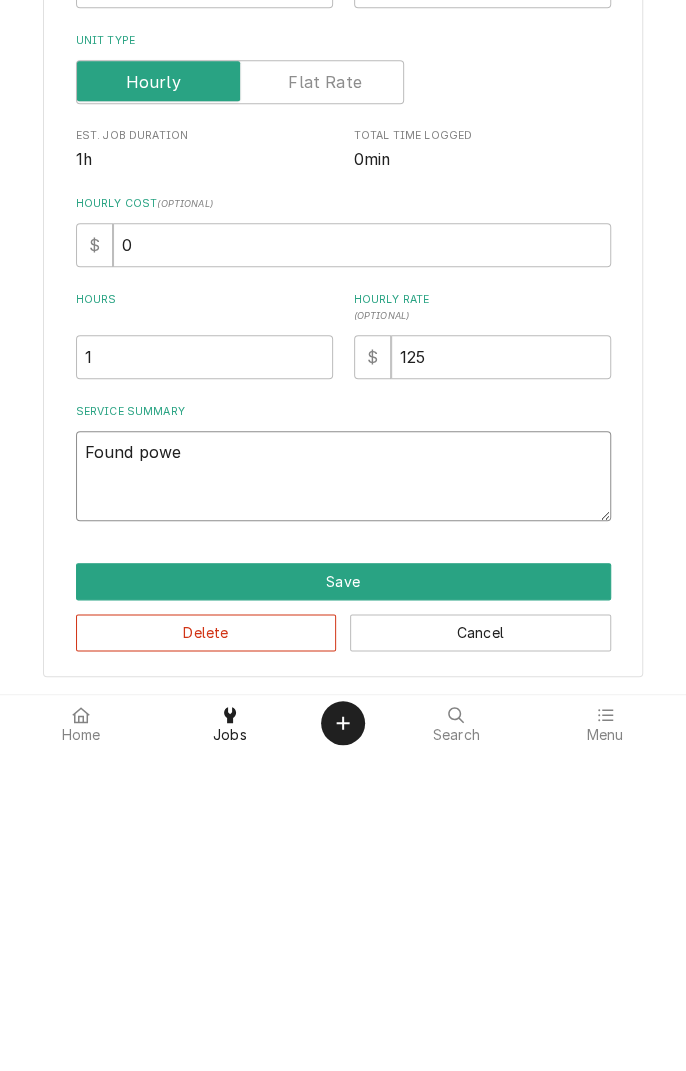 type on "x" 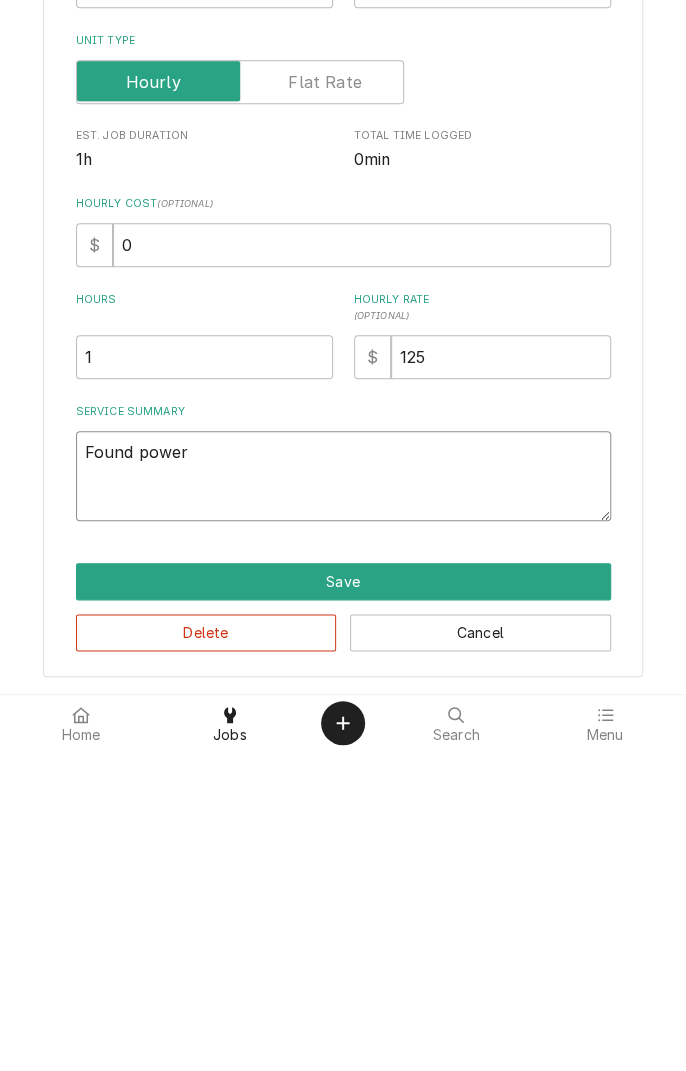 type on "x" 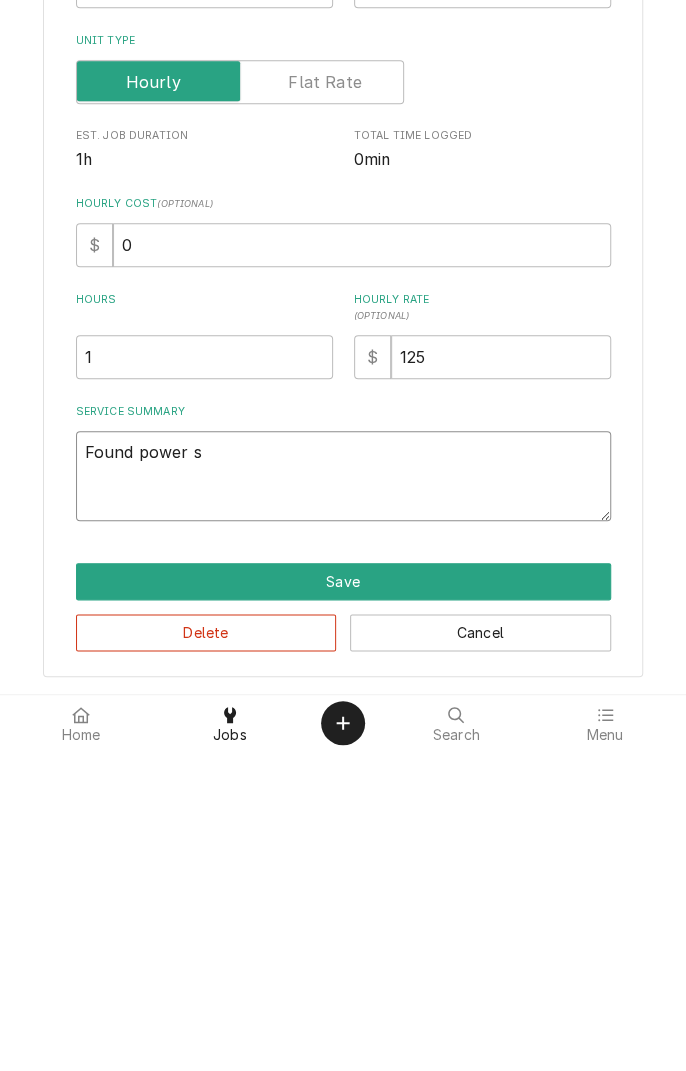 type on "x" 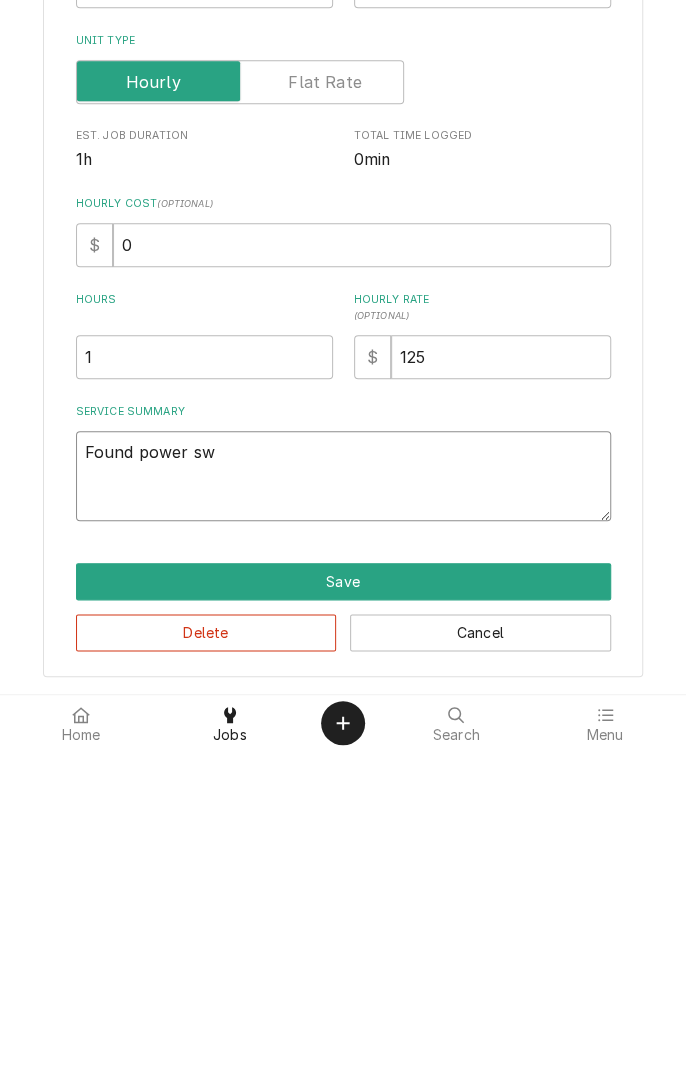 type on "x" 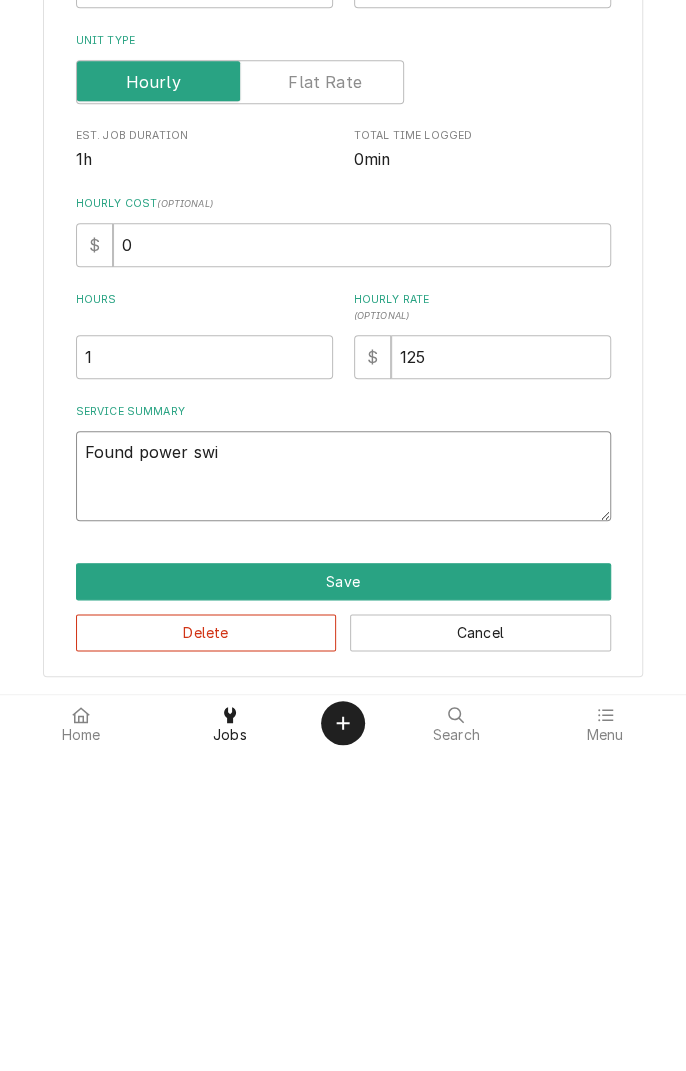type on "x" 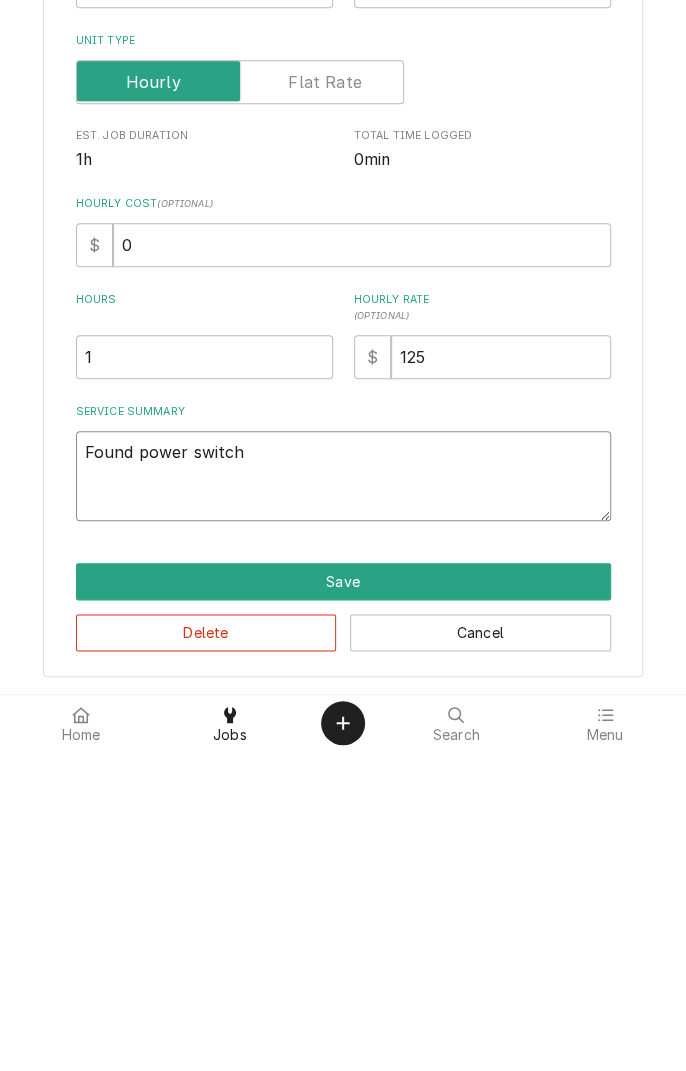 type on "x" 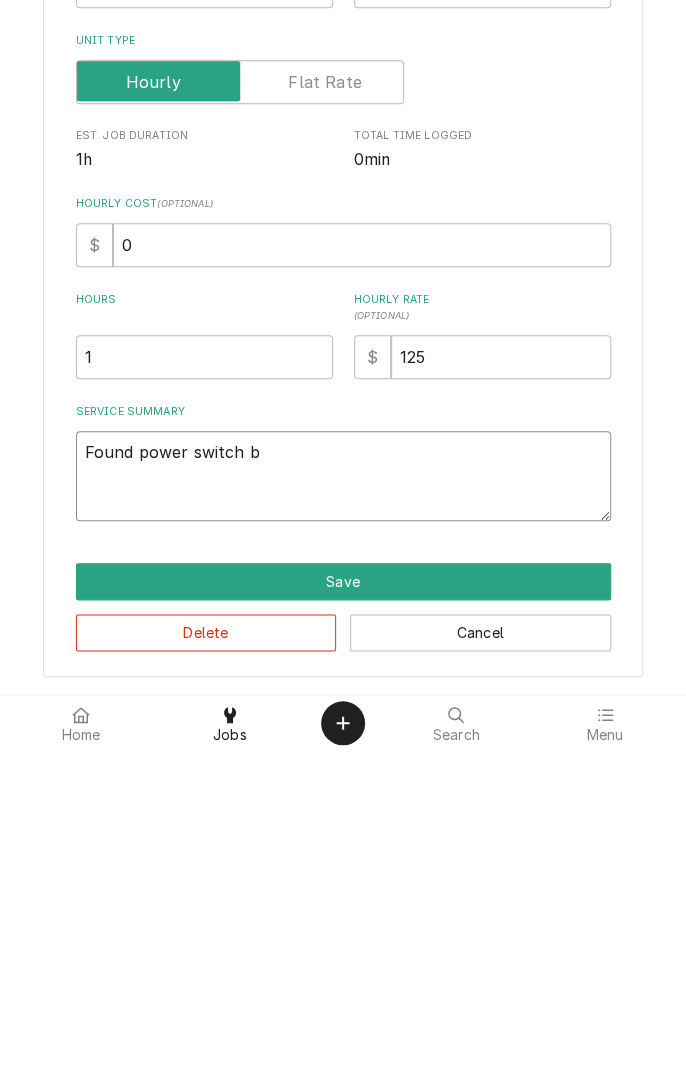 type on "x" 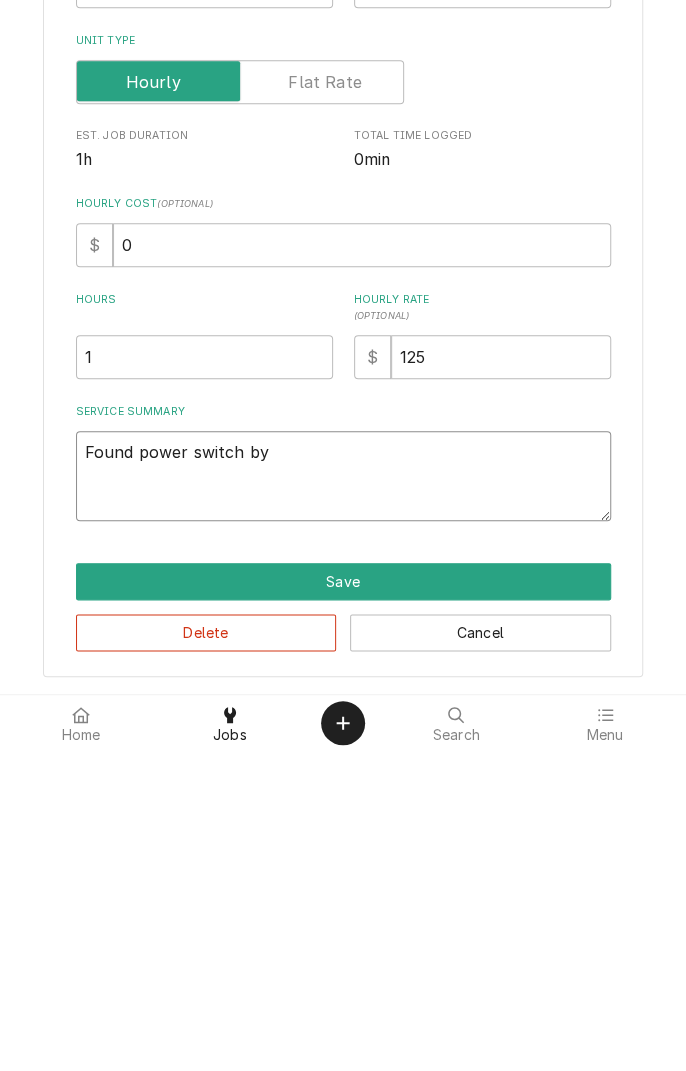 type on "x" 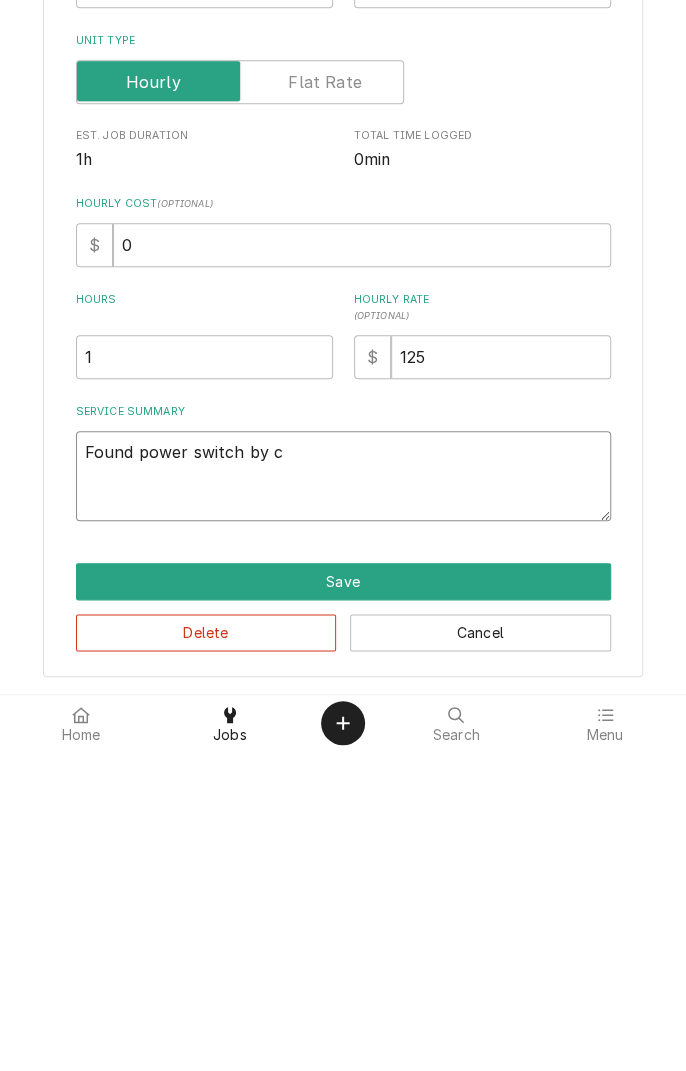 type on "x" 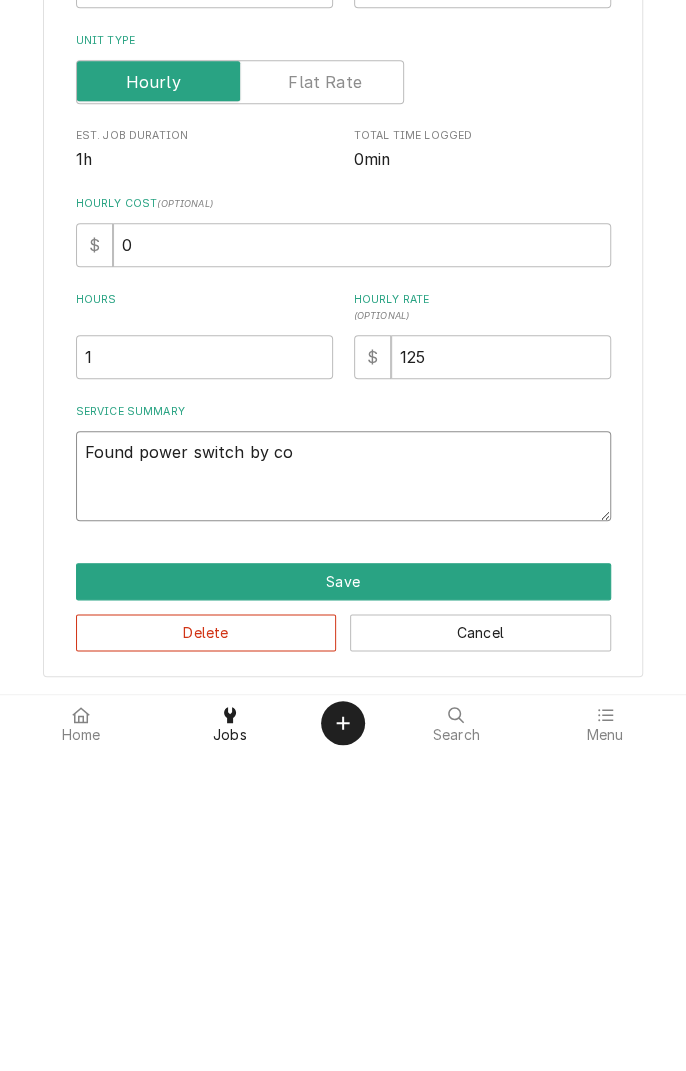 type on "x" 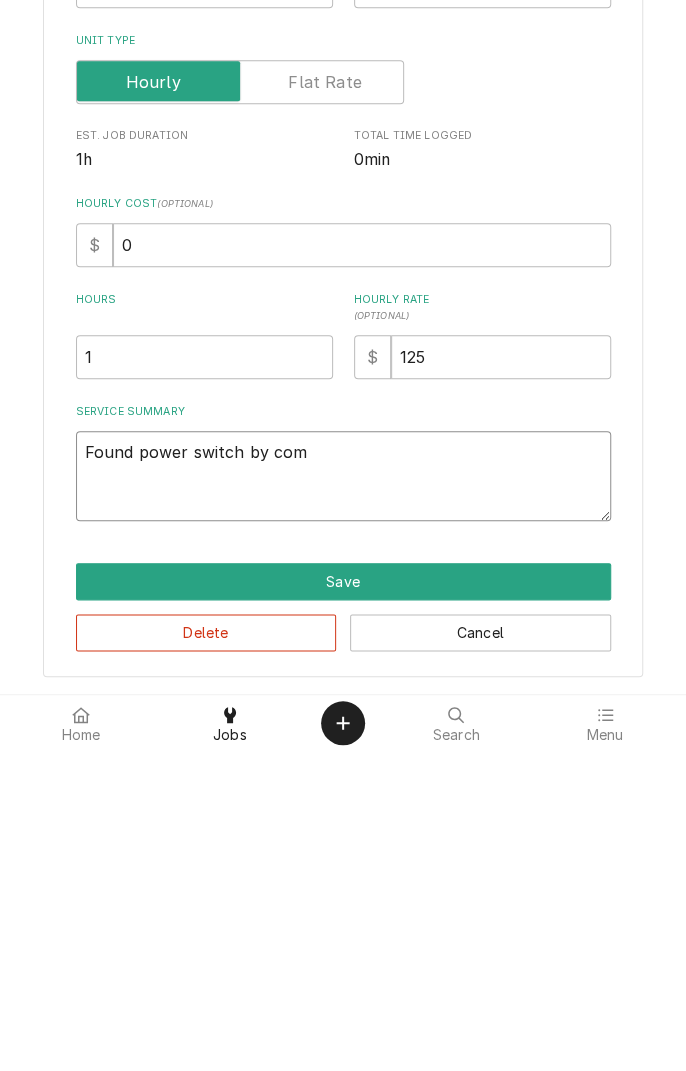 type on "x" 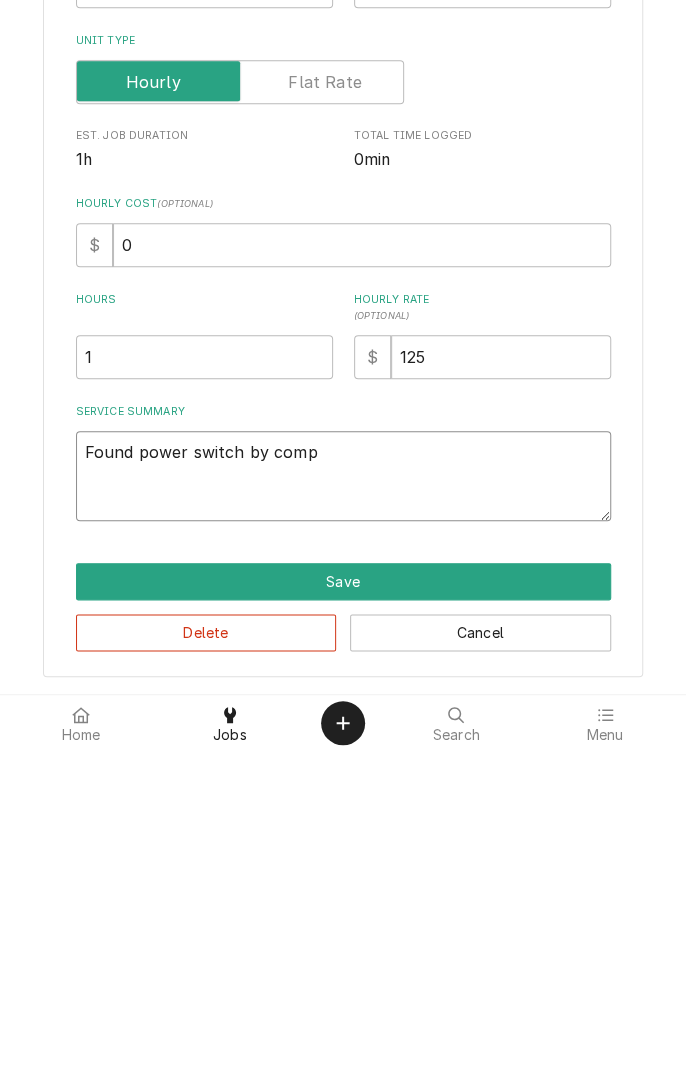 type on "x" 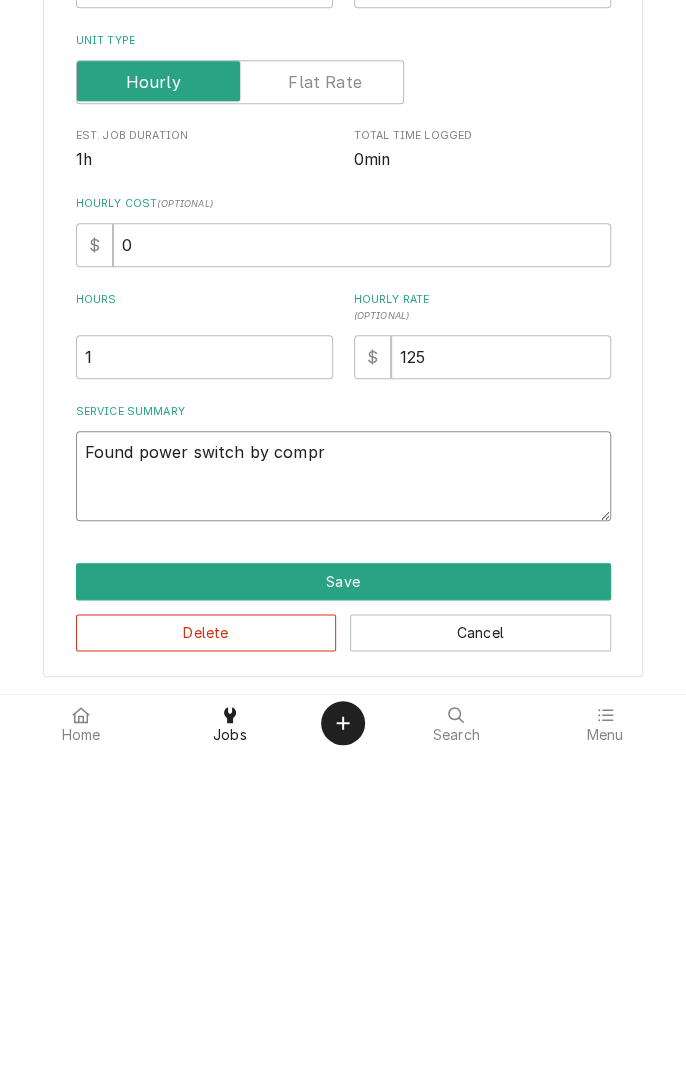 type on "x" 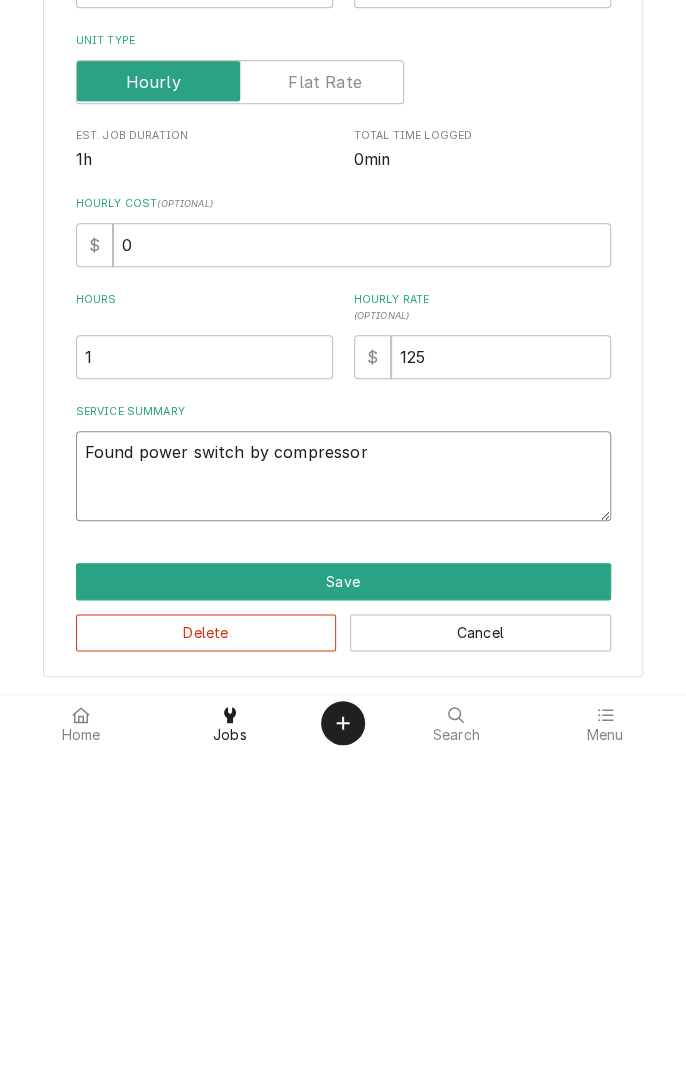 type on "x" 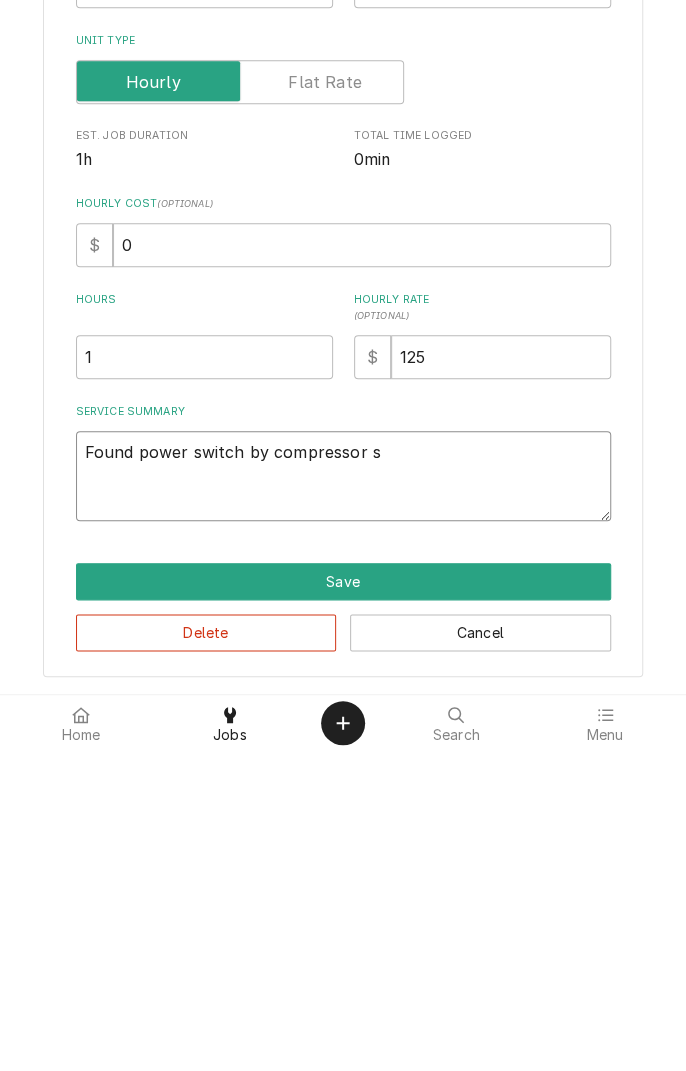 type on "x" 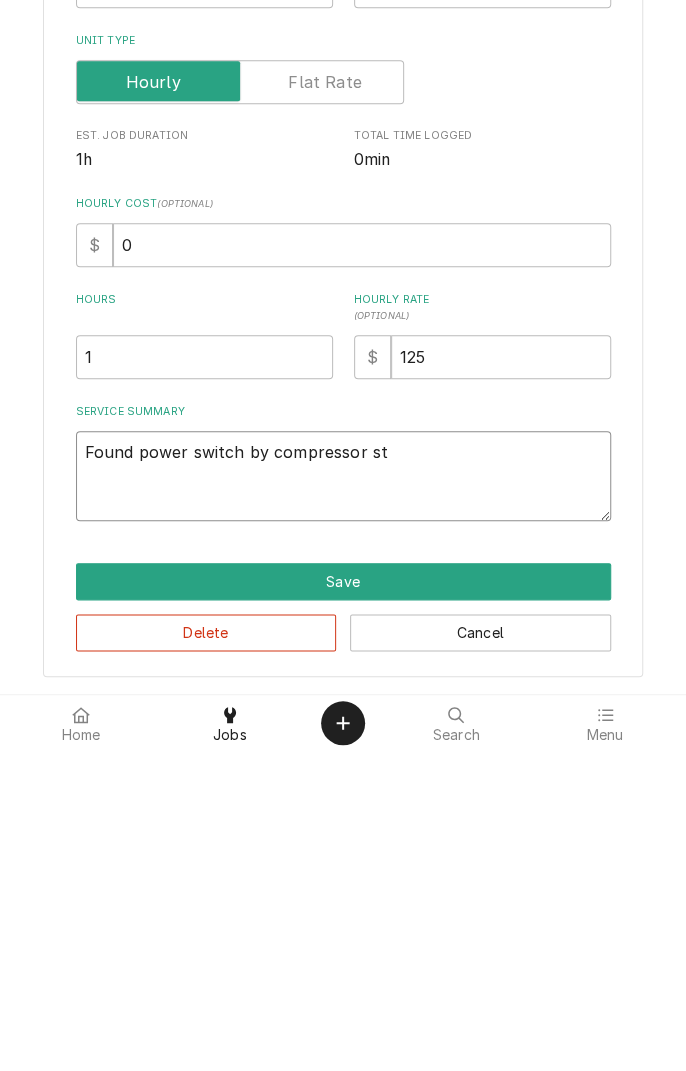 type on "x" 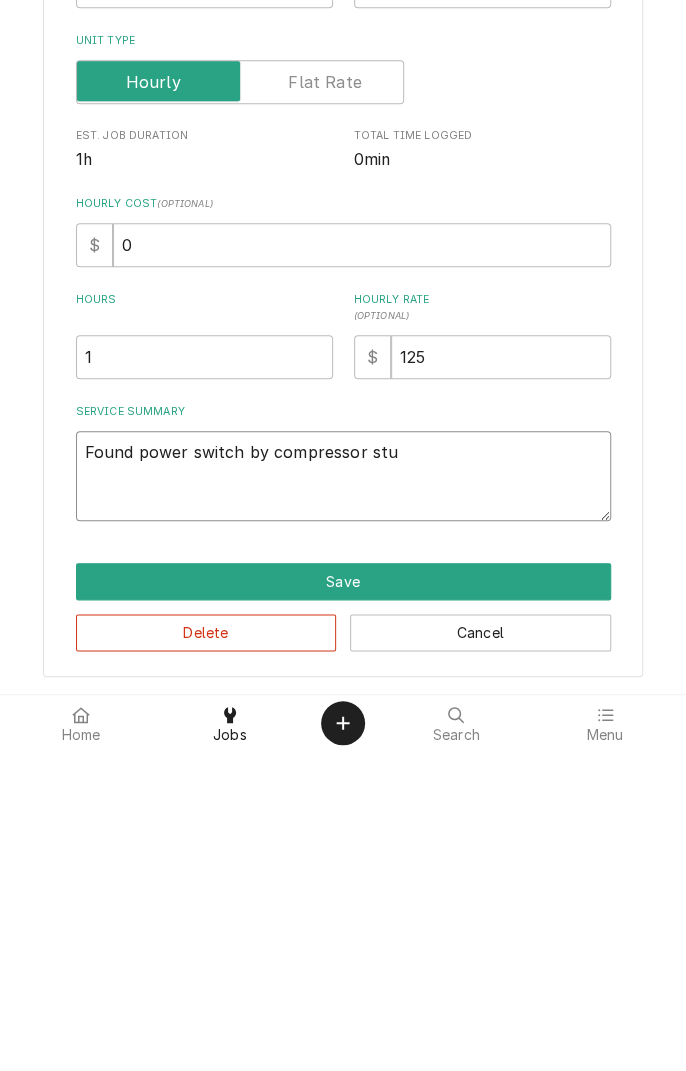 type on "x" 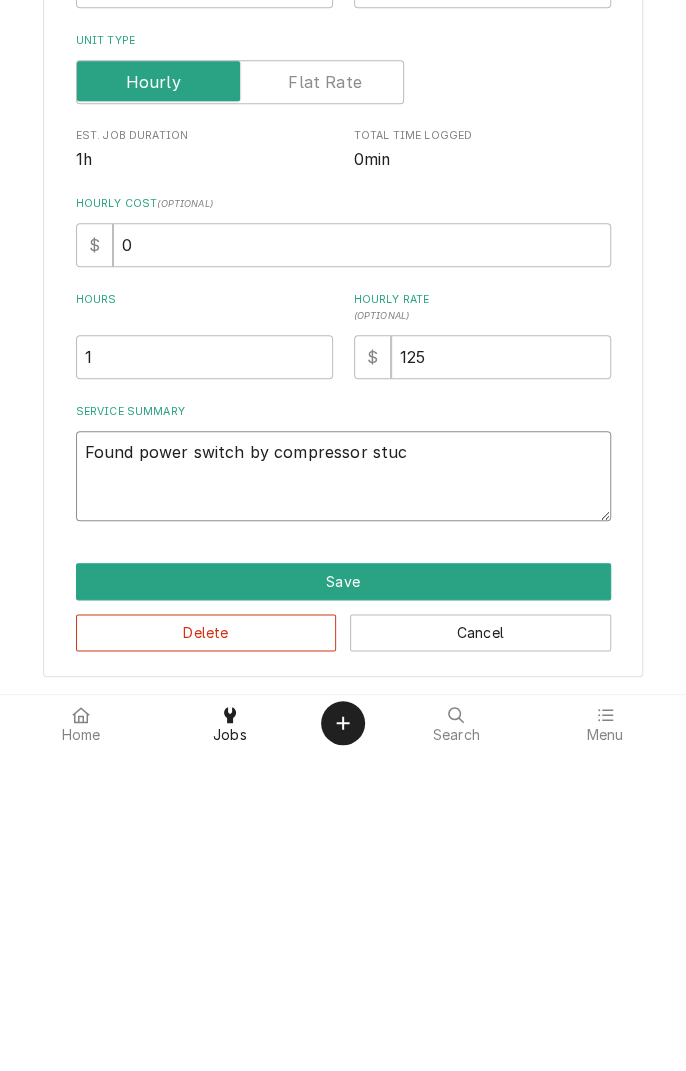 type on "x" 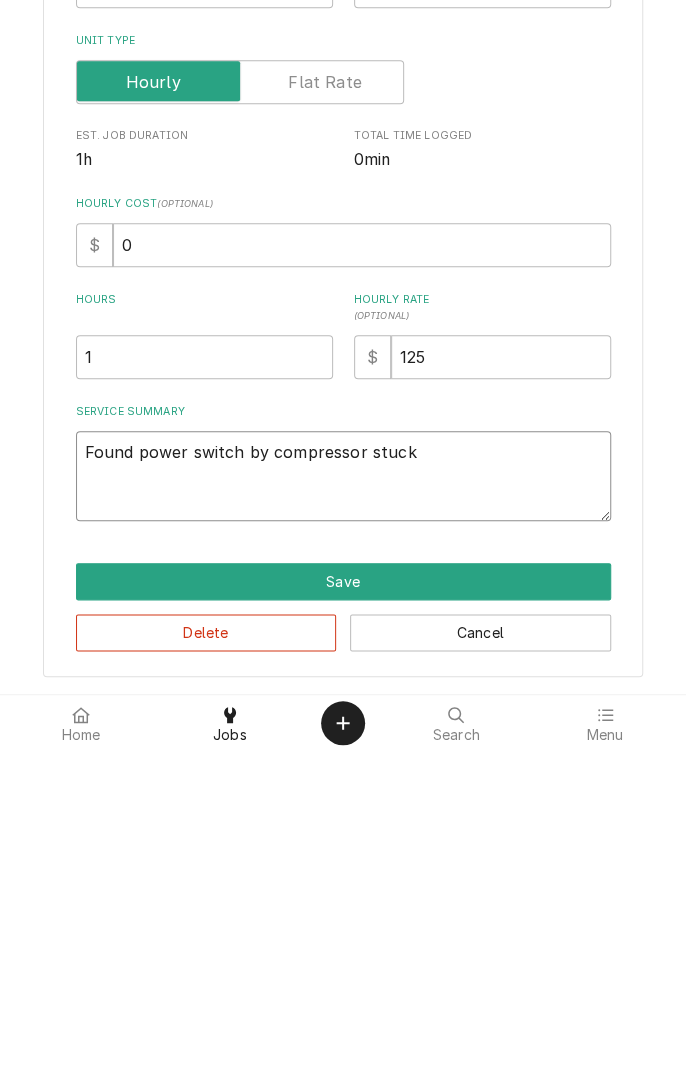 type on "x" 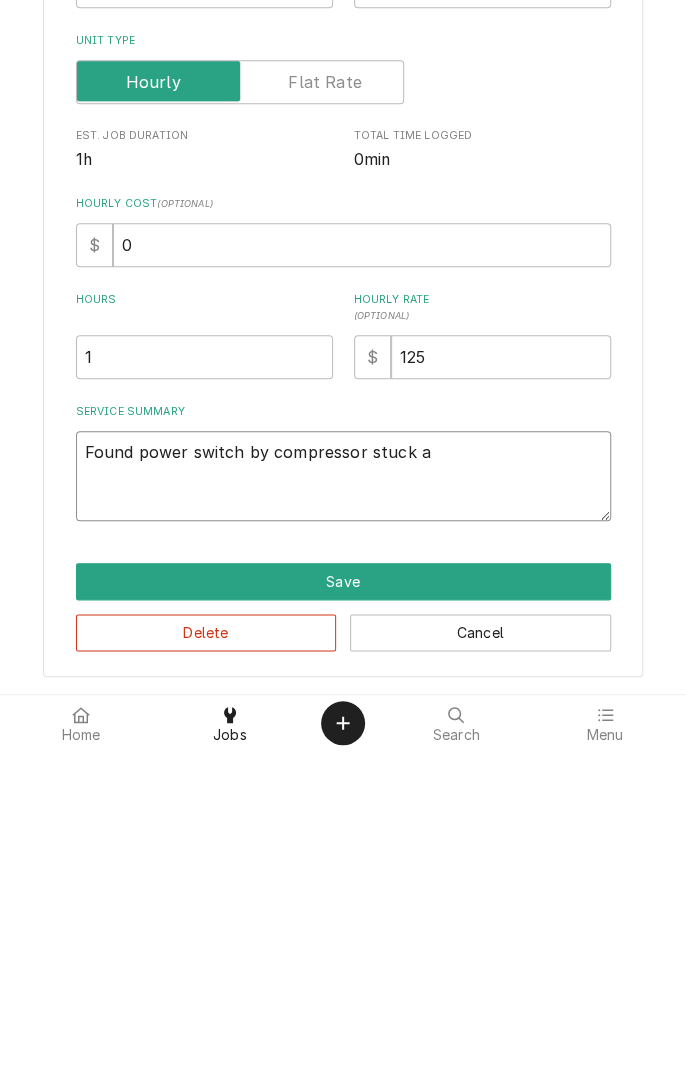 type on "x" 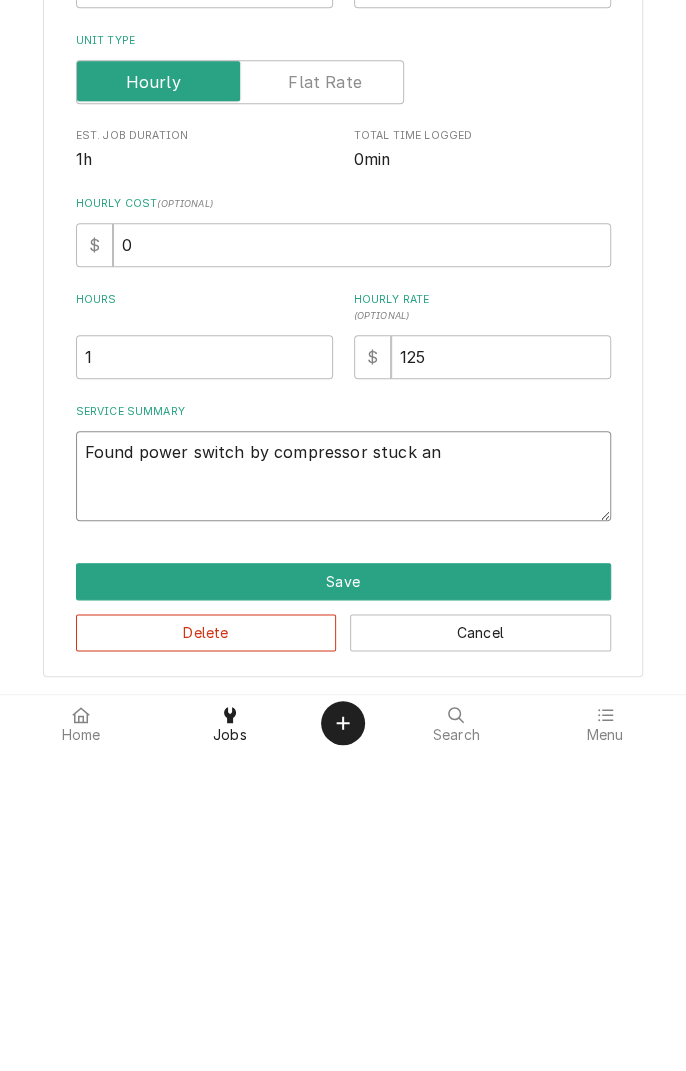 type on "x" 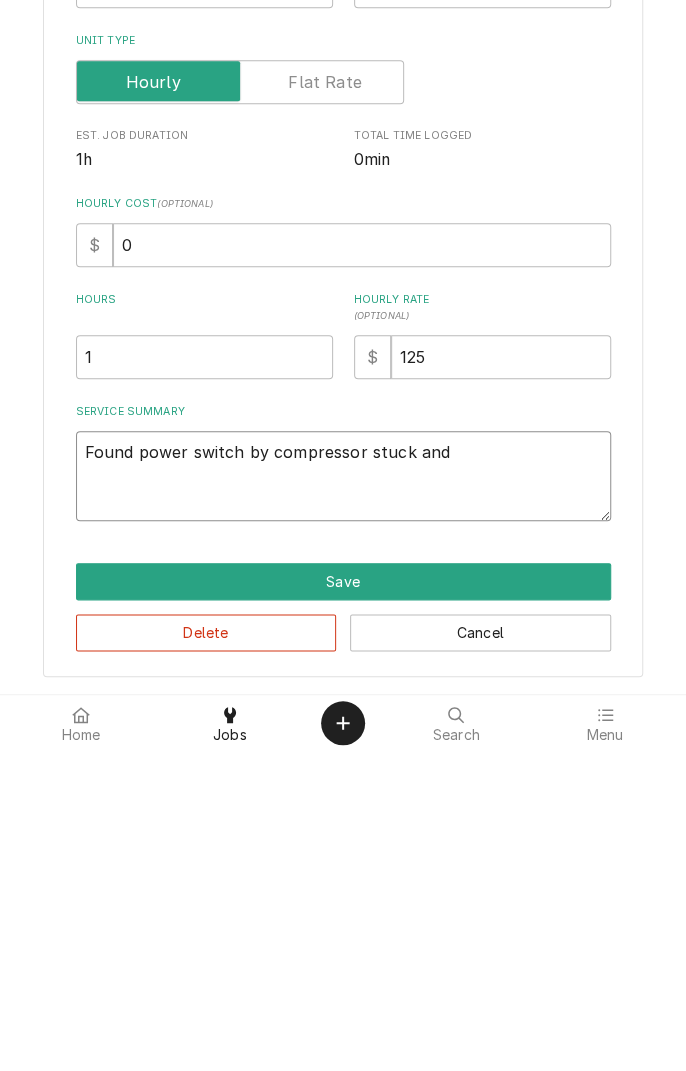 type on "x" 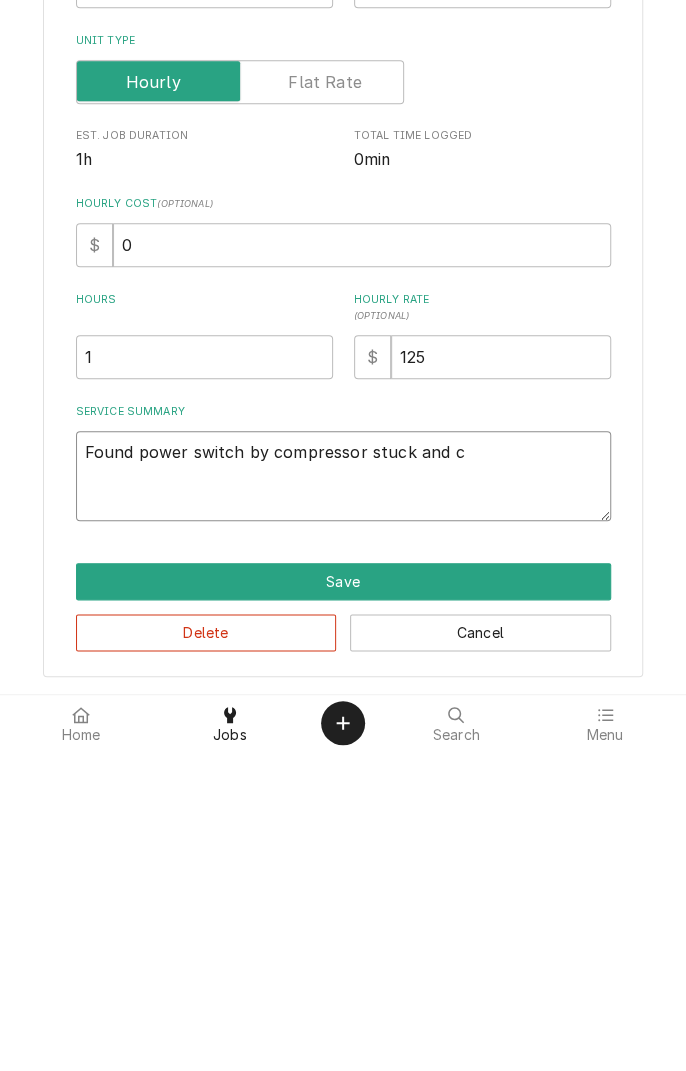 type on "x" 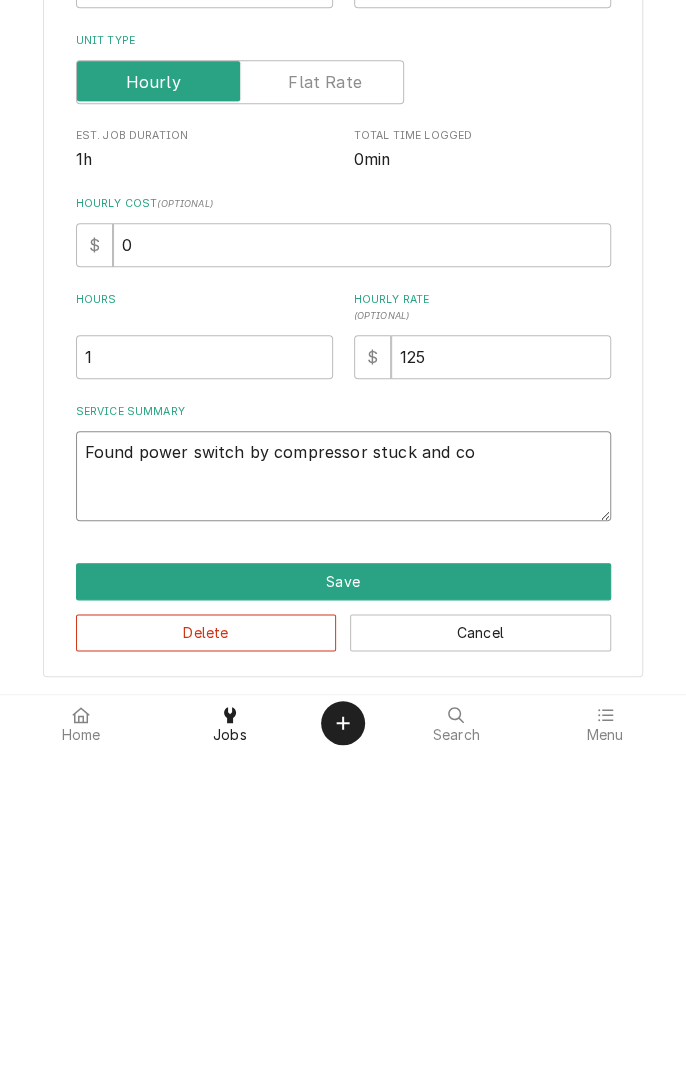 type on "x" 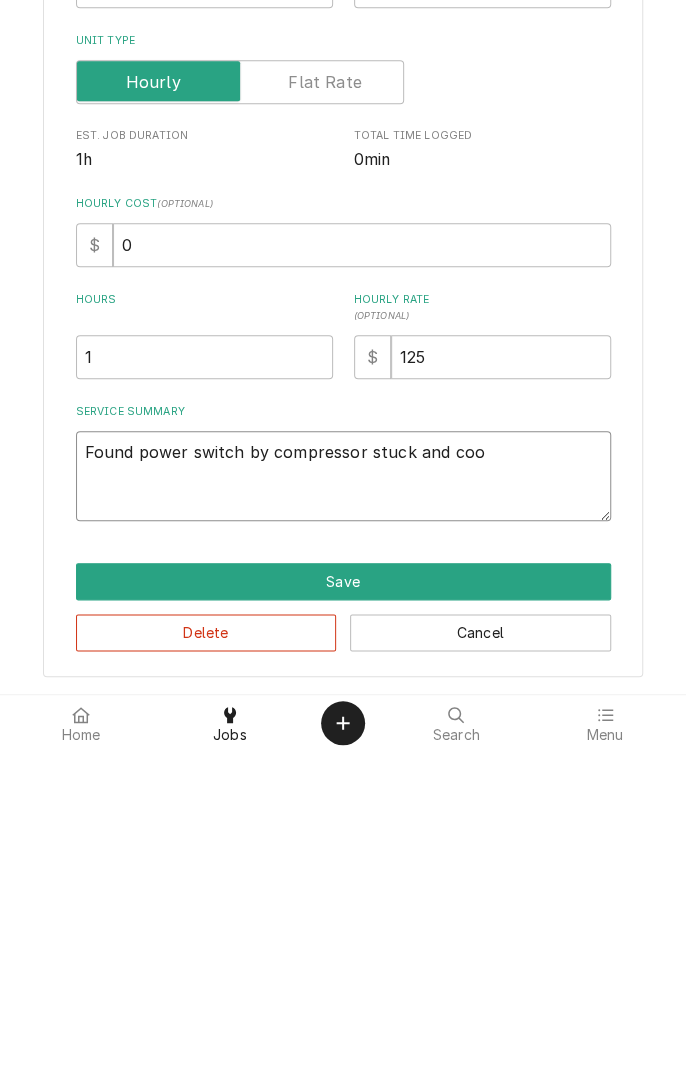 type on "x" 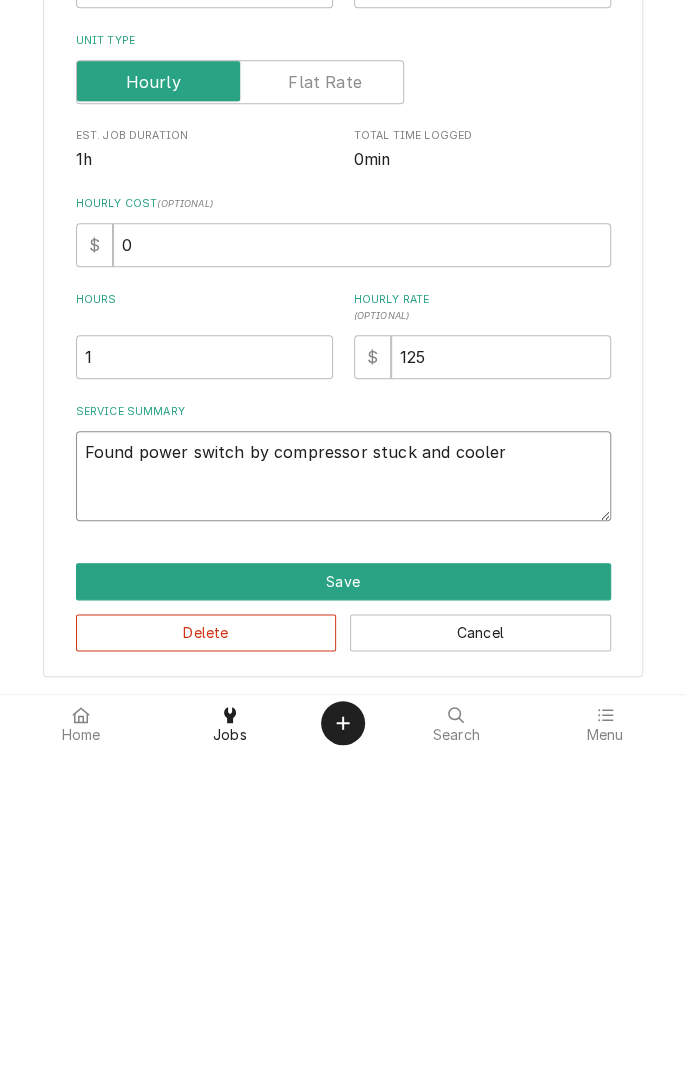 type on "x" 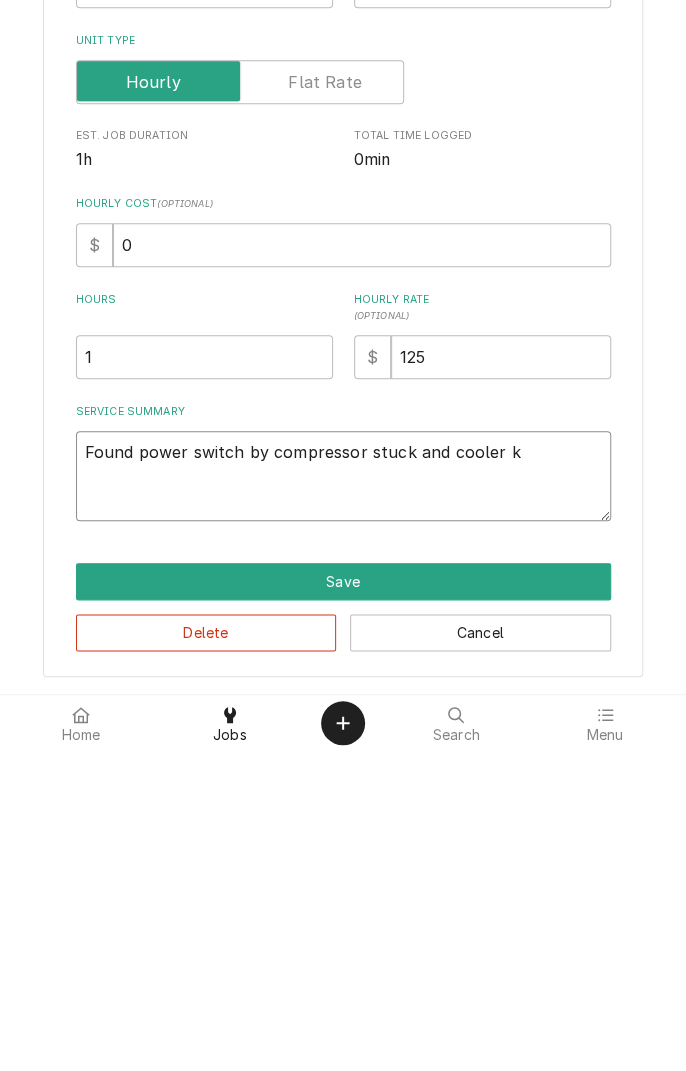 type on "x" 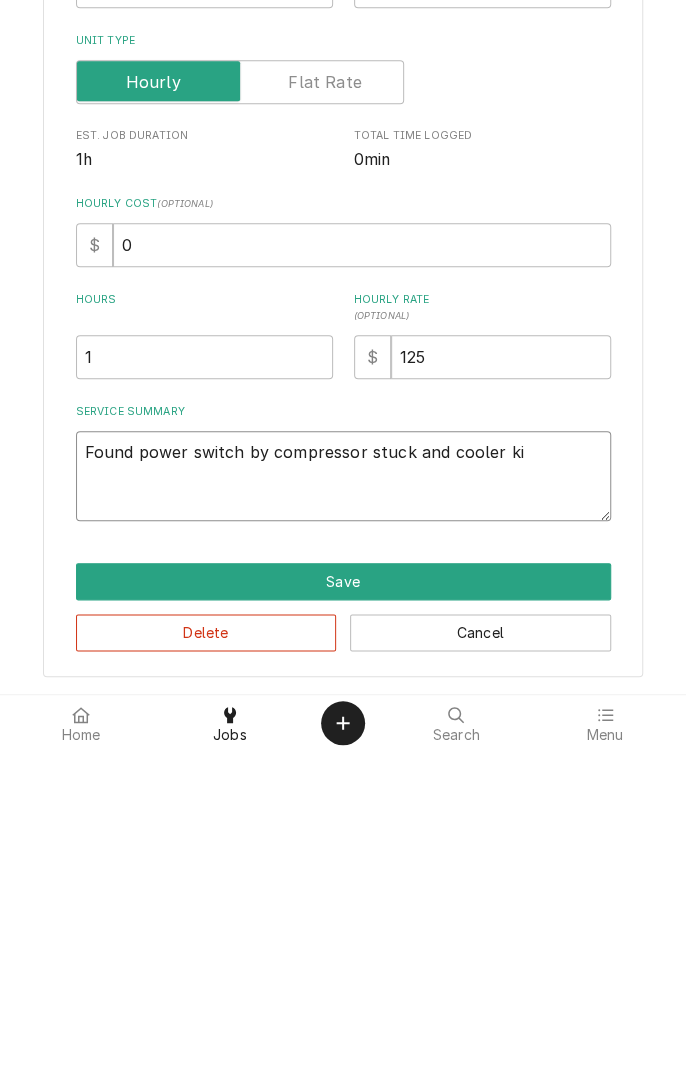 type on "x" 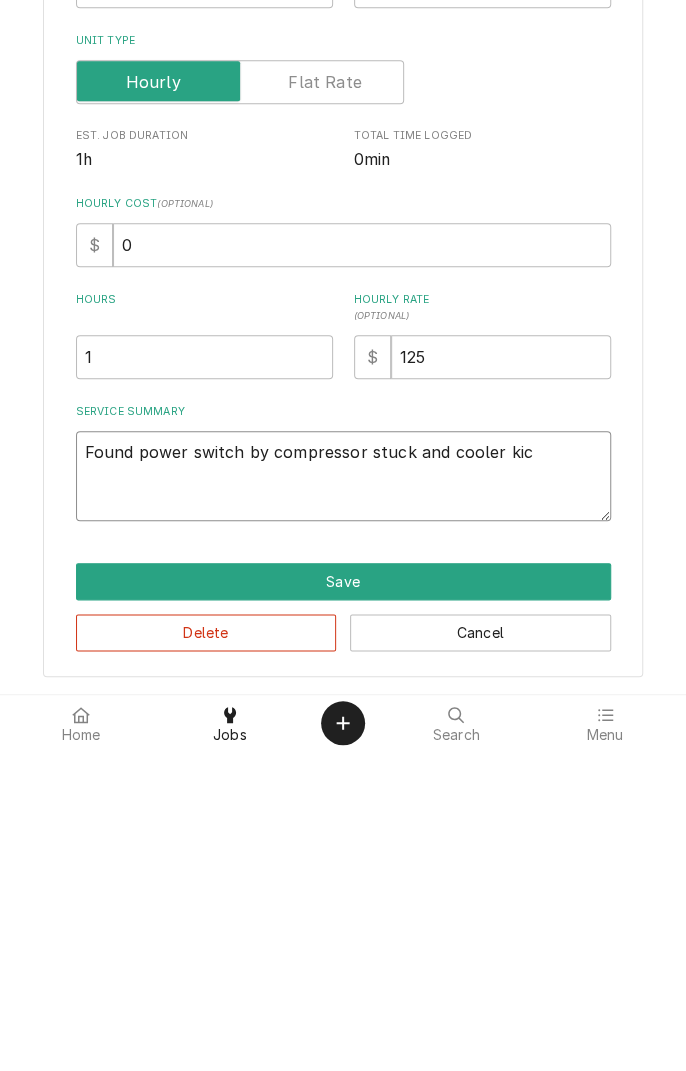 type on "x" 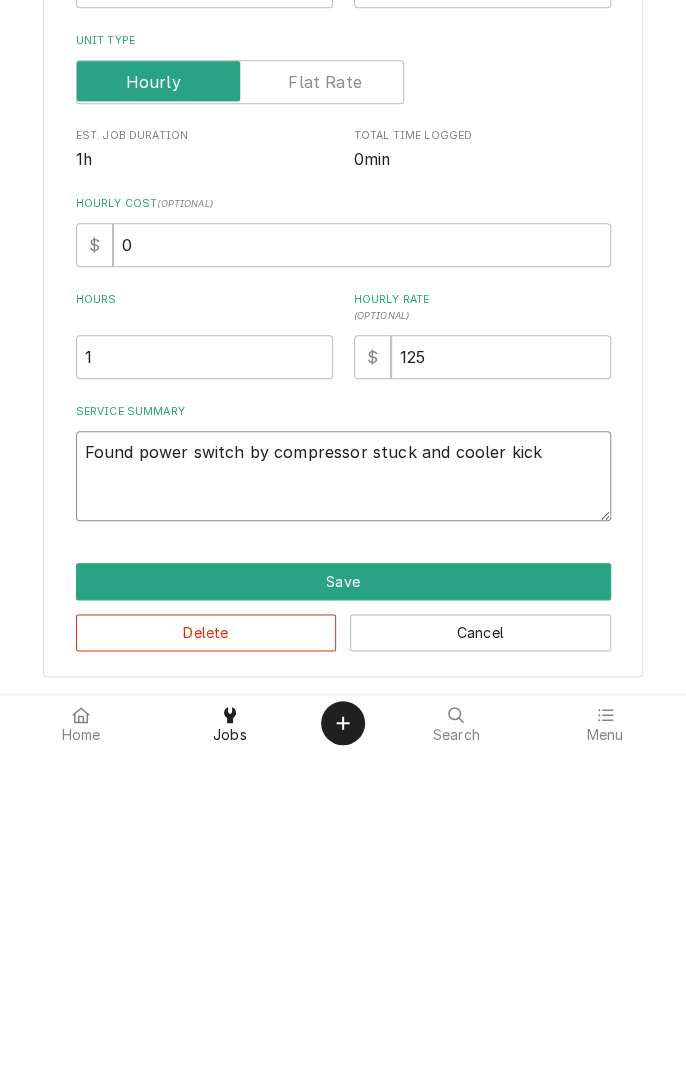 type on "x" 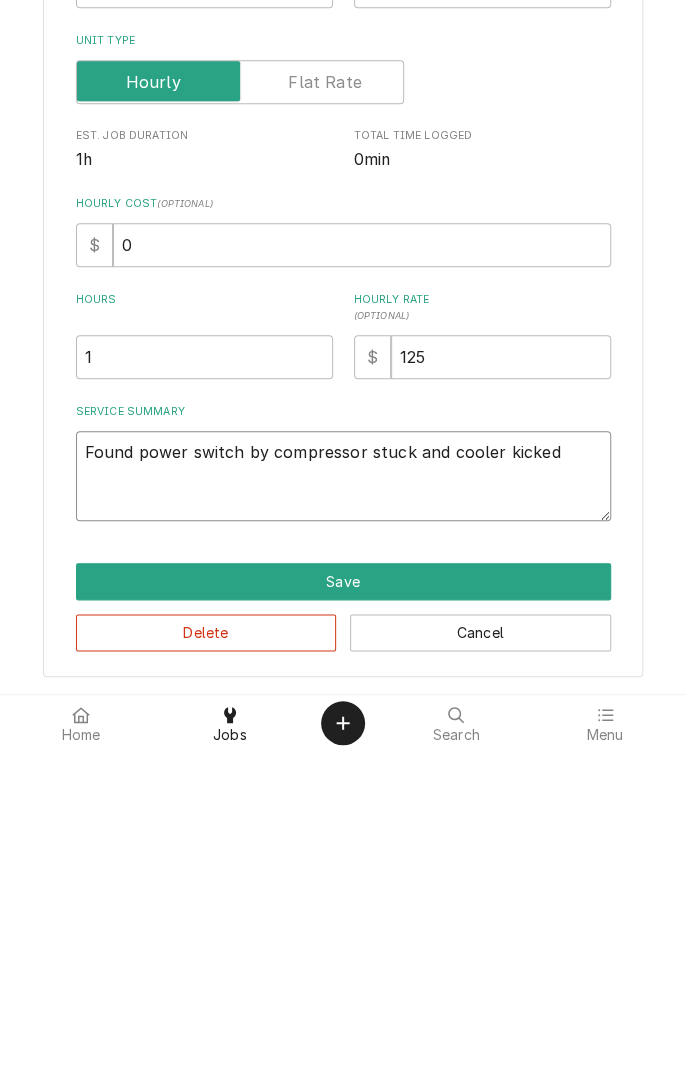type on "x" 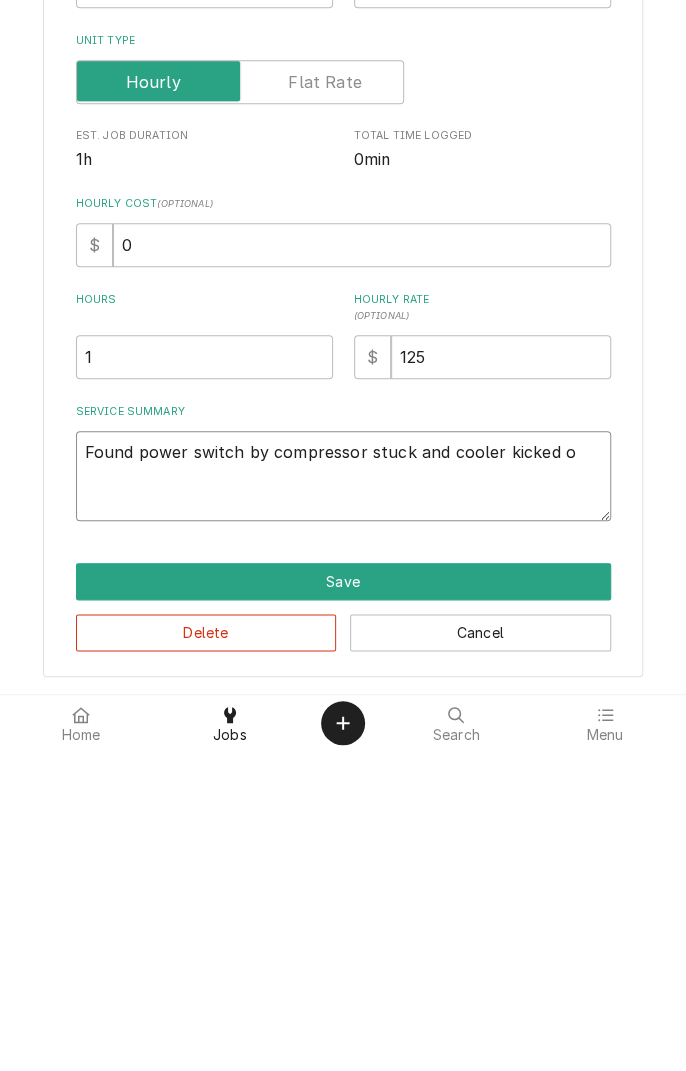 type on "x" 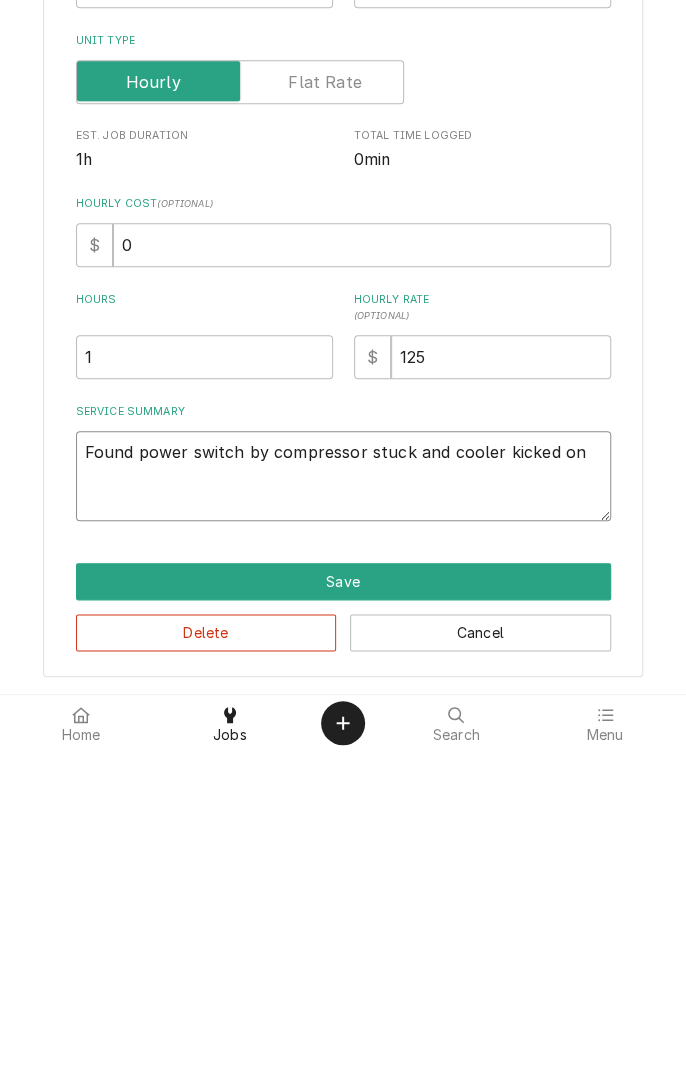 type on "x" 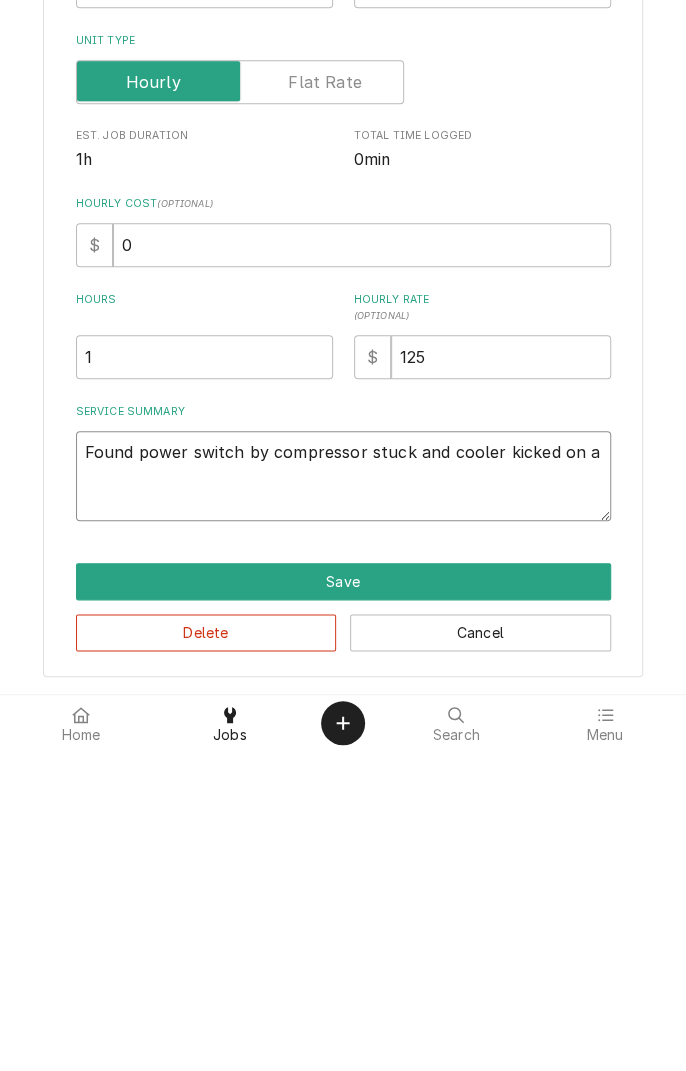 type on "x" 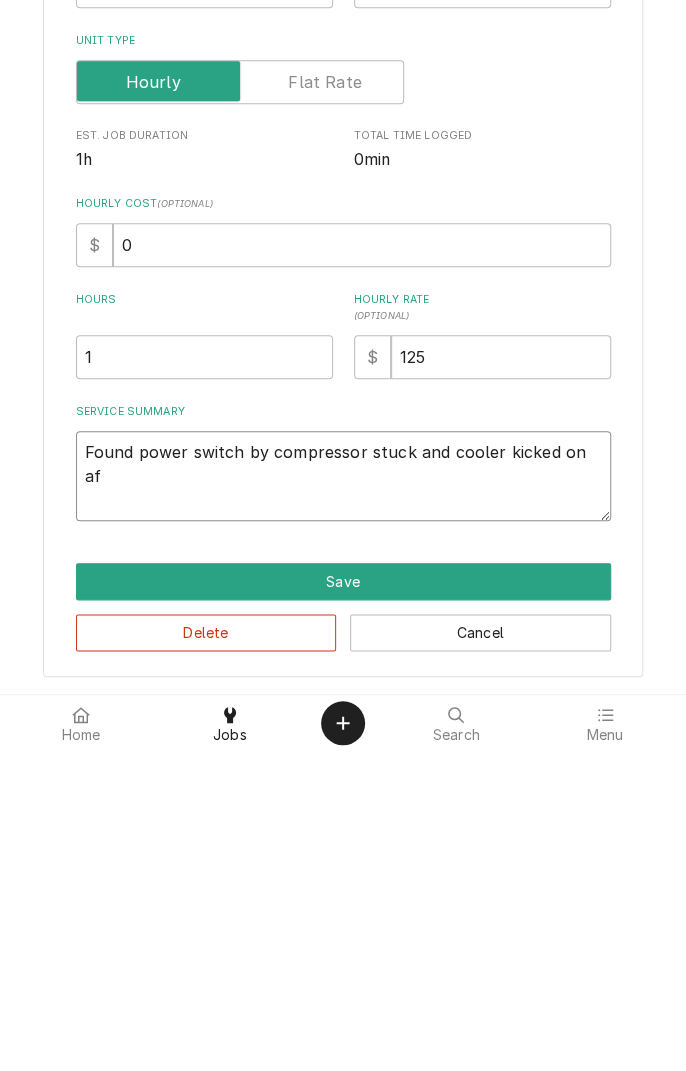 type on "x" 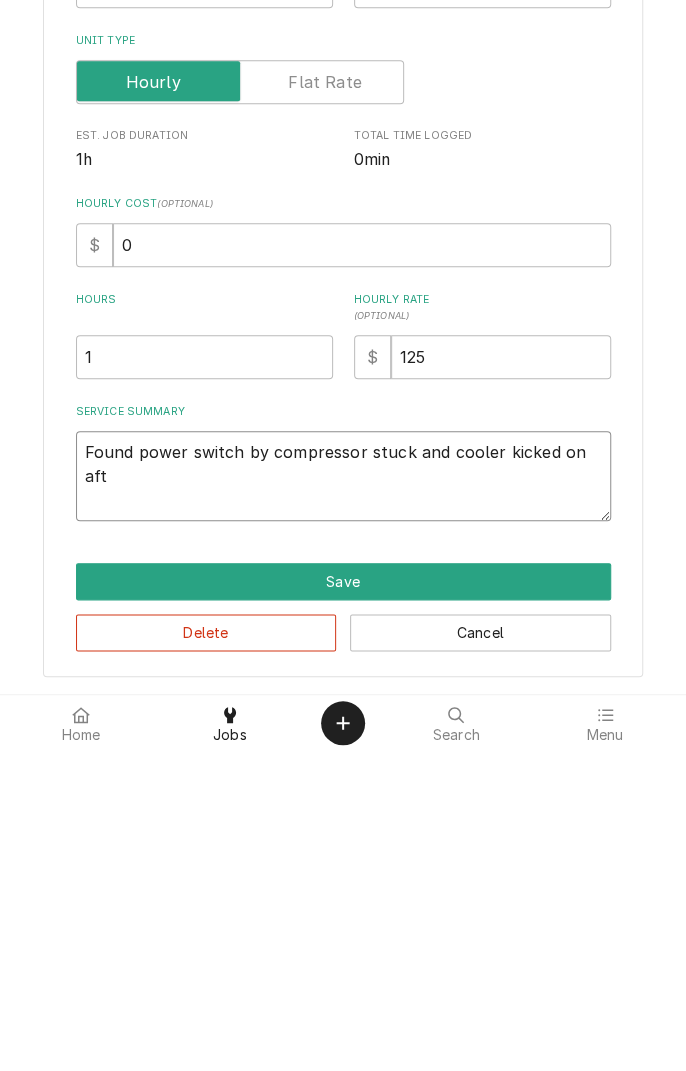type on "x" 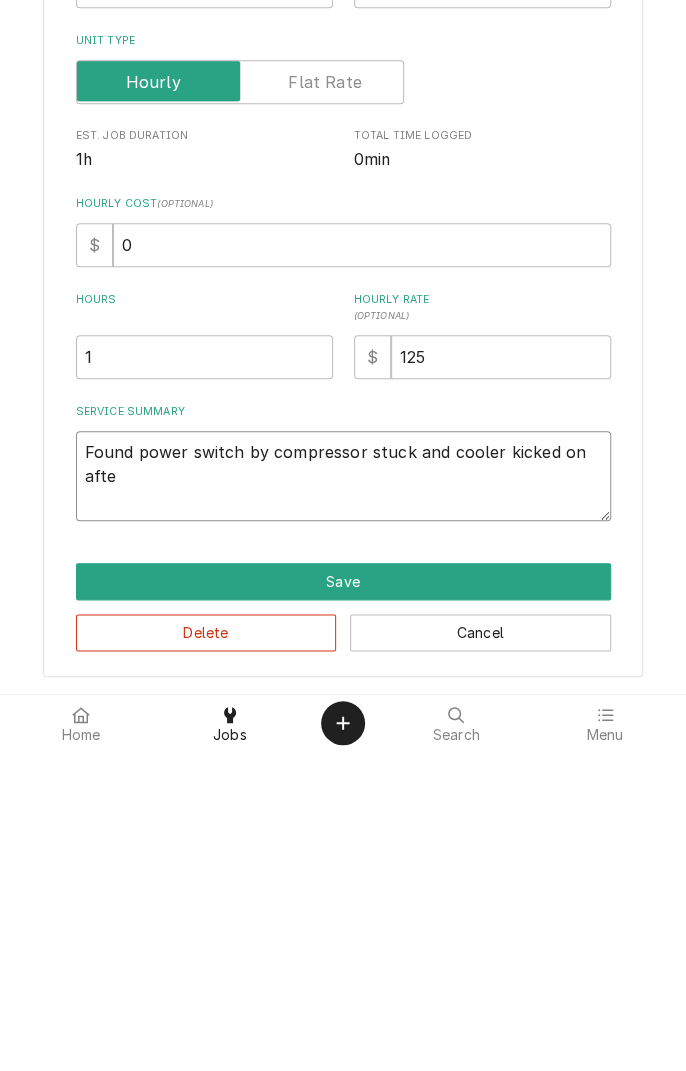 type on "x" 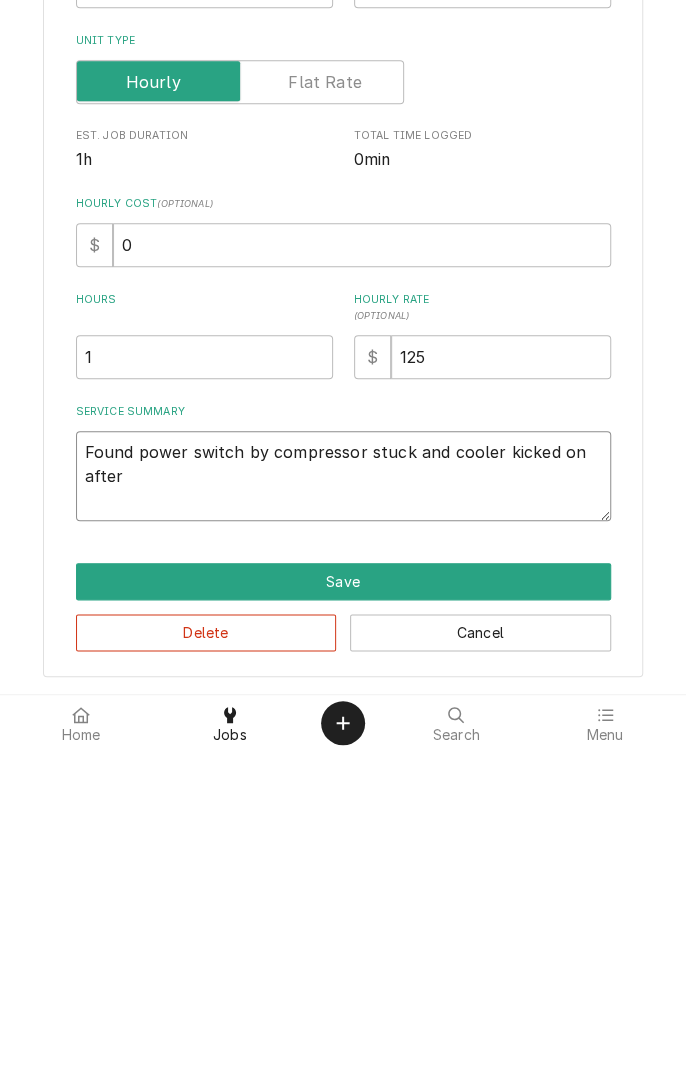 type on "x" 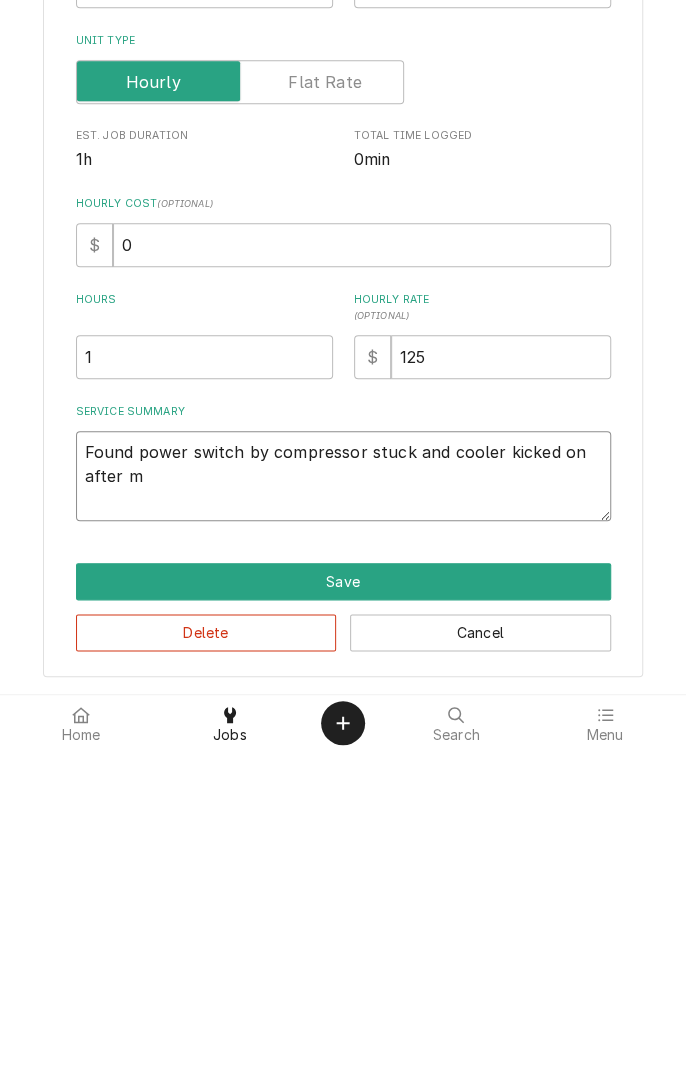 type on "x" 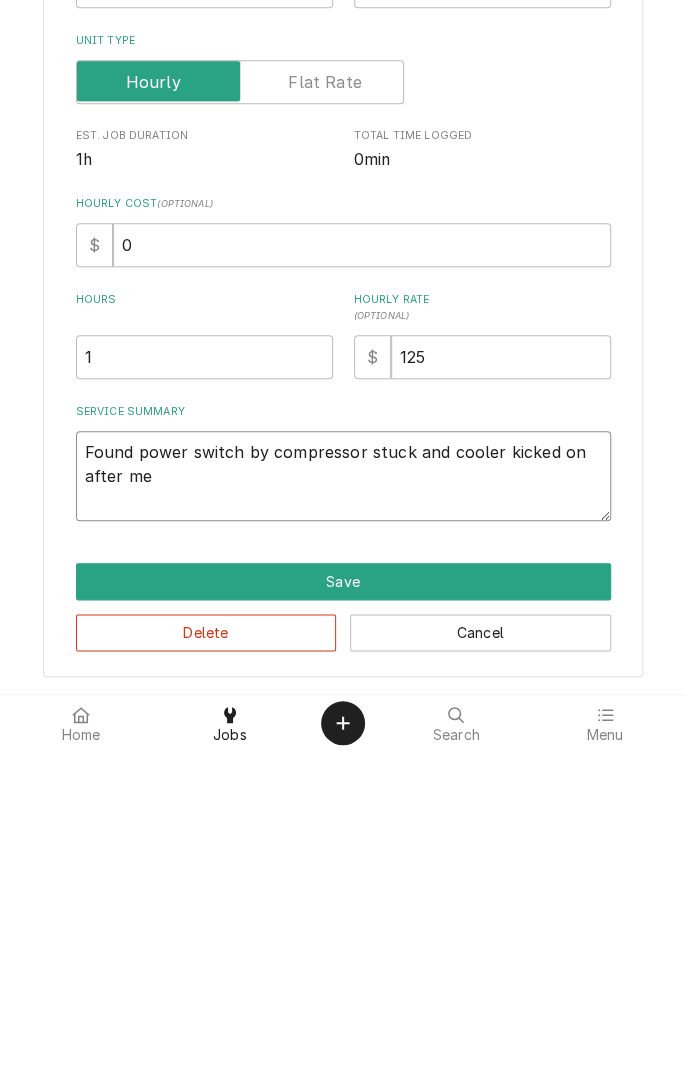 type on "x" 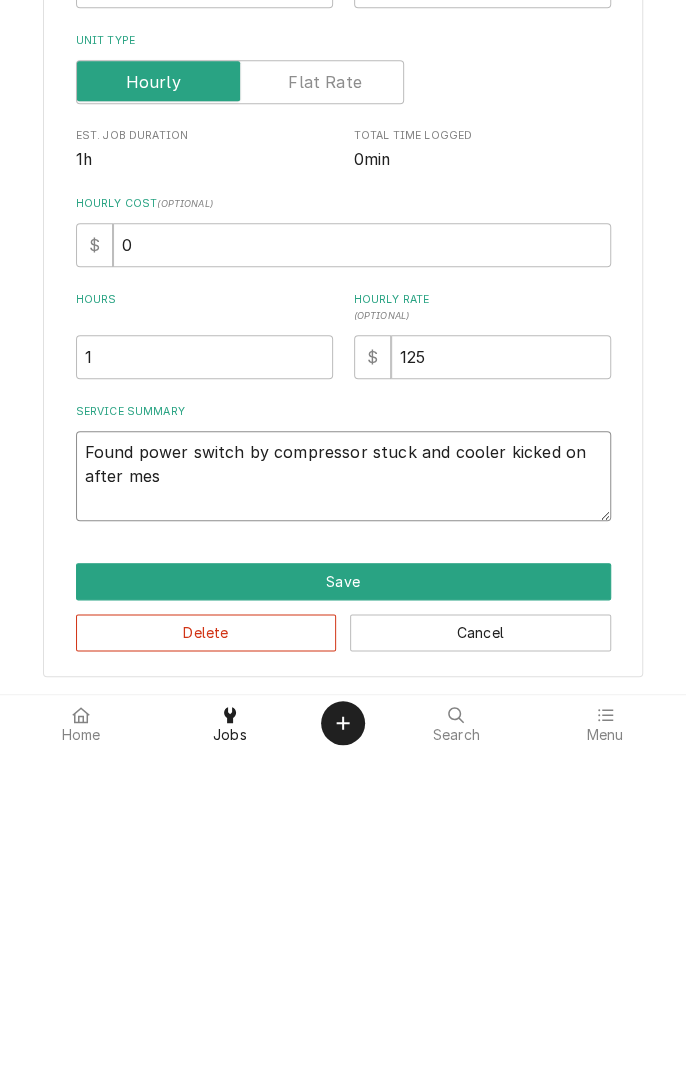 type on "x" 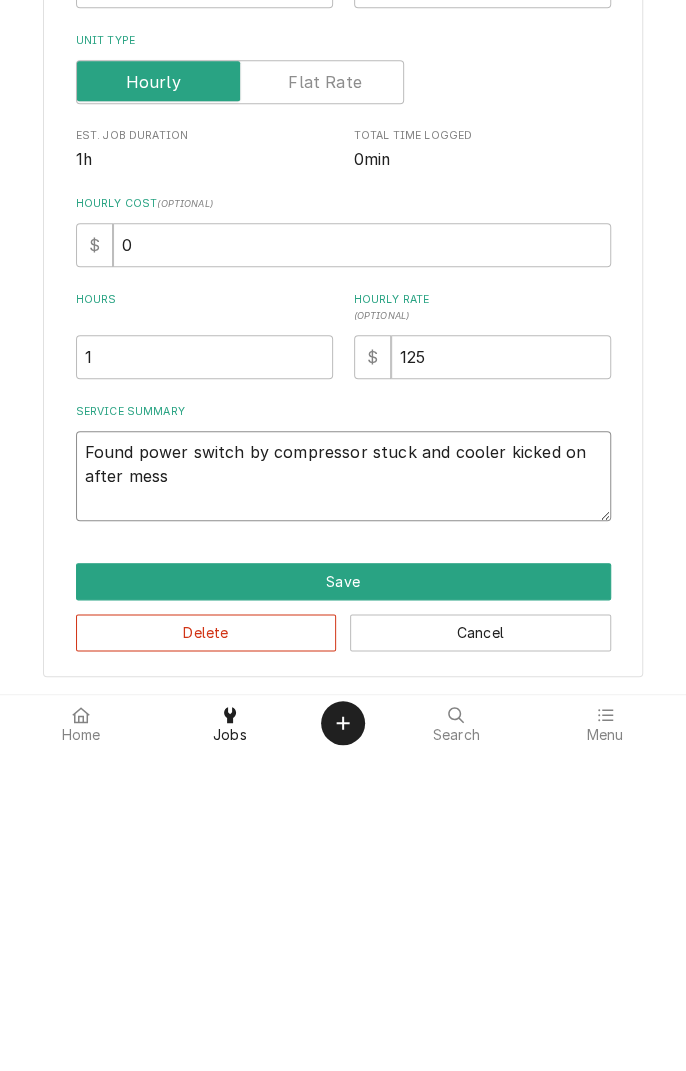 type on "x" 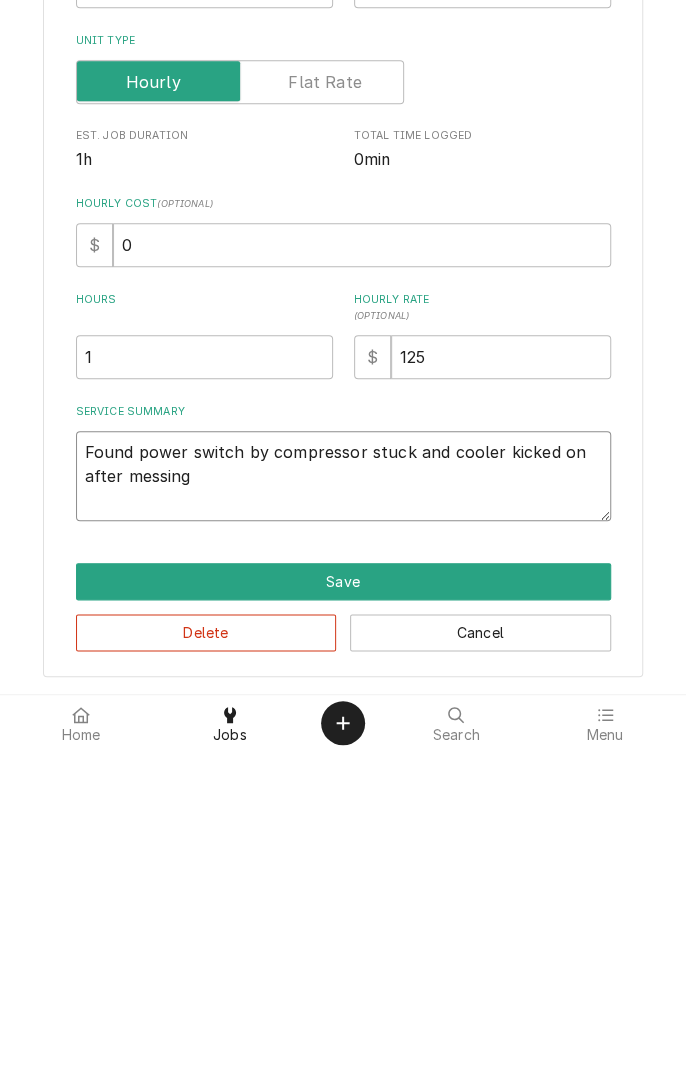 type on "x" 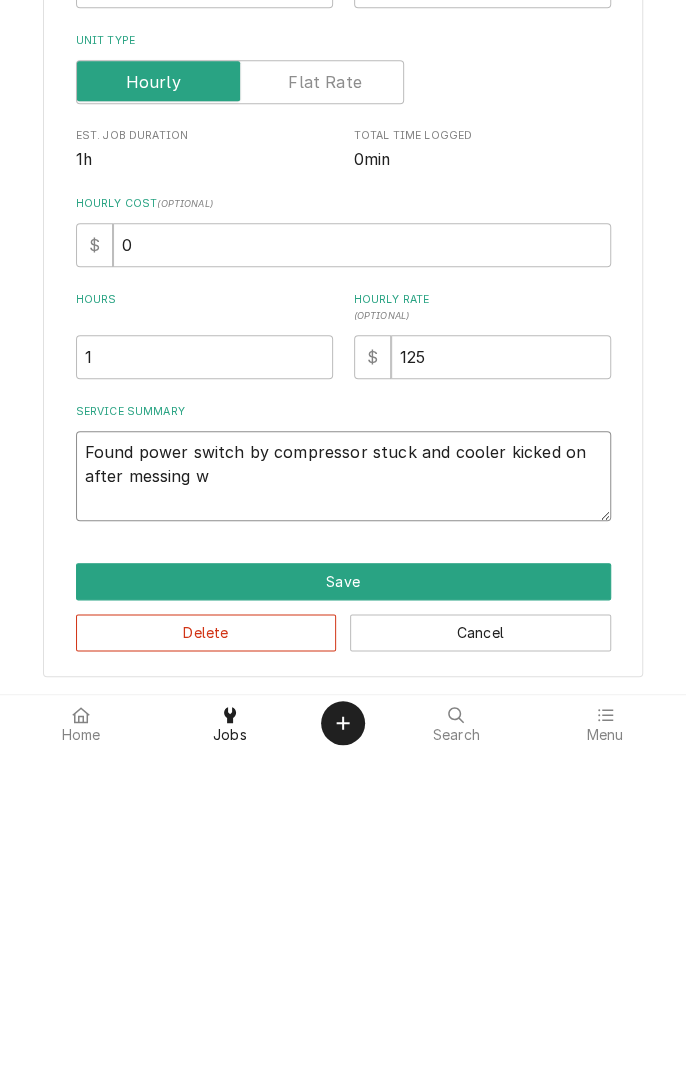 type on "x" 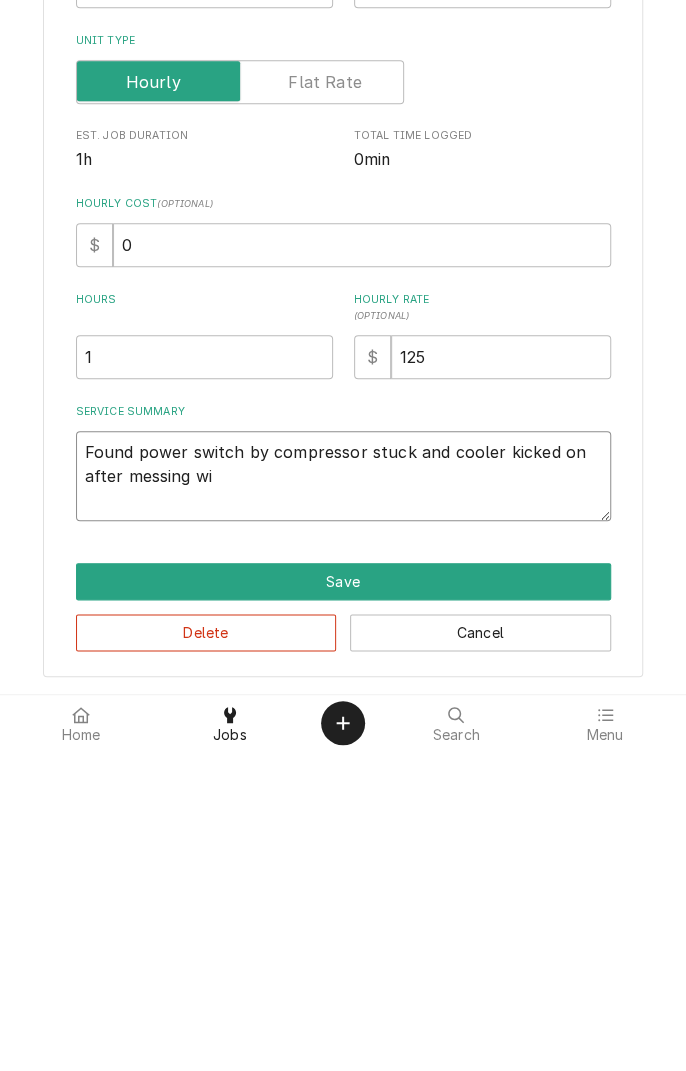 type on "x" 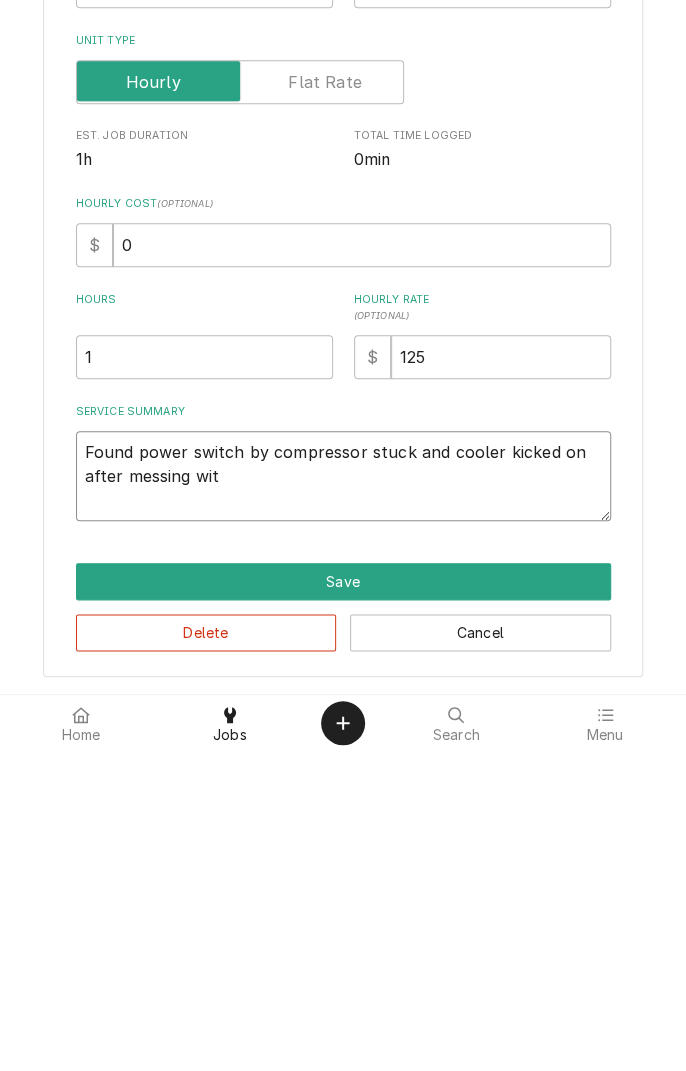 type on "x" 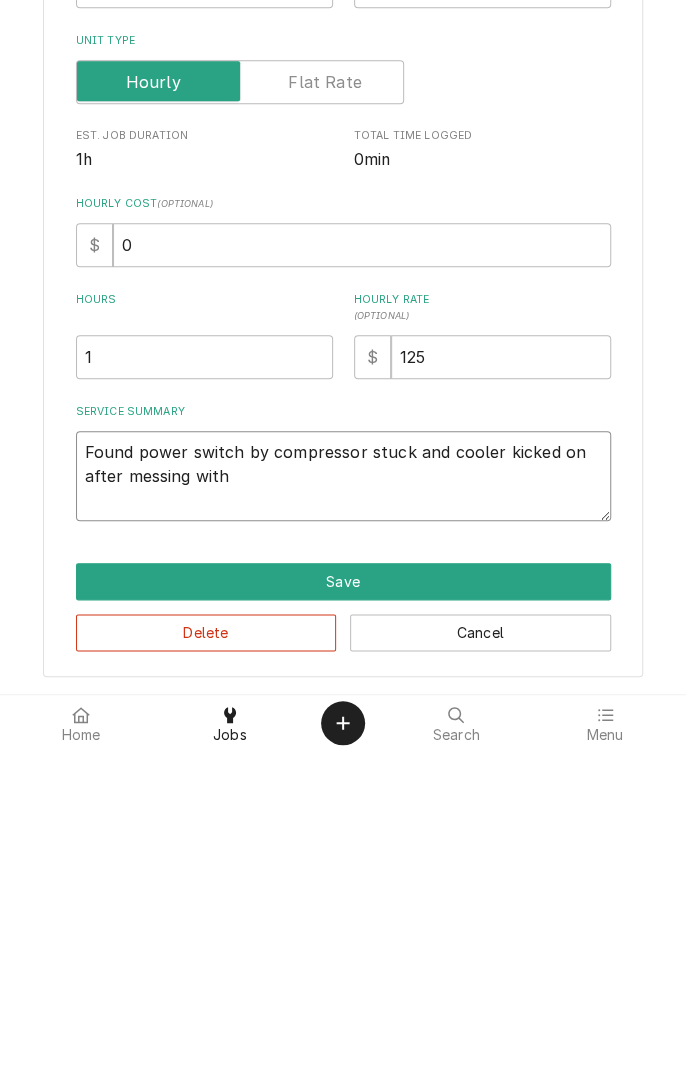 type on "x" 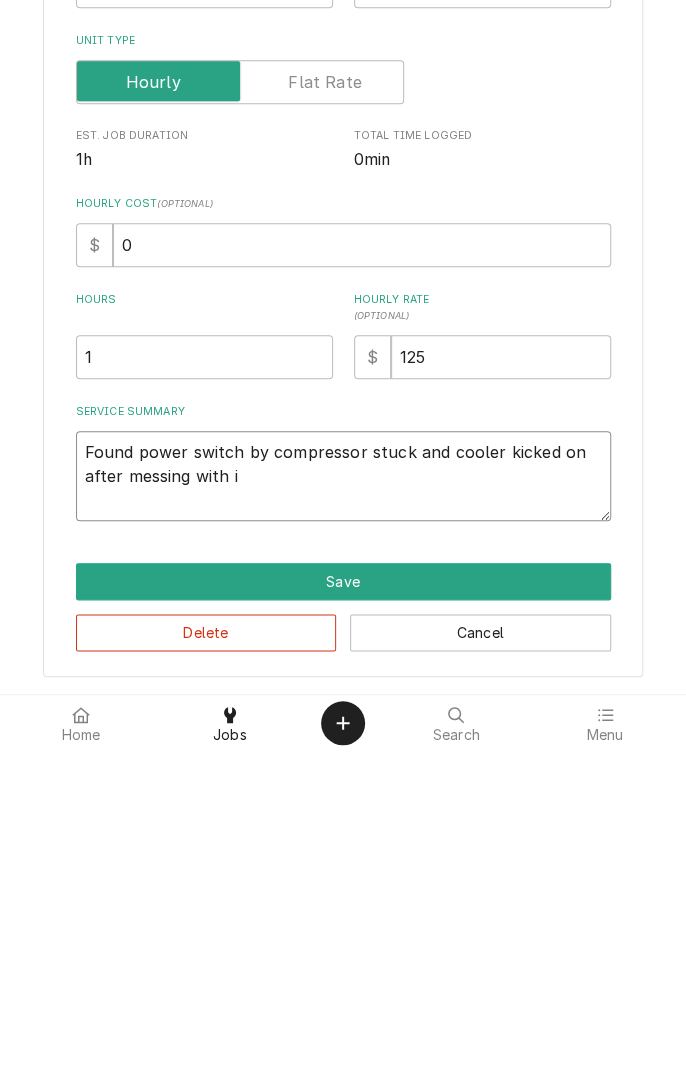 type on "x" 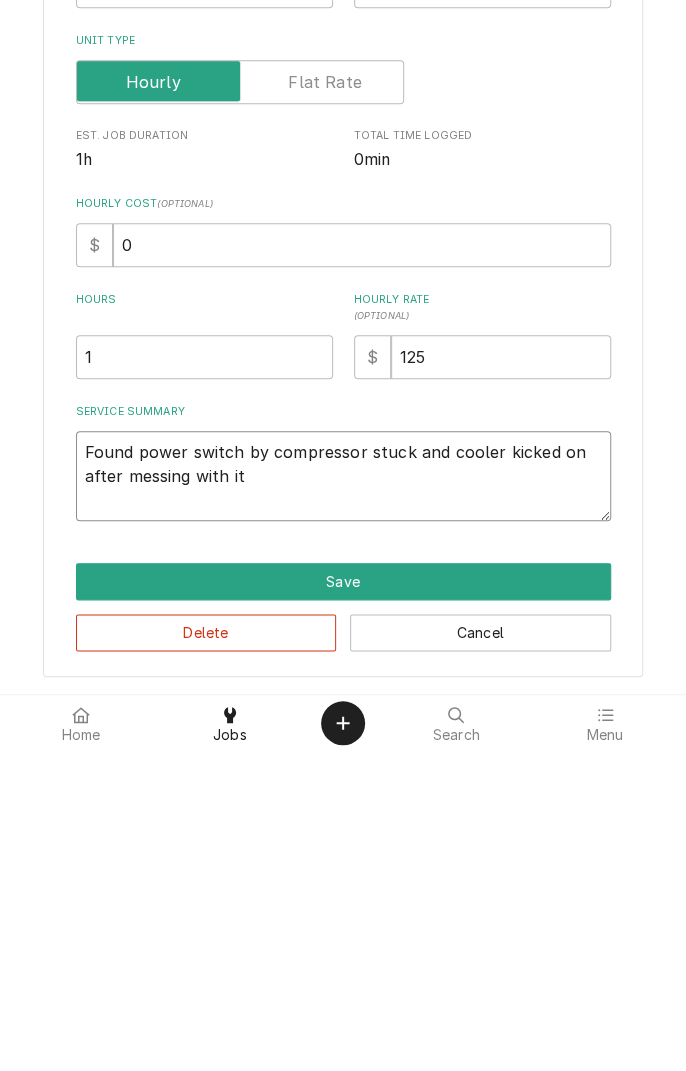 type on "x" 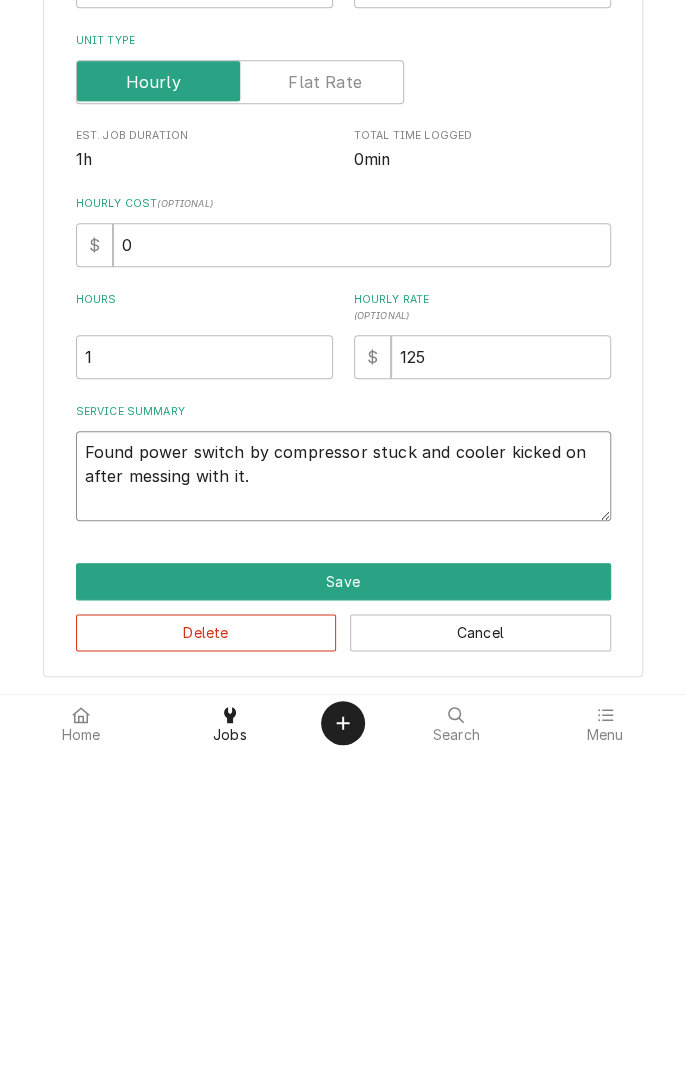 type on "x" 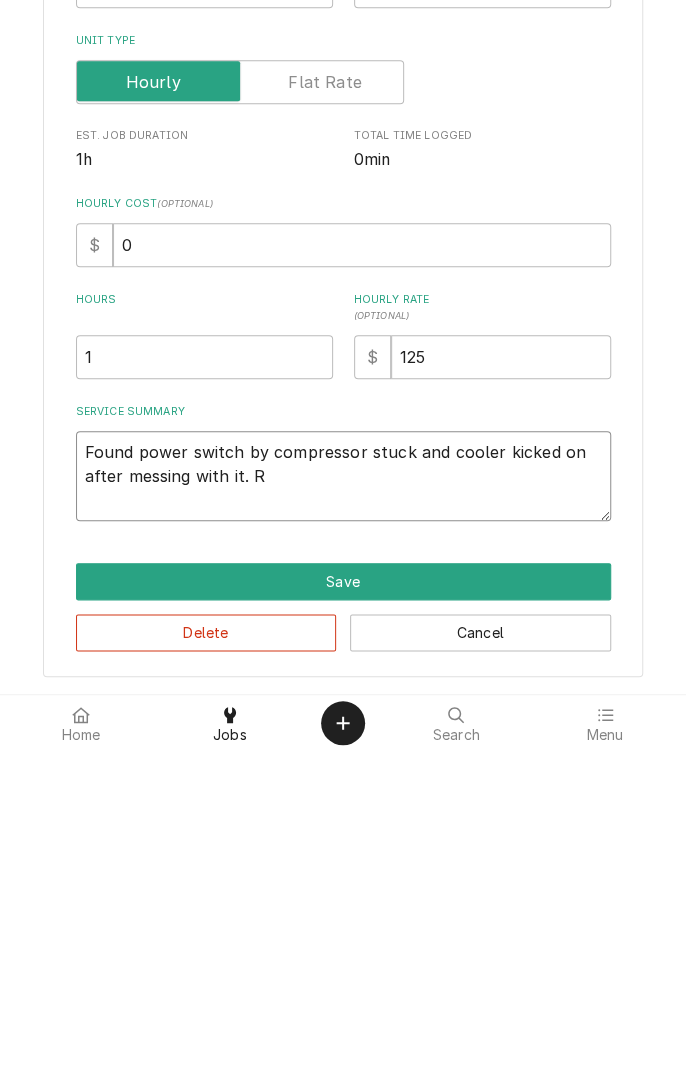 type on "x" 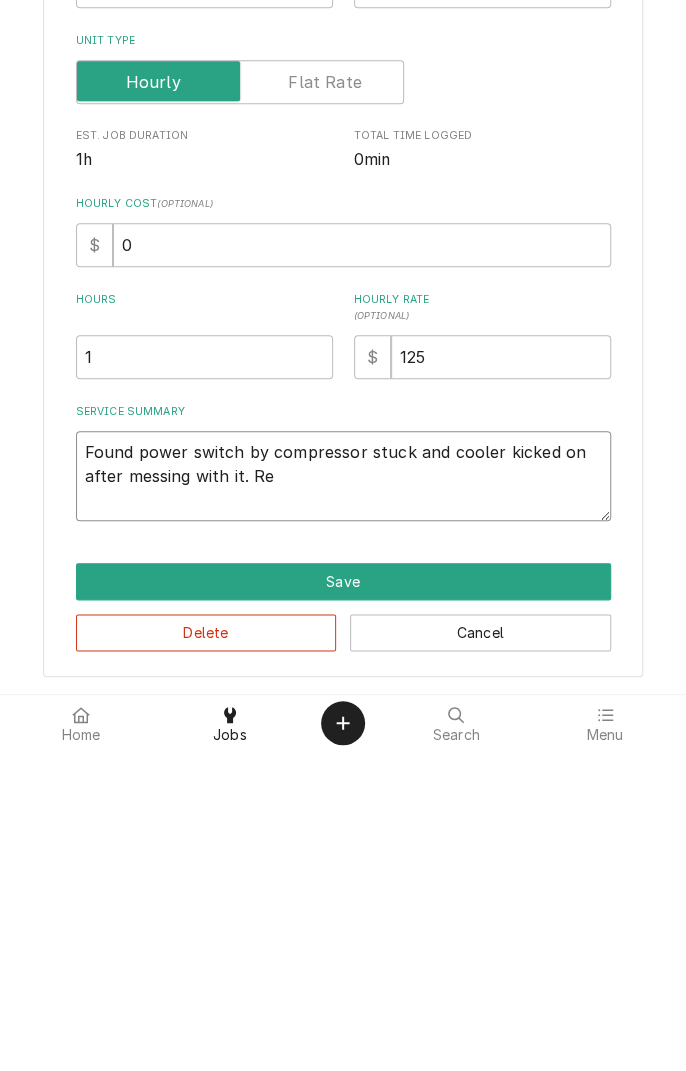 type on "x" 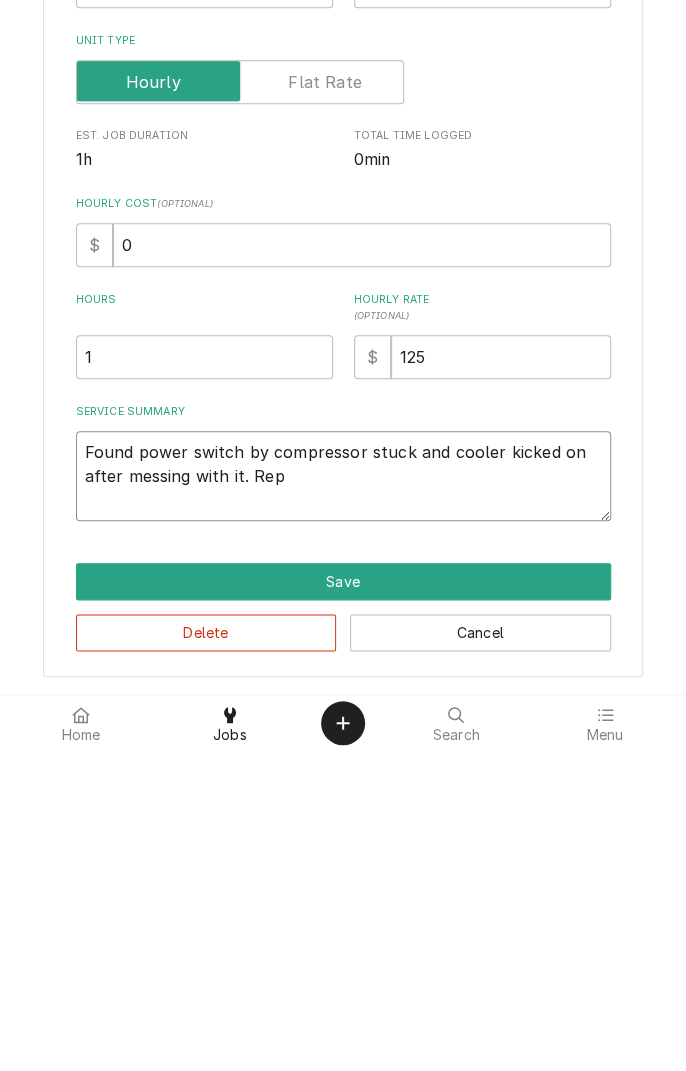 type on "x" 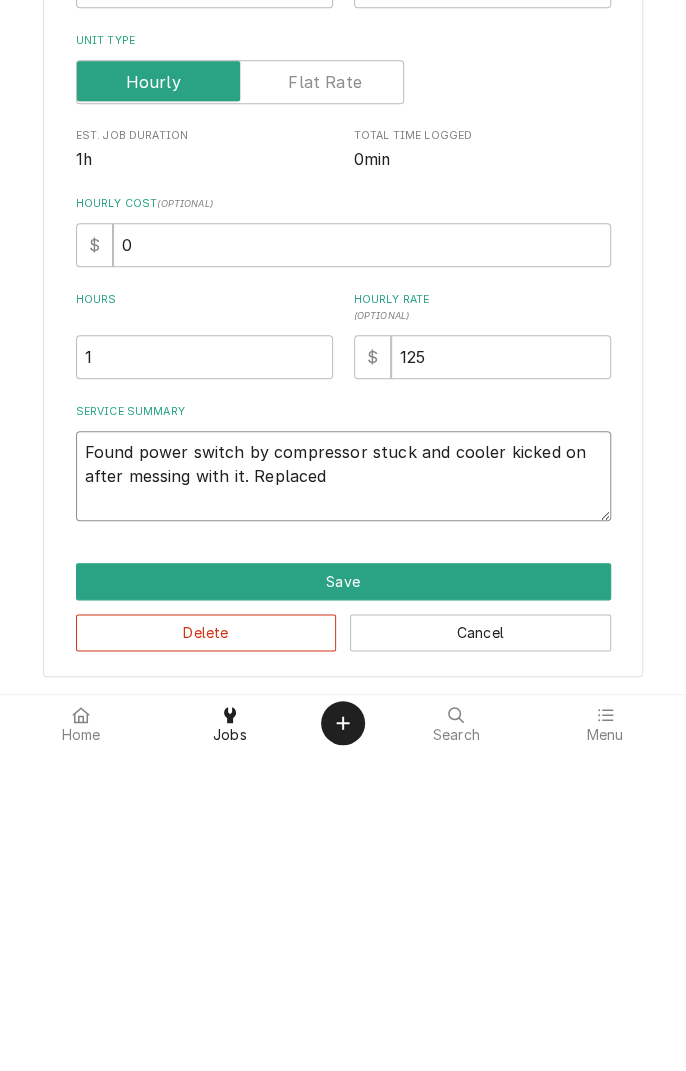 type on "x" 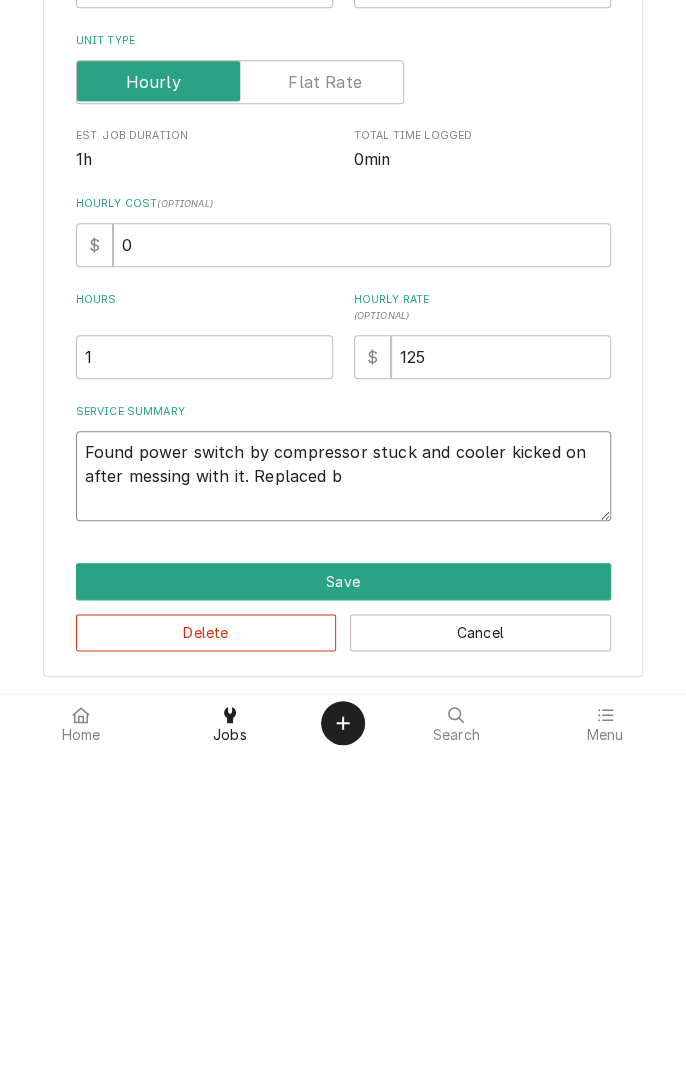 type on "x" 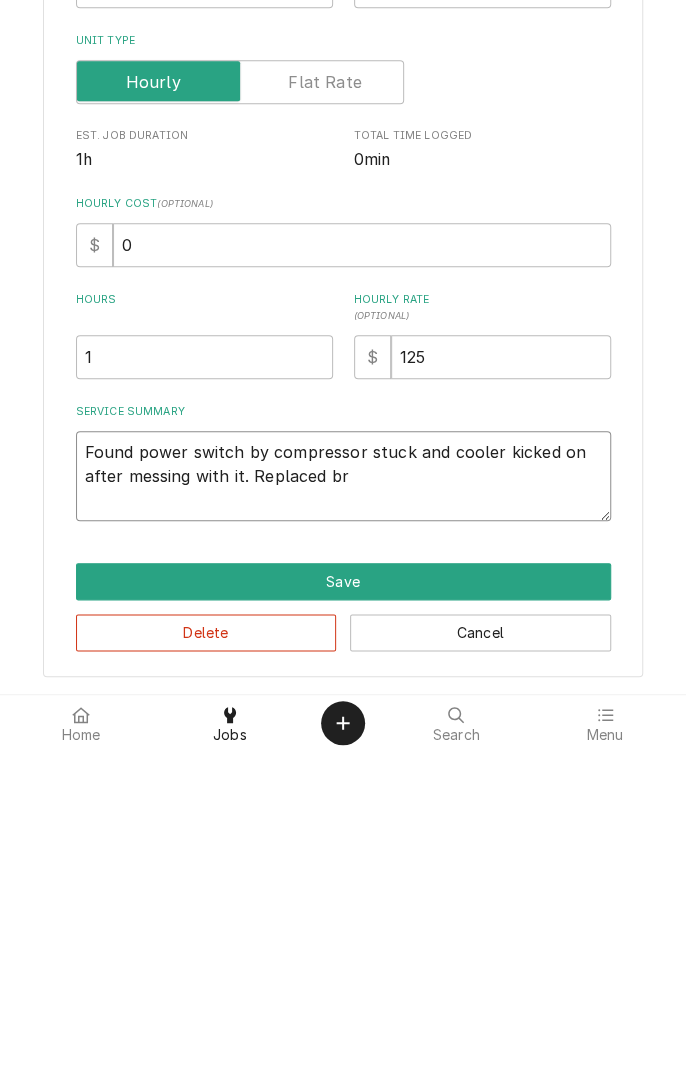 type on "x" 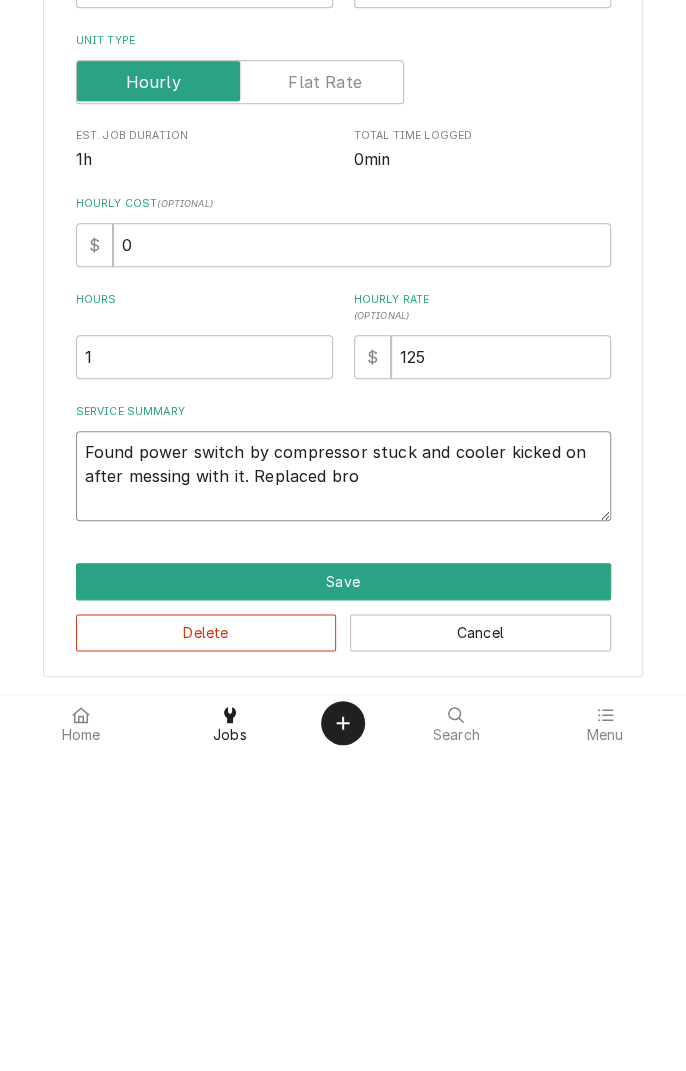 type on "x" 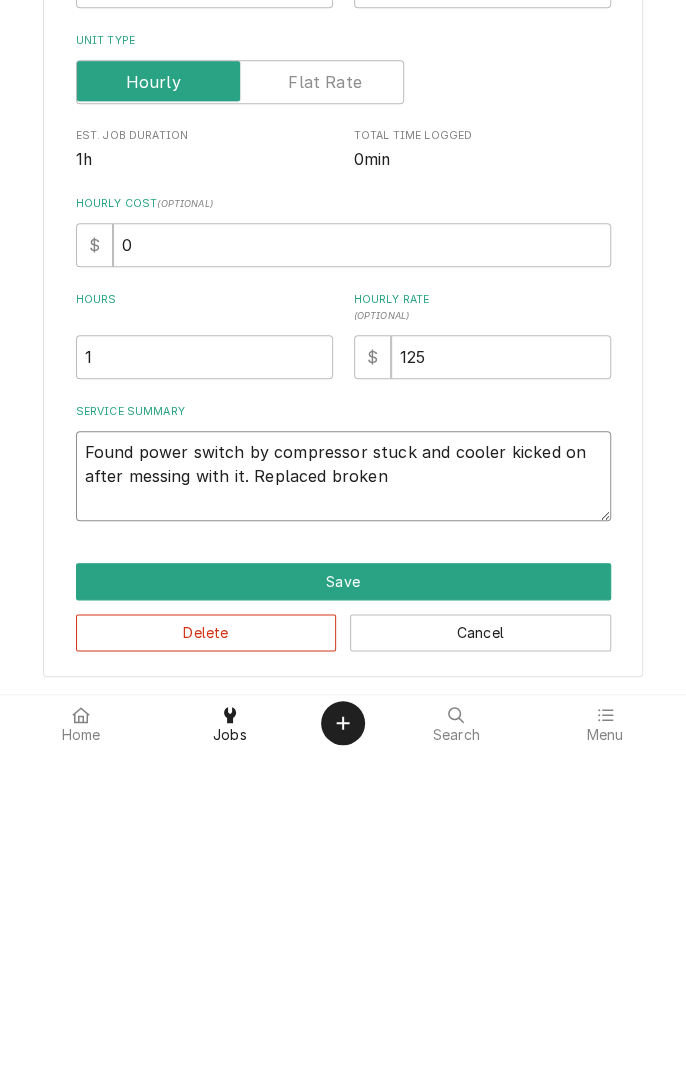 type on "x" 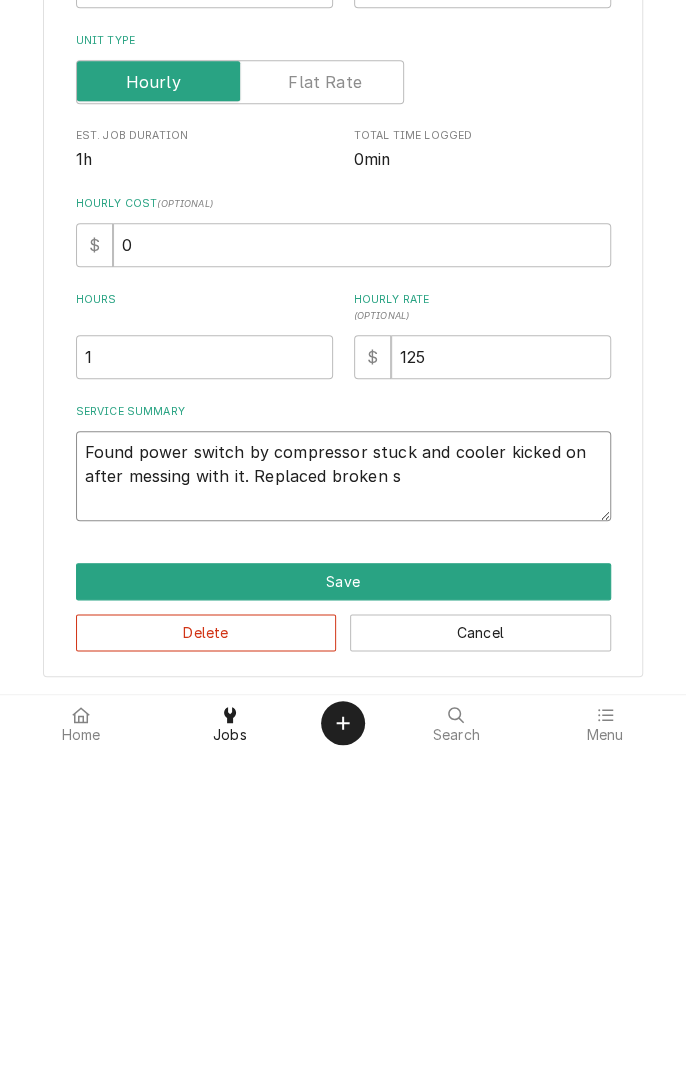 type on "x" 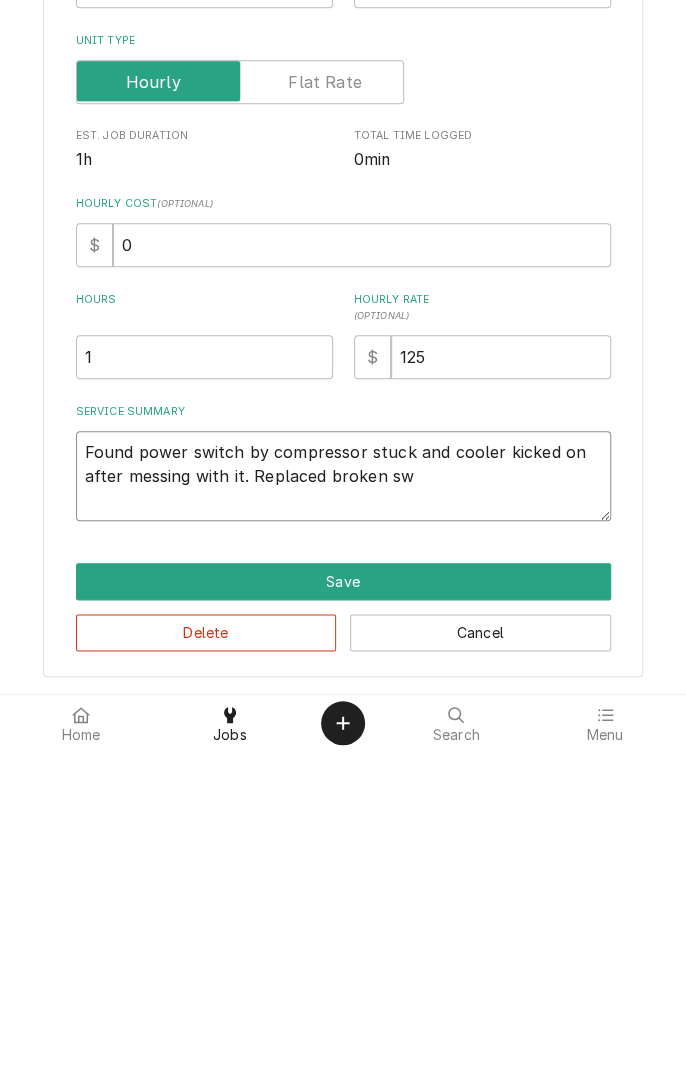 type on "x" 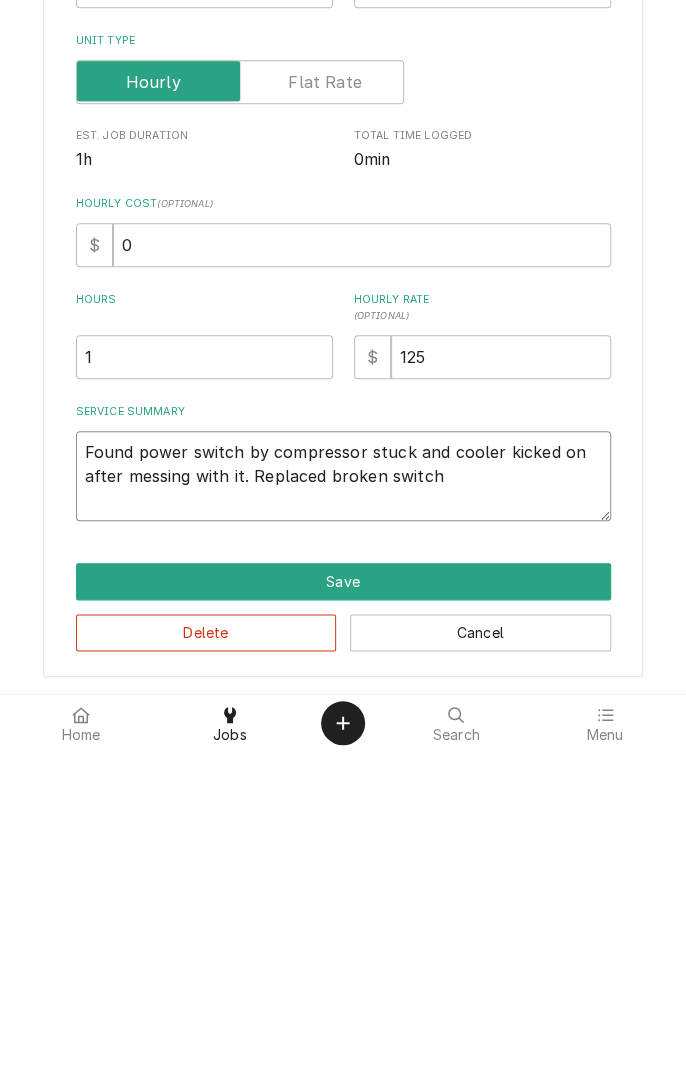 type on "x" 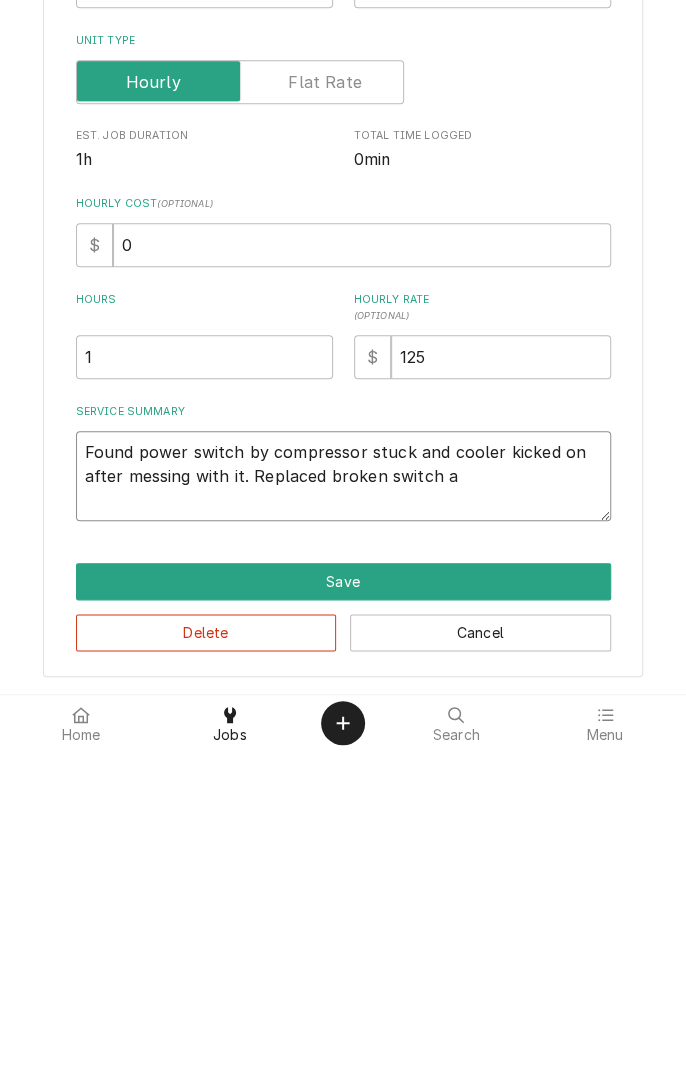 type on "x" 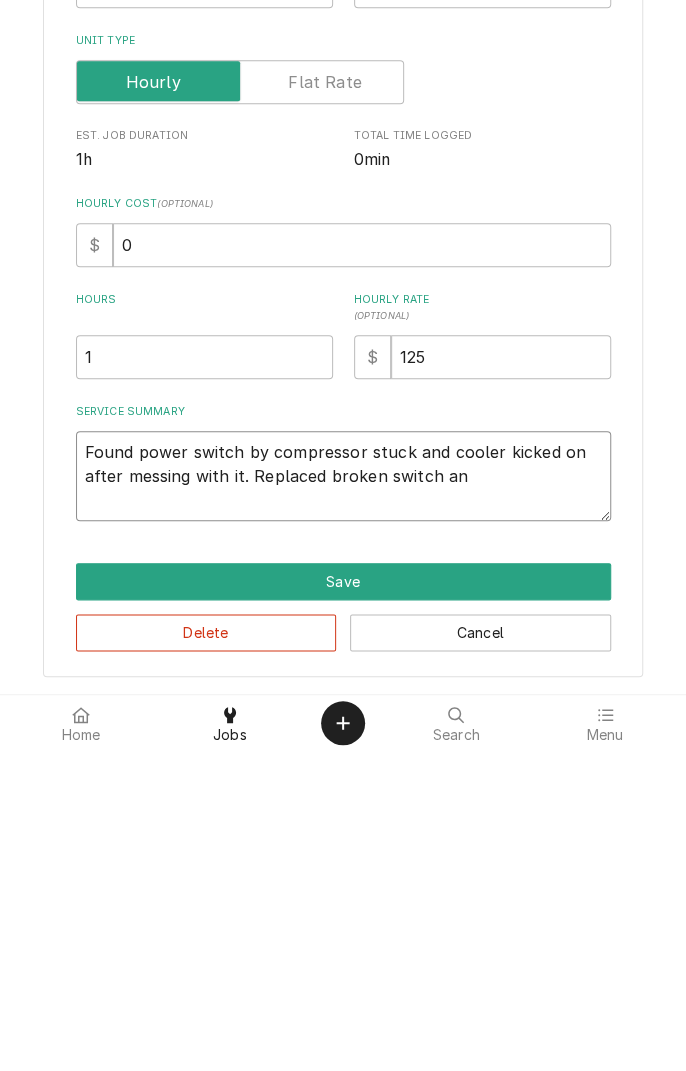 type on "x" 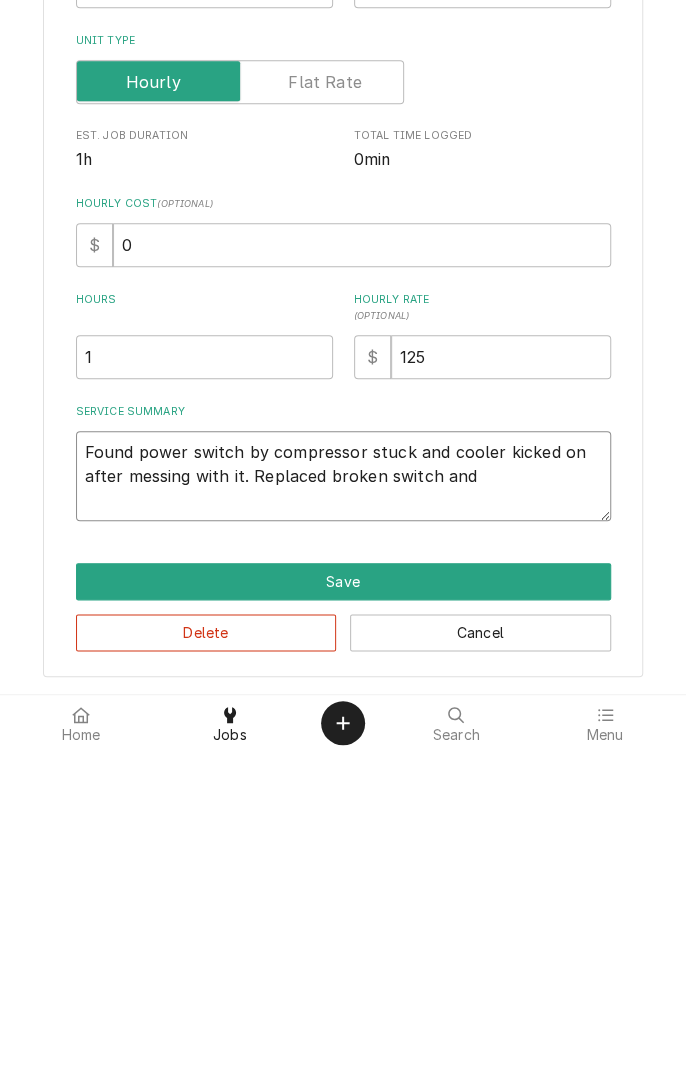 type on "x" 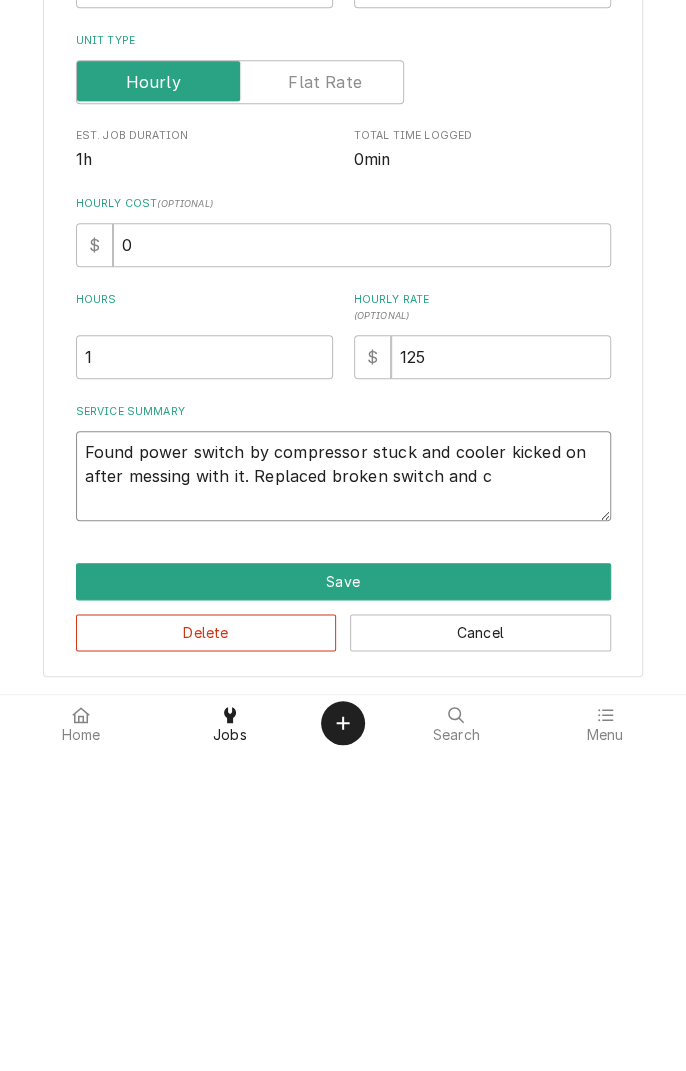 type on "x" 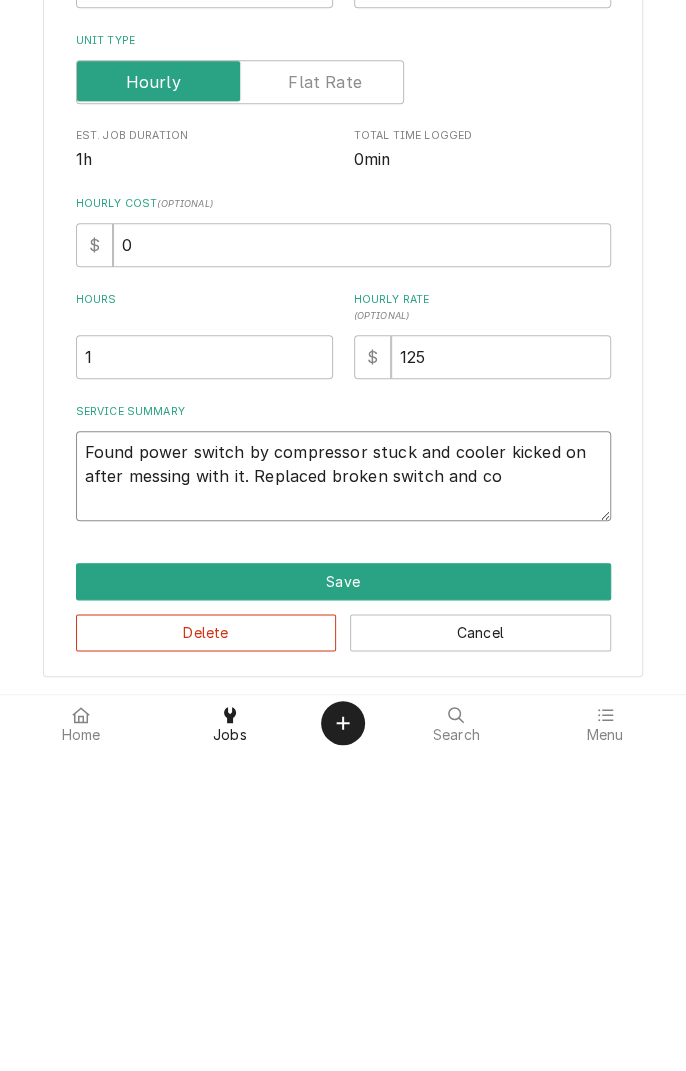type on "x" 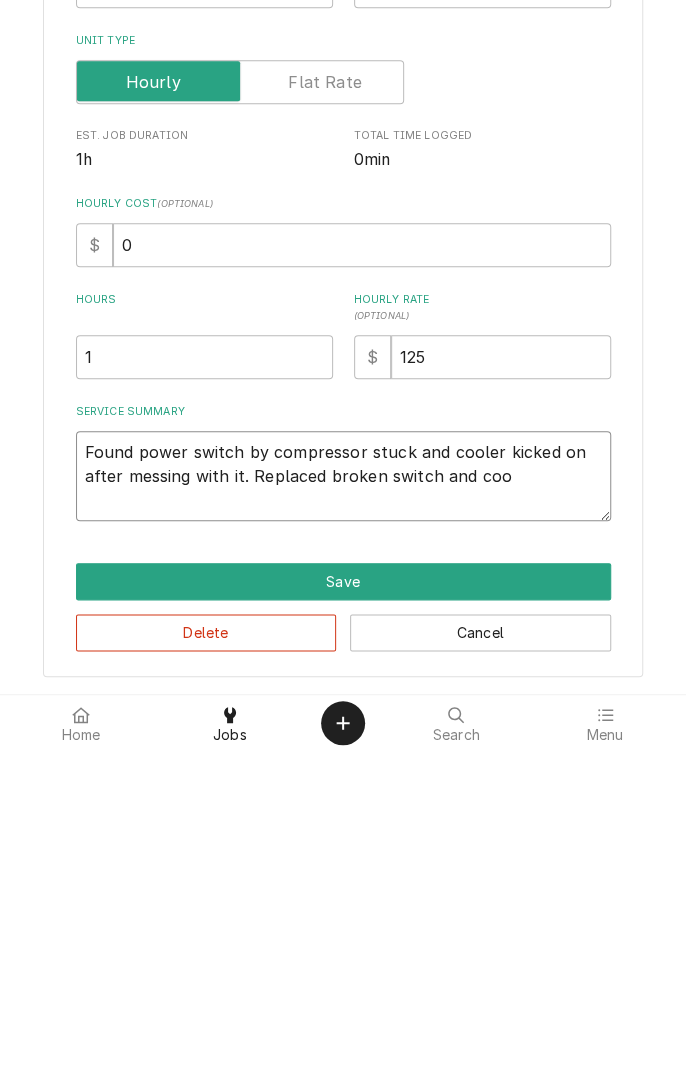 type on "x" 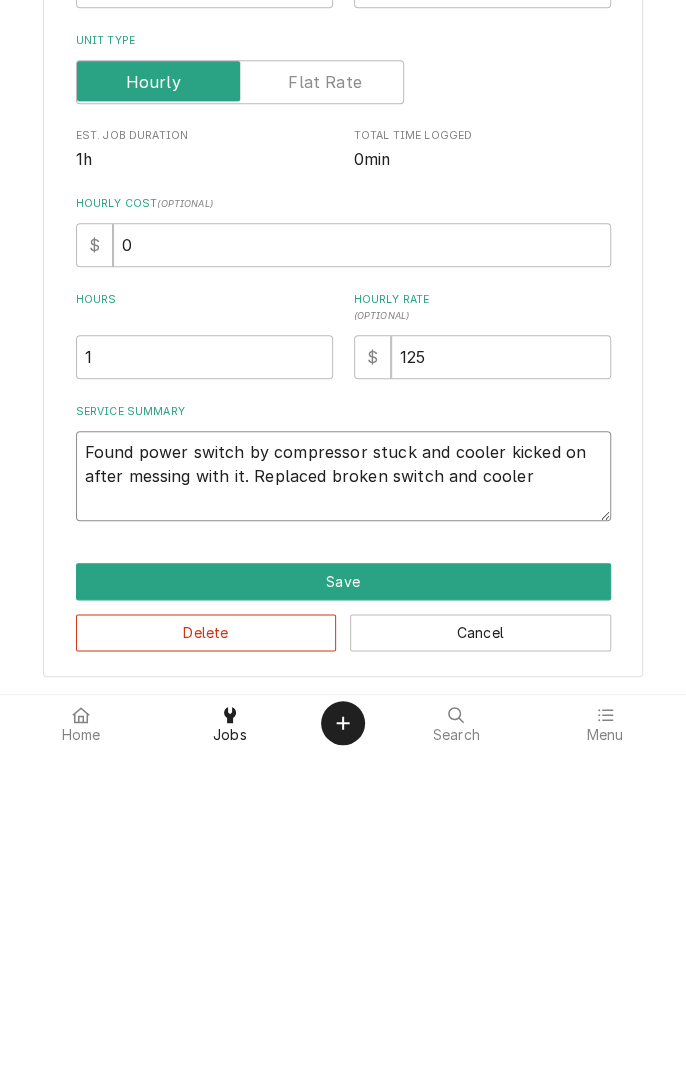 type on "x" 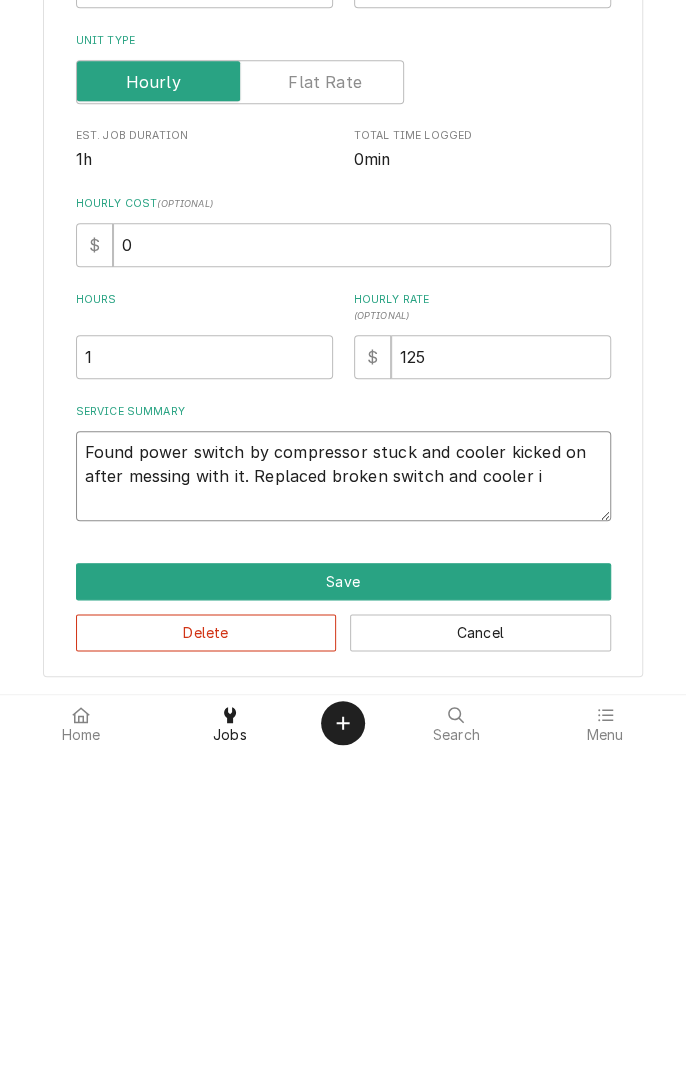type on "x" 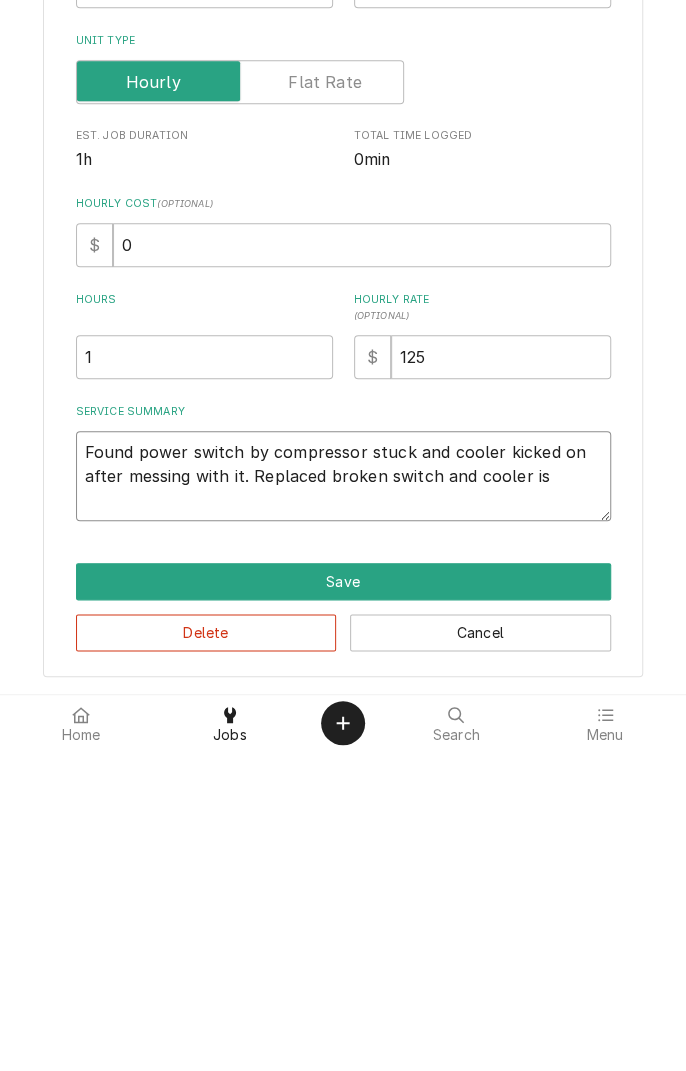 type on "x" 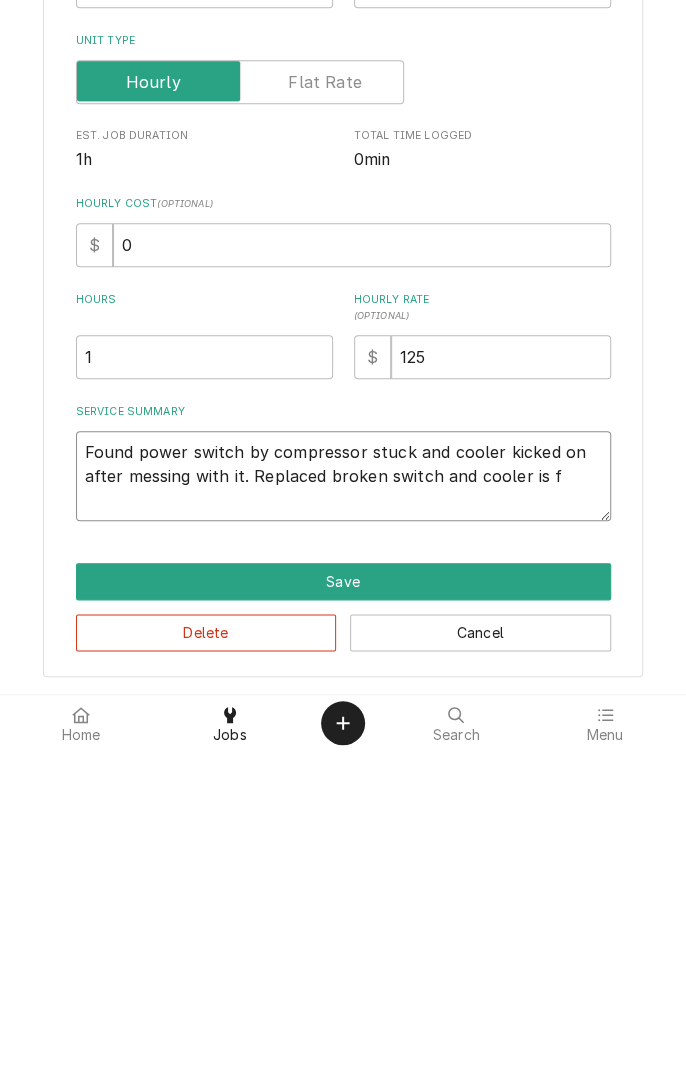 type on "x" 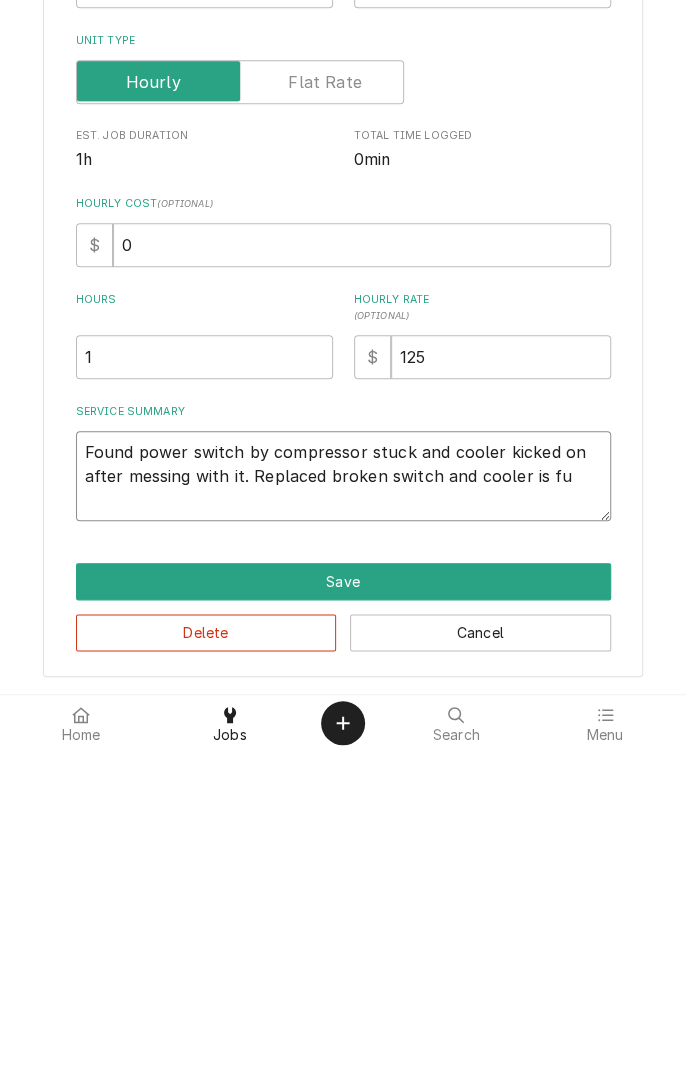 type on "x" 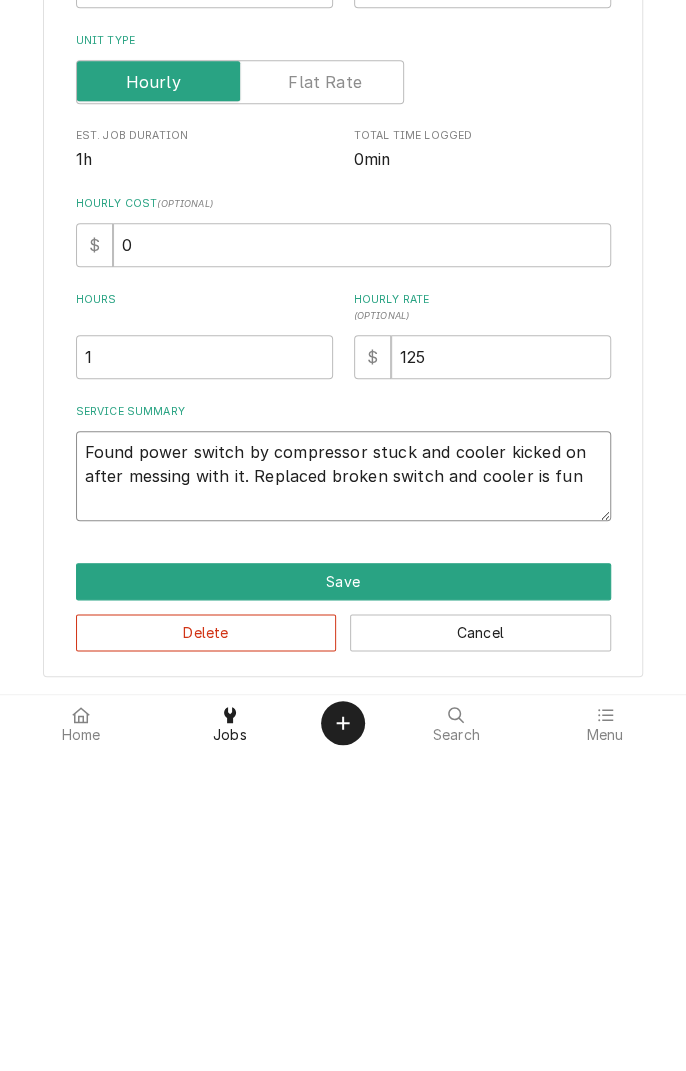 type on "x" 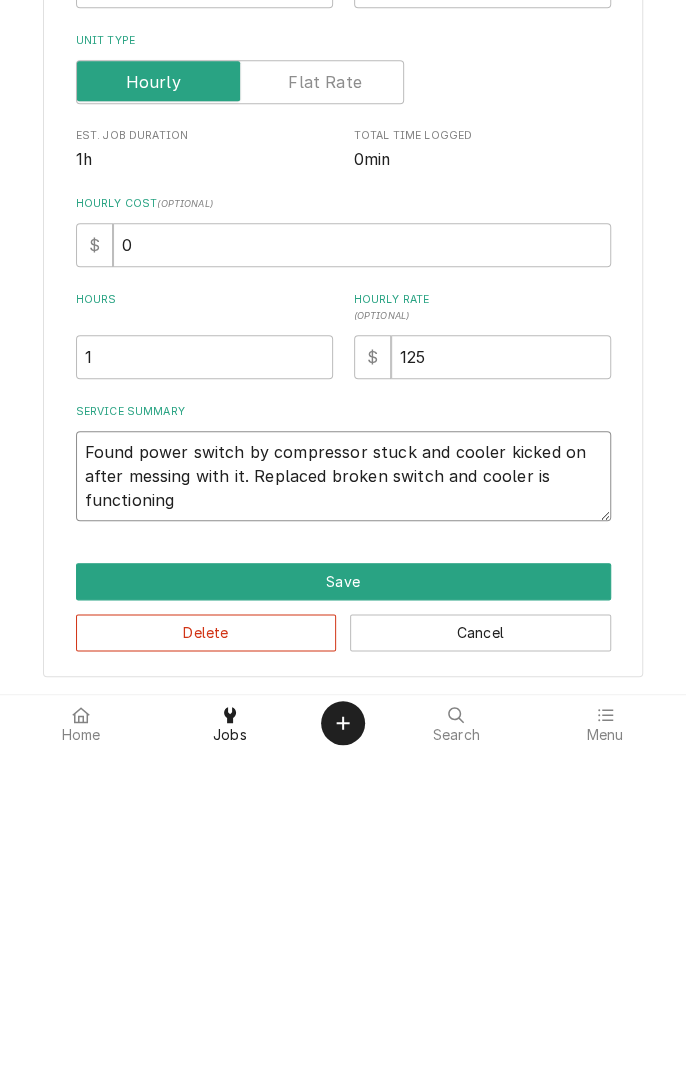 type on "x" 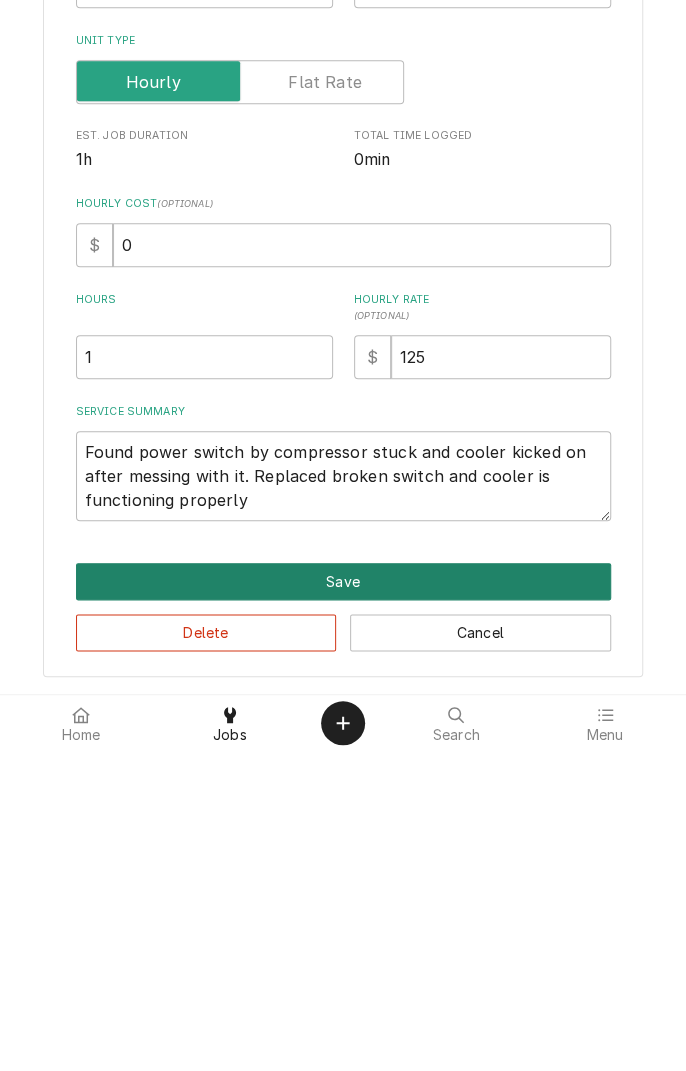 click on "Save" at bounding box center [343, 901] 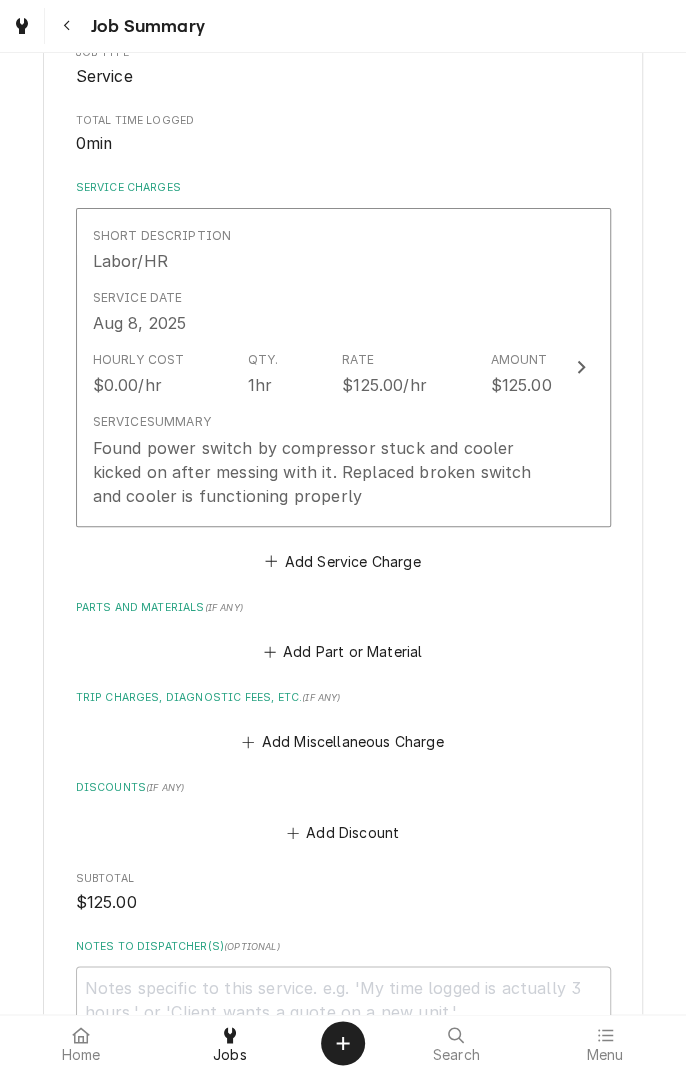 scroll, scrollTop: 366, scrollLeft: 0, axis: vertical 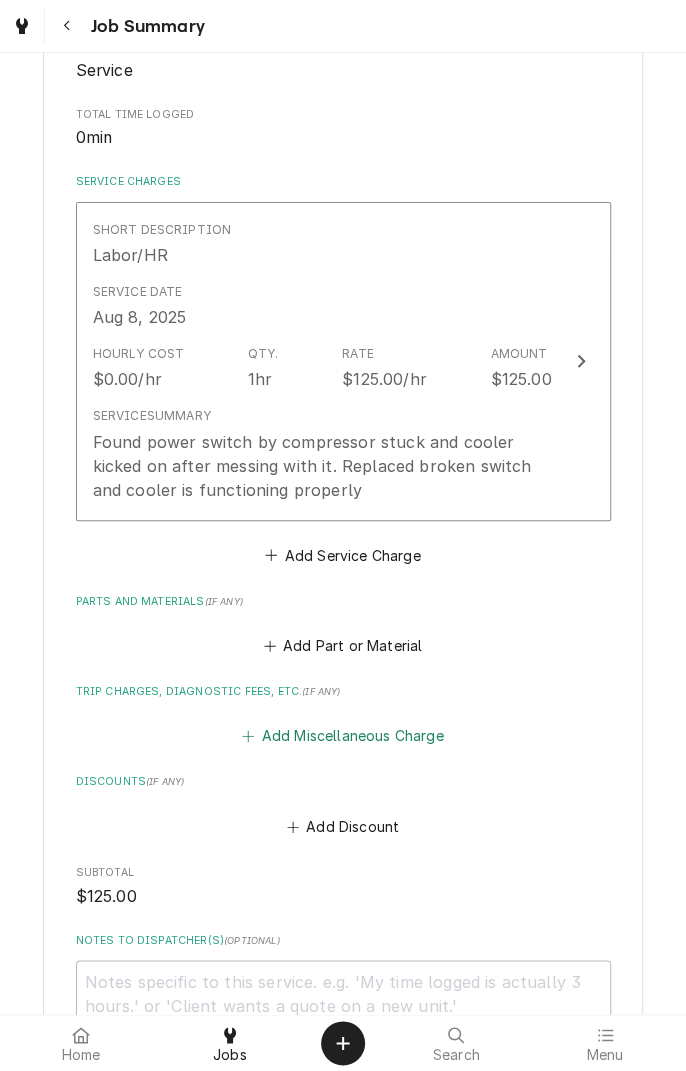 click on "Add Miscellaneous Charge" at bounding box center [343, 736] 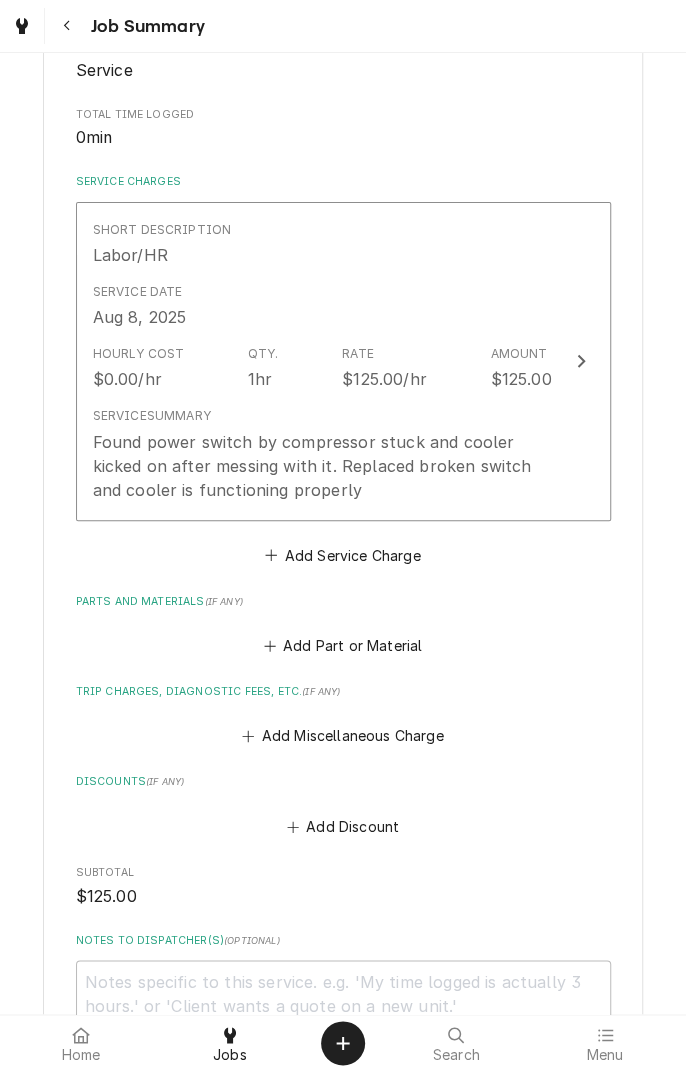 scroll, scrollTop: 0, scrollLeft: 0, axis: both 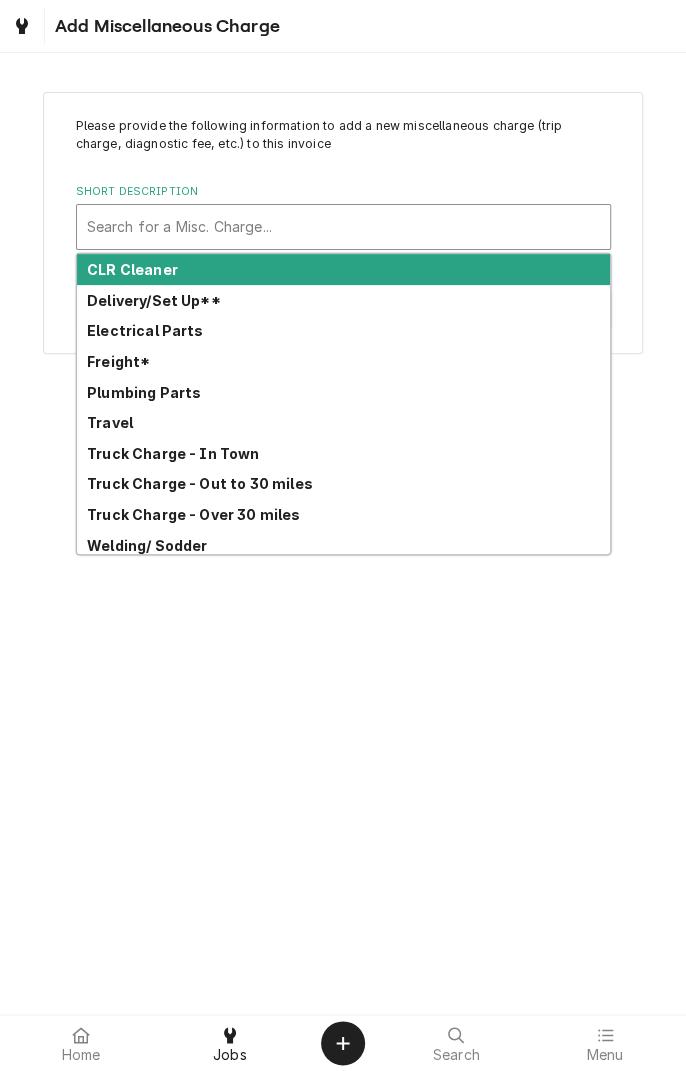 click on "Truck Charge - In Town" at bounding box center [173, 453] 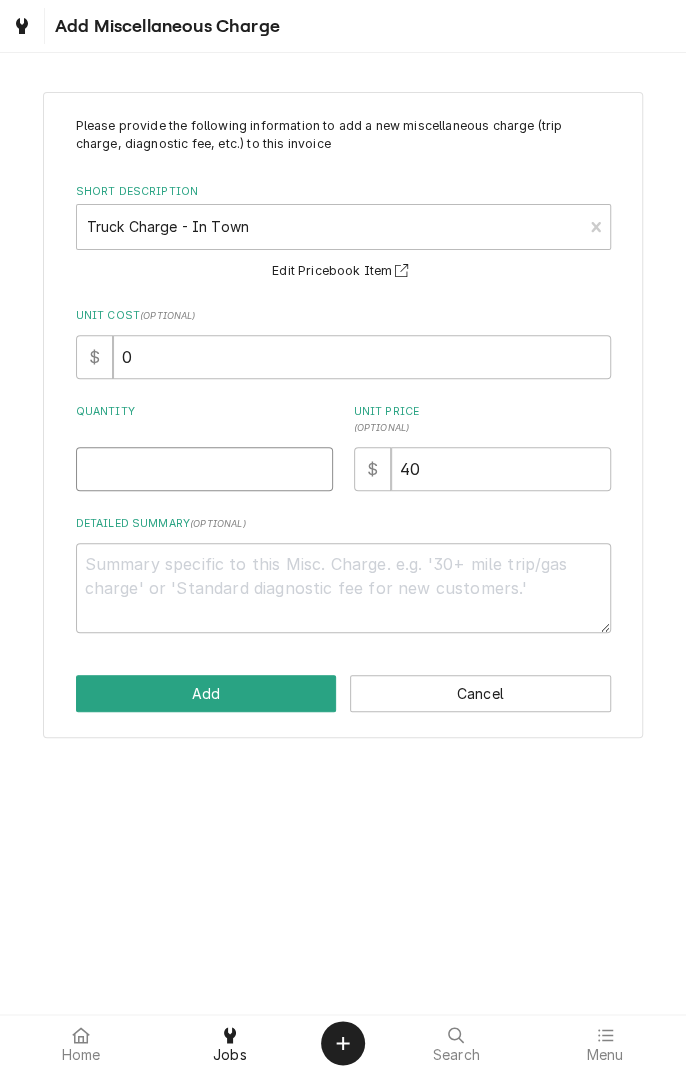 click on "Quantity" at bounding box center [204, 469] 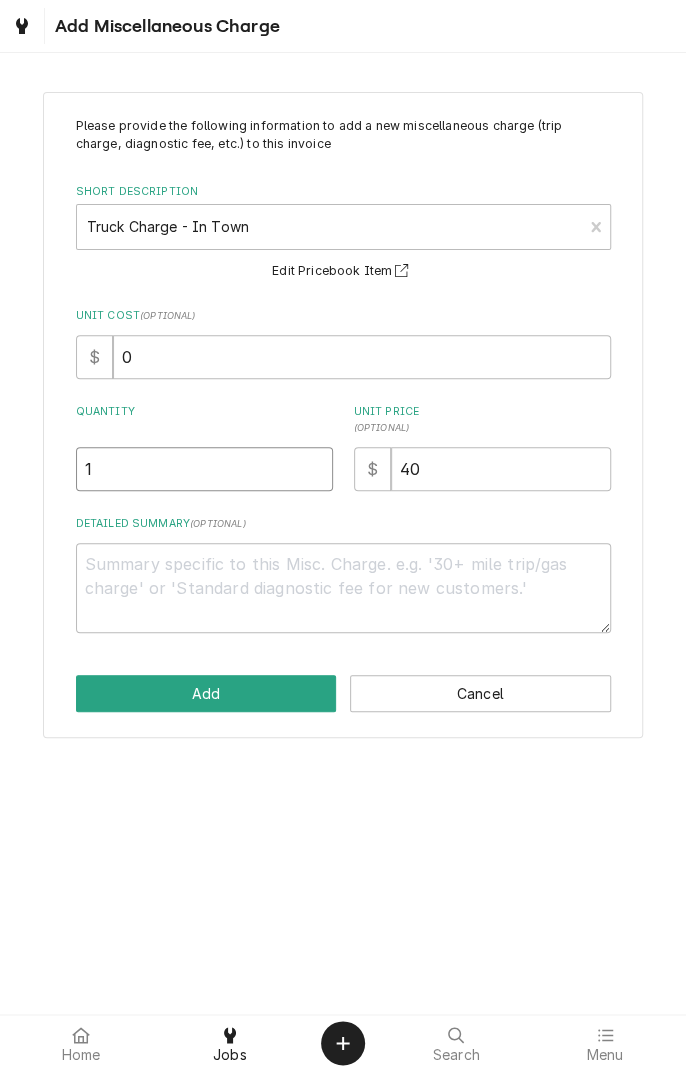 type on "x" 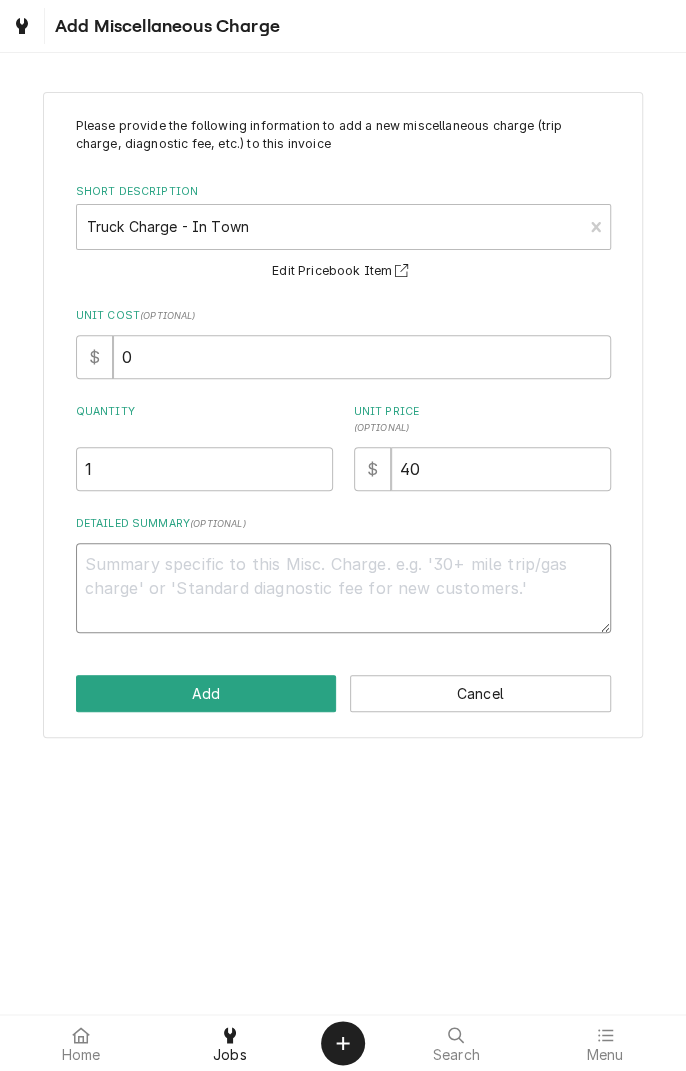 click on "Detailed Summary  ( optional )" at bounding box center [343, 588] 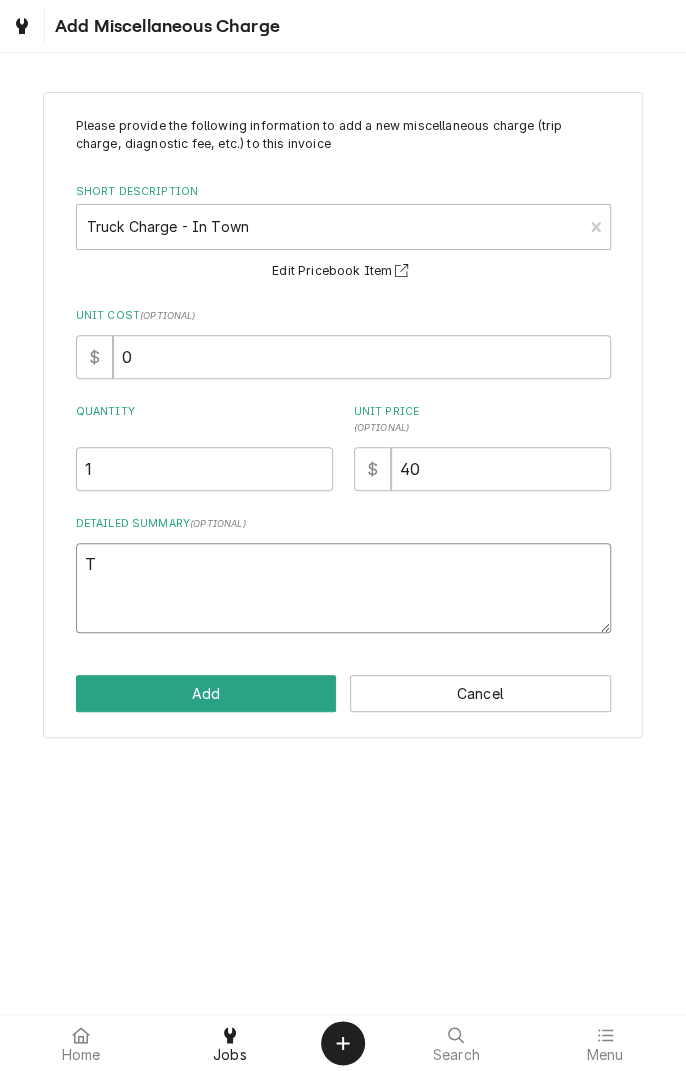 type on "x" 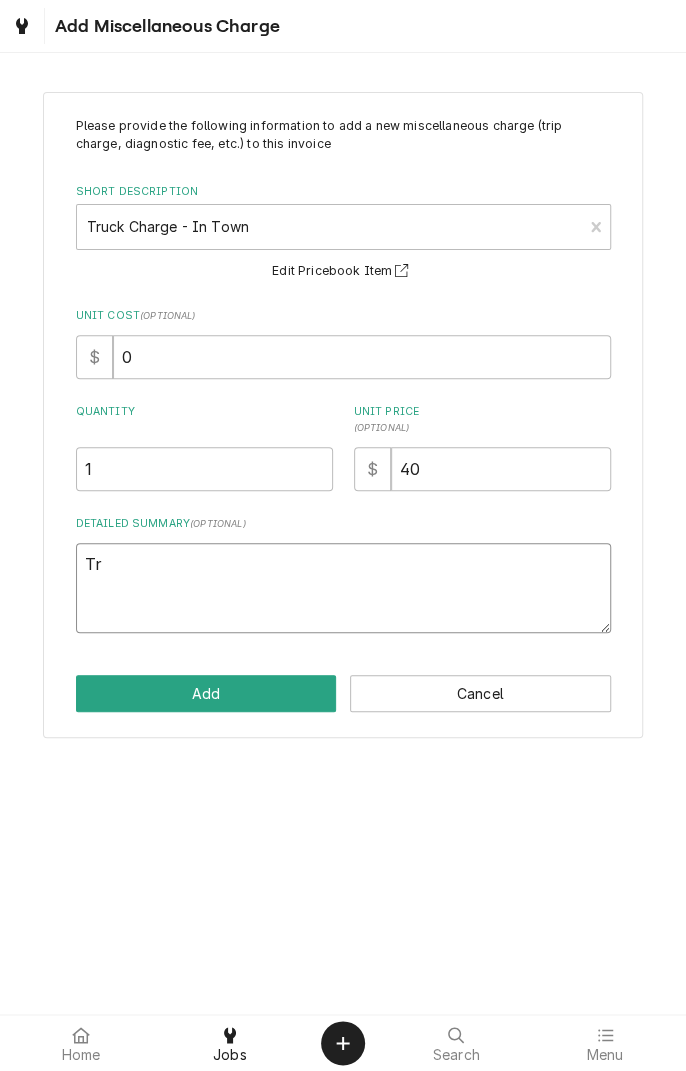 type on "x" 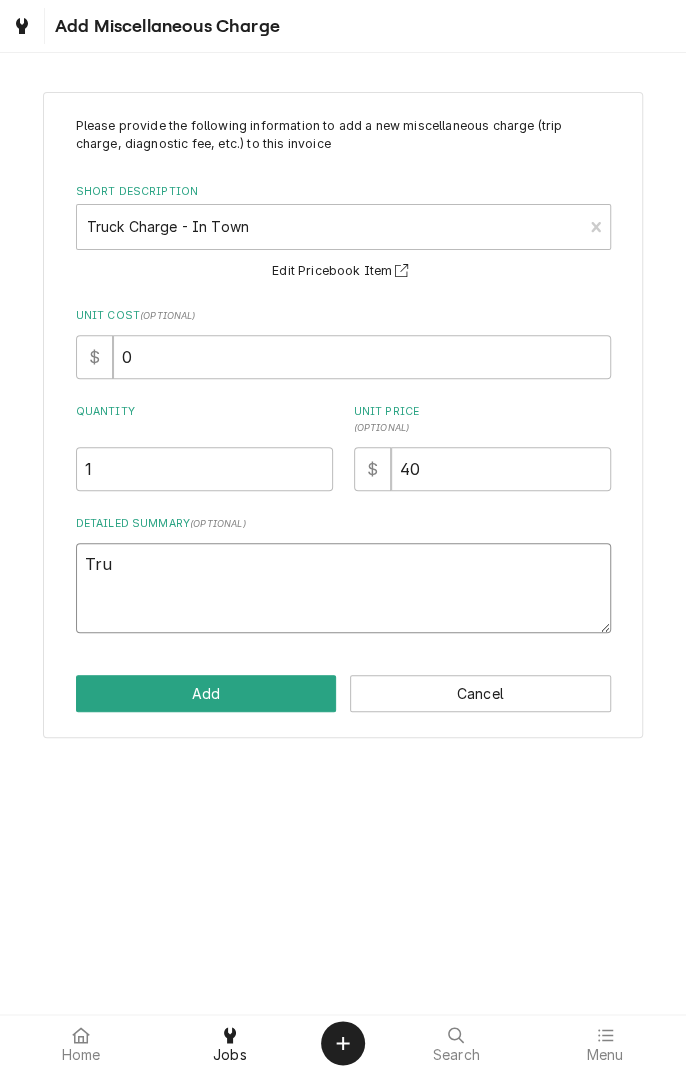 type on "x" 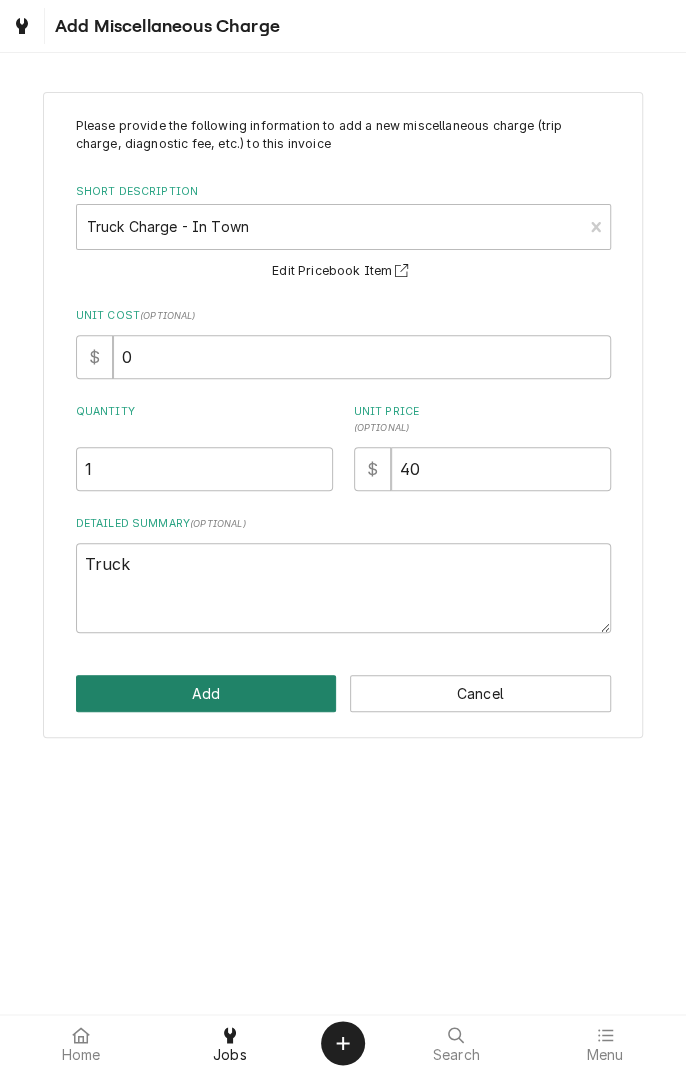 click on "Add" at bounding box center (206, 693) 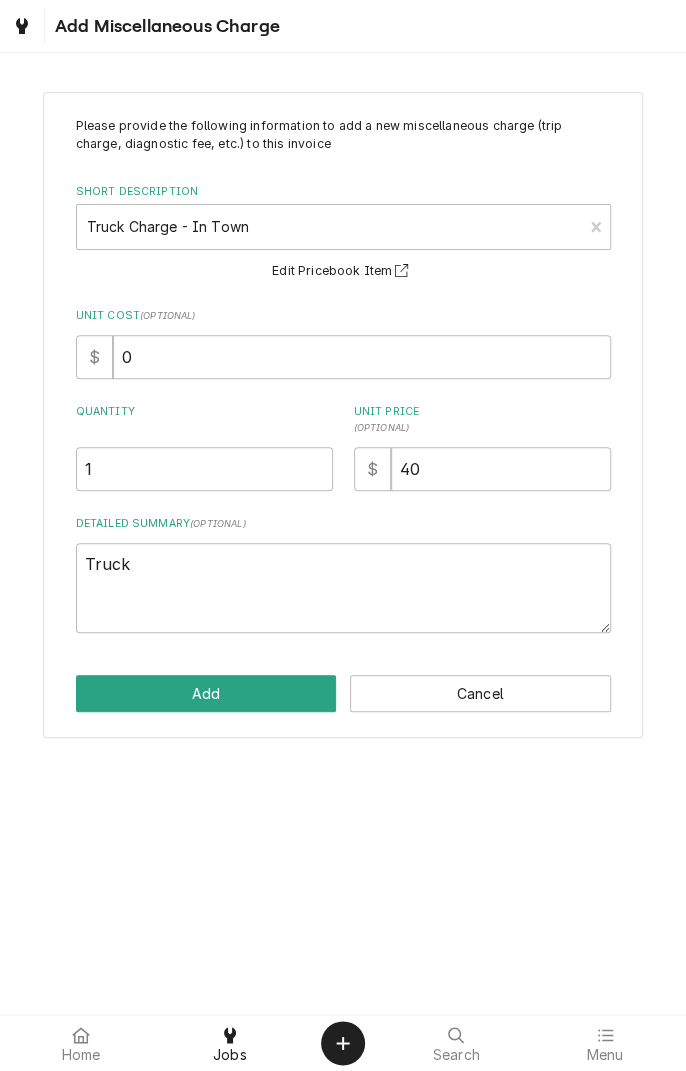 type on "x" 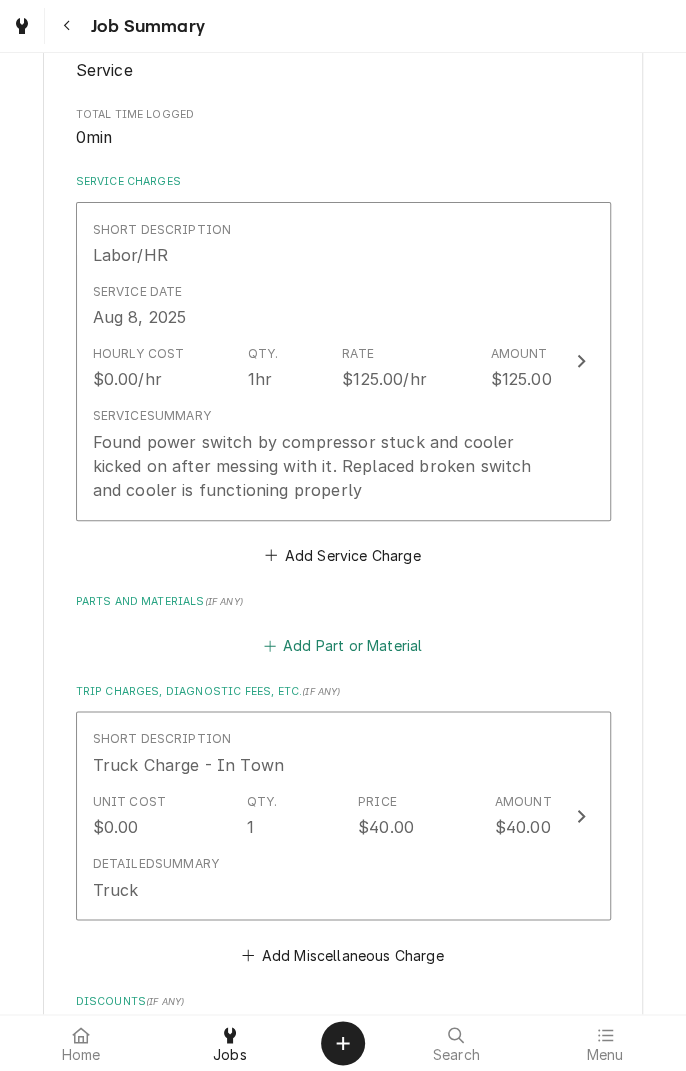 click on "Add Part or Material" at bounding box center [342, 646] 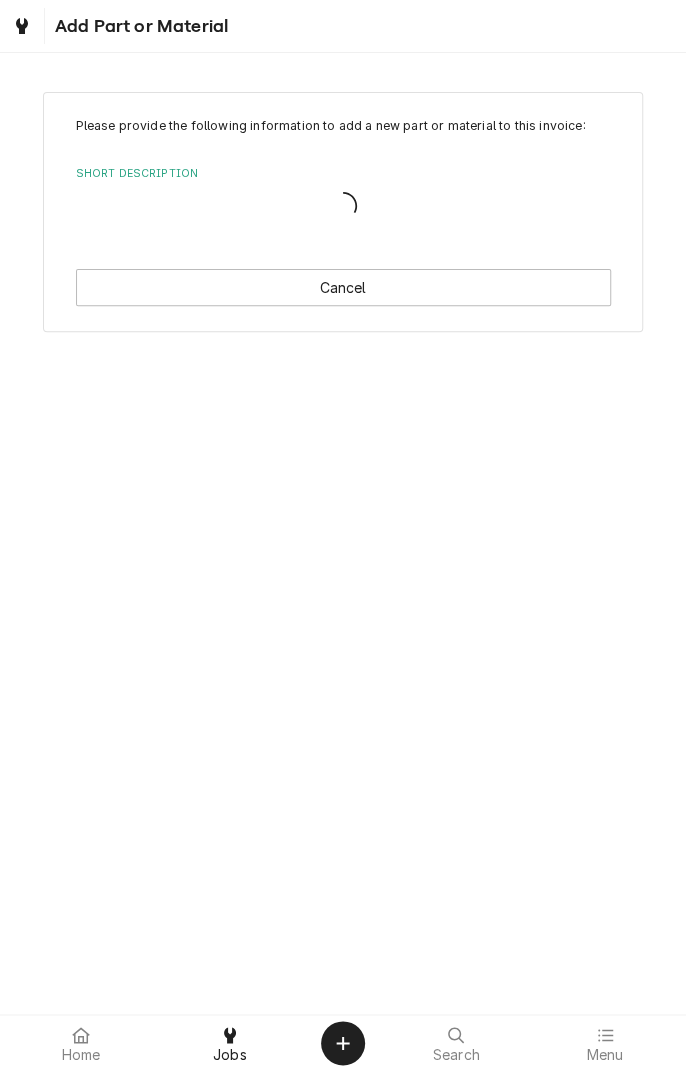 scroll, scrollTop: 0, scrollLeft: 0, axis: both 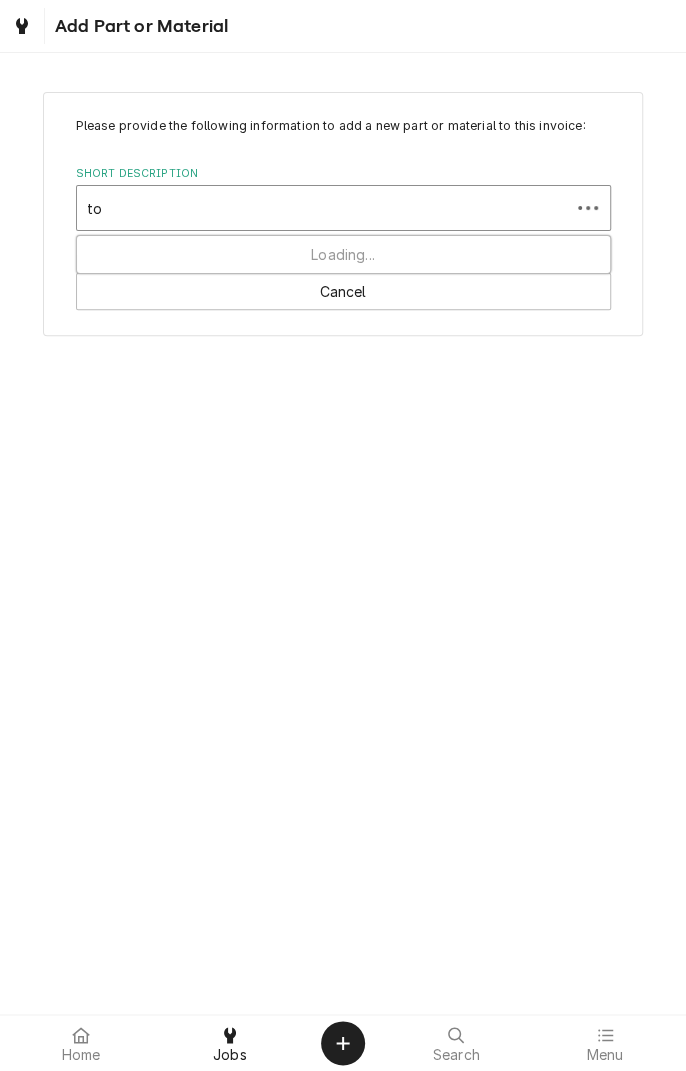 type on "t" 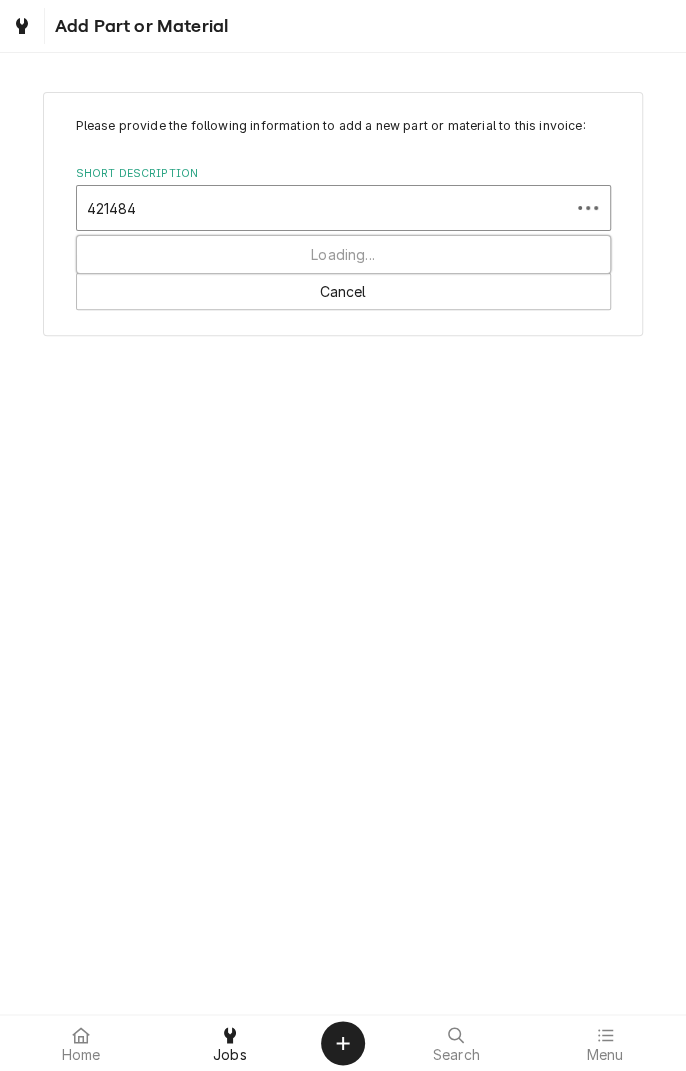 scroll, scrollTop: 0, scrollLeft: 0, axis: both 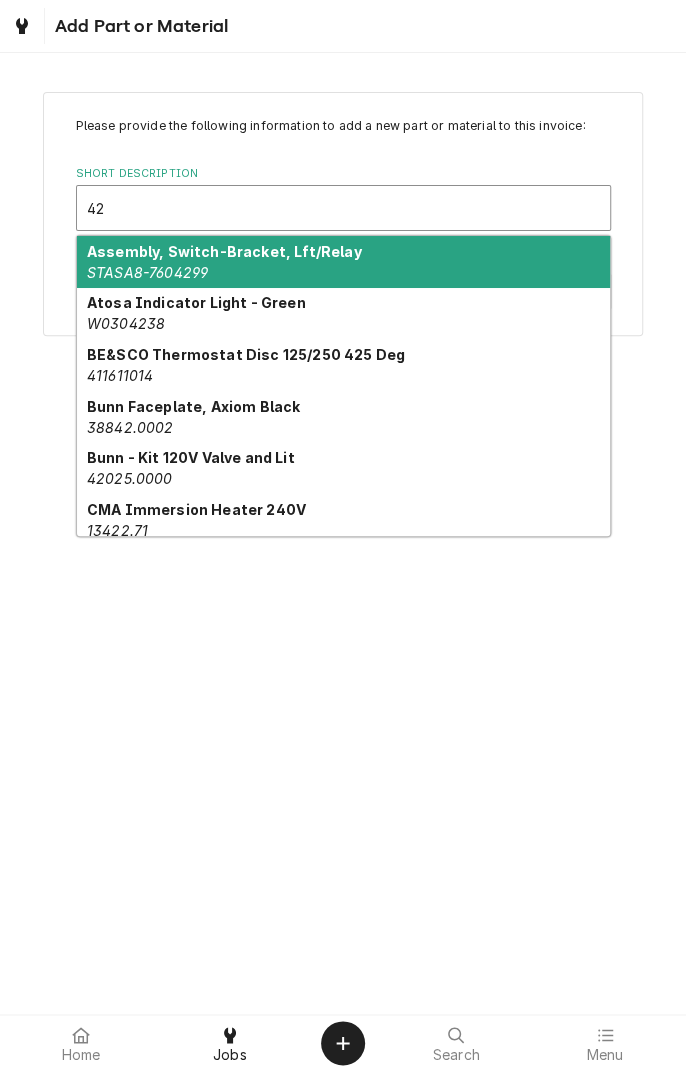 type 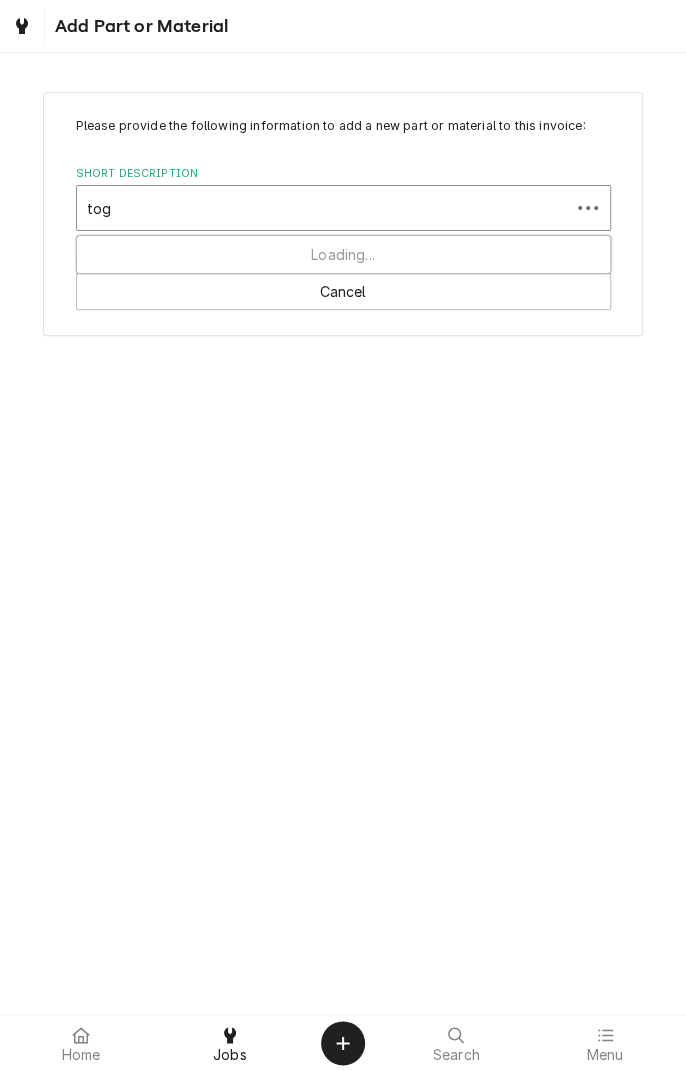 scroll, scrollTop: 0, scrollLeft: 0, axis: both 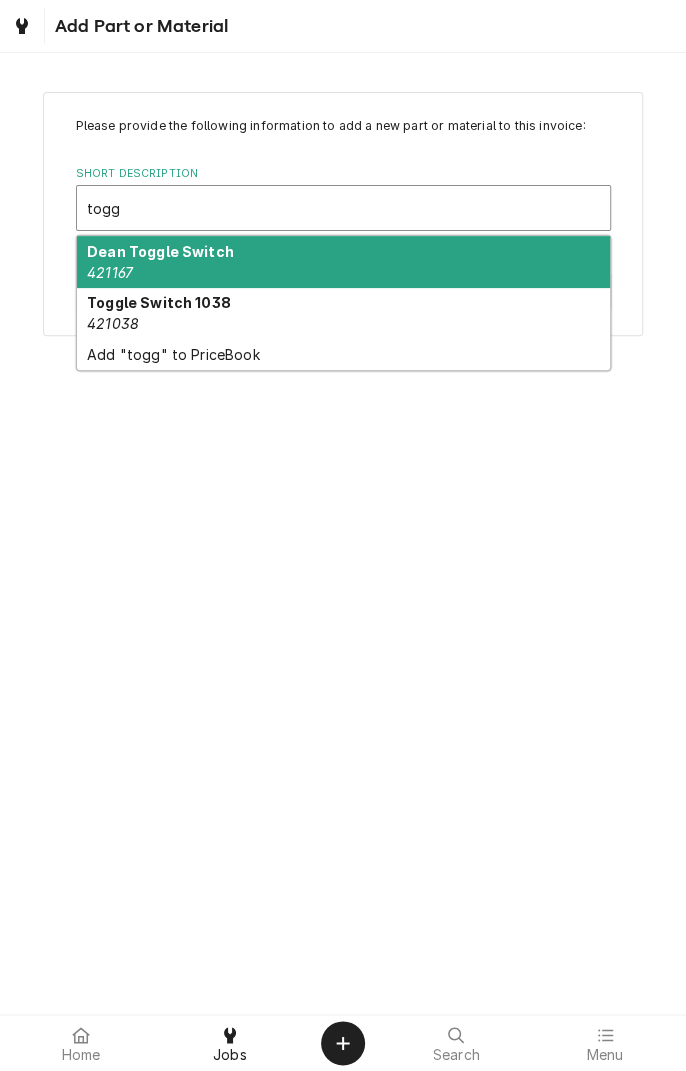 click on "Toggle Switch 1038 421038" at bounding box center (343, 314) 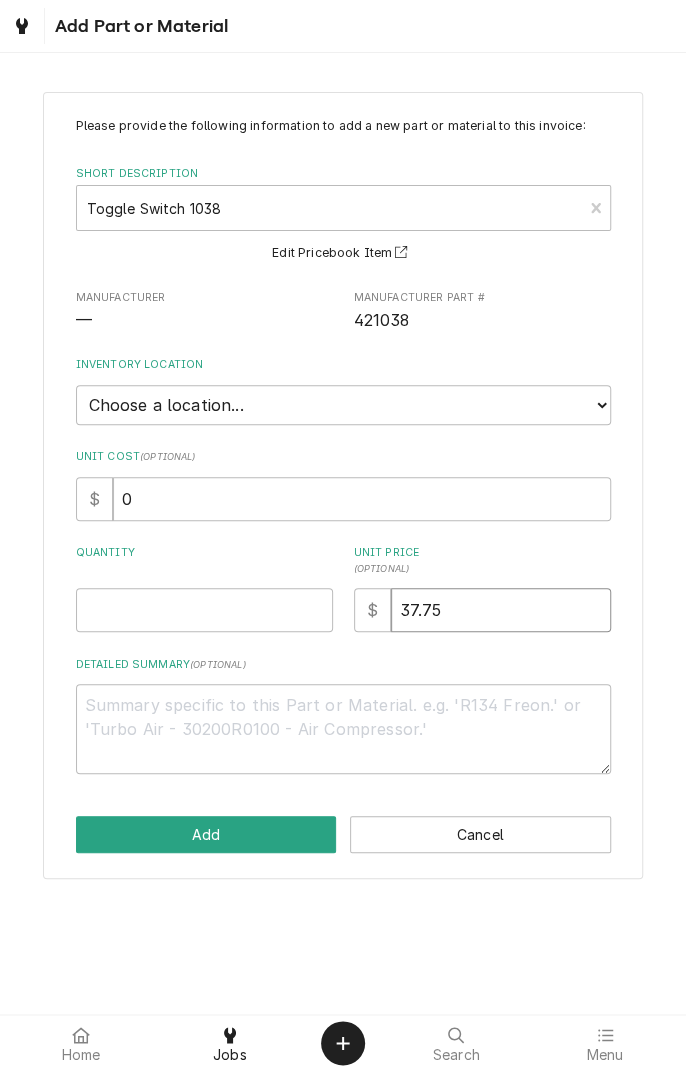 click on "37.75" at bounding box center [501, 610] 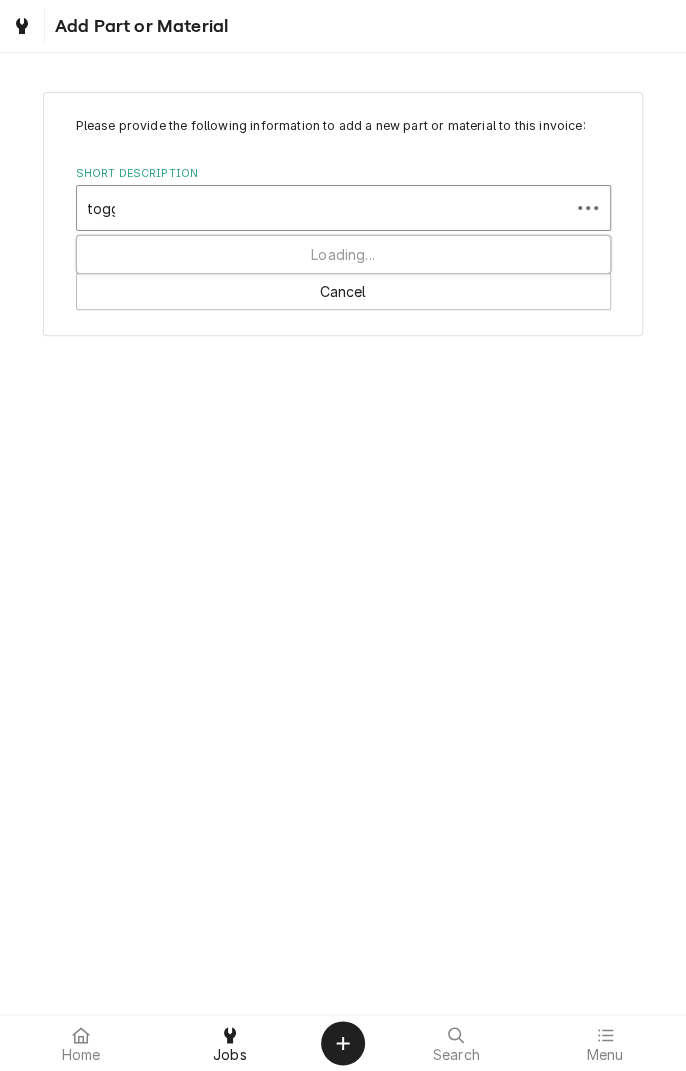 scroll, scrollTop: 0, scrollLeft: 0, axis: both 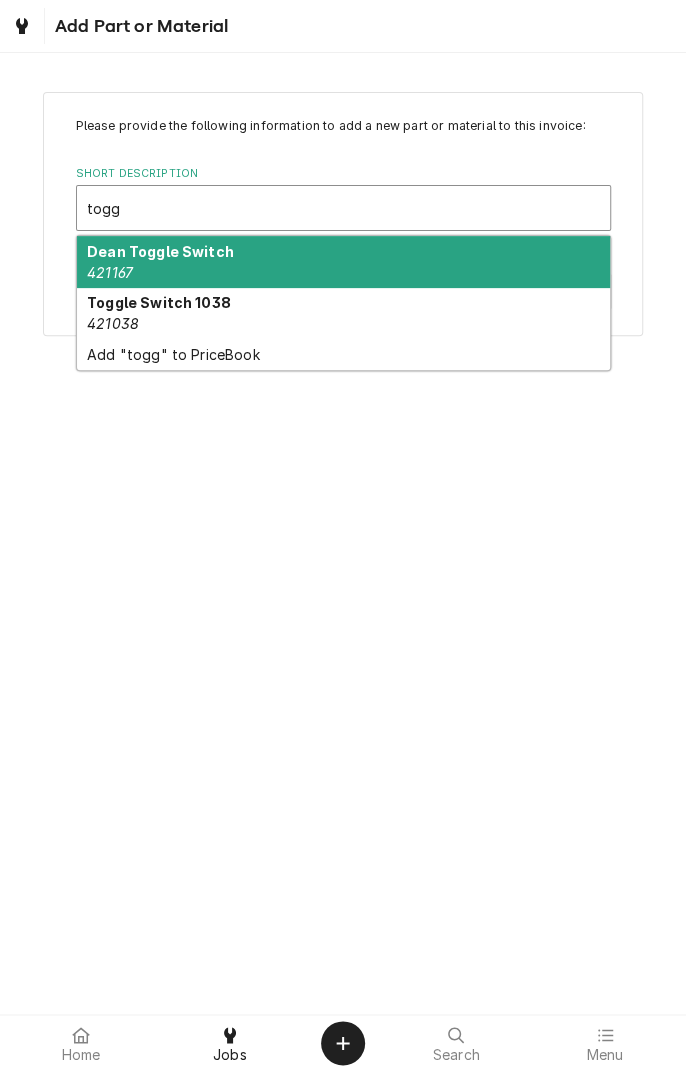 click on "Dean Toggle Switch 421167" at bounding box center [343, 262] 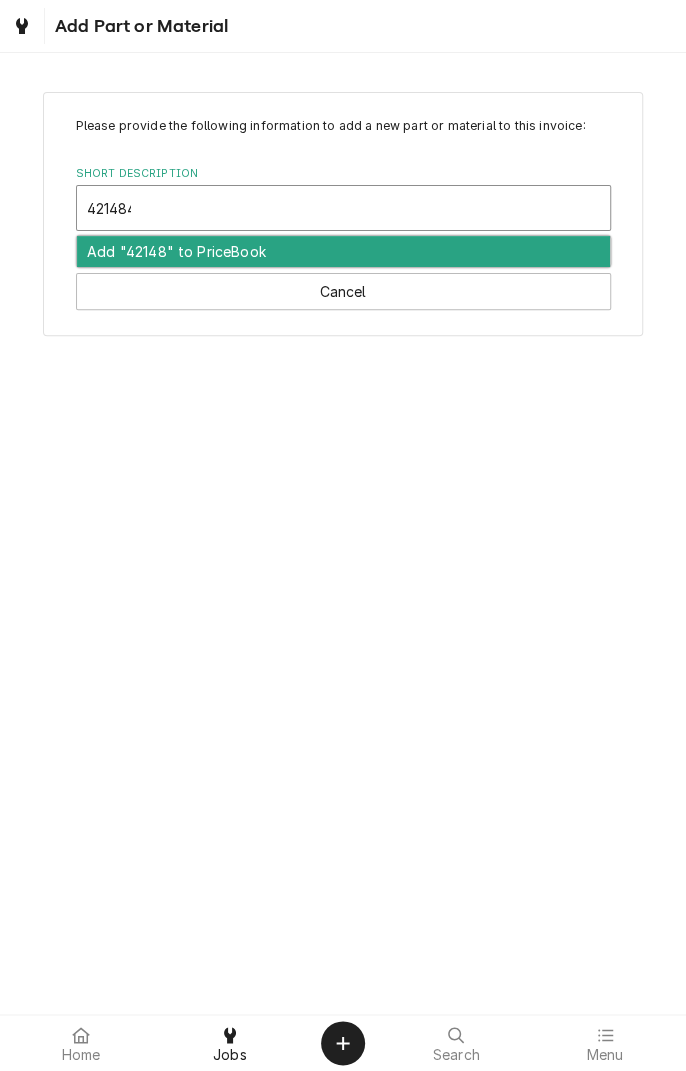 scroll, scrollTop: 0, scrollLeft: 0, axis: both 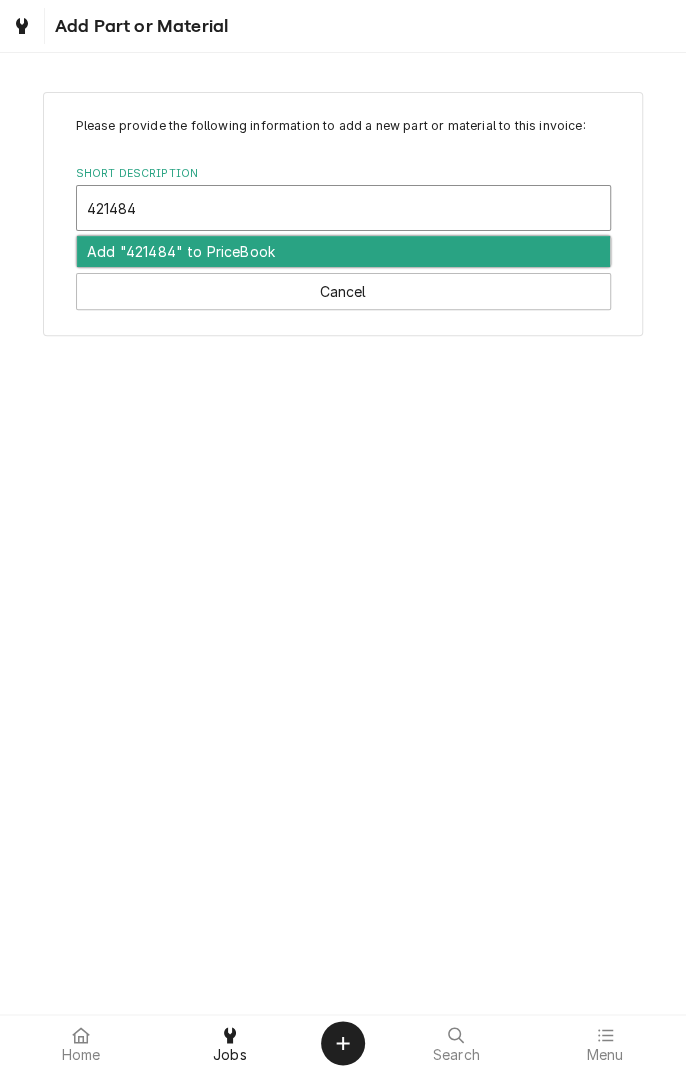 click on "Add "421484" to PriceBook" at bounding box center [343, 251] 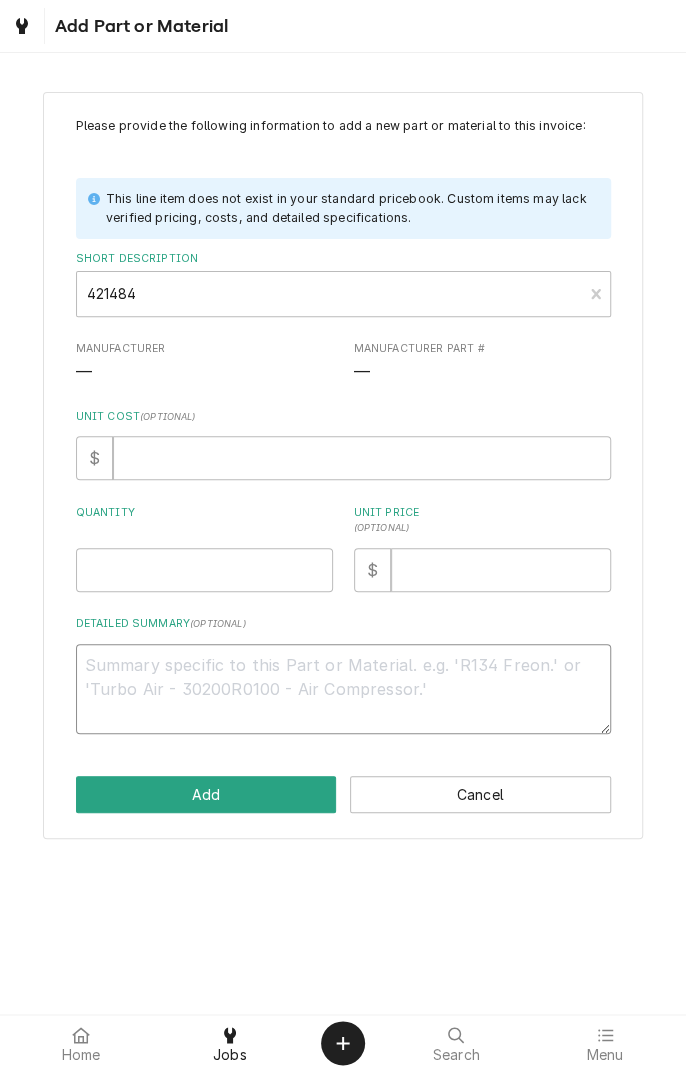 click on "Detailed Summary  ( optional )" at bounding box center (343, 689) 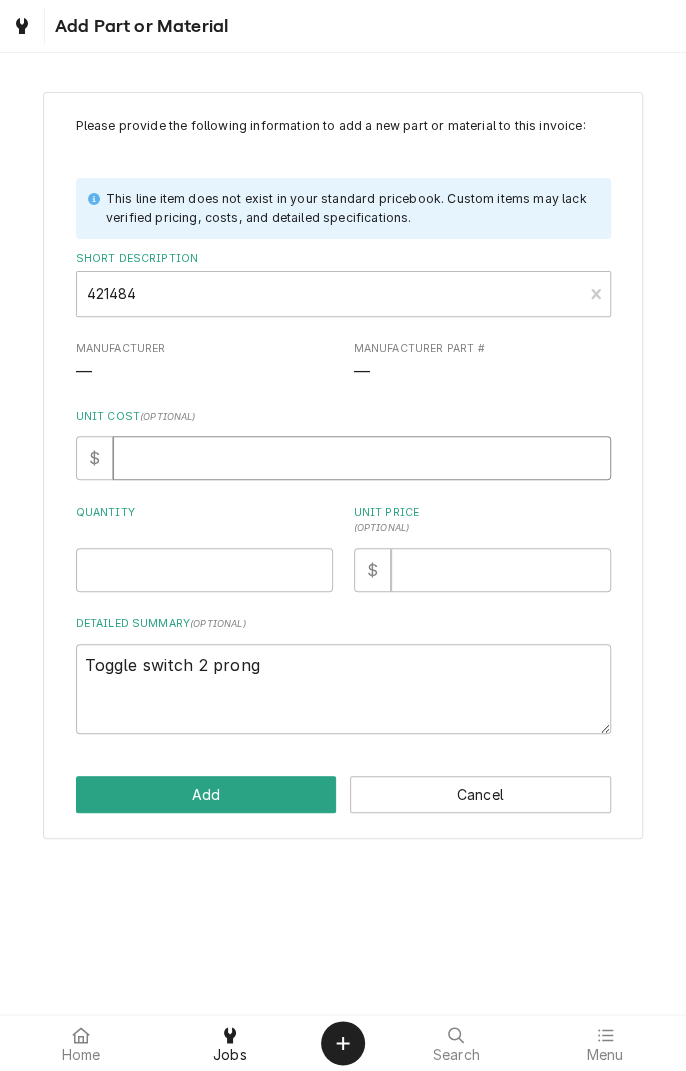 click on "Unit Cost  ( optional )" at bounding box center (362, 458) 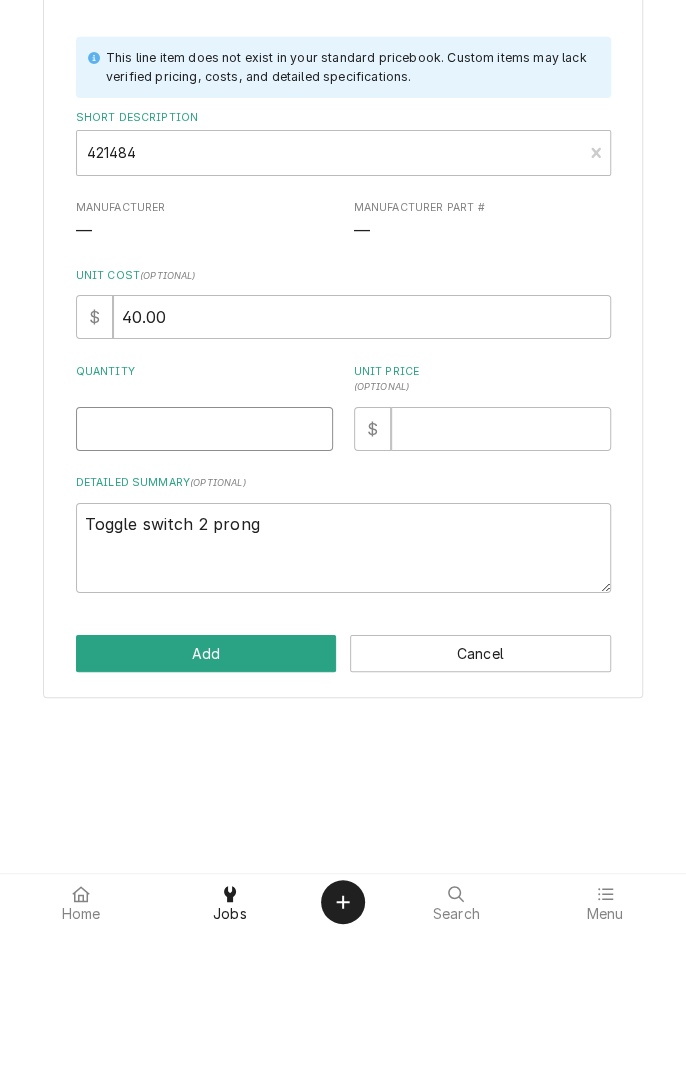 click on "Quantity" at bounding box center (204, 570) 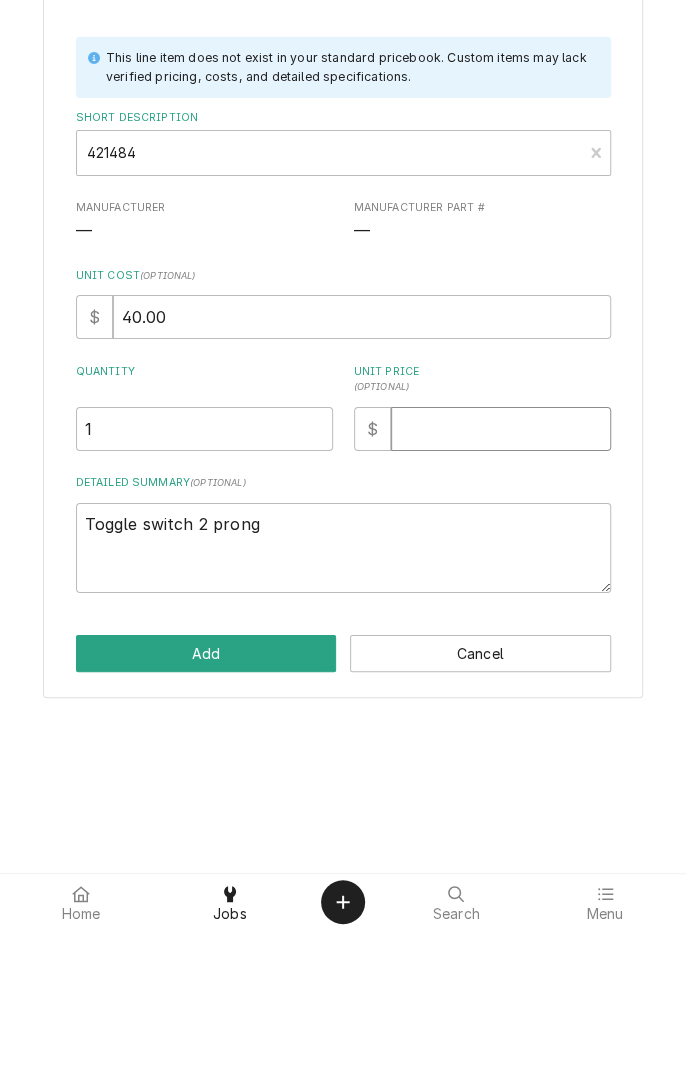 click on "Unit Price  ( optional )" at bounding box center [501, 570] 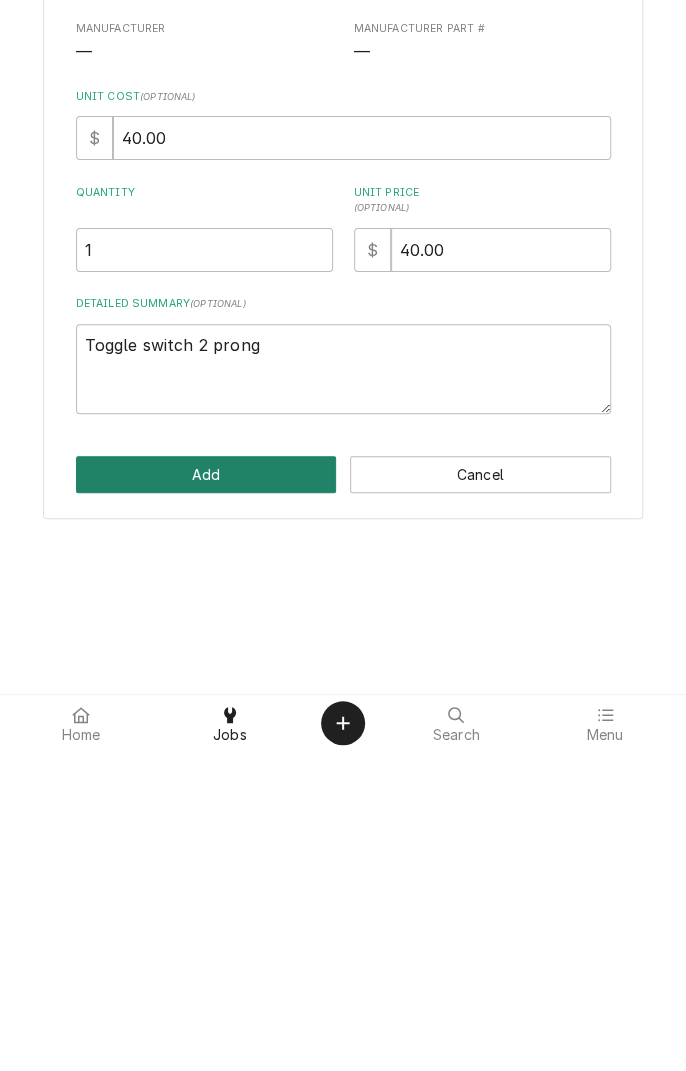 click on "Add" at bounding box center [206, 794] 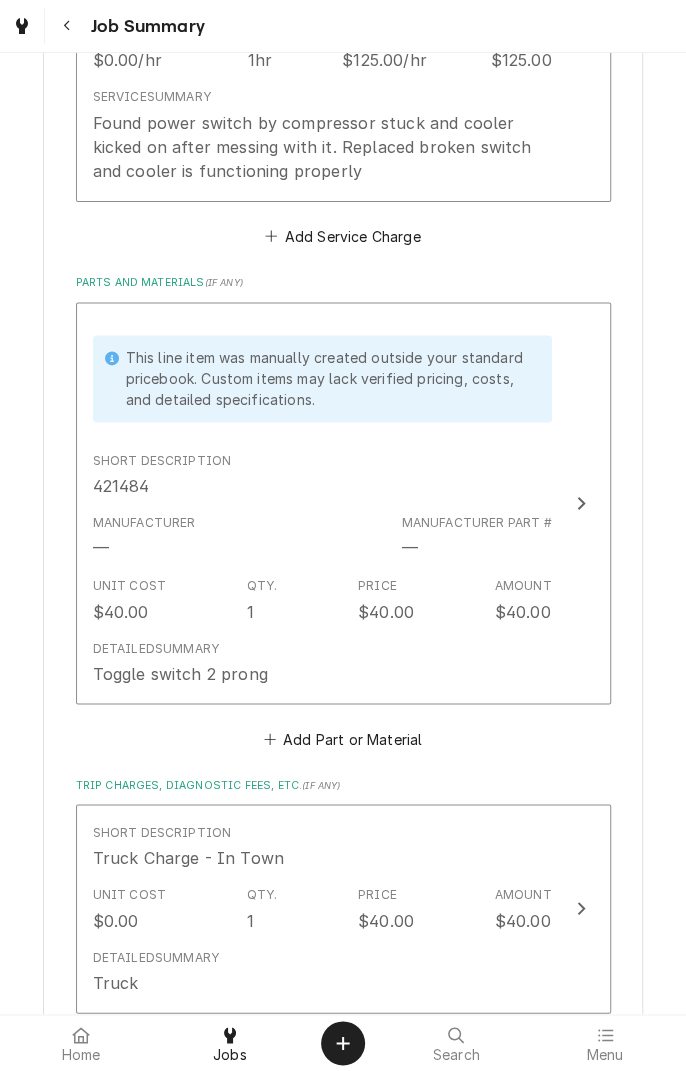scroll, scrollTop: 688, scrollLeft: 0, axis: vertical 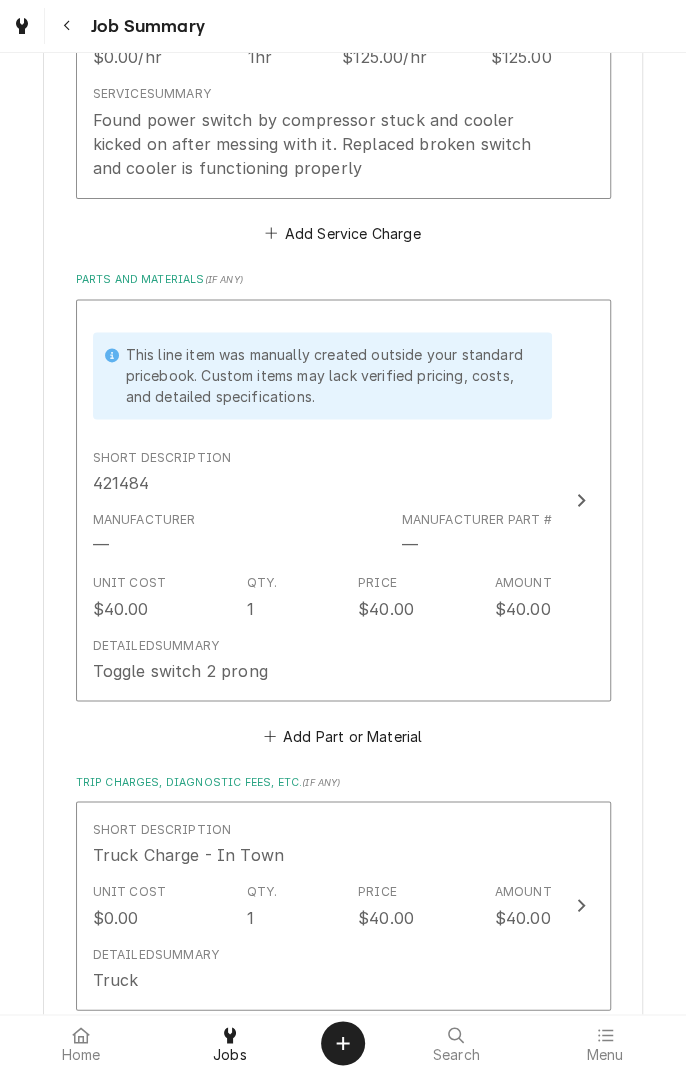 click on "Short Description 421484" at bounding box center [322, 472] 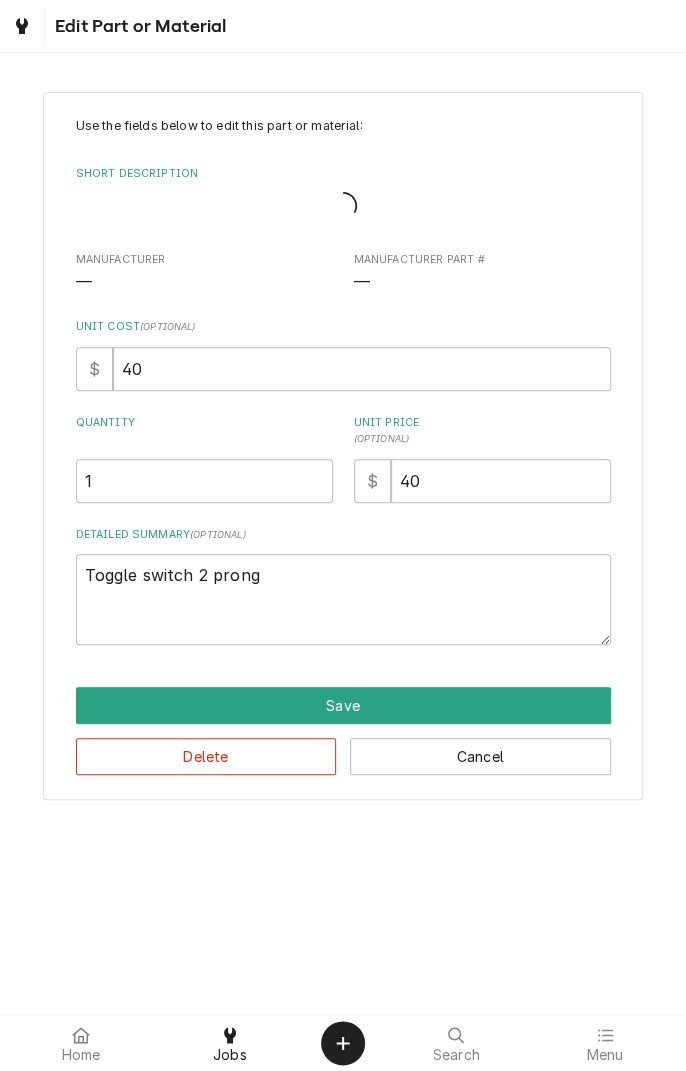 scroll, scrollTop: 0, scrollLeft: 0, axis: both 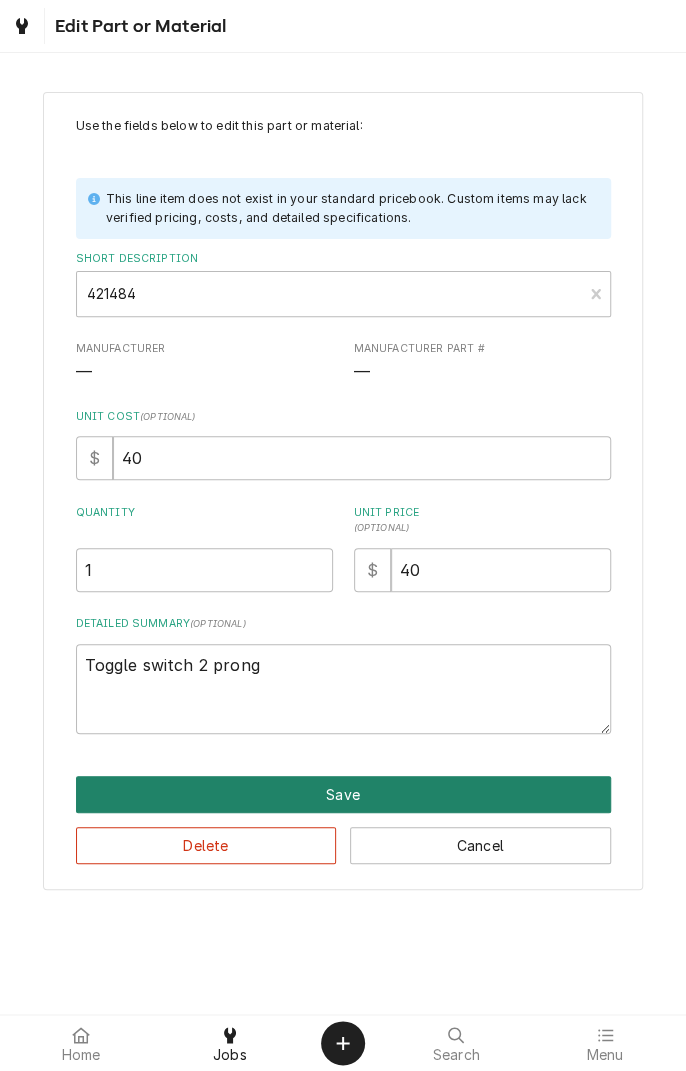 click on "Save" at bounding box center (343, 794) 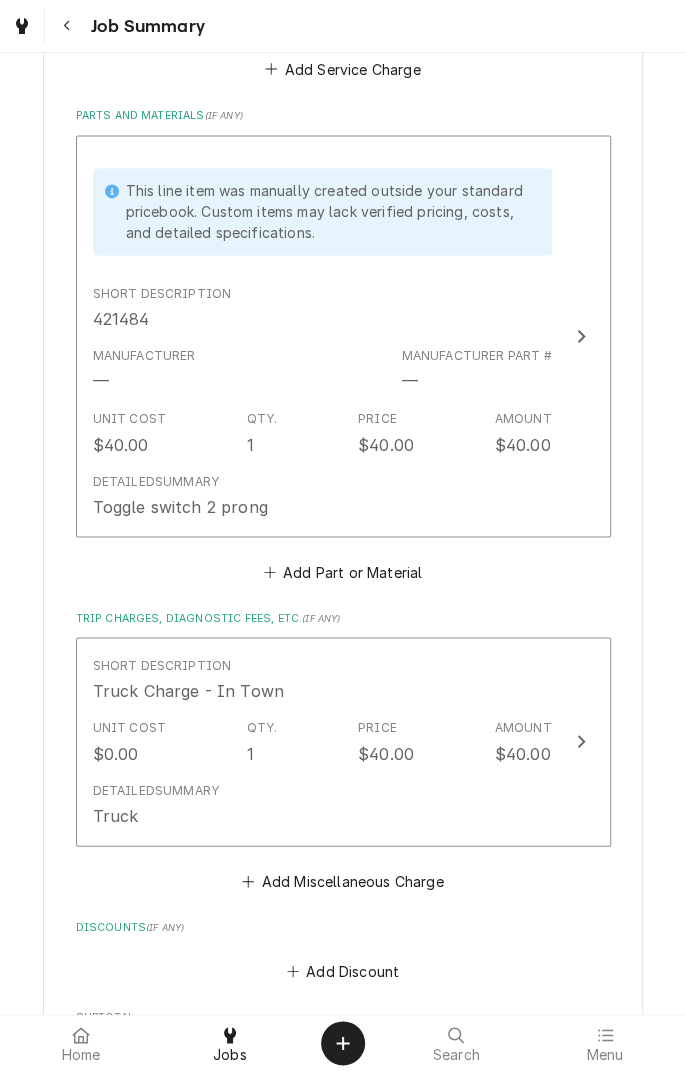 scroll, scrollTop: 844, scrollLeft: 0, axis: vertical 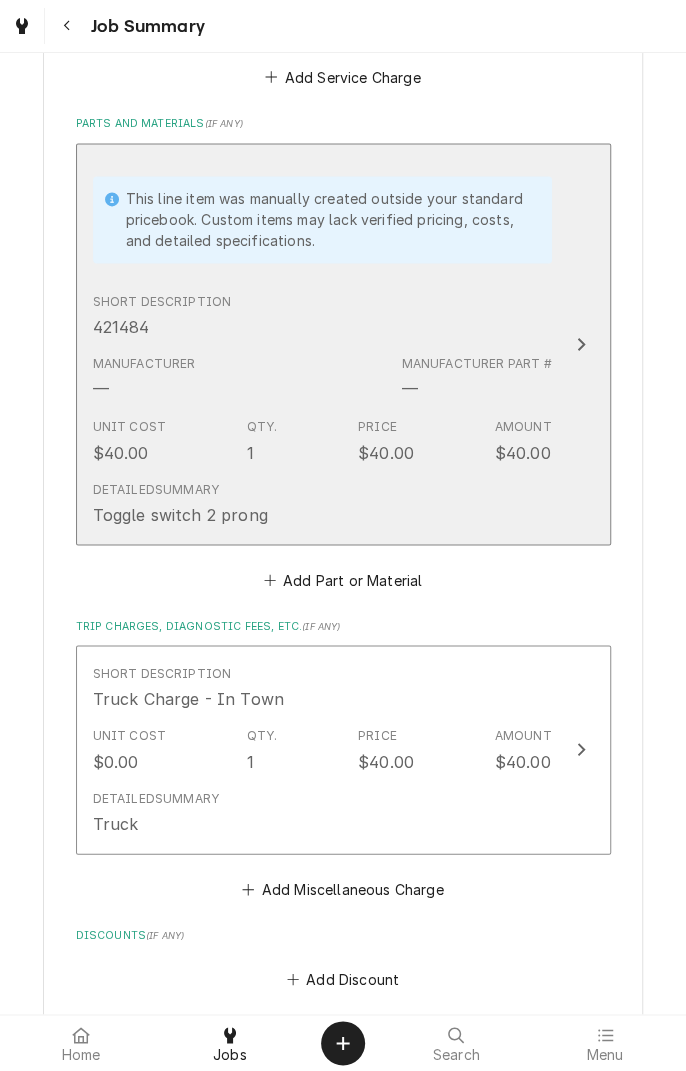 click at bounding box center (581, 344) 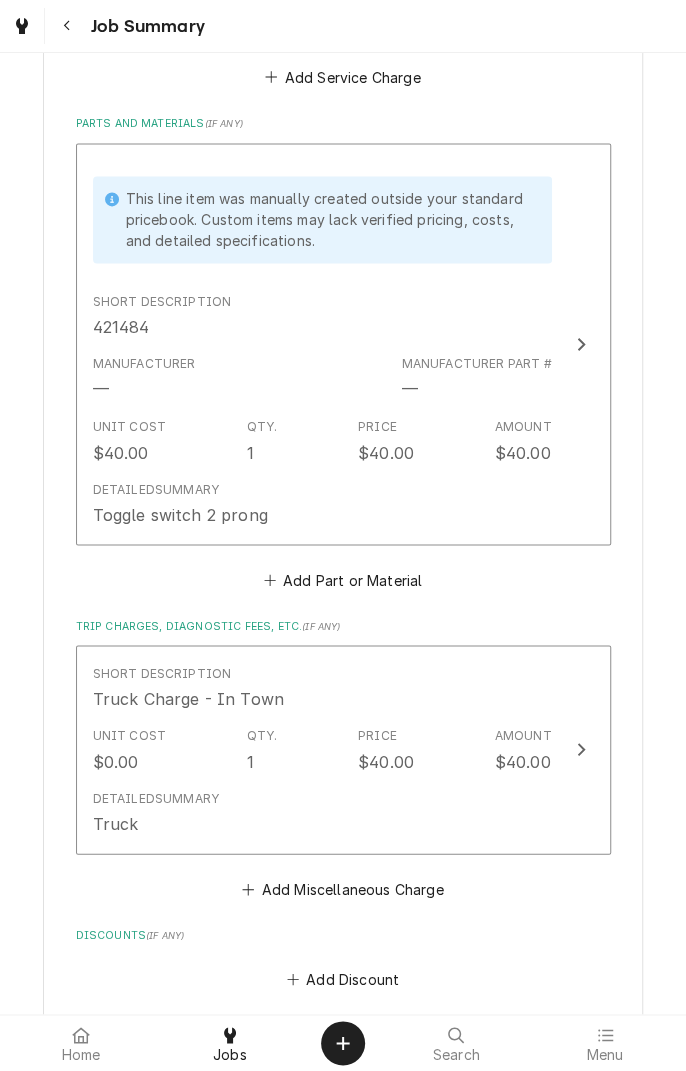 scroll, scrollTop: 0, scrollLeft: 0, axis: both 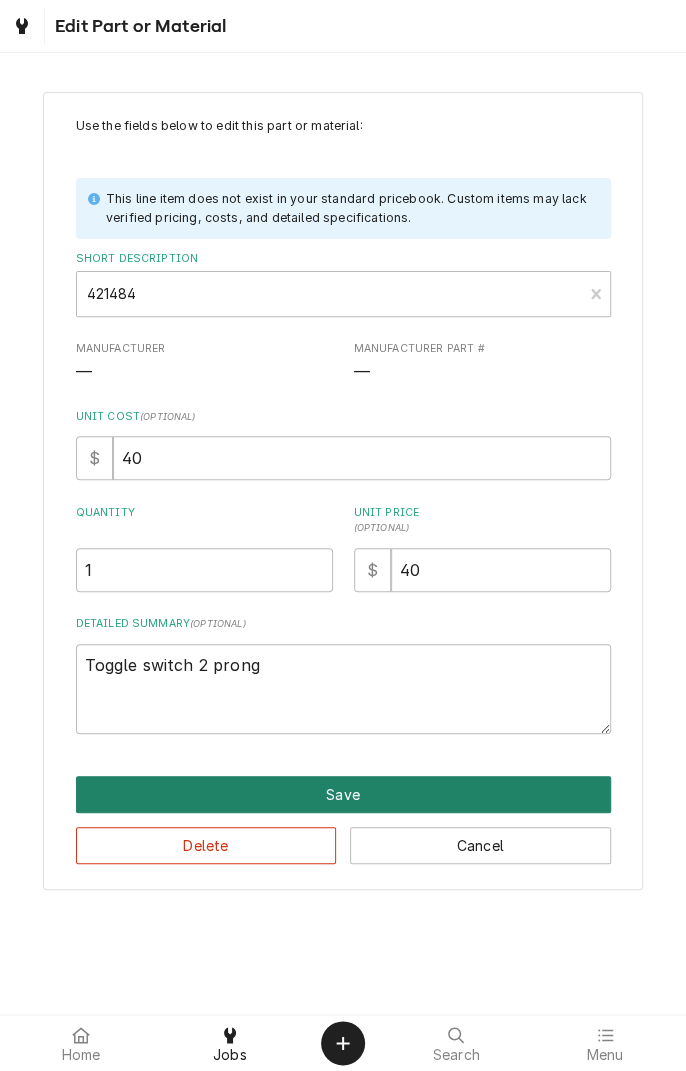 click on "Save" at bounding box center (343, 794) 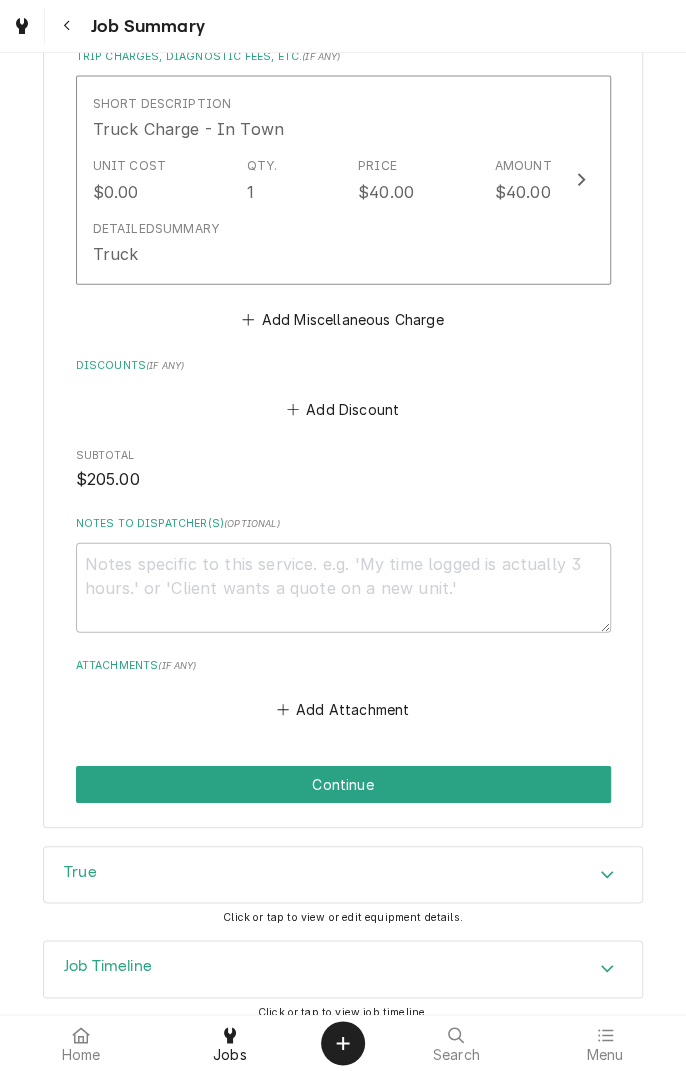 scroll, scrollTop: 1417, scrollLeft: 0, axis: vertical 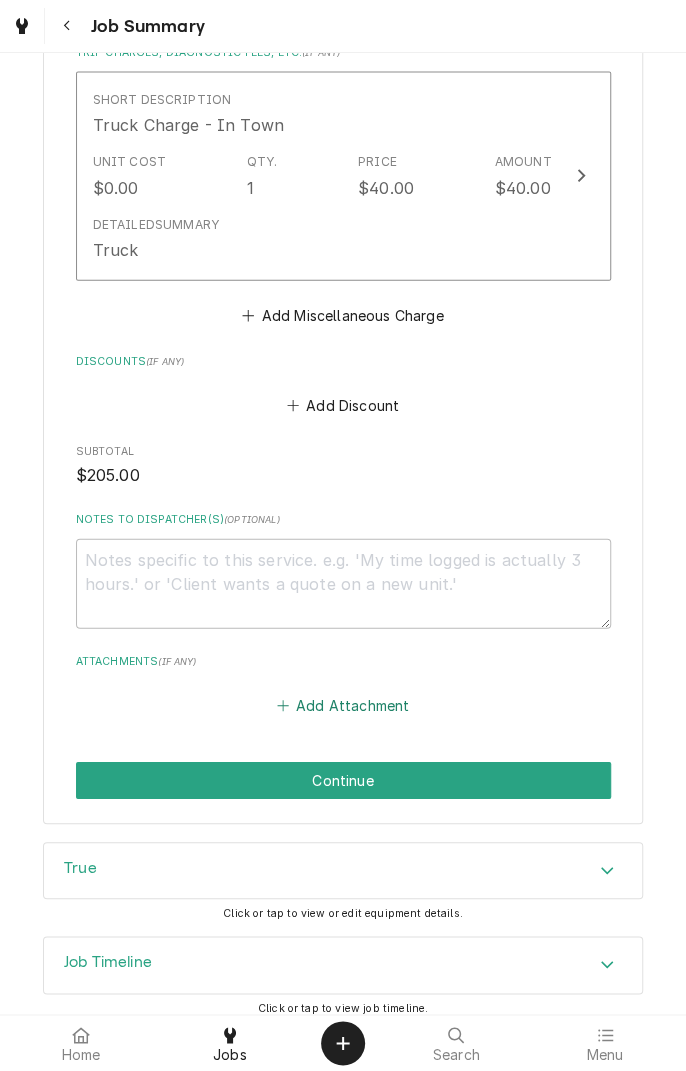 click on "Add Attachment" at bounding box center [343, 706] 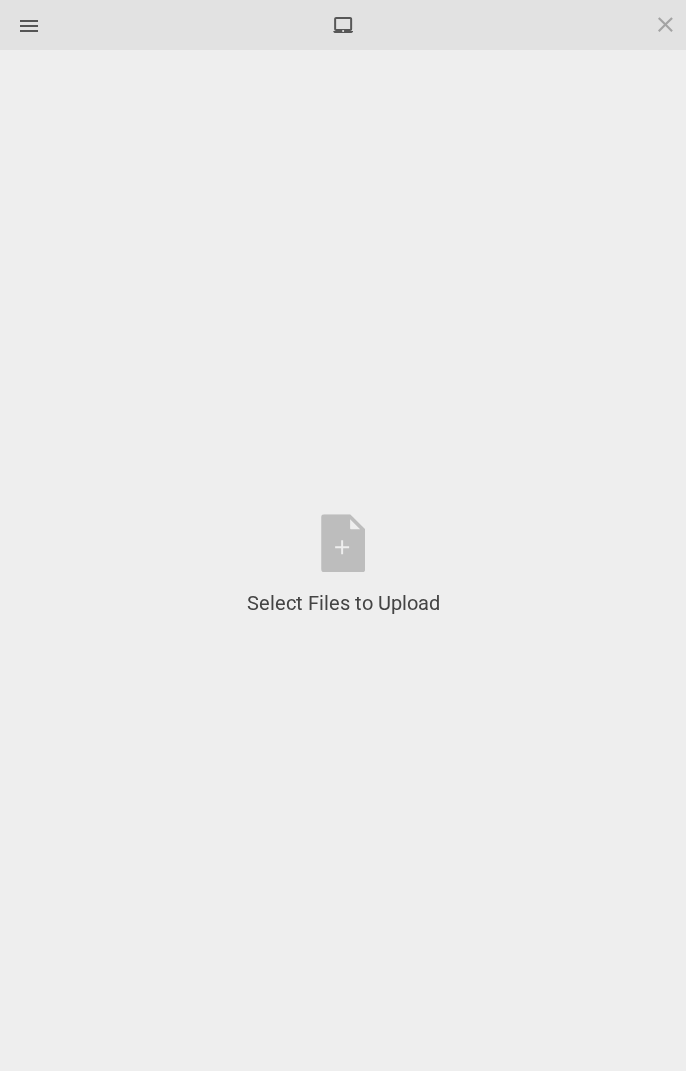 click at bounding box center (29, 26) 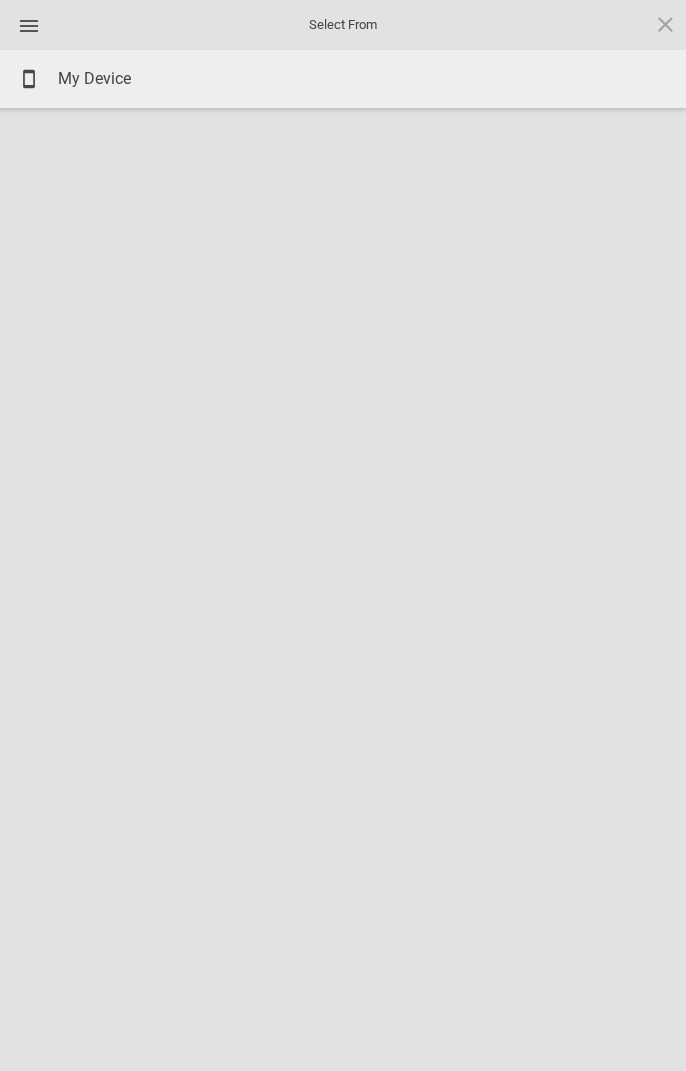 click on "My Device" at bounding box center (94, 79) 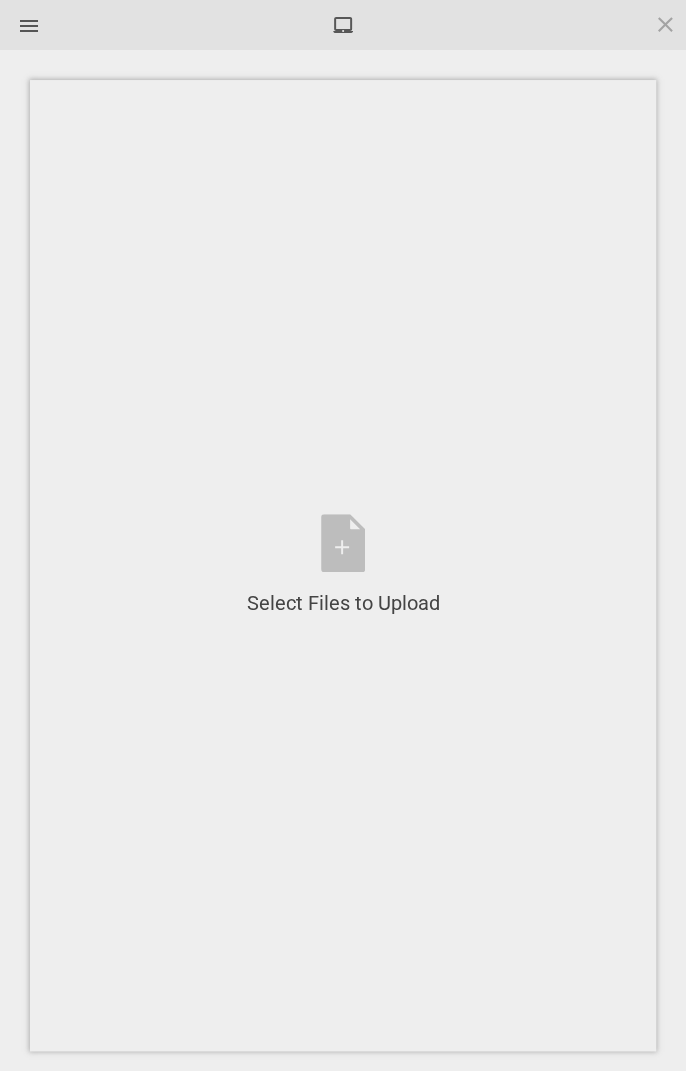 click on "Select Files to Upload
or Drag and Drop, Copy and Paste Files" at bounding box center (343, 565) 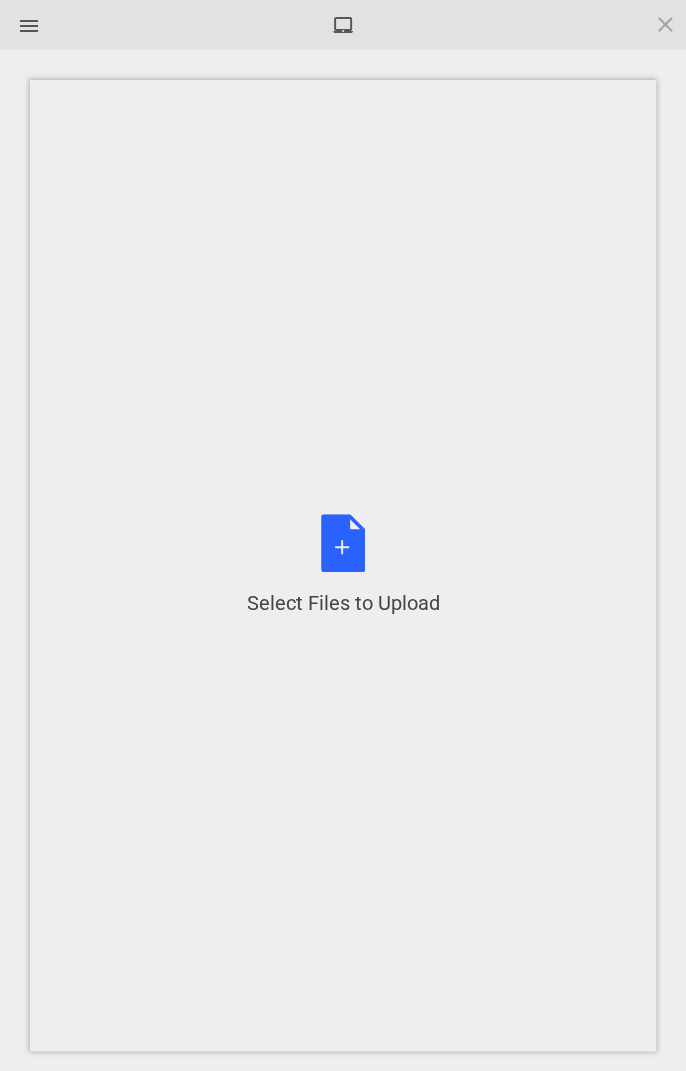 click on "Select Files to Upload
or Drag and Drop, Copy and Paste Files" at bounding box center [343, 565] 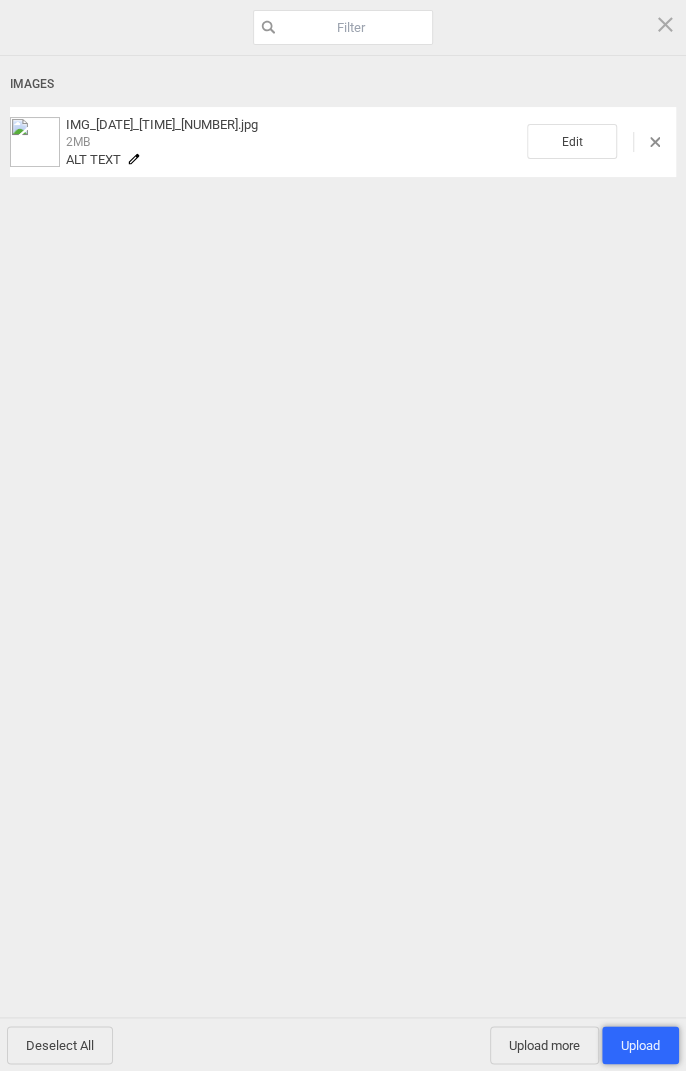 click on "Upload
1" at bounding box center [640, 1045] 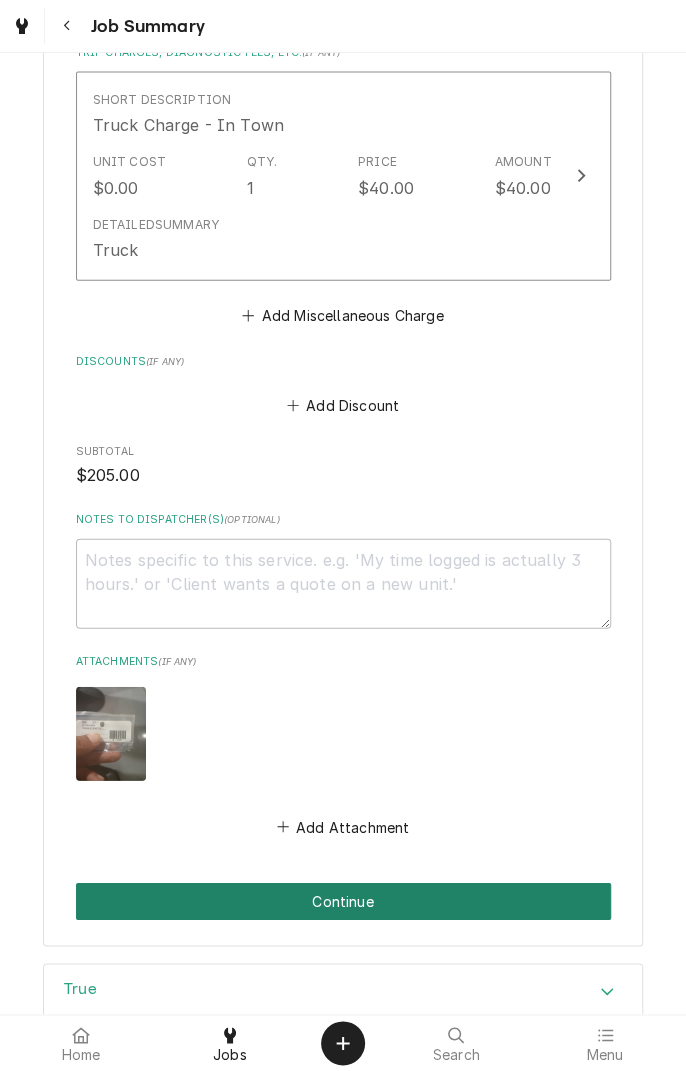 click on "Continue" at bounding box center (343, 901) 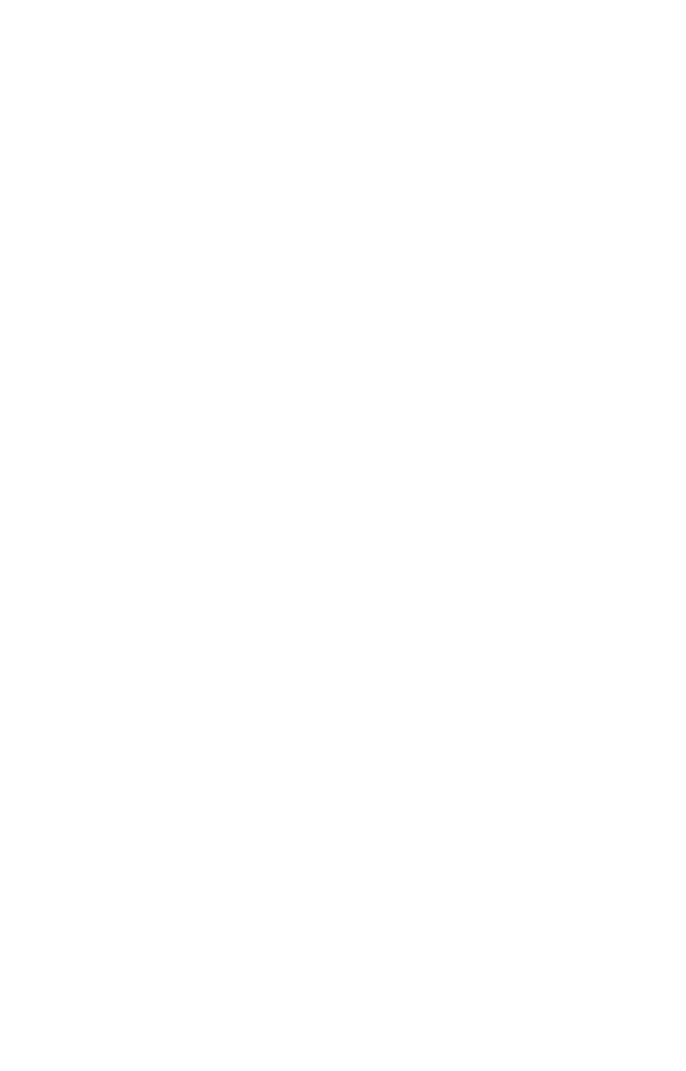 scroll, scrollTop: 0, scrollLeft: 0, axis: both 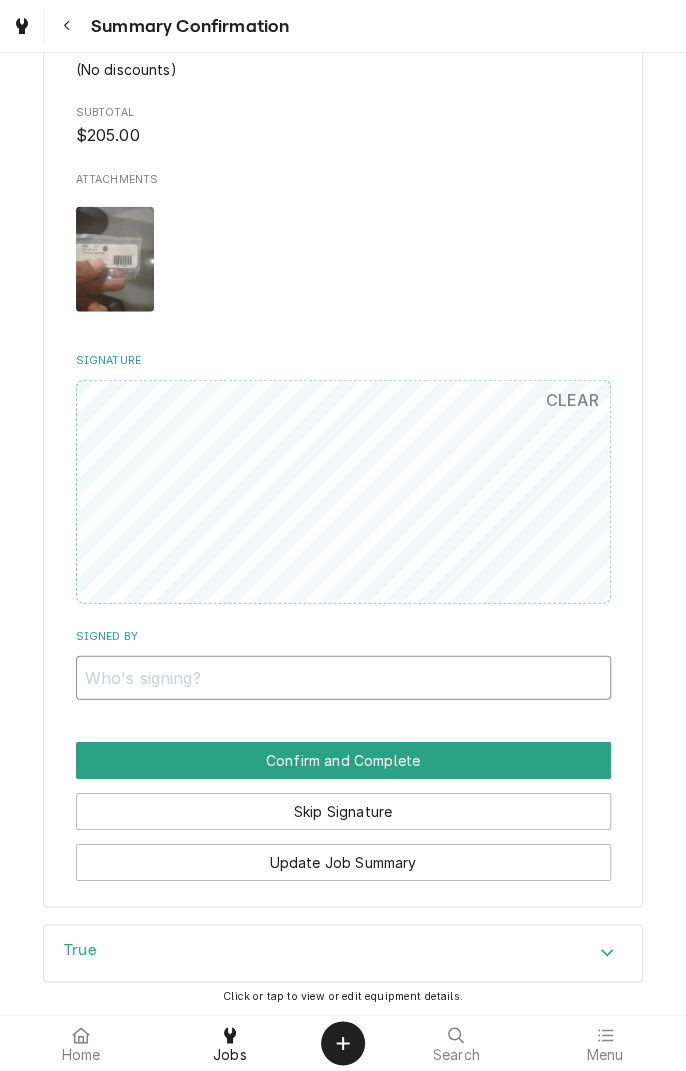 click on "Signed By" at bounding box center [343, 678] 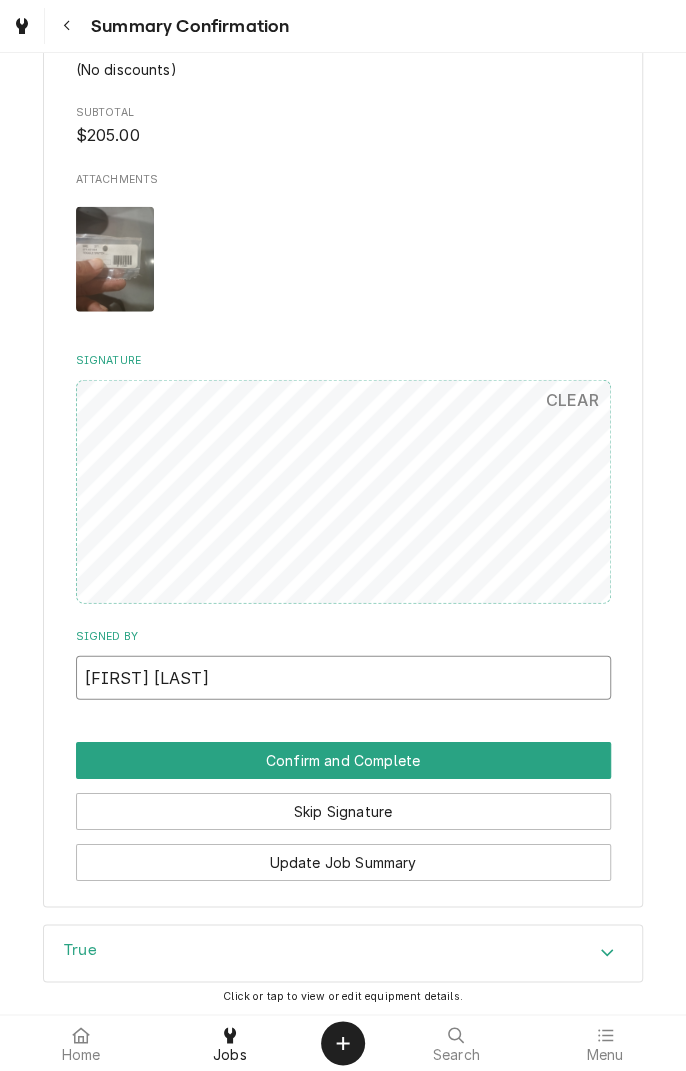 scroll, scrollTop: 1513, scrollLeft: 0, axis: vertical 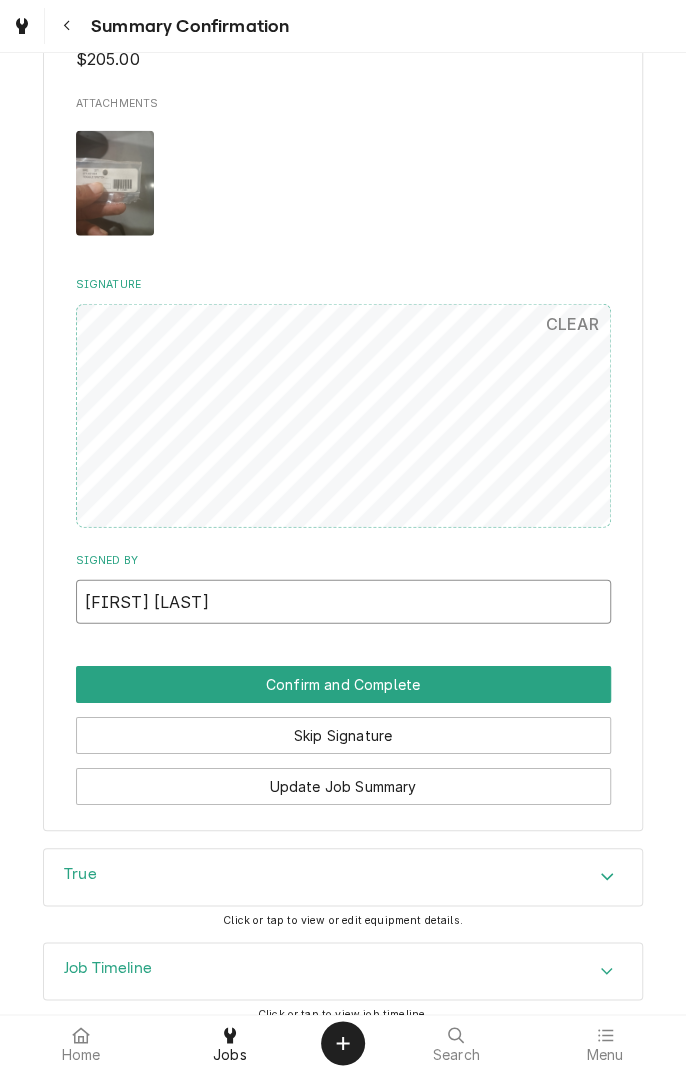 type on "Michelle Dennis" 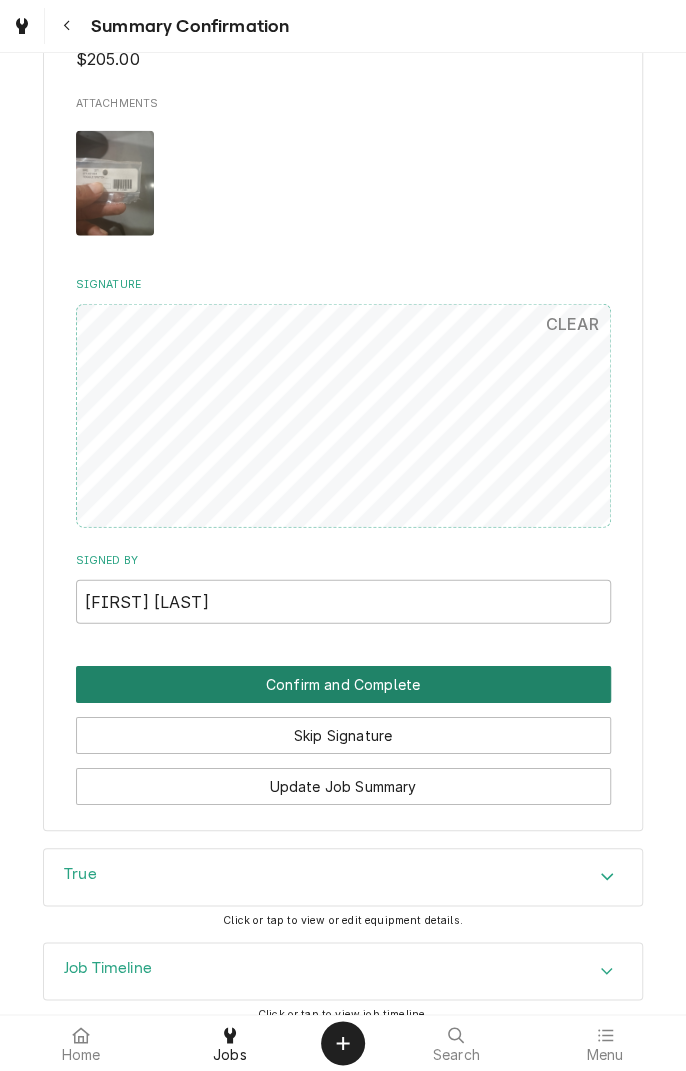 click on "Confirm and Complete" at bounding box center [343, 684] 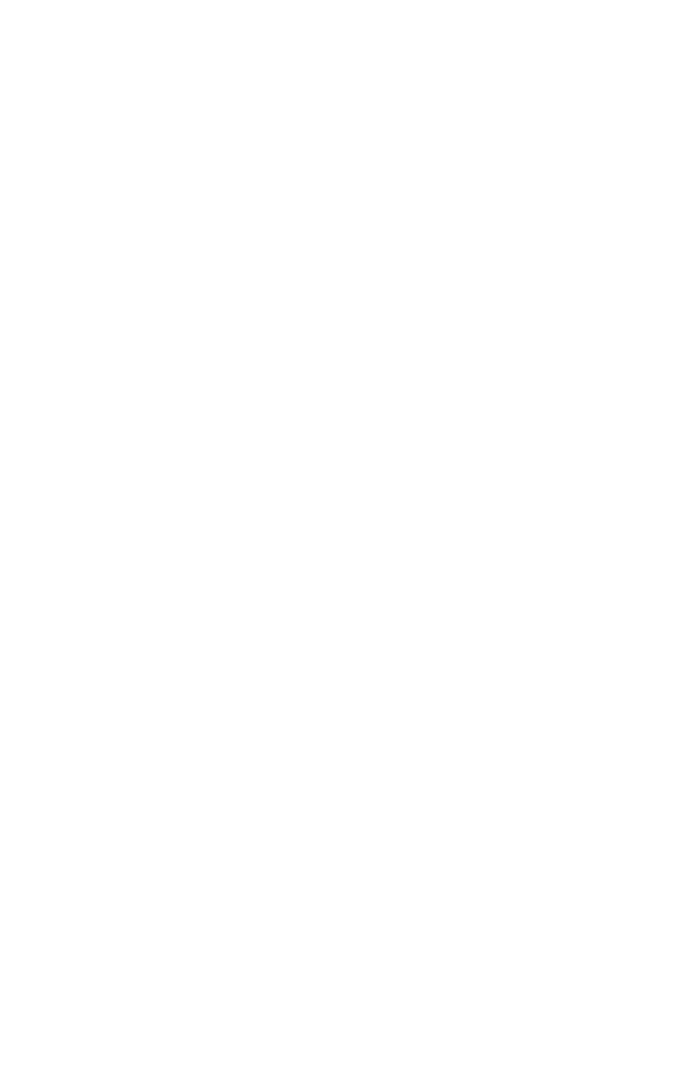 scroll, scrollTop: 0, scrollLeft: 0, axis: both 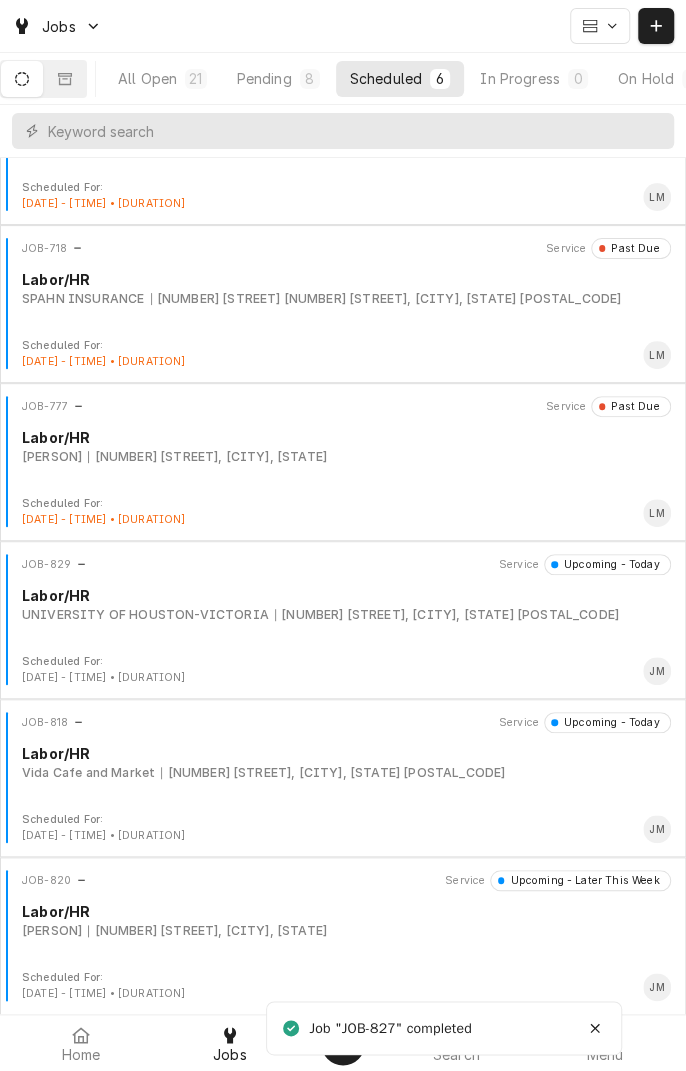 click on "JOB-829 Service Upcoming - Today Labor/HR UNIVERSITY OF HOUSTON-VICTORIA 2705 Houston Hwy, Victoria, TX 77901" at bounding box center [343, 604] 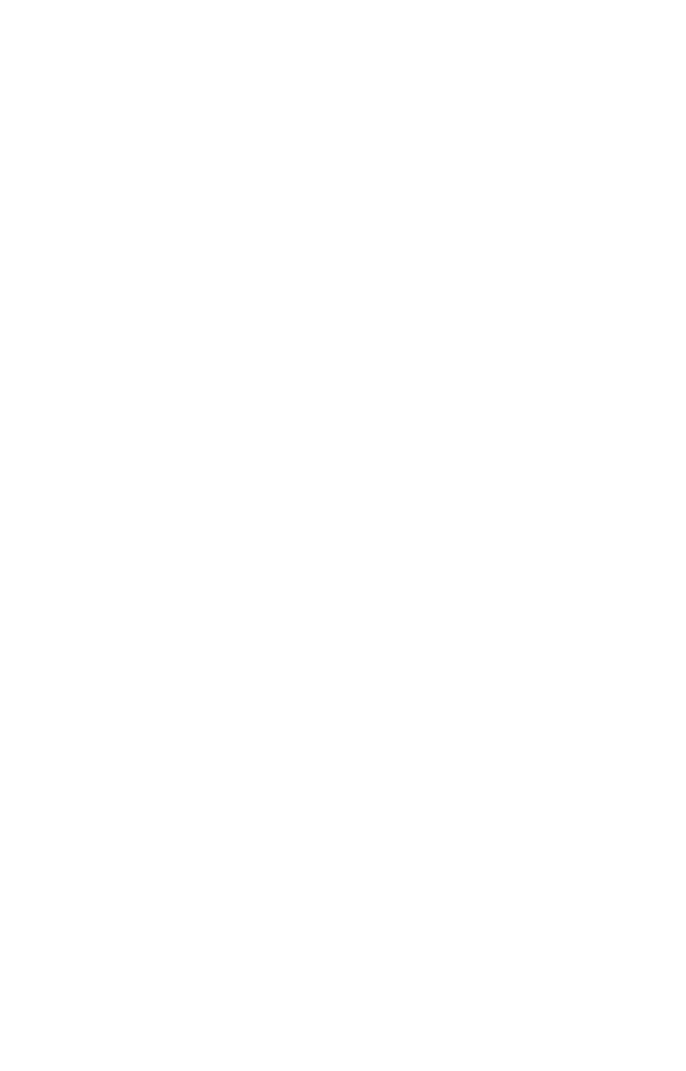 scroll, scrollTop: 0, scrollLeft: 0, axis: both 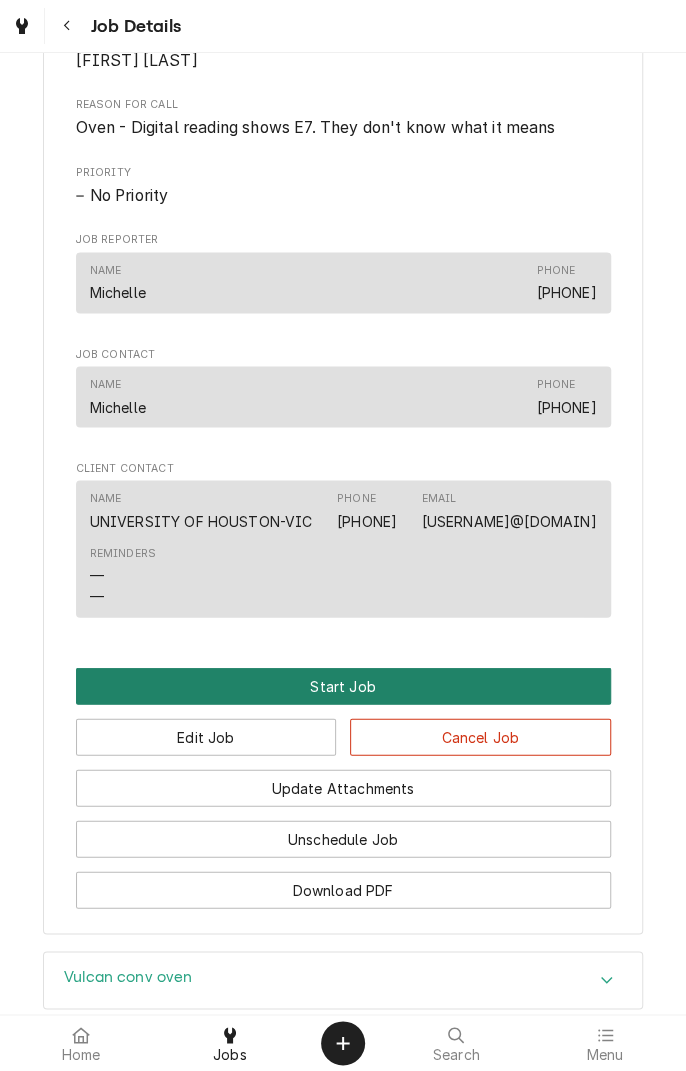 click on "Start Job" at bounding box center (343, 685) 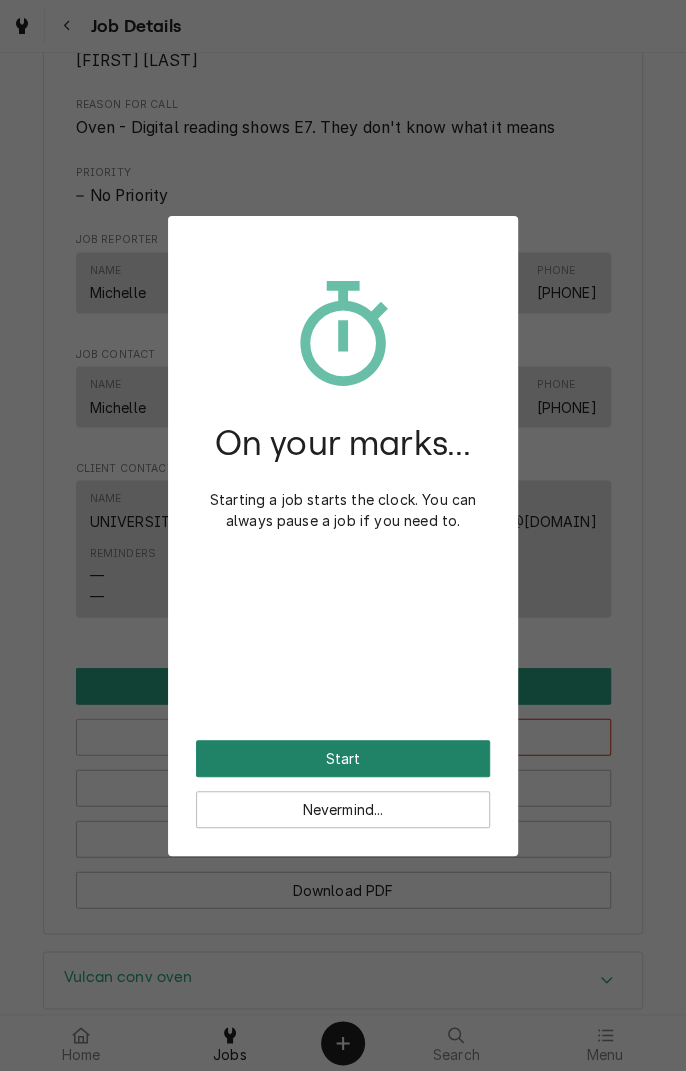 click on "Start" at bounding box center (343, 758) 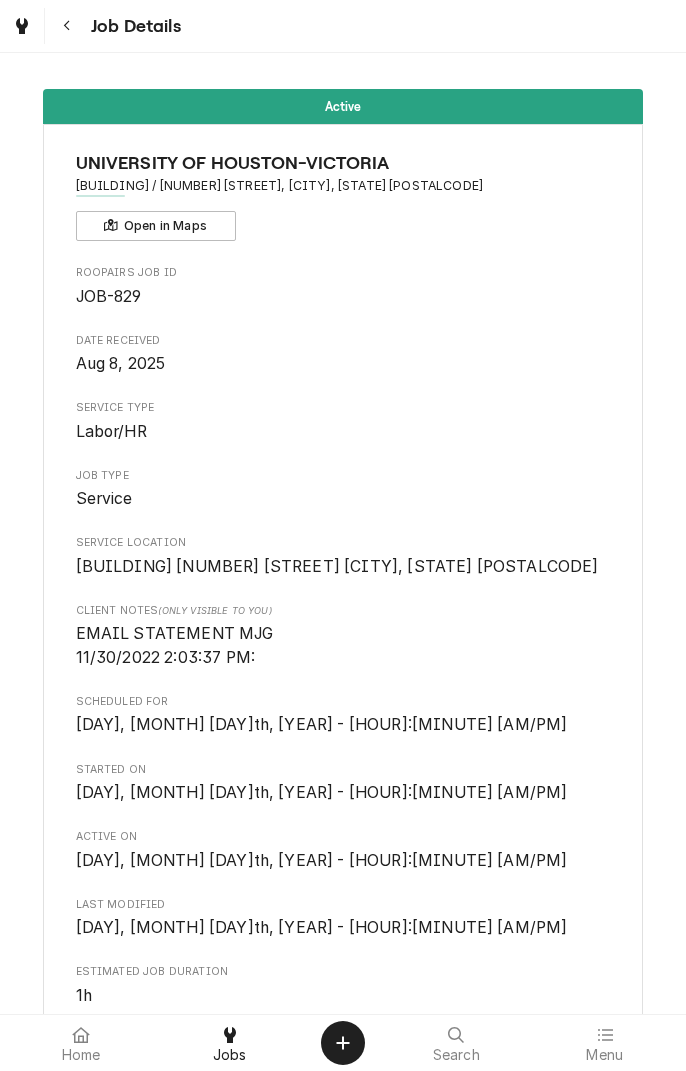 scroll, scrollTop: 0, scrollLeft: 0, axis: both 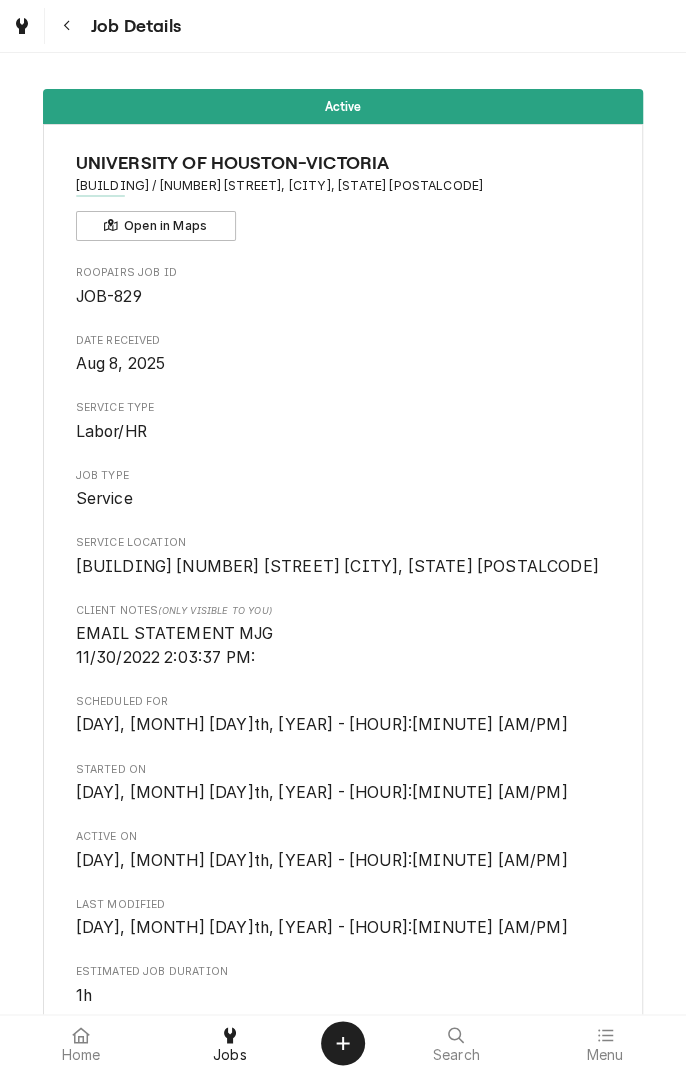 click at bounding box center (22, 26) 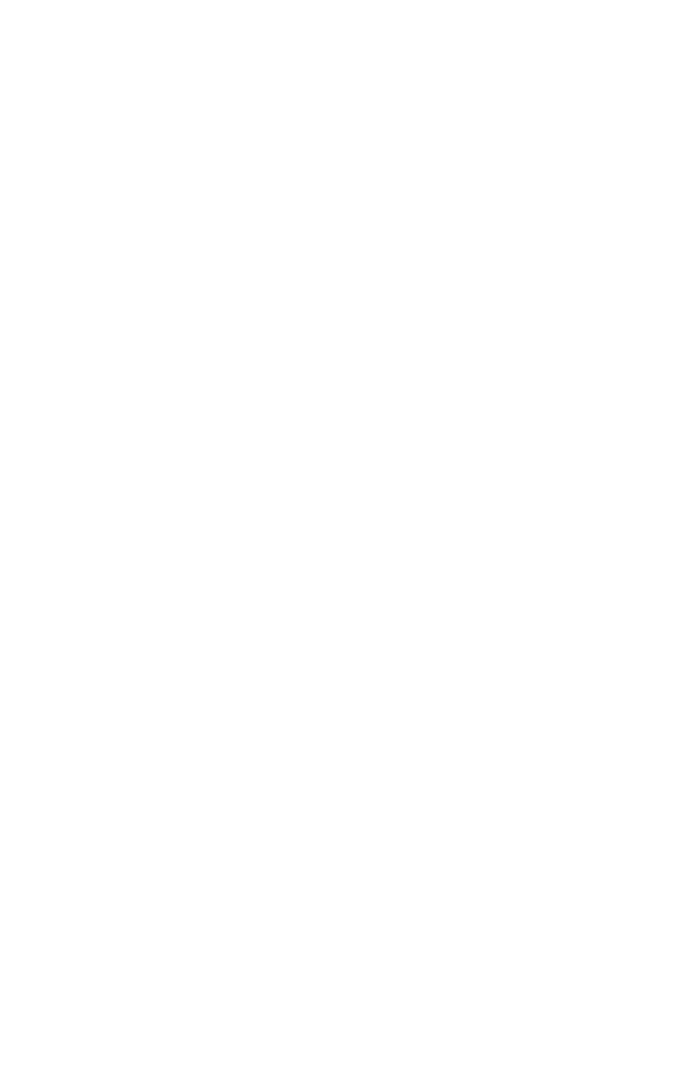 scroll, scrollTop: 0, scrollLeft: 0, axis: both 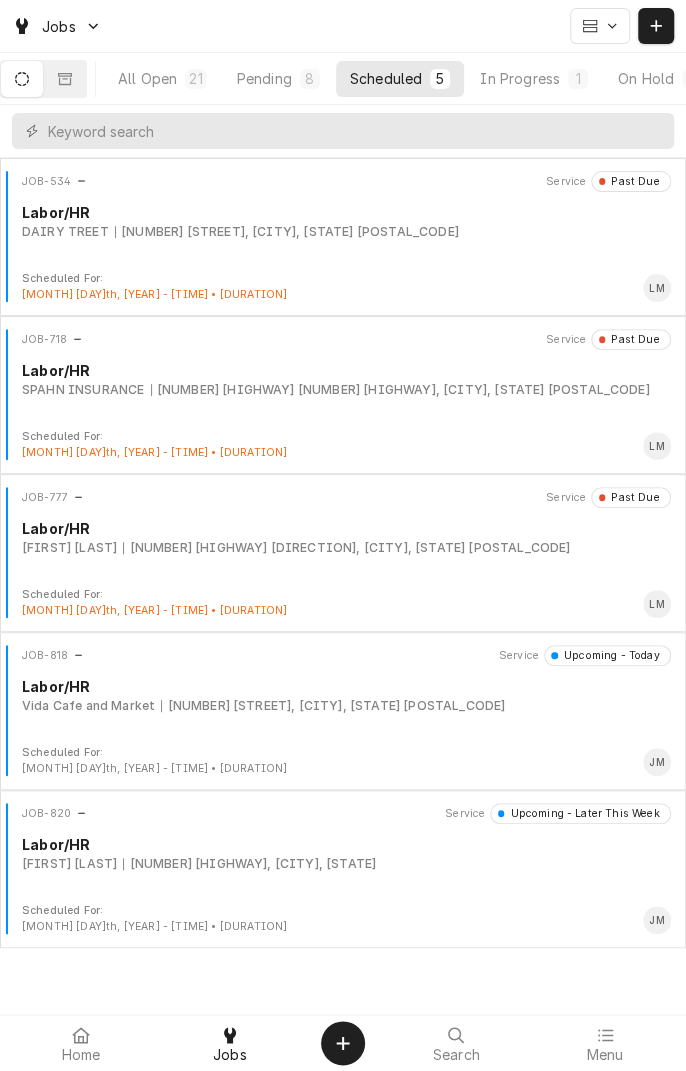click on "All Open" at bounding box center (147, 78) 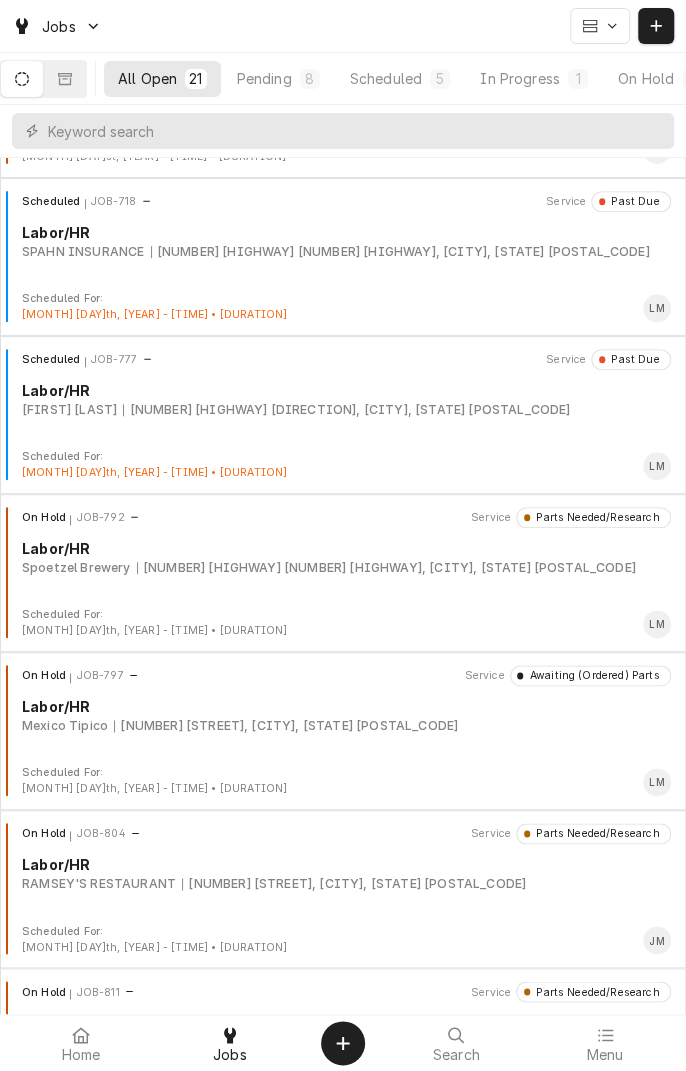 scroll, scrollTop: 0, scrollLeft: 0, axis: both 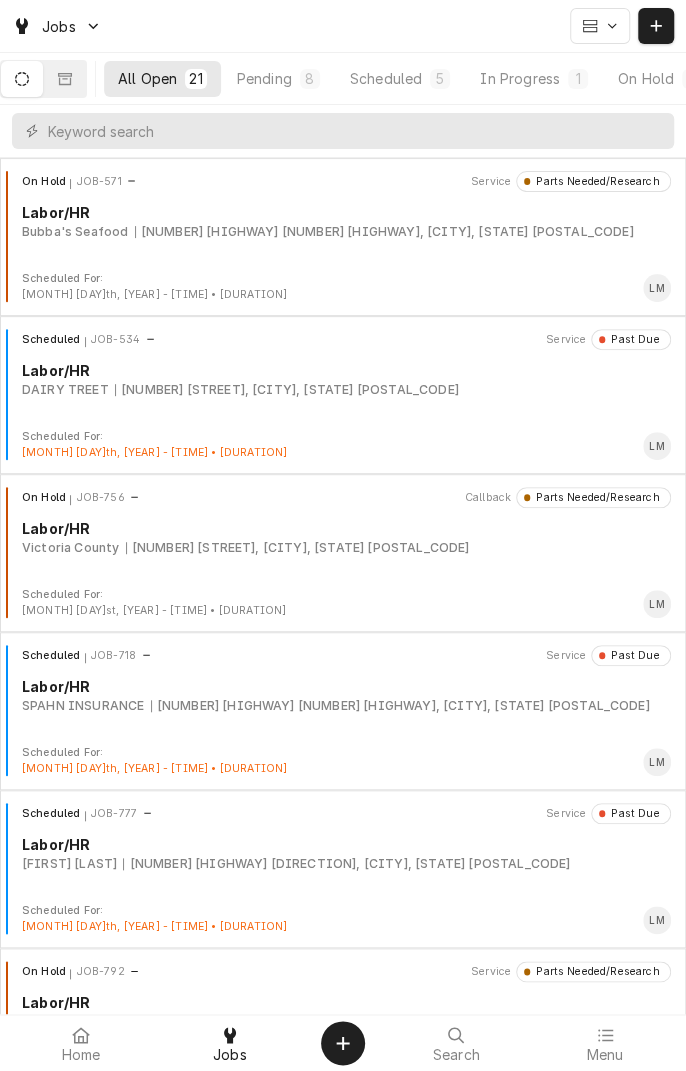 click on "Pending" at bounding box center [264, 78] 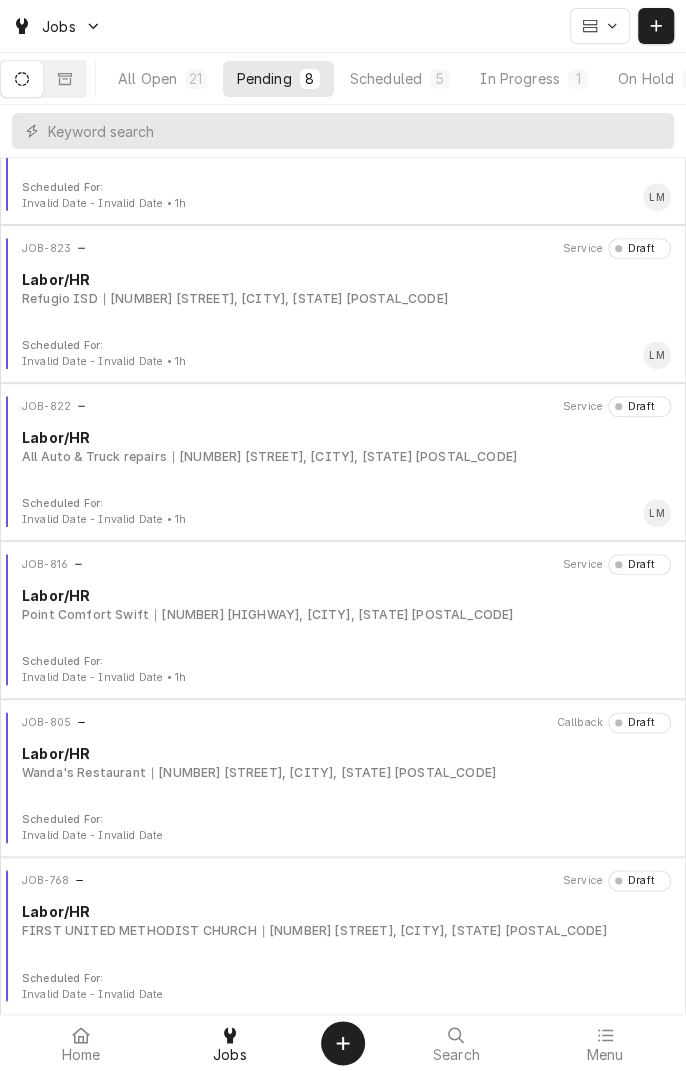 scroll, scrollTop: 0, scrollLeft: 0, axis: both 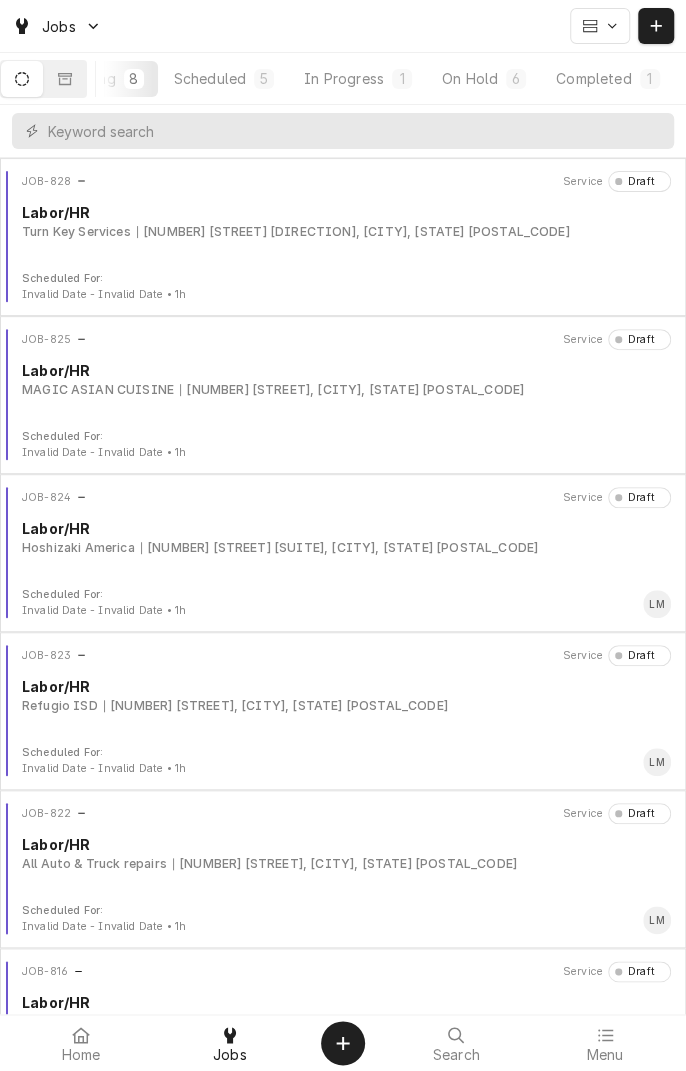 click on "5" at bounding box center (264, 79) 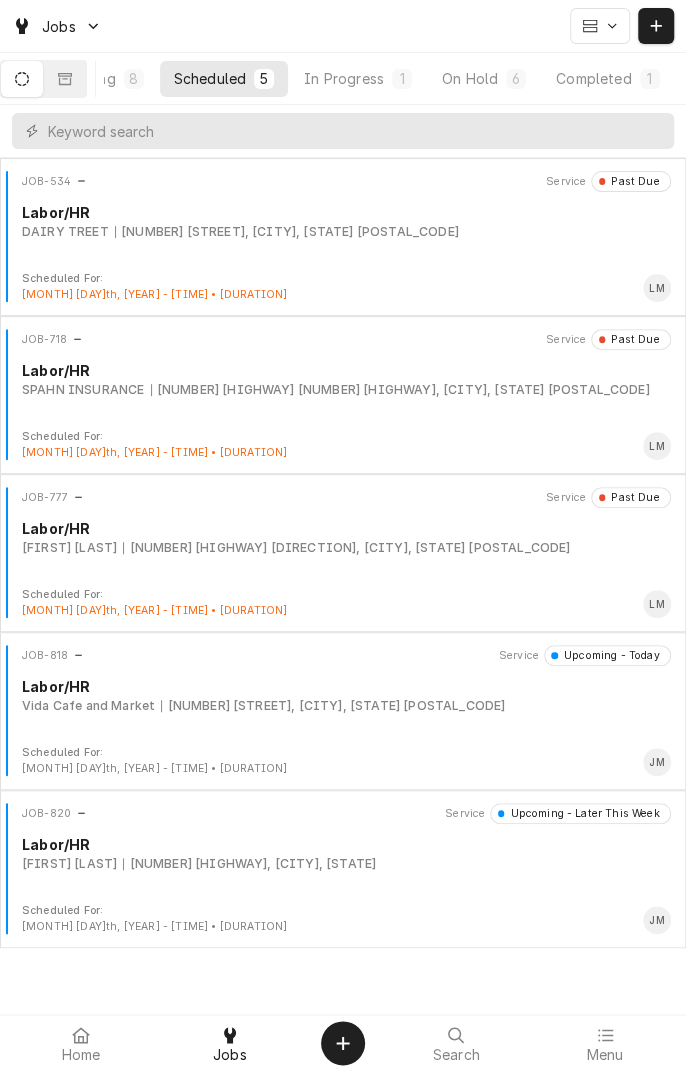 click on "In Progress" at bounding box center (344, 78) 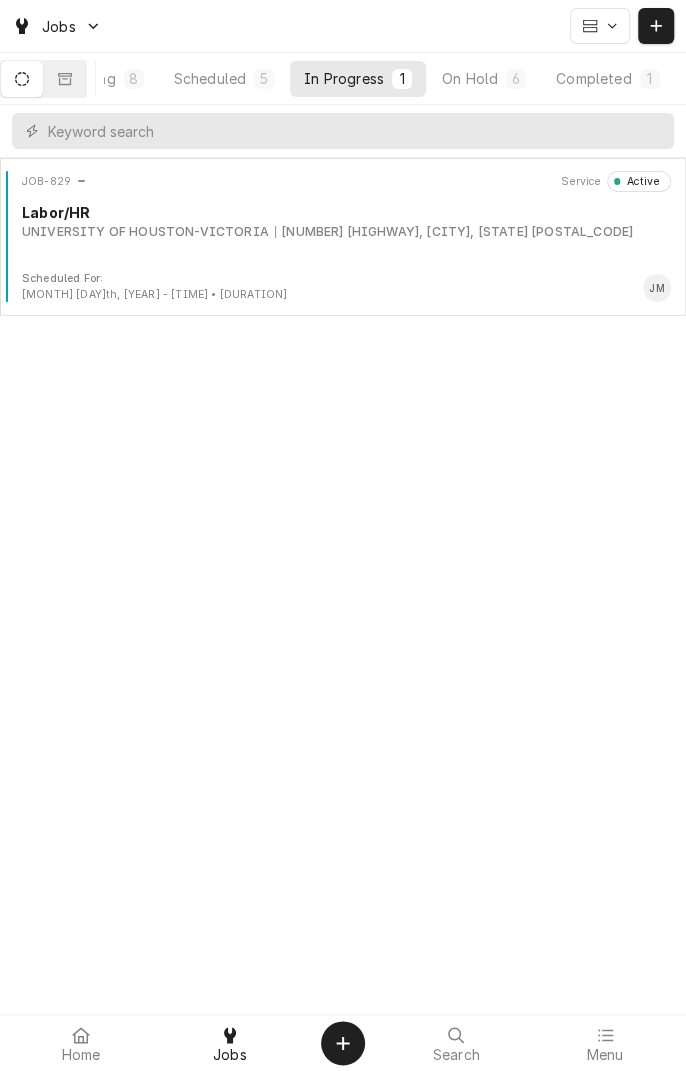 click on "JOB-829 Service Active Labor/HR UNIVERSITY OF HOUSTON-VICTORIA 2705 Houston Hwy, Victoria, TX 77901" at bounding box center (343, 221) 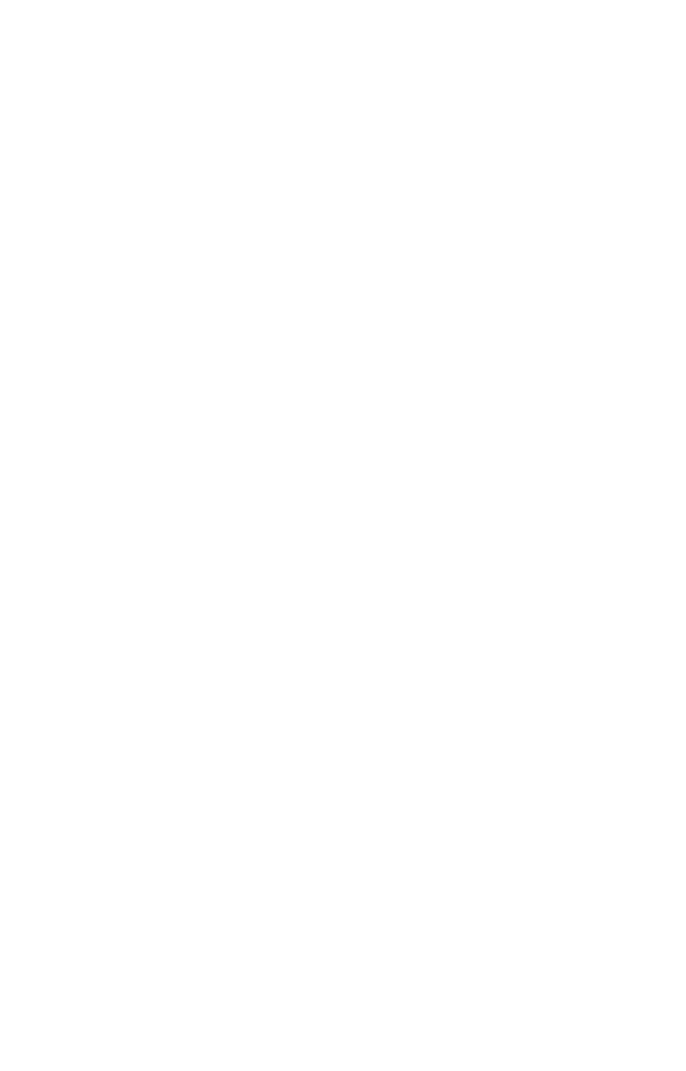 scroll, scrollTop: 0, scrollLeft: 0, axis: both 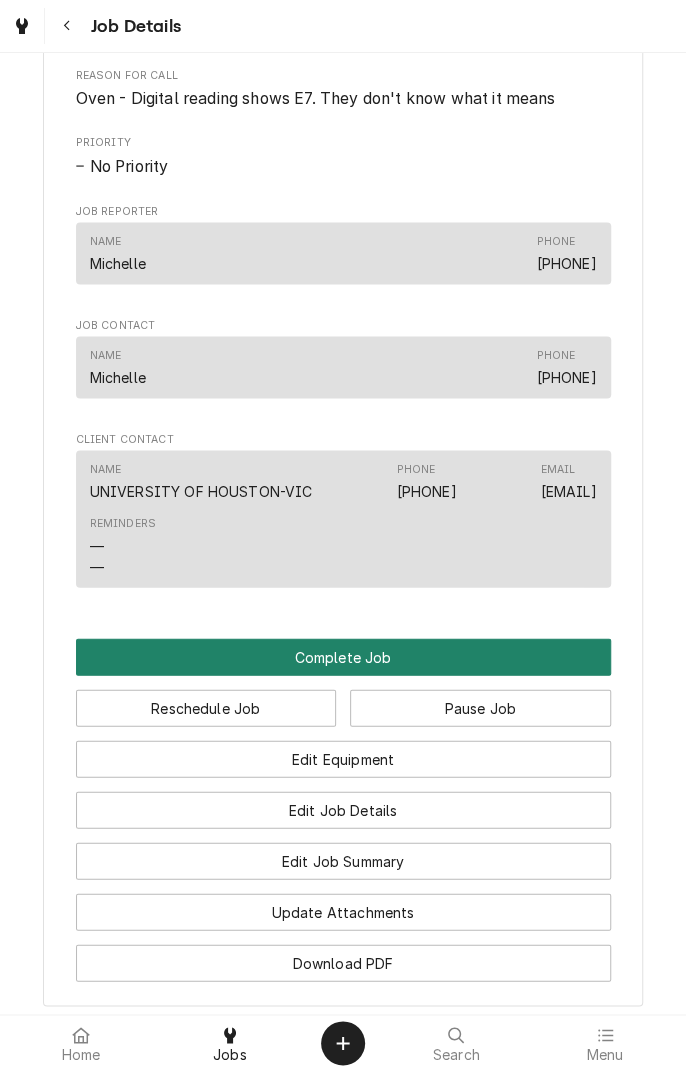 click on "Complete Job" at bounding box center (343, 656) 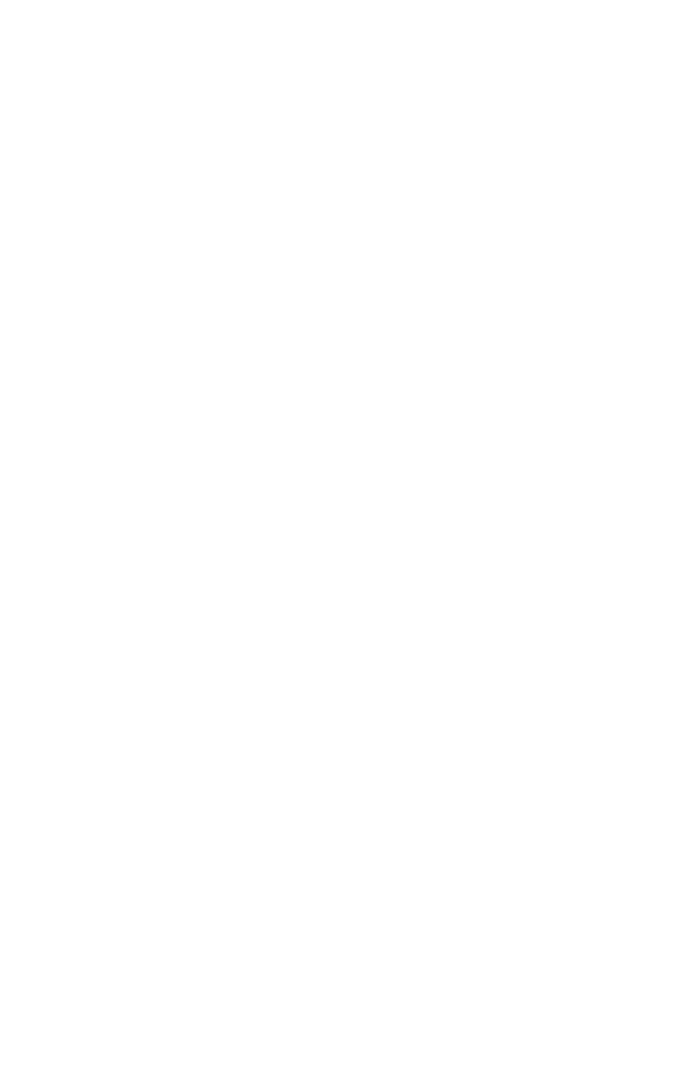 scroll, scrollTop: 0, scrollLeft: 0, axis: both 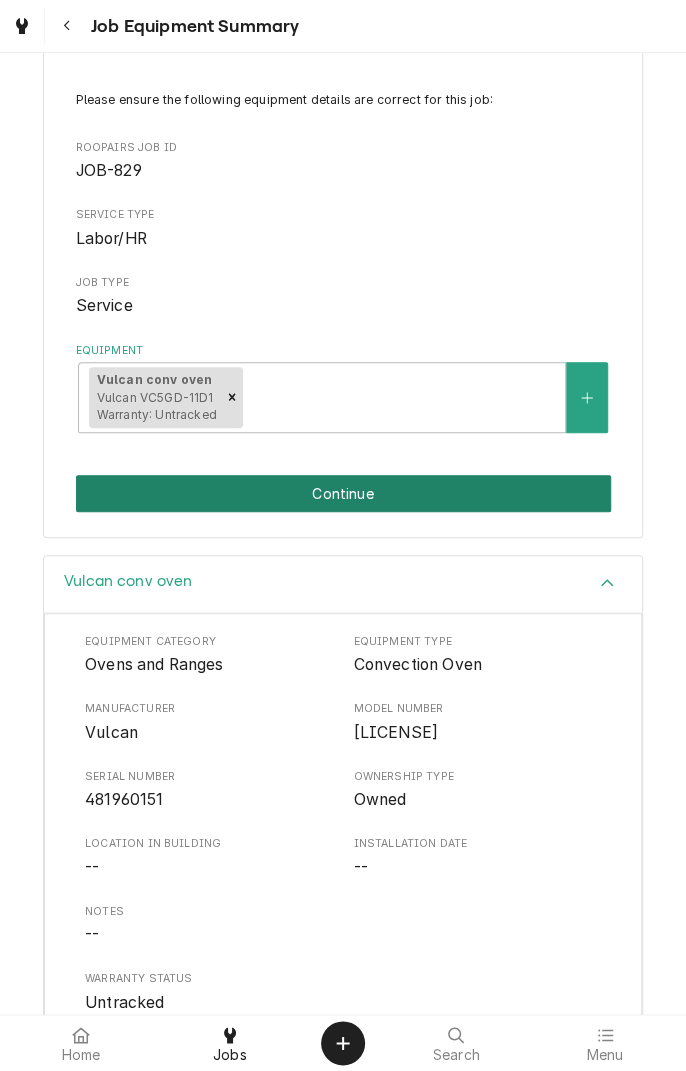 click on "Continue" at bounding box center (343, 493) 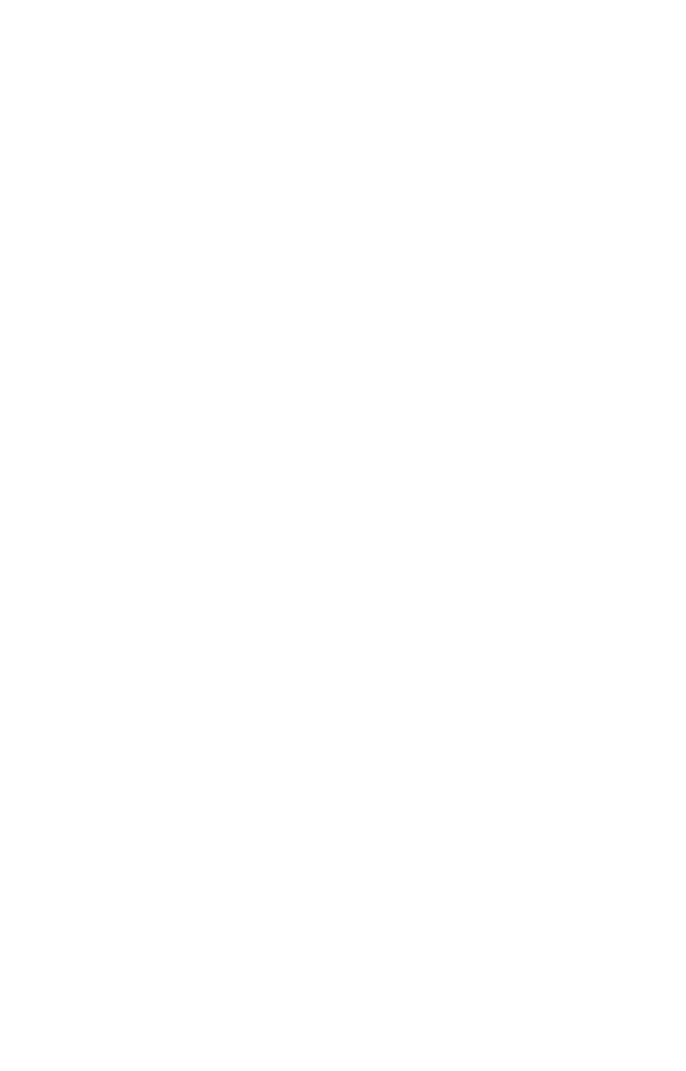 scroll, scrollTop: 0, scrollLeft: 0, axis: both 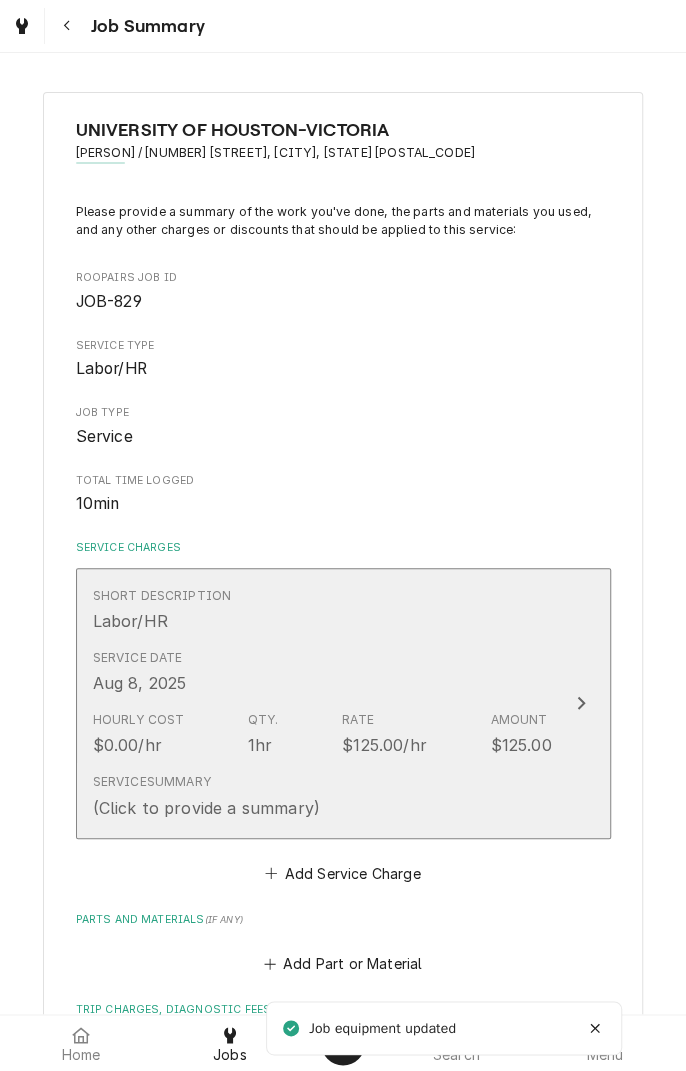 click on "Service Date Aug 8, 2025" at bounding box center [322, 672] 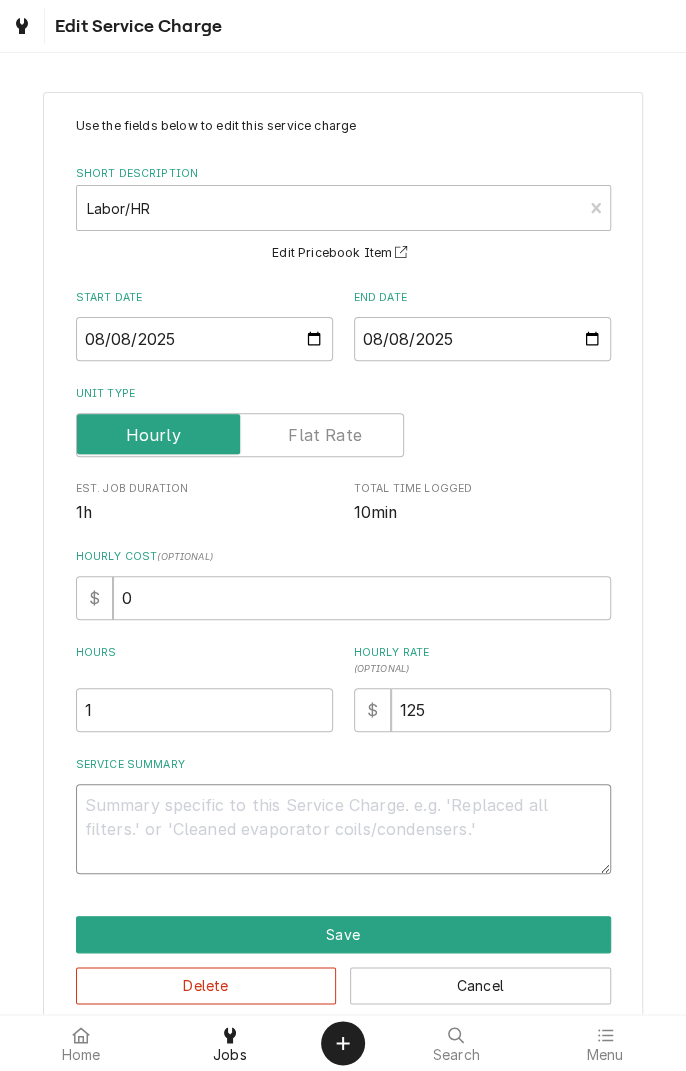 click on "Service Summary" at bounding box center [343, 829] 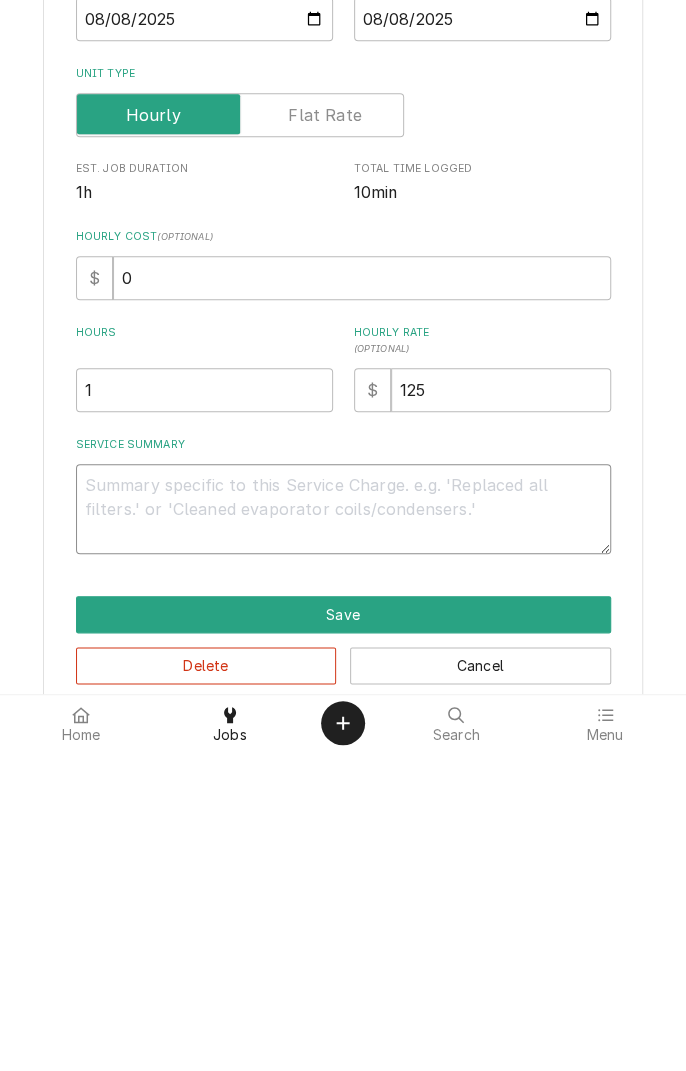 type on "E" 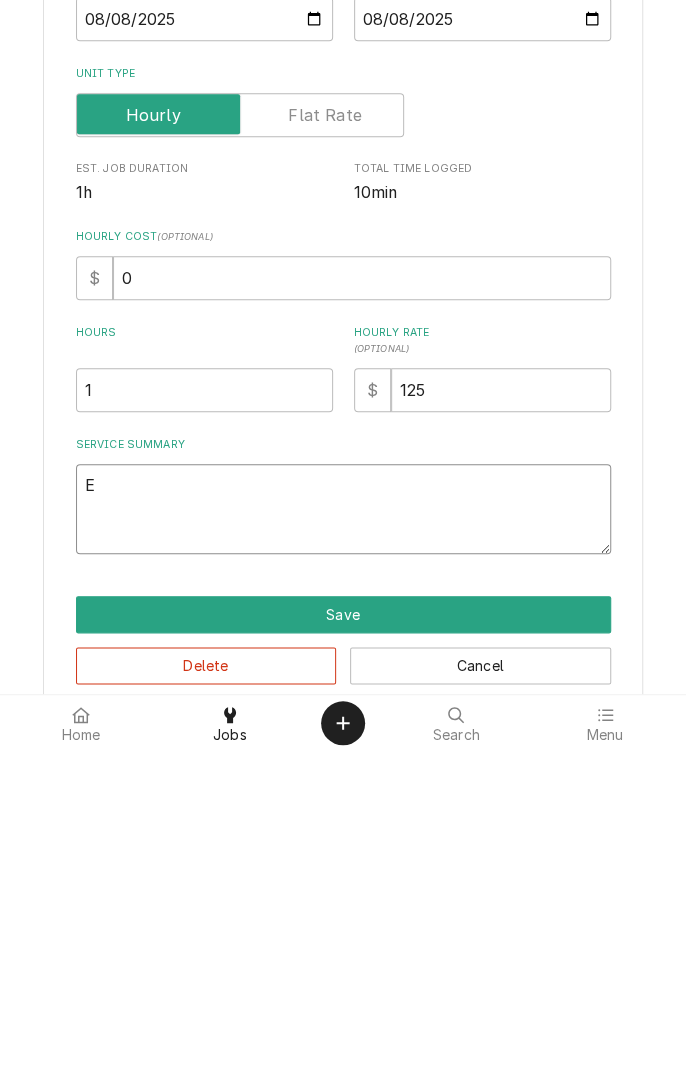 type on "x" 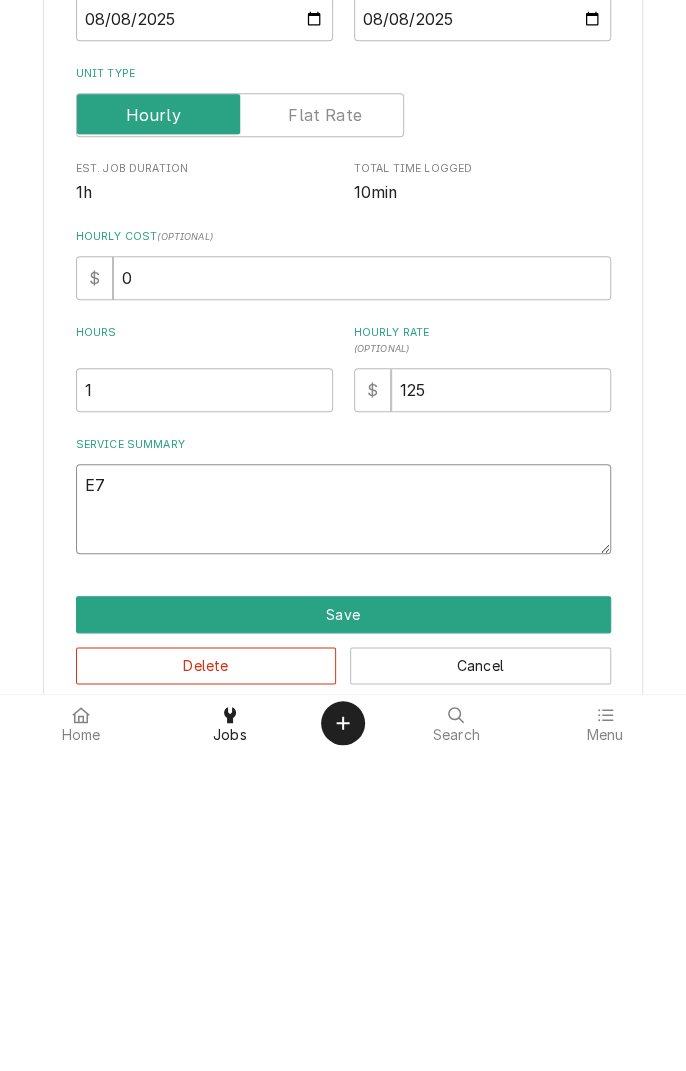 type on "x" 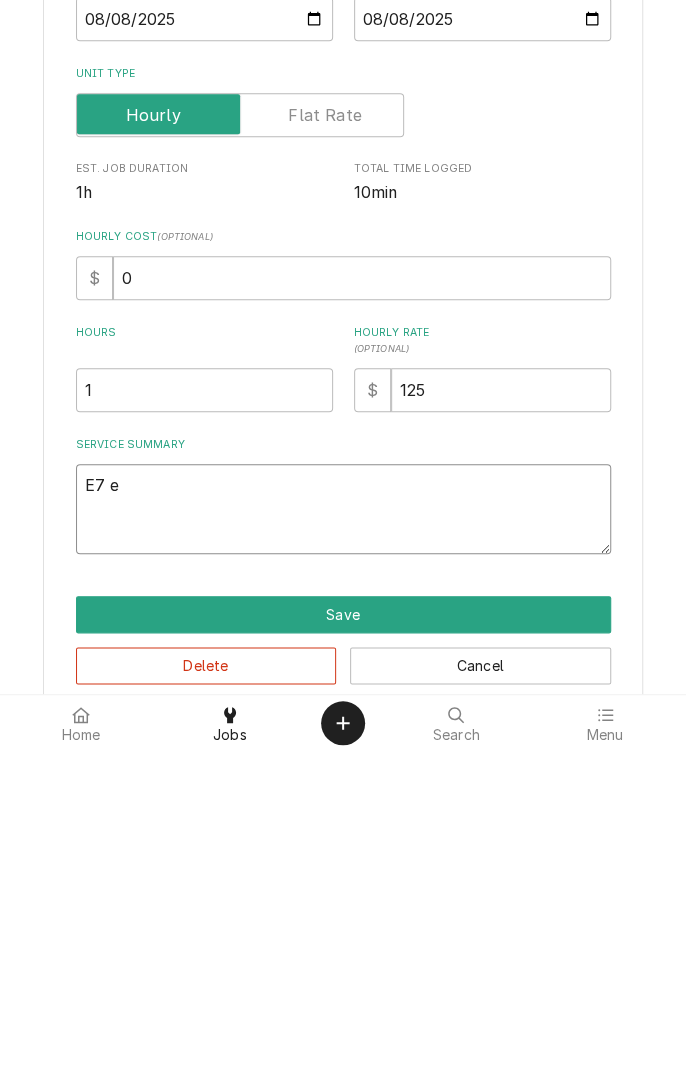 type on "x" 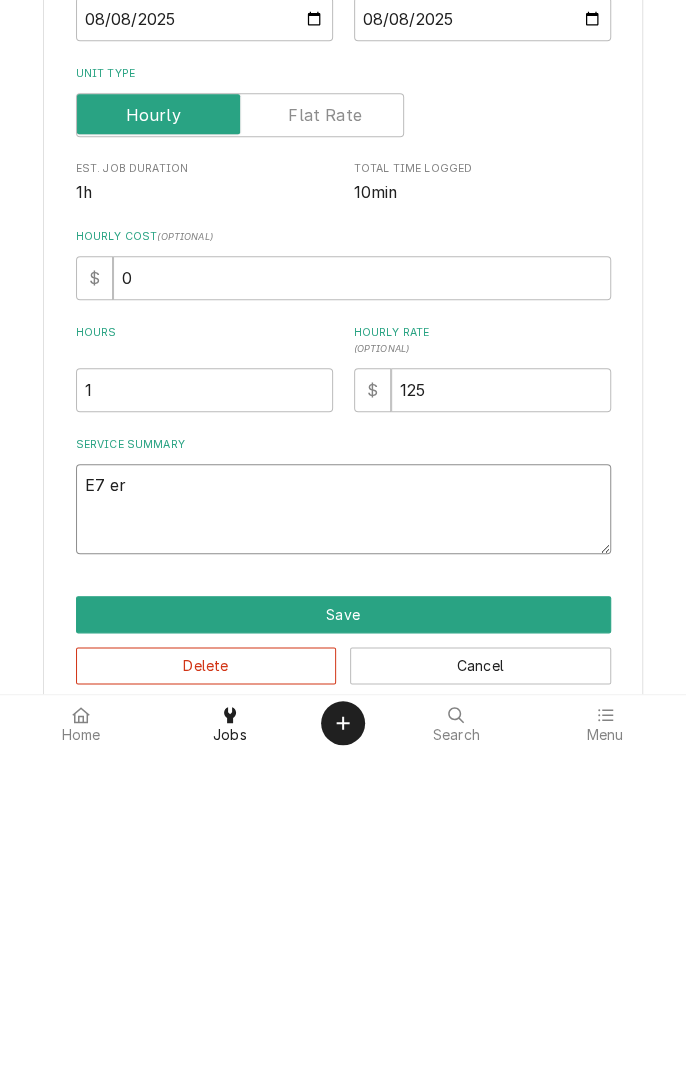 type on "x" 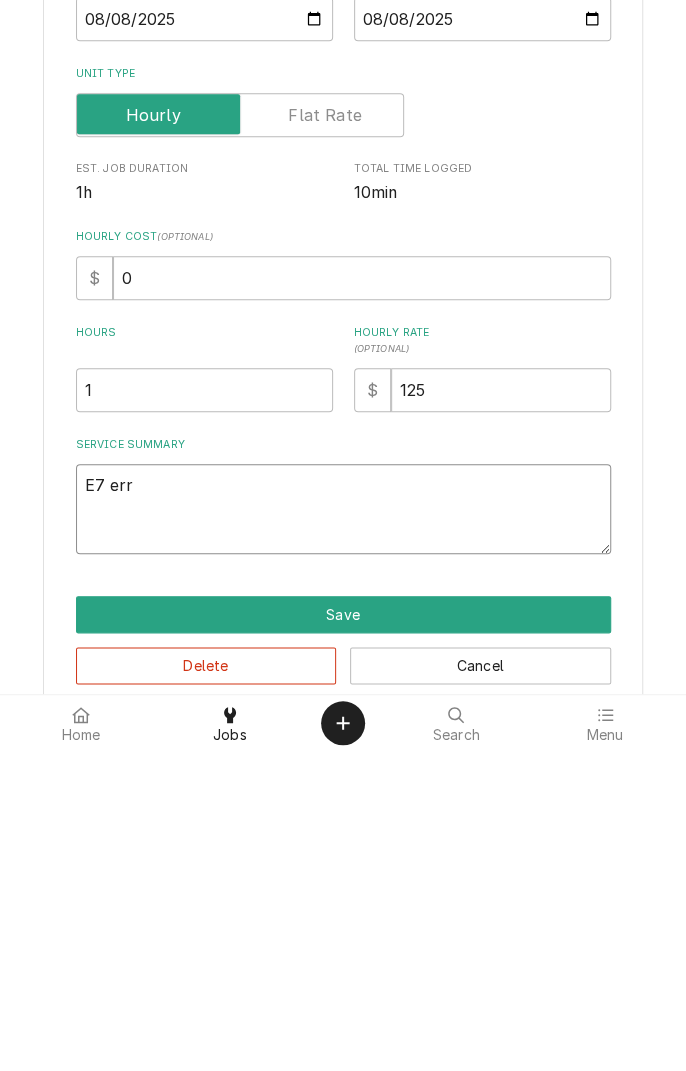 type on "x" 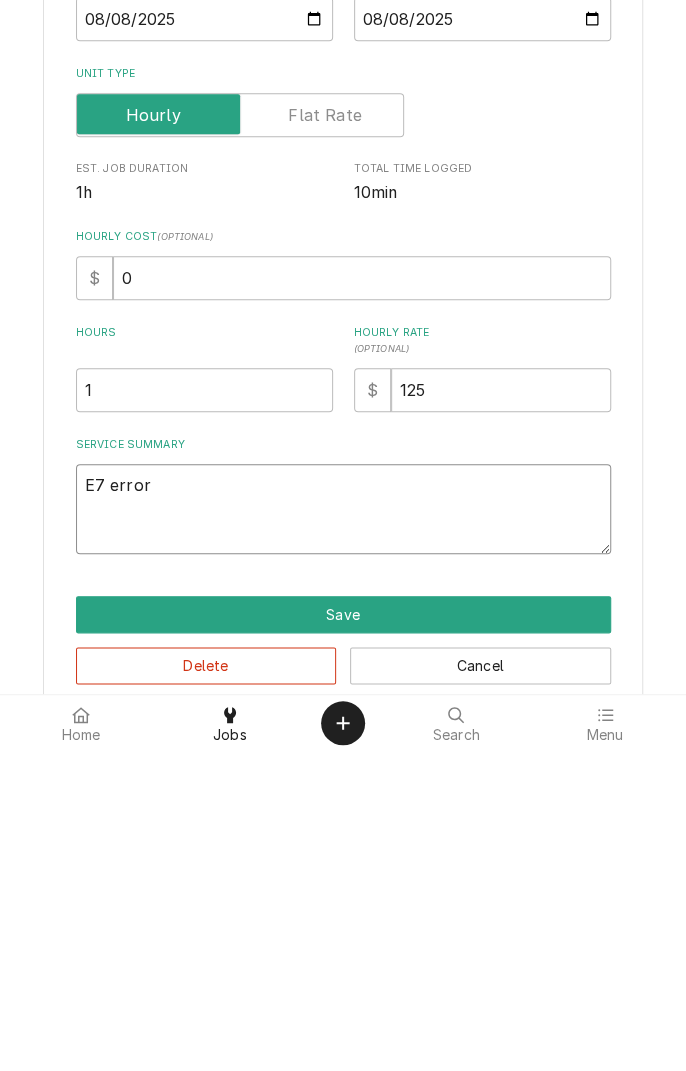 type on "x" 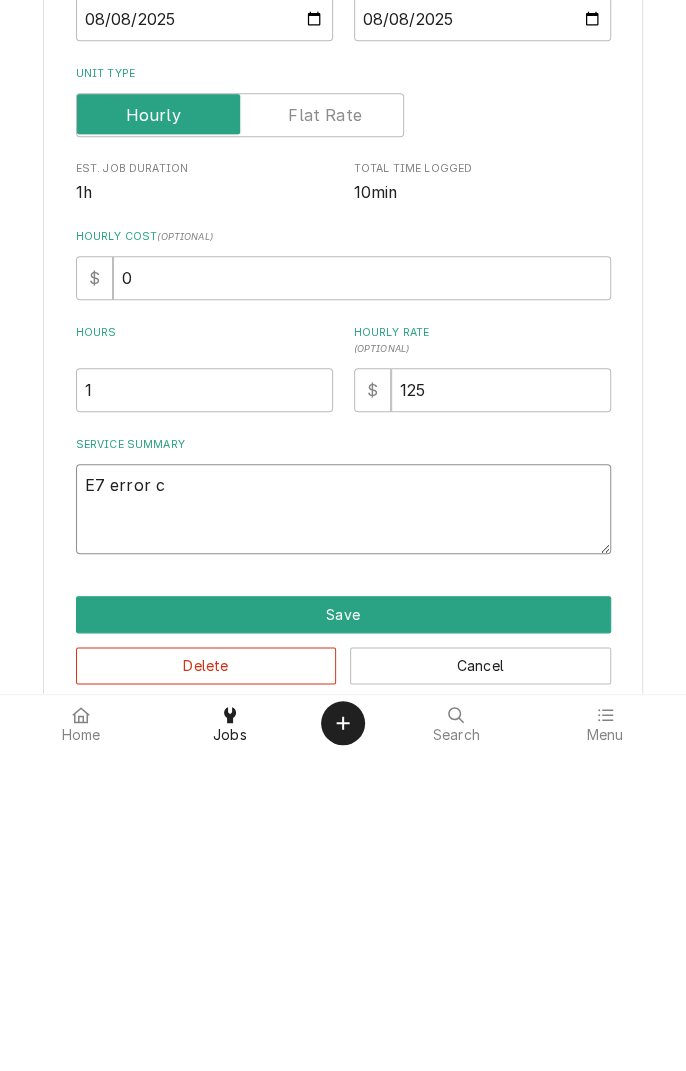type on "x" 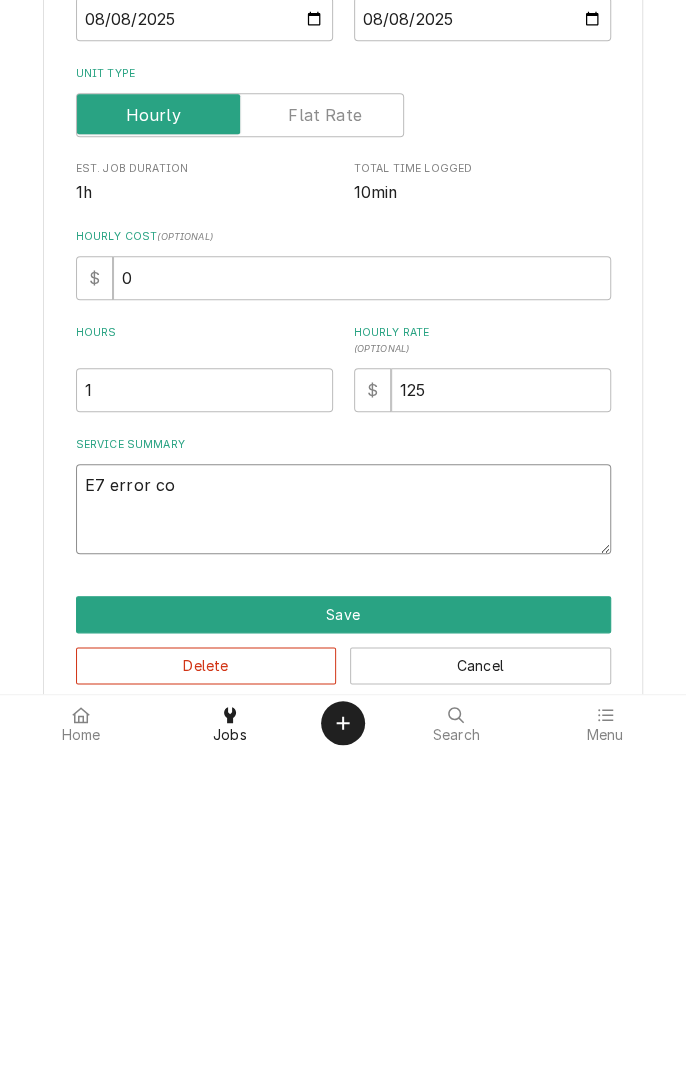type on "x" 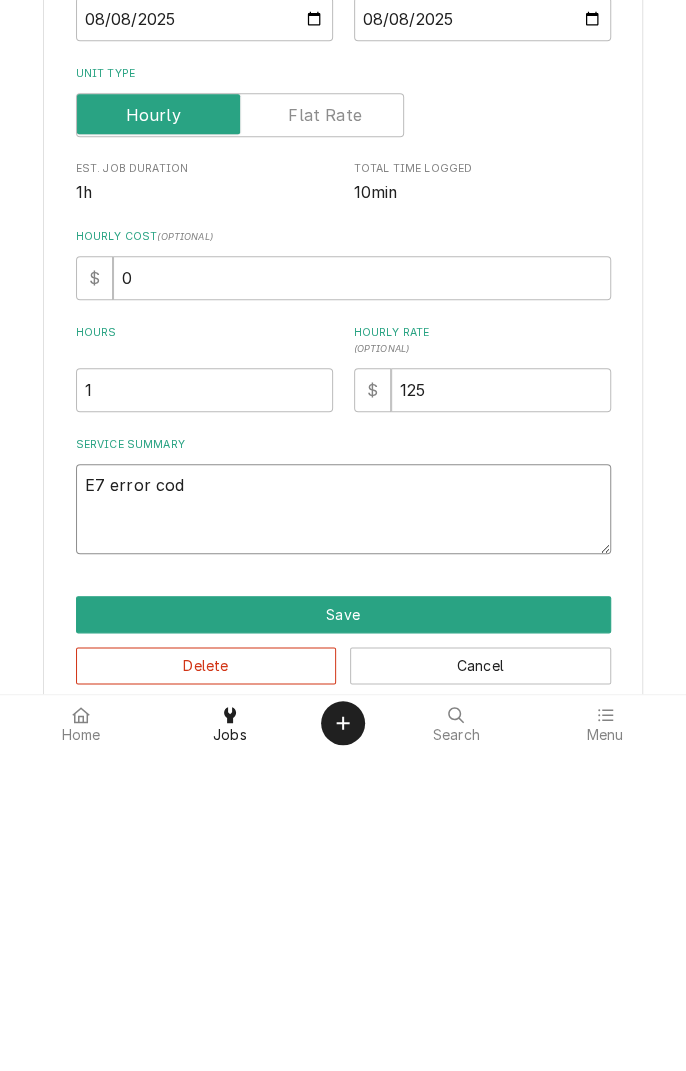 type on "x" 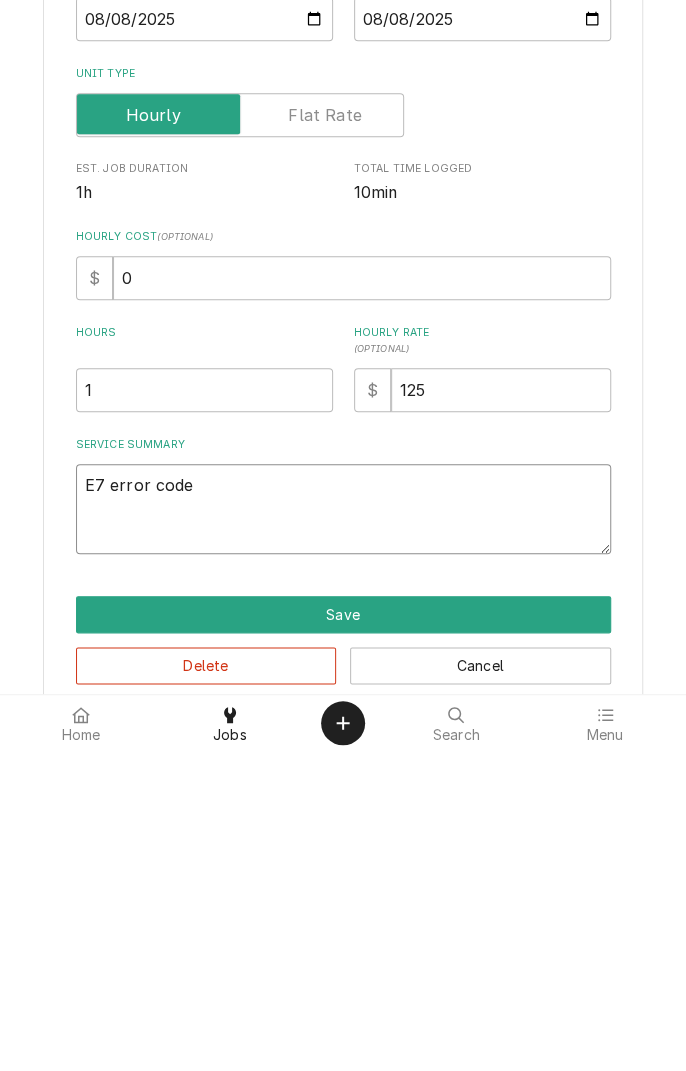 type on "x" 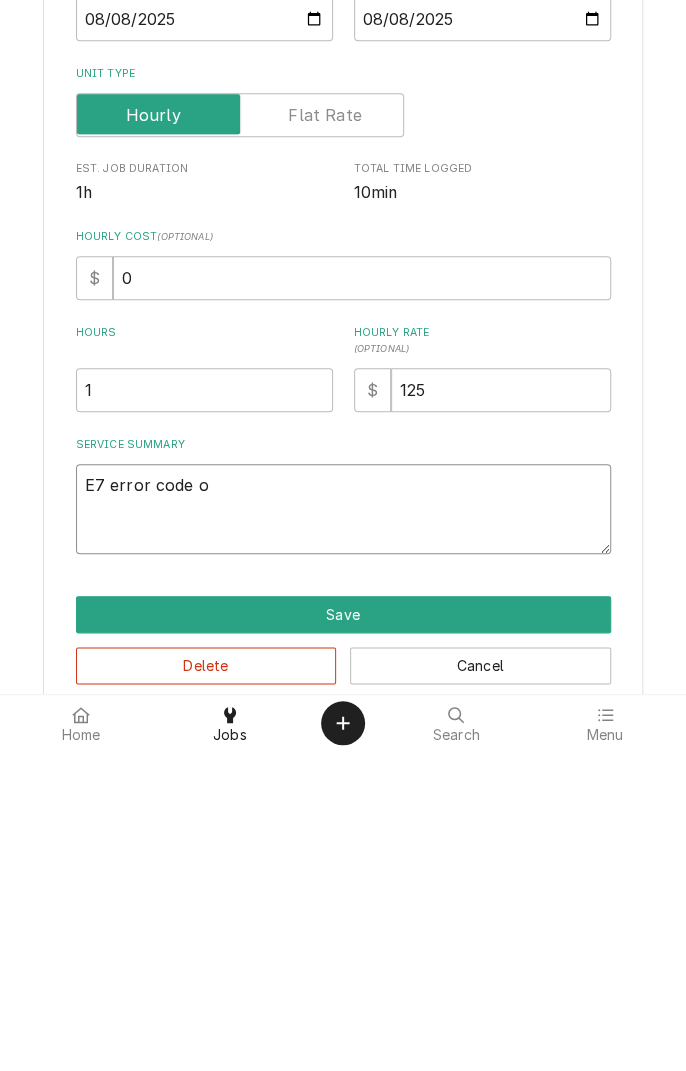 type on "x" 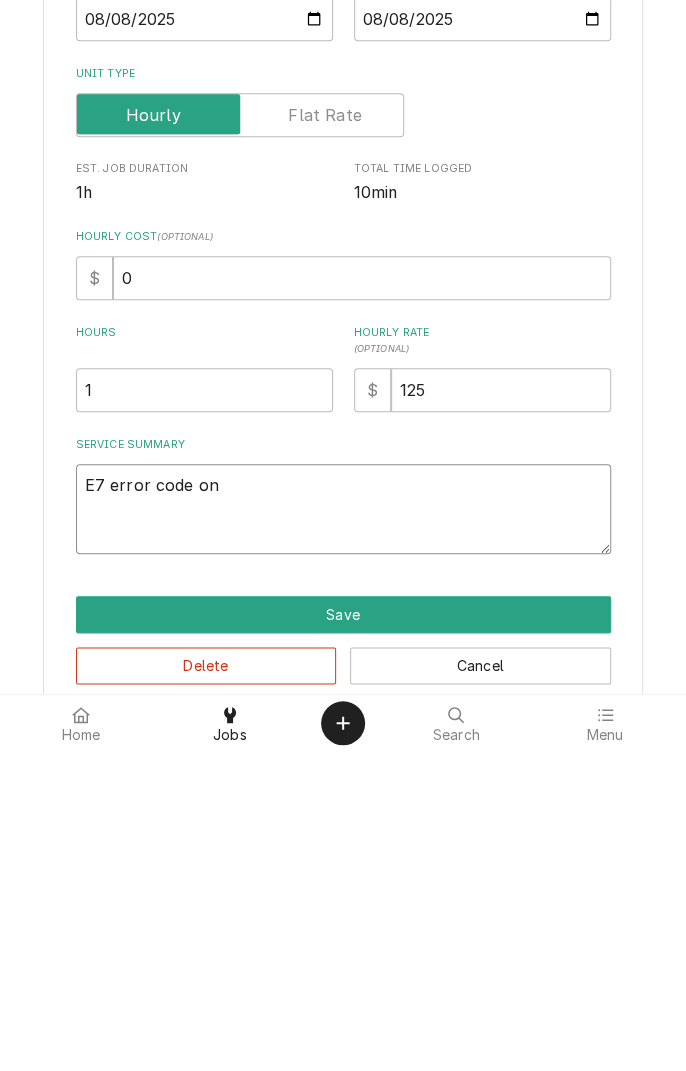 type on "x" 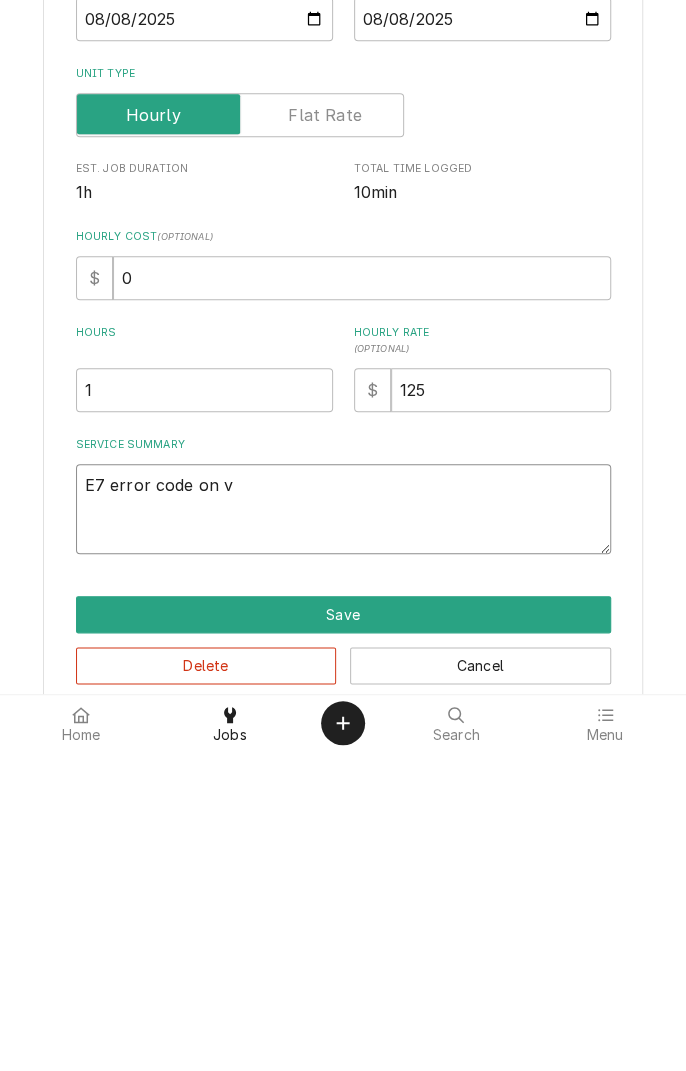 type on "x" 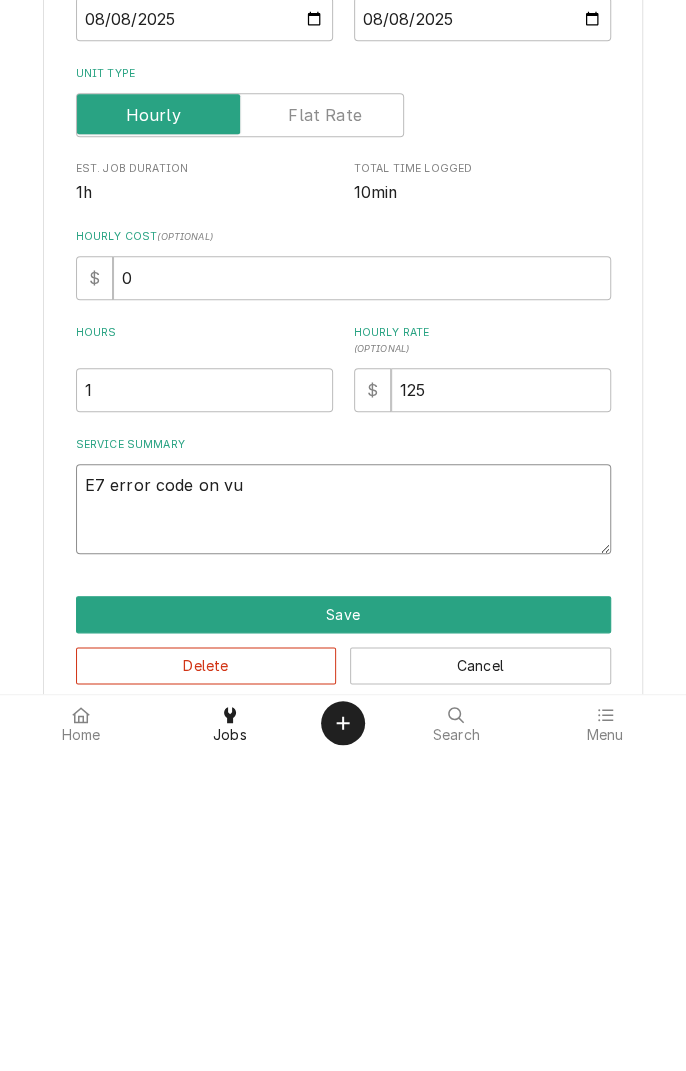 type on "x" 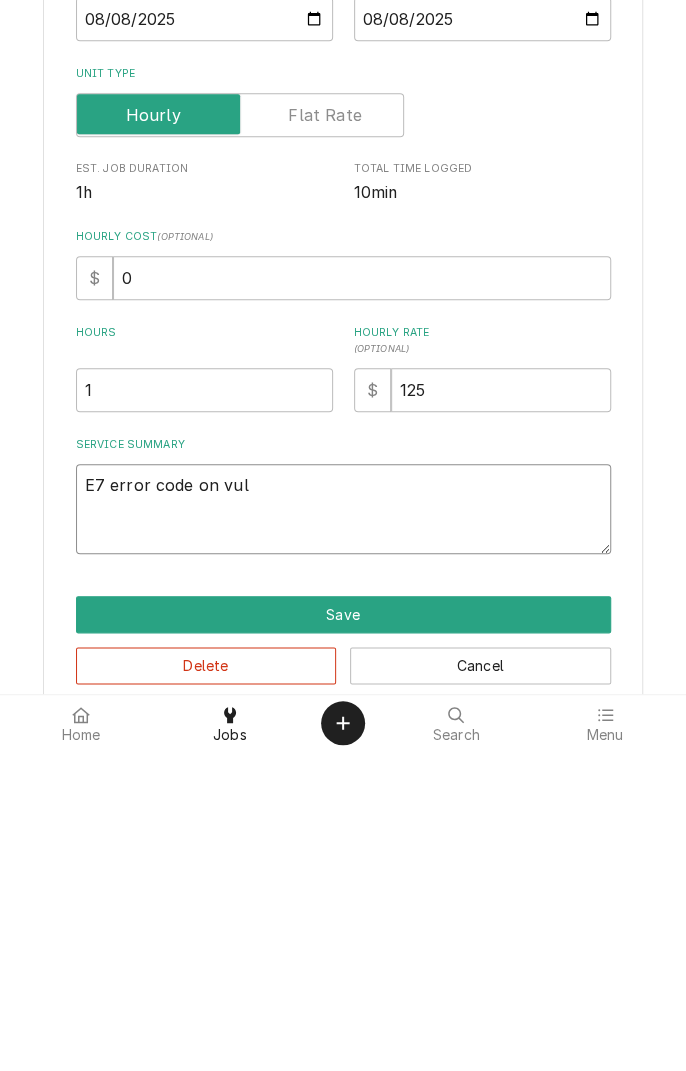 type on "x" 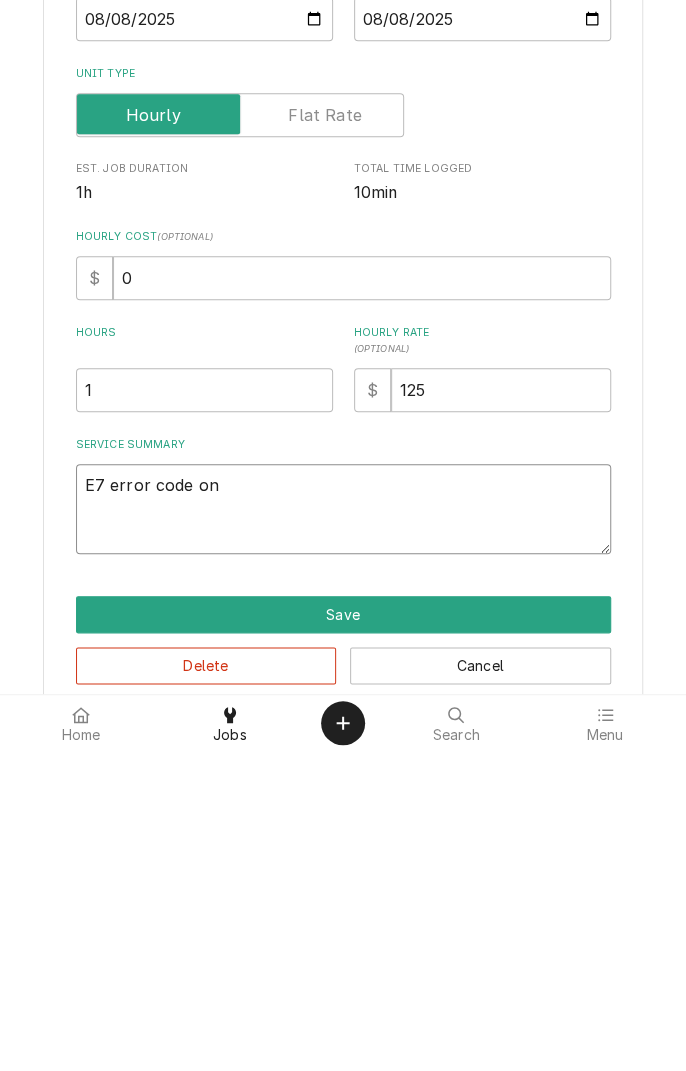 type on "E7 error code on Vulcan" 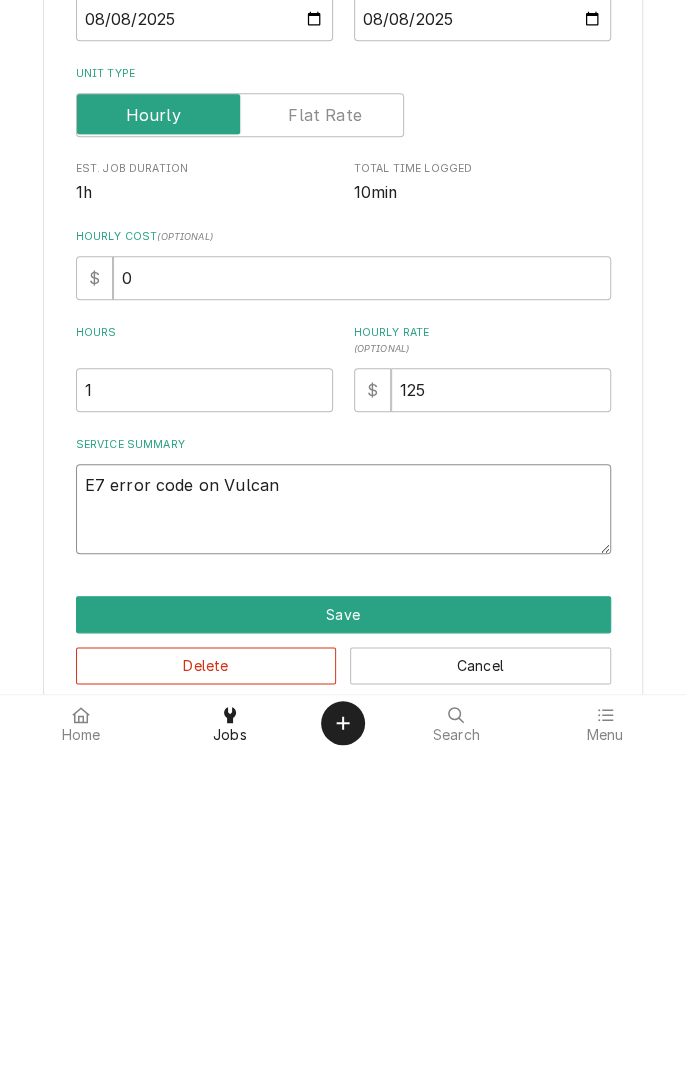 type on "x" 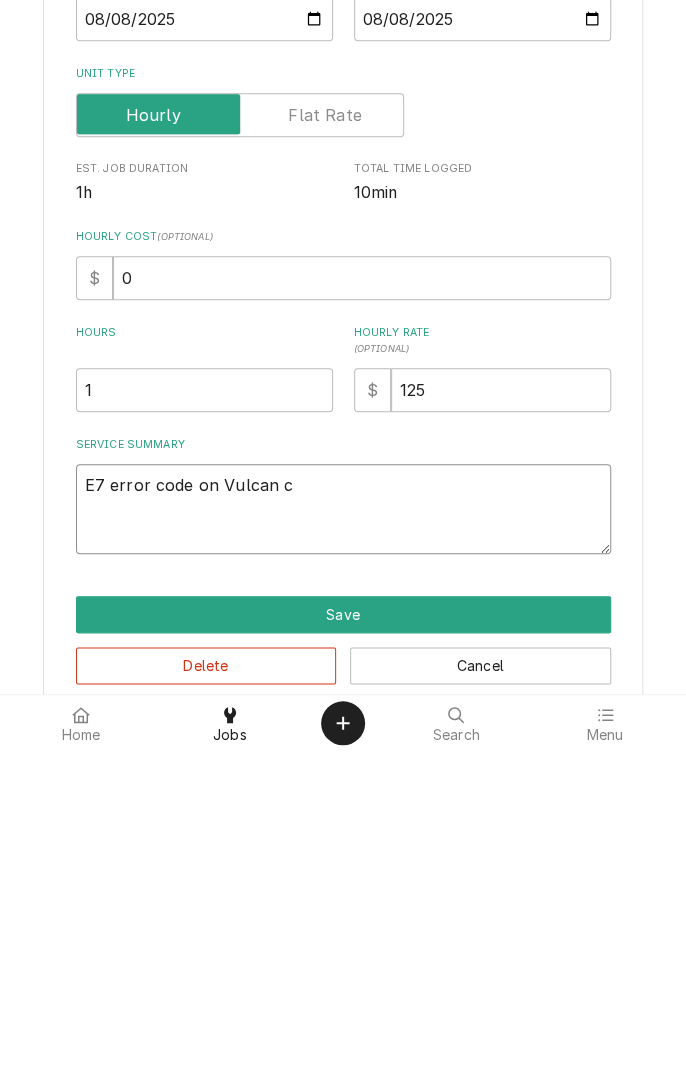 type on "x" 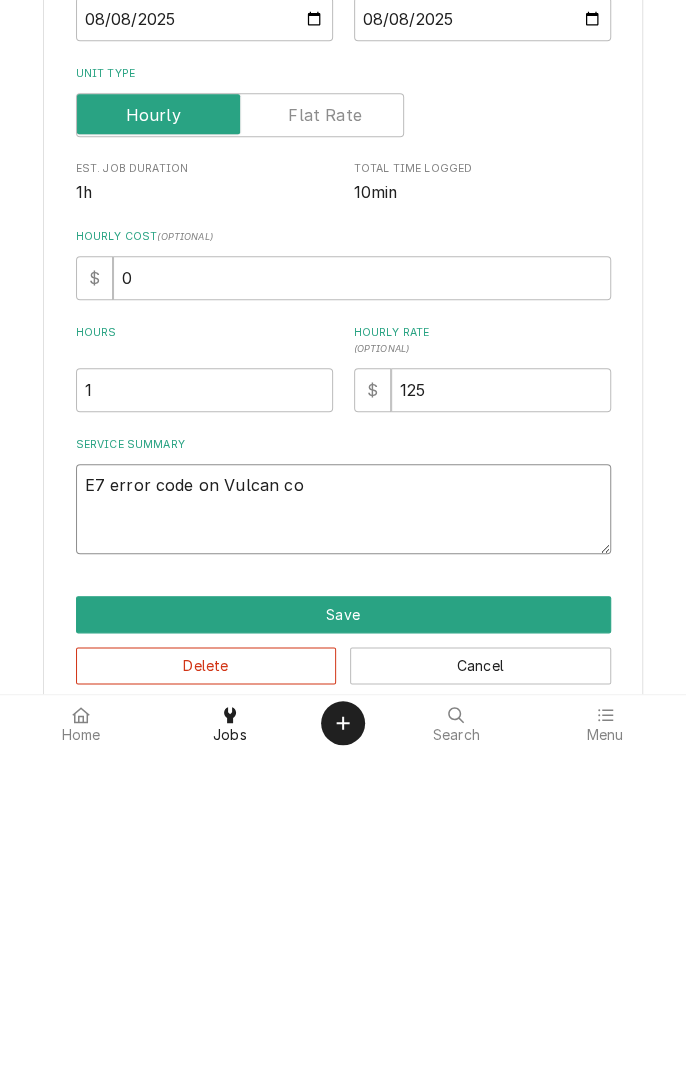 type on "x" 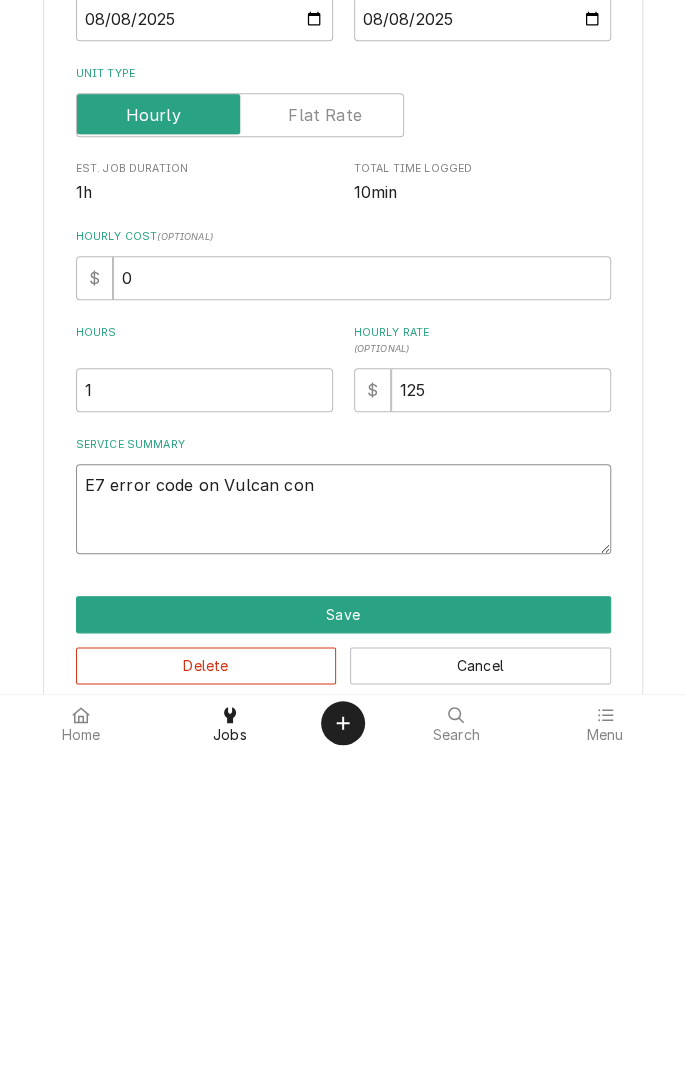 type on "x" 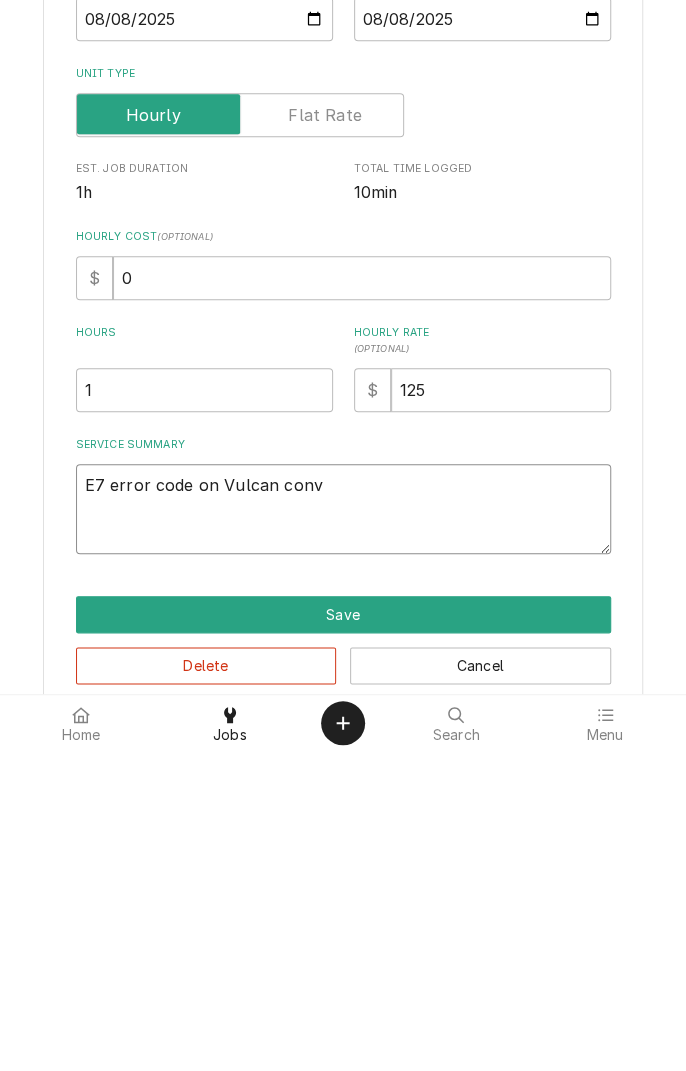 type on "x" 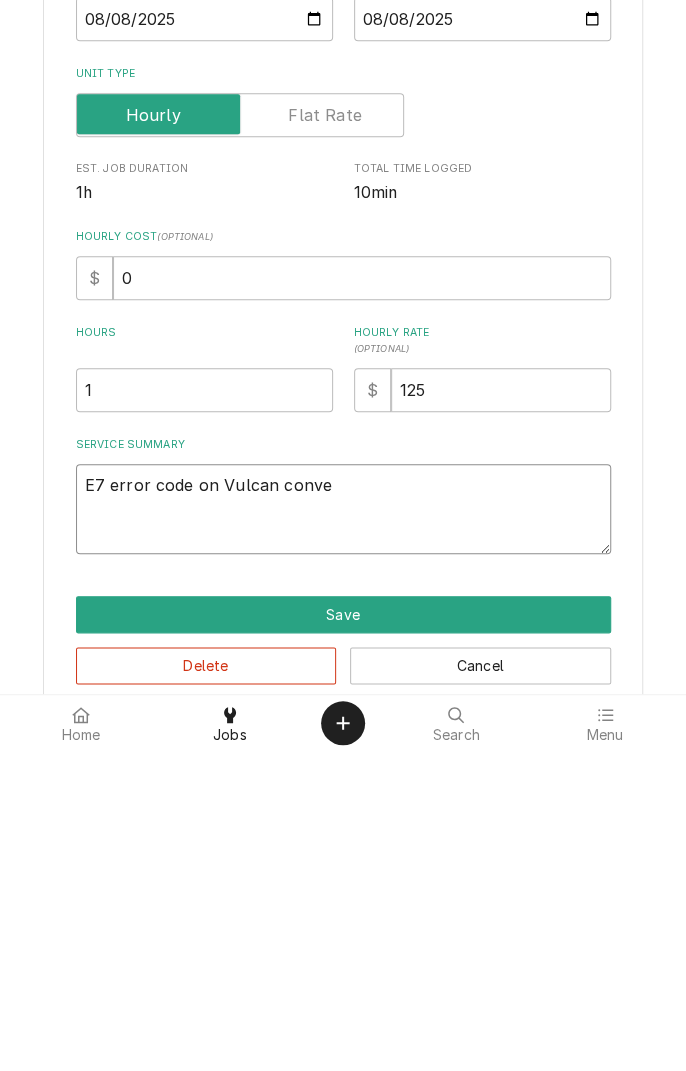 type on "x" 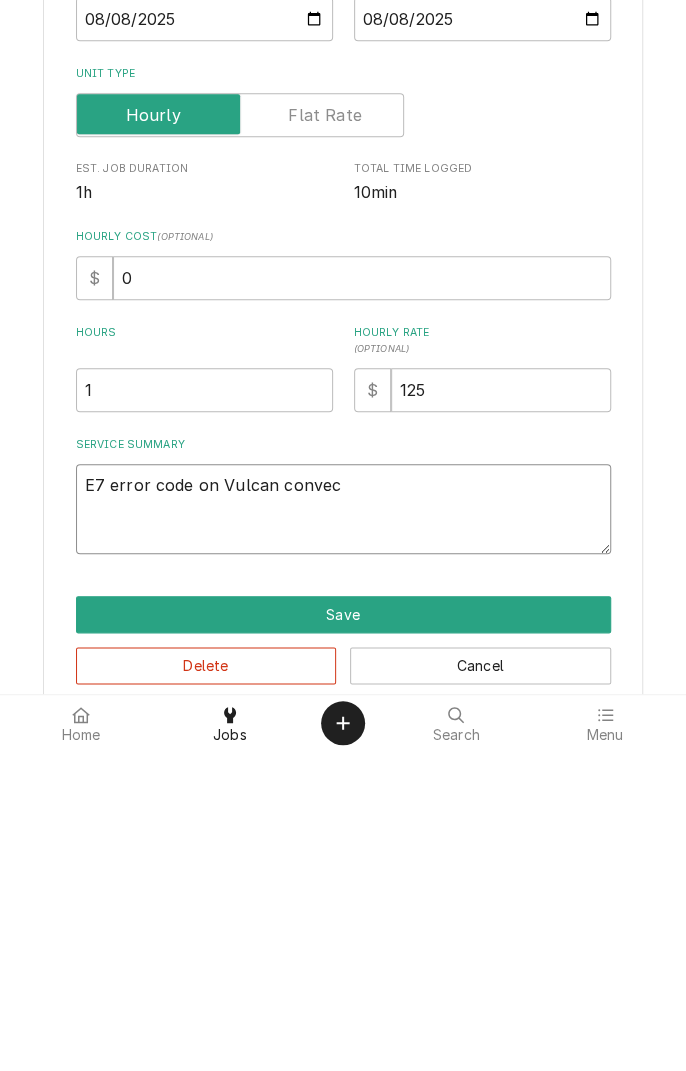 type on "x" 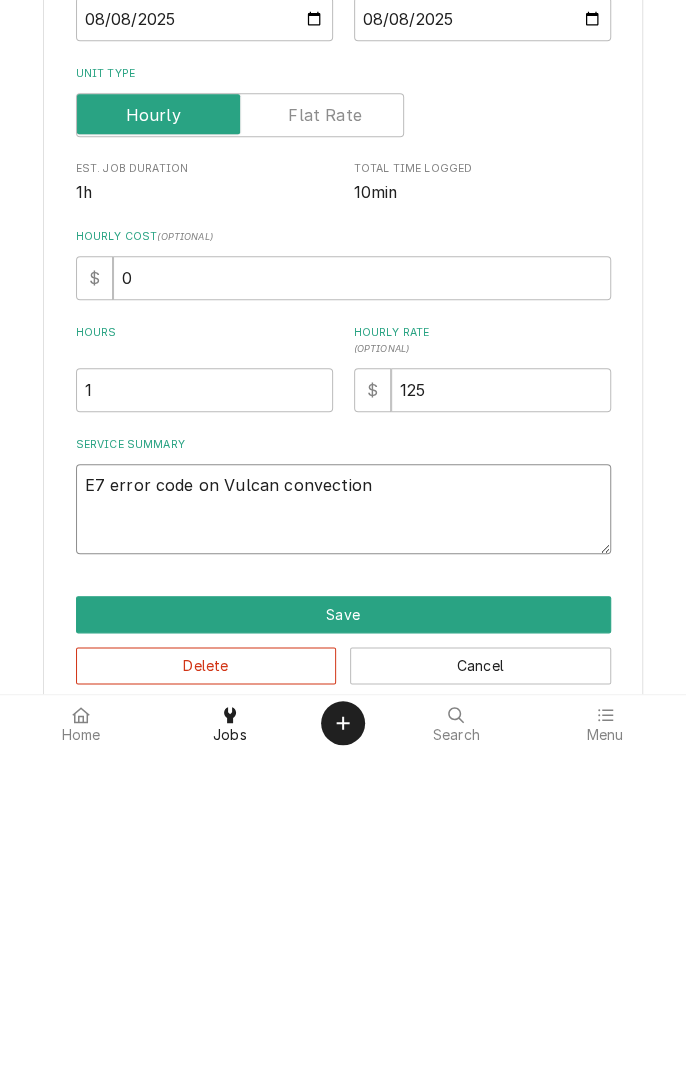 type on "x" 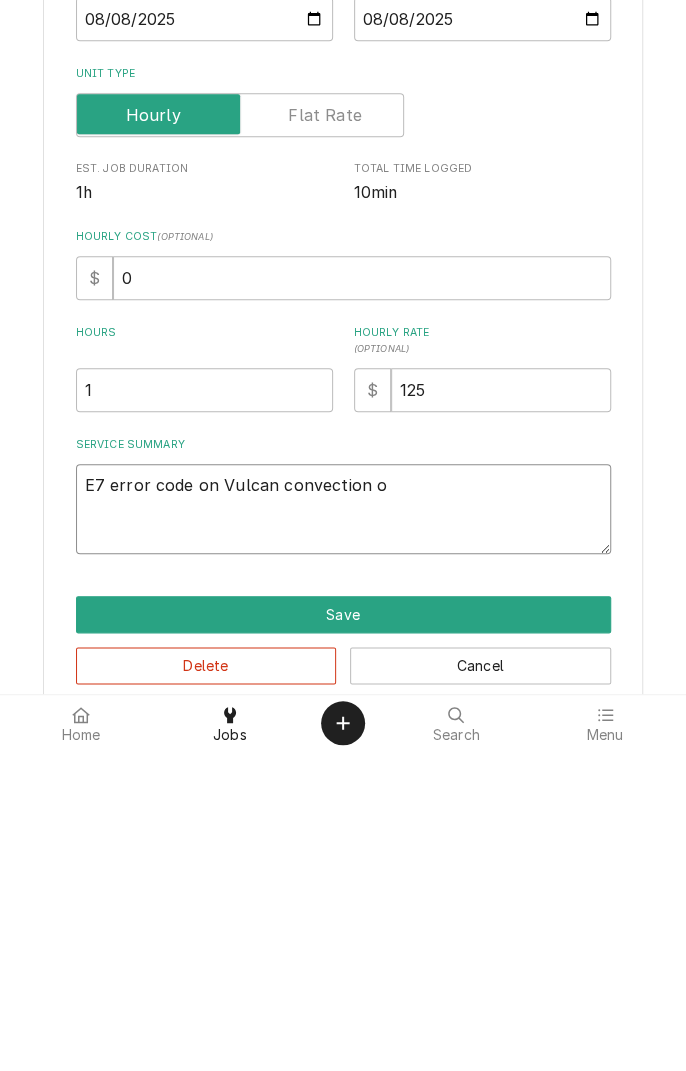 type on "x" 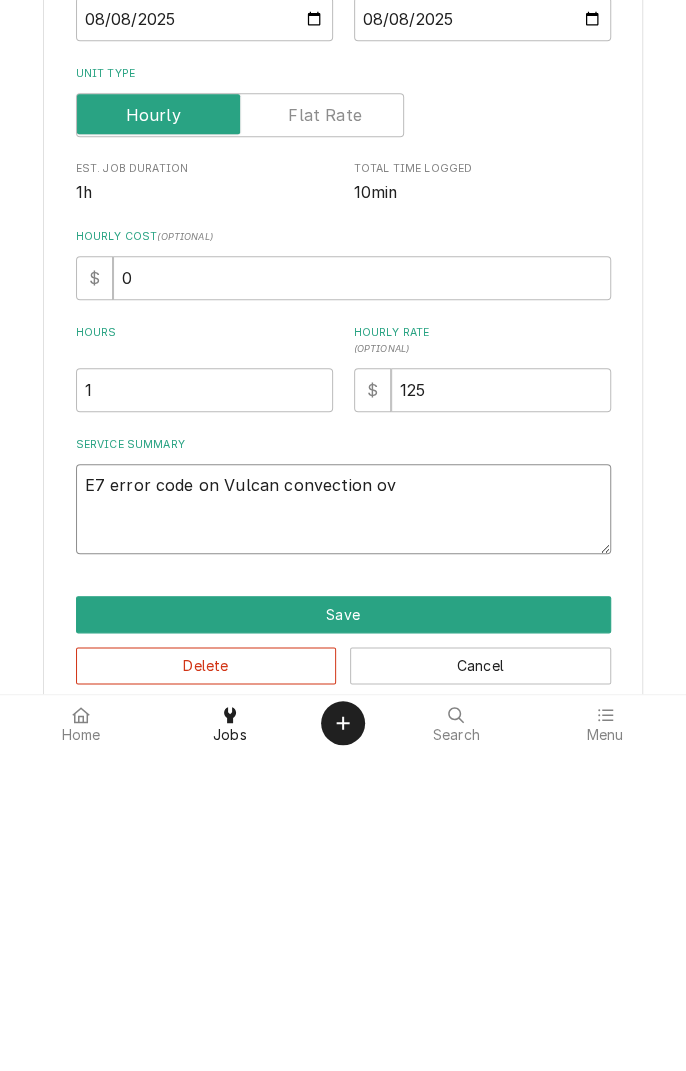 type on "x" 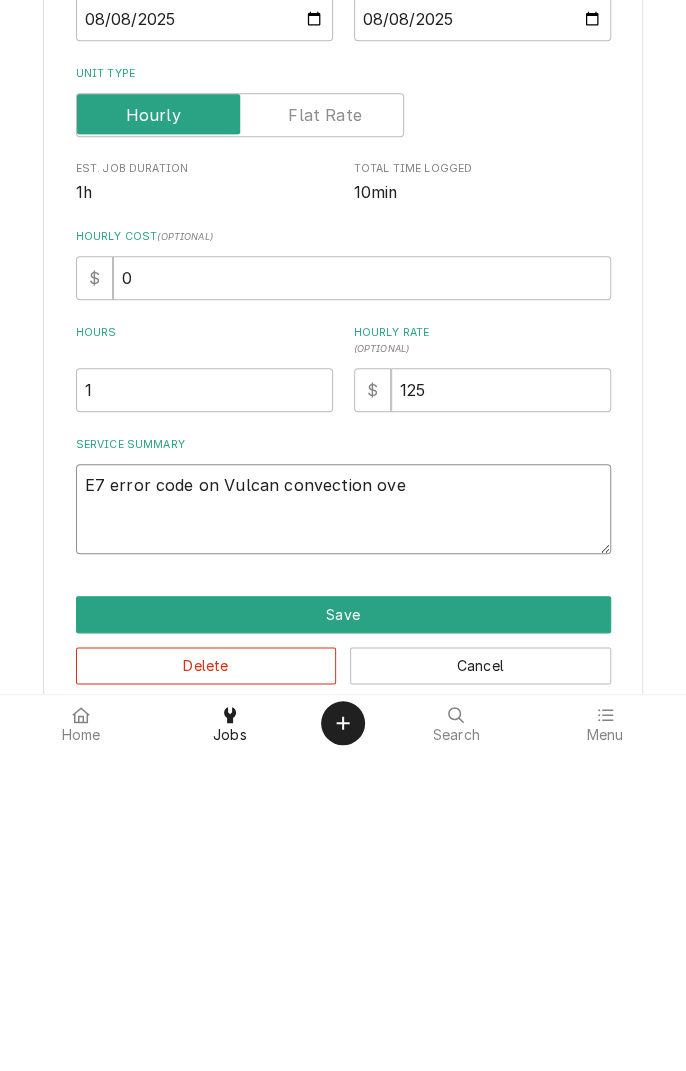 type on "x" 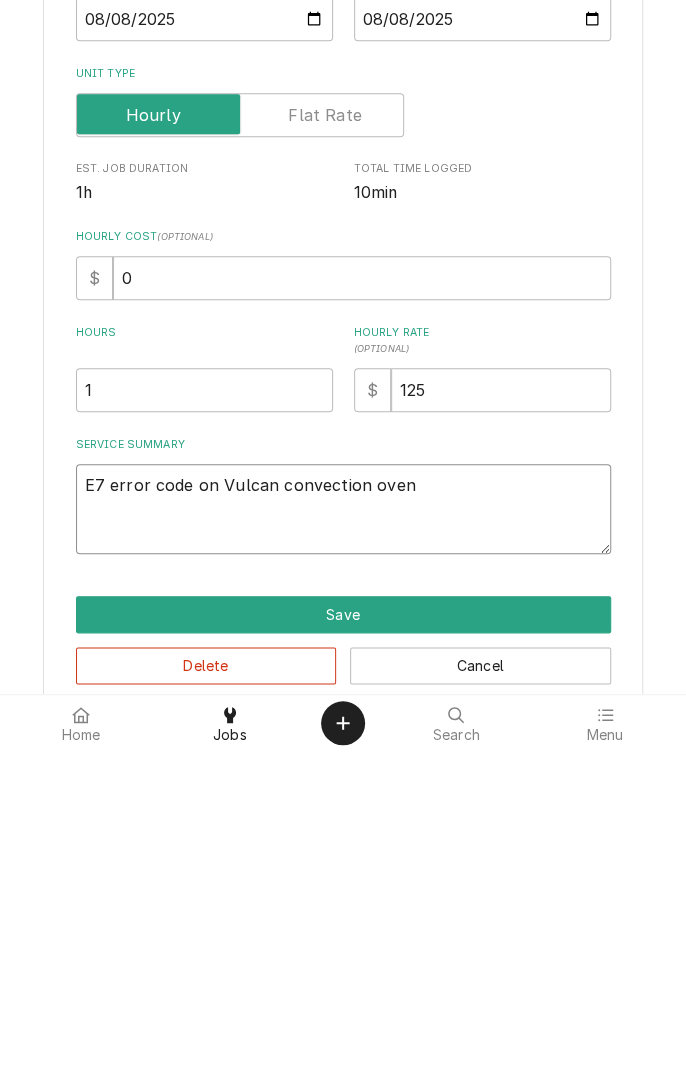 type on "x" 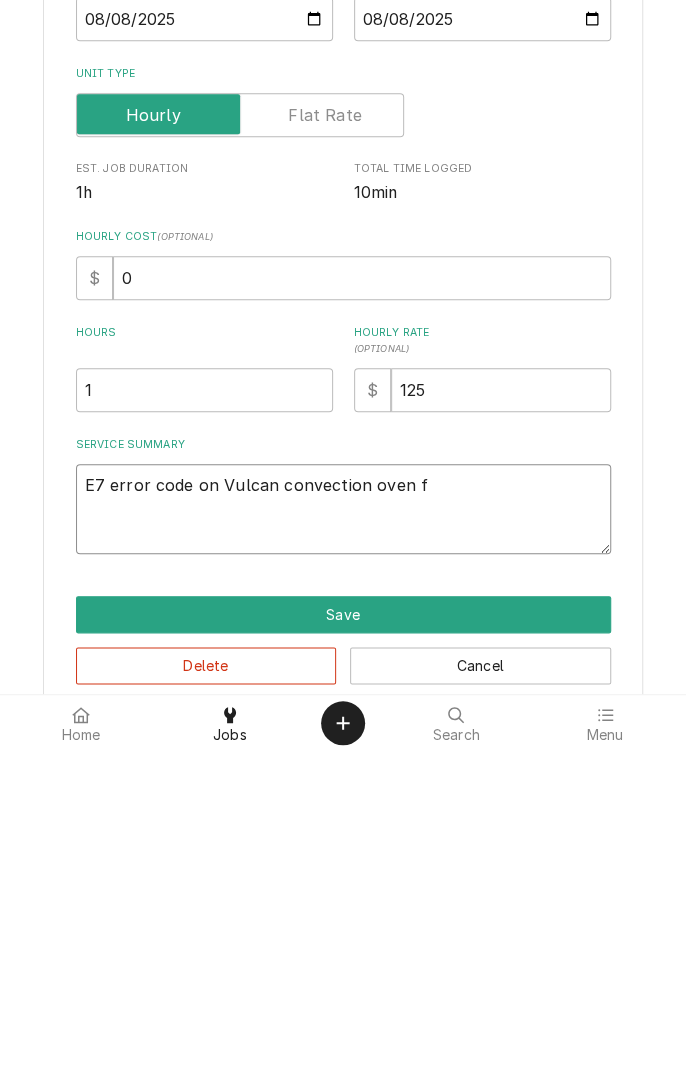 type on "x" 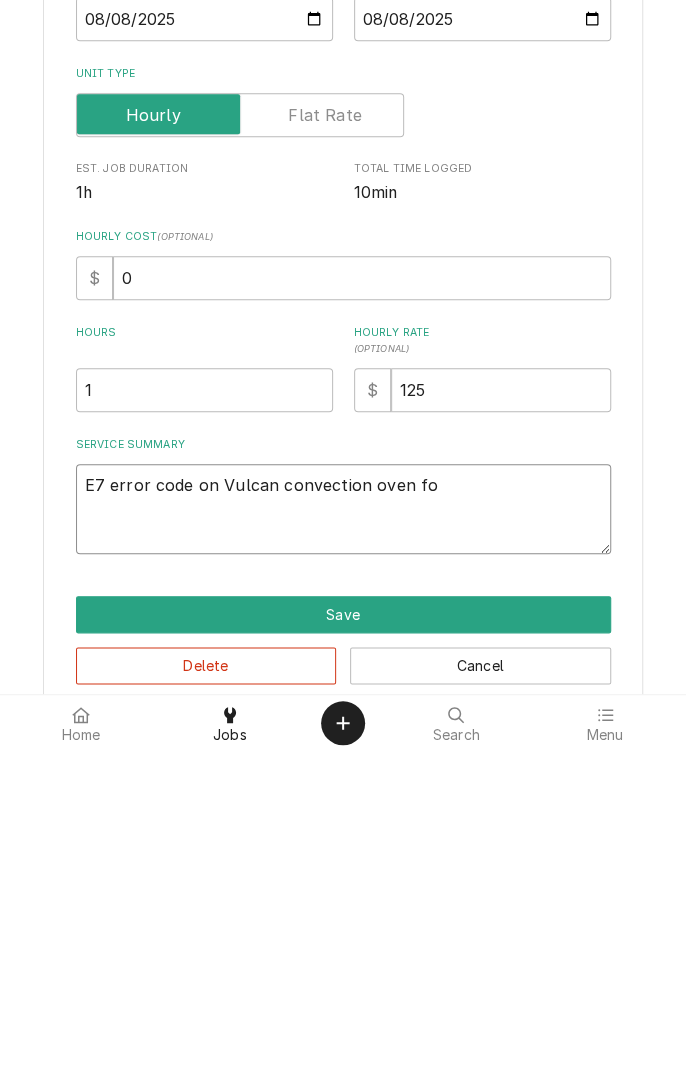type on "x" 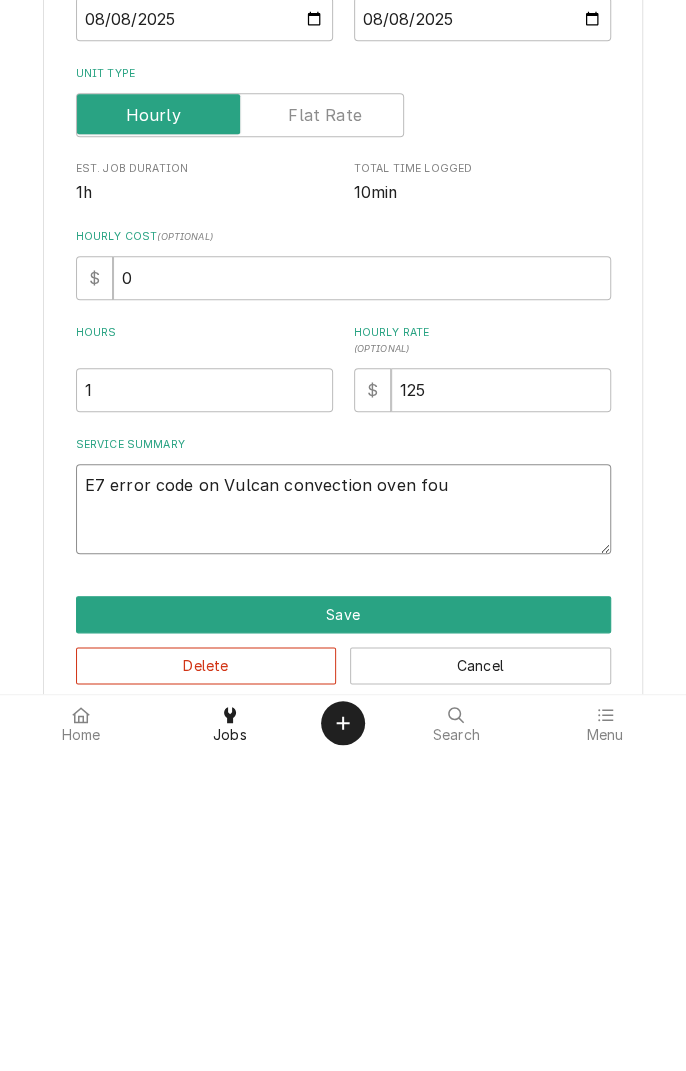 type on "x" 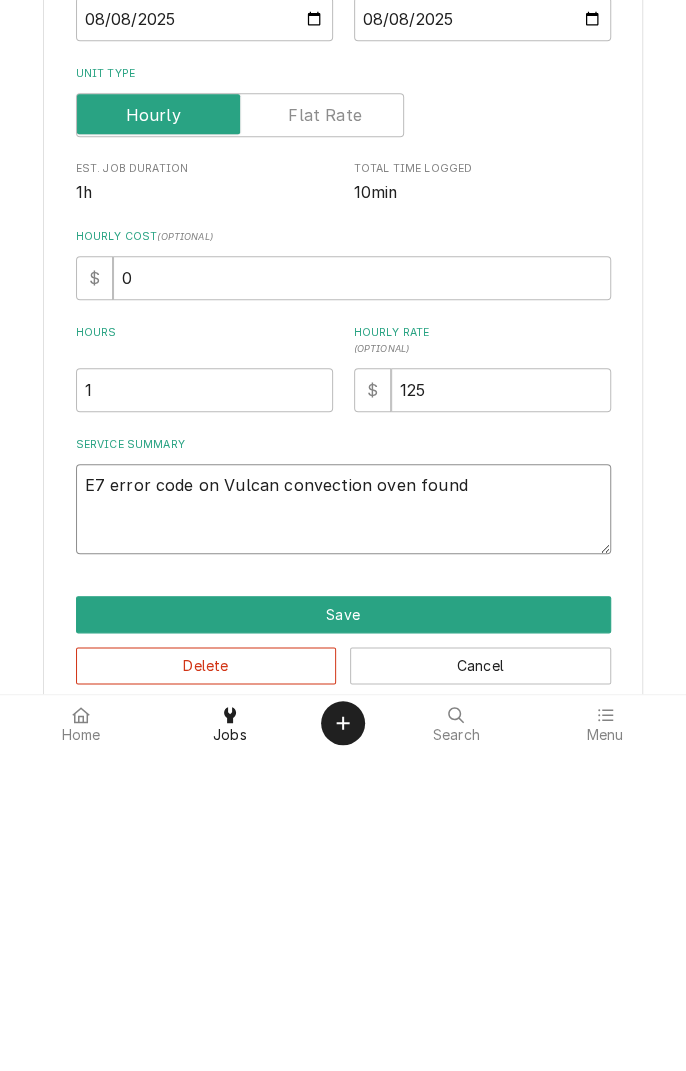type on "x" 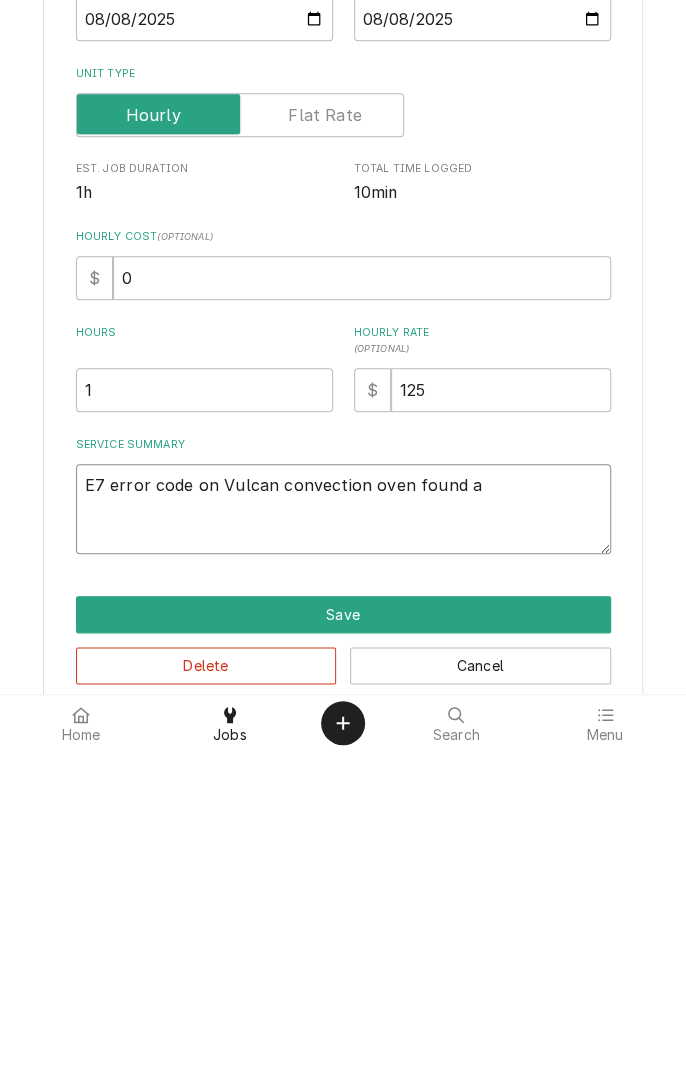 type on "E7 error code on Vulcan convection oven found as" 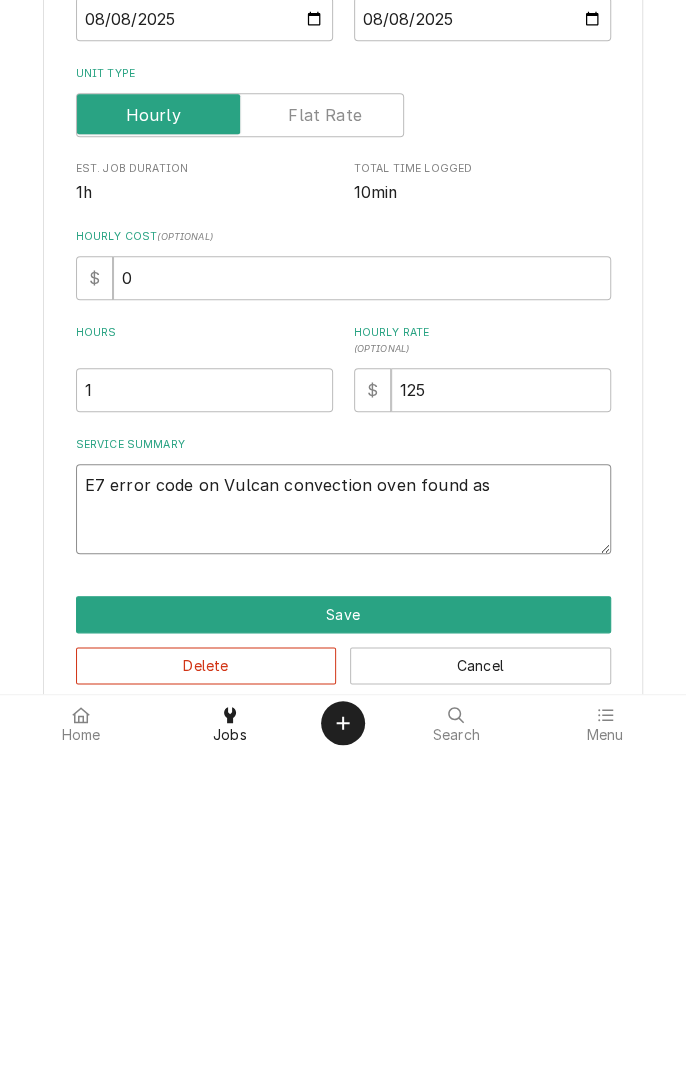 type on "x" 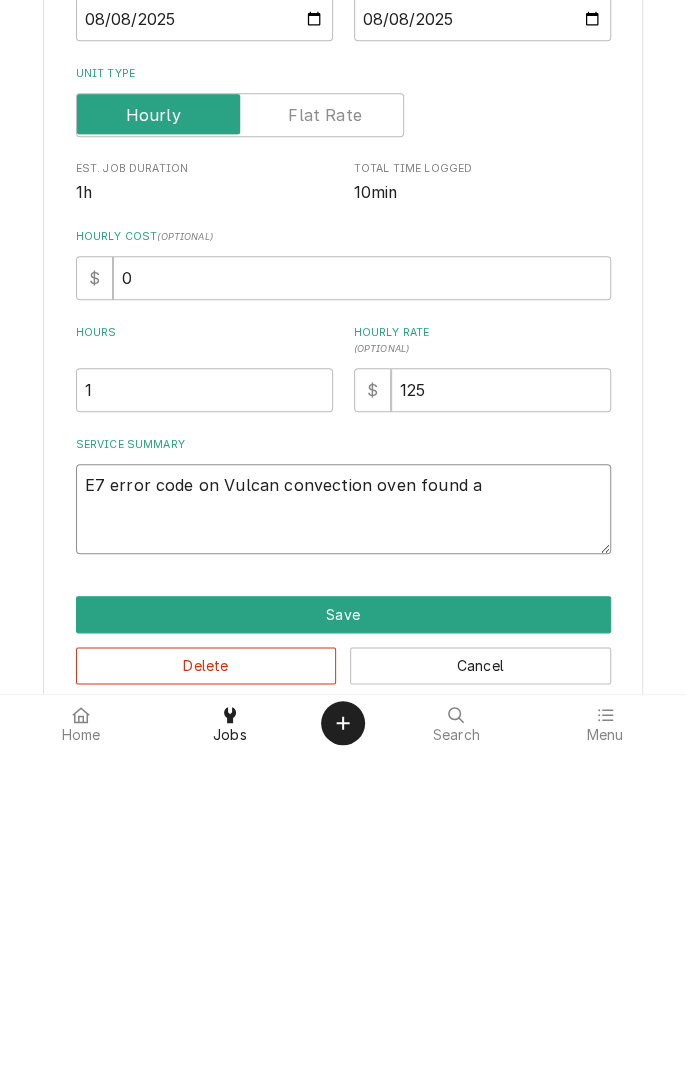 type on "x" 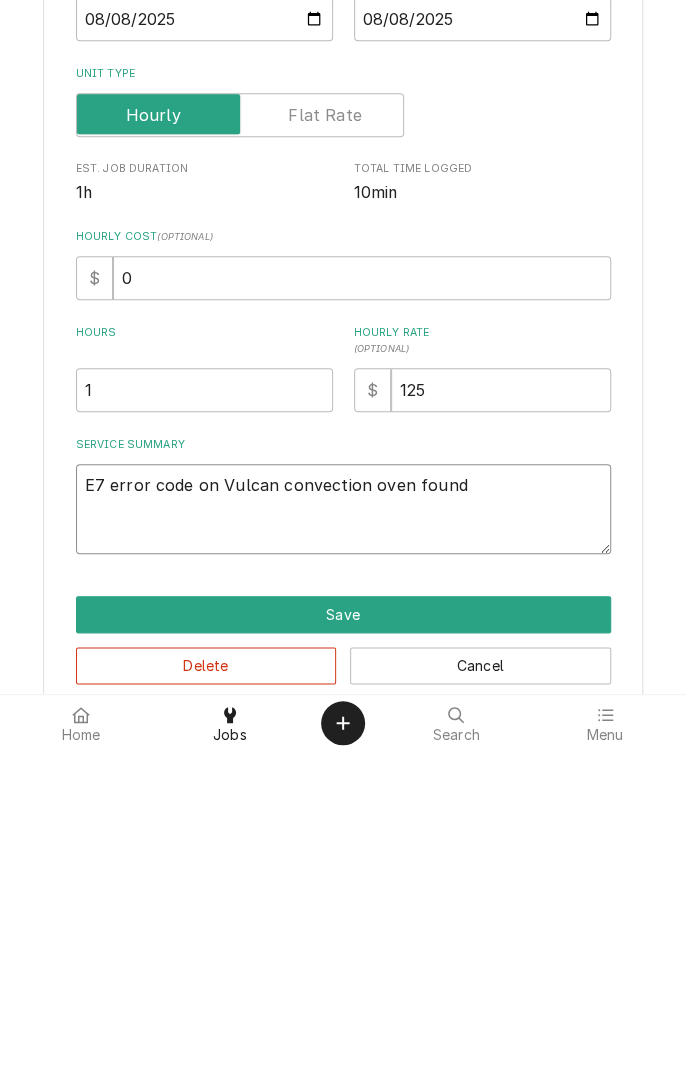 type on "x" 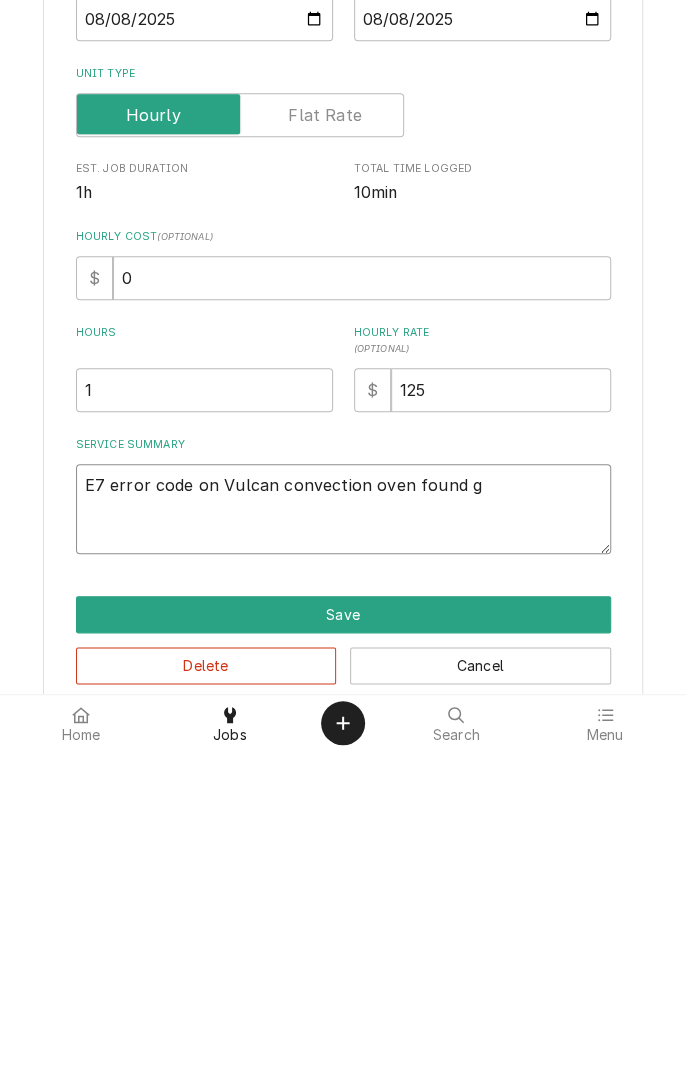 type on "x" 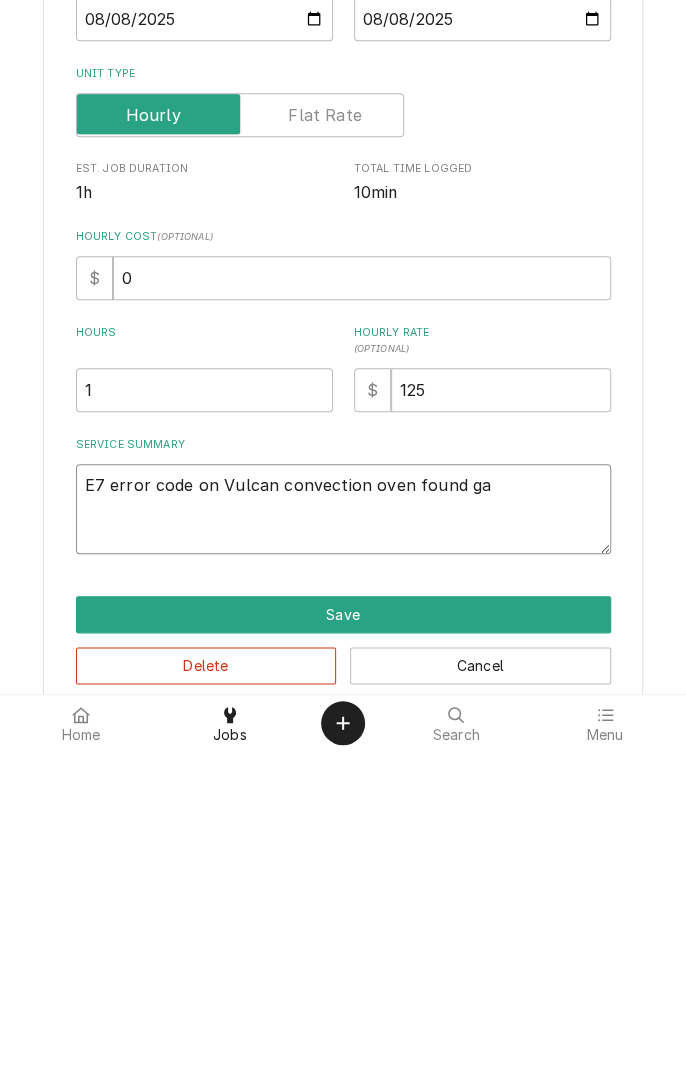 type on "x" 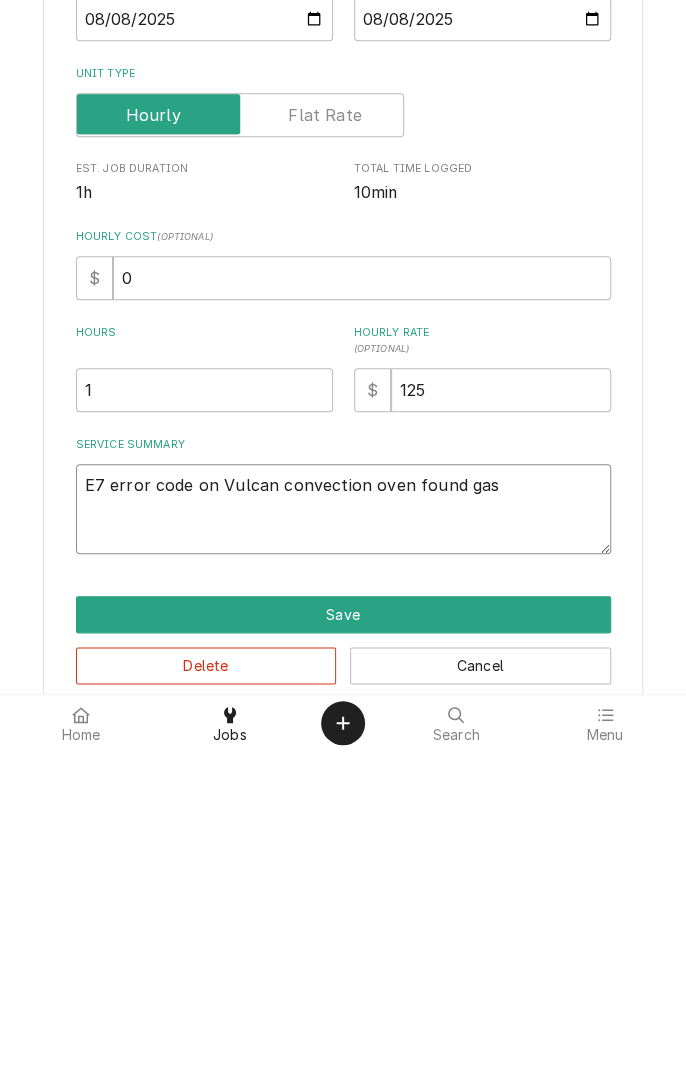 type on "x" 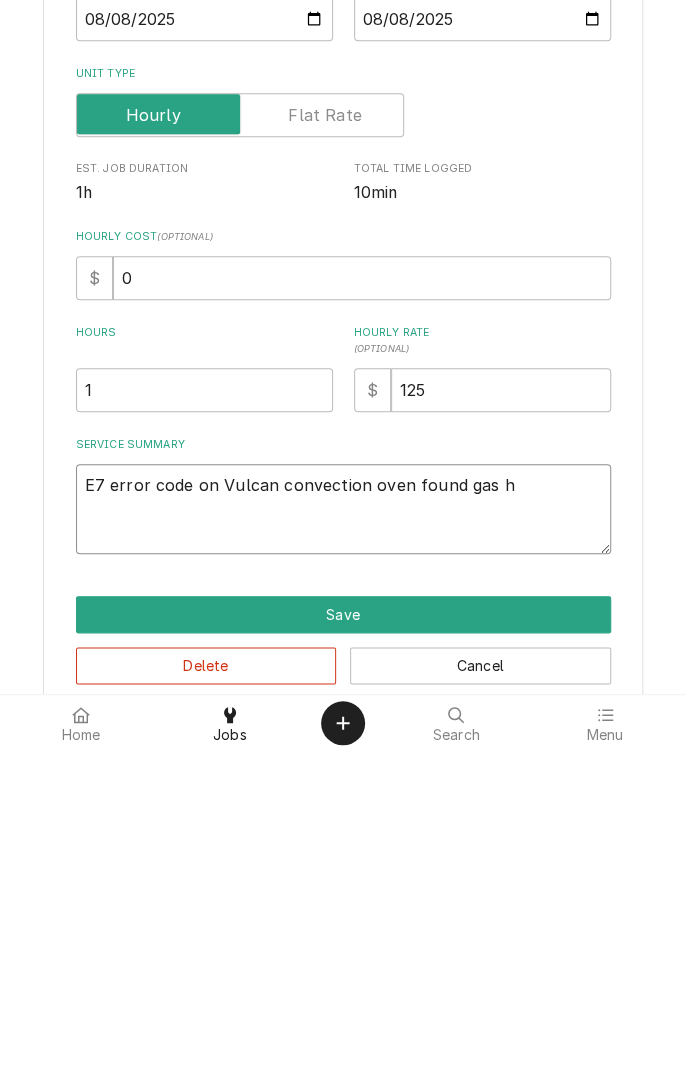 type on "x" 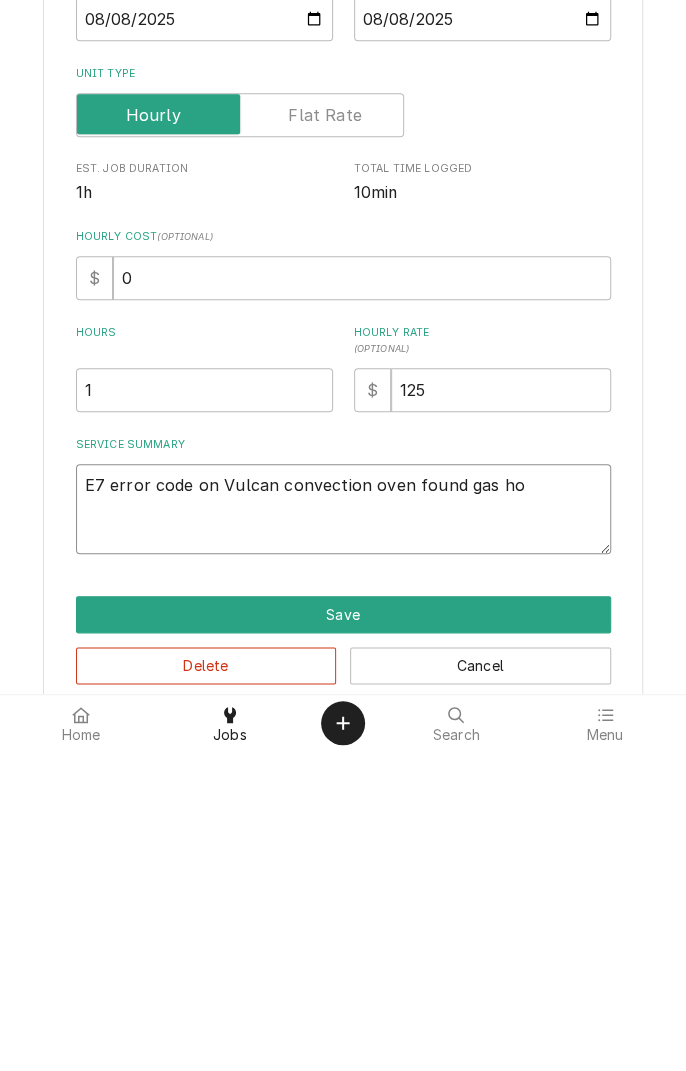 type on "x" 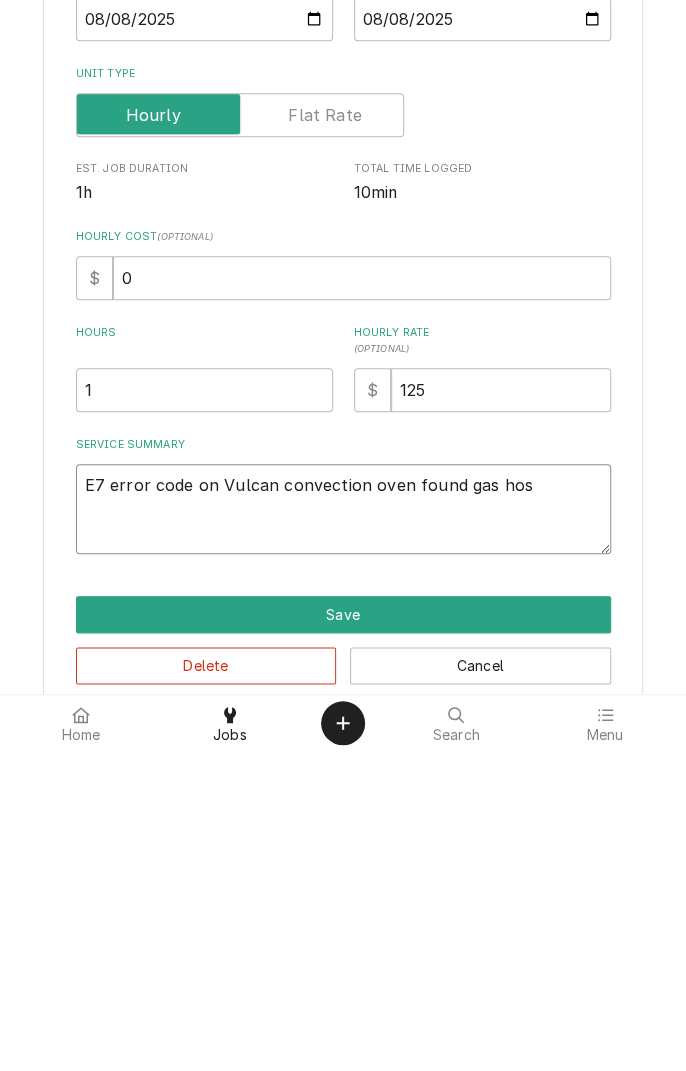 type on "x" 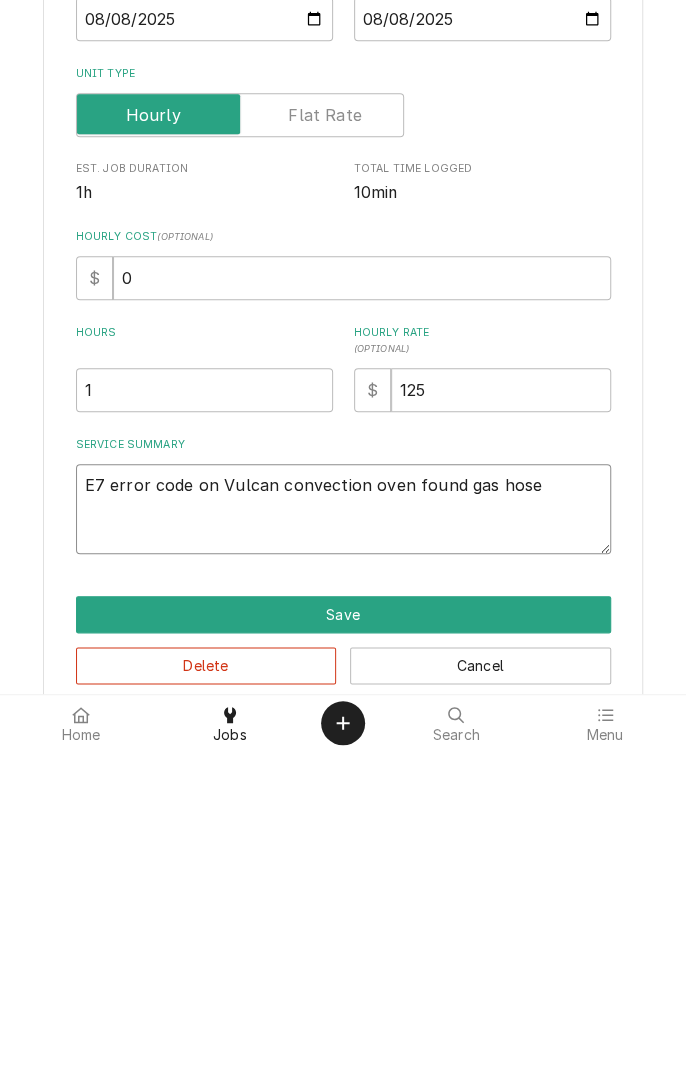 type on "x" 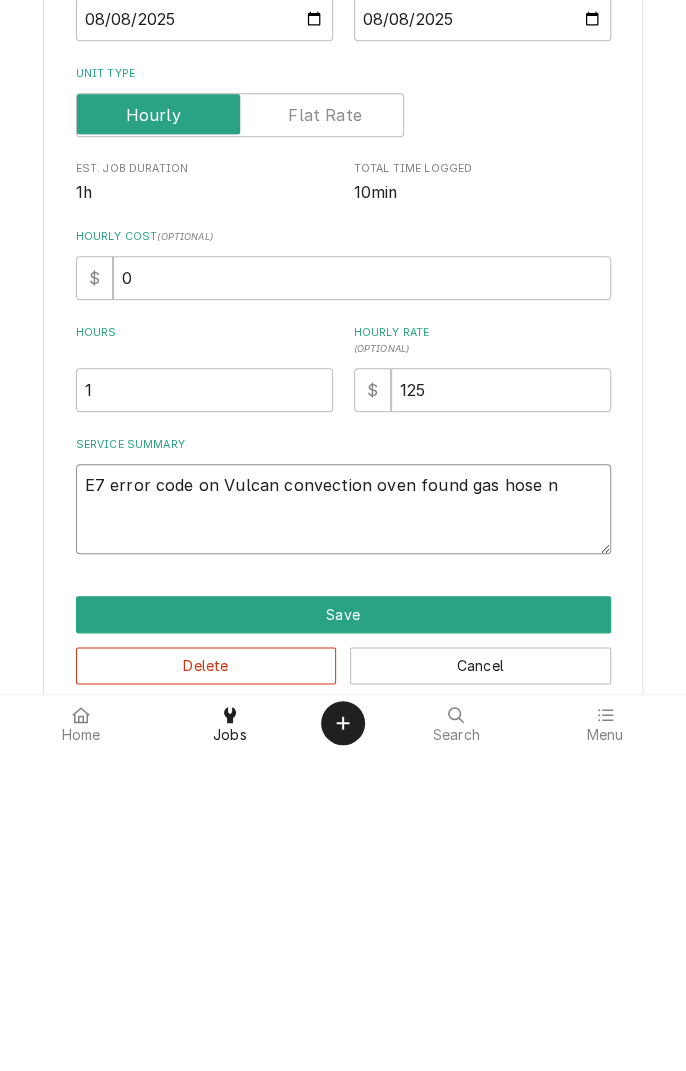 type on "x" 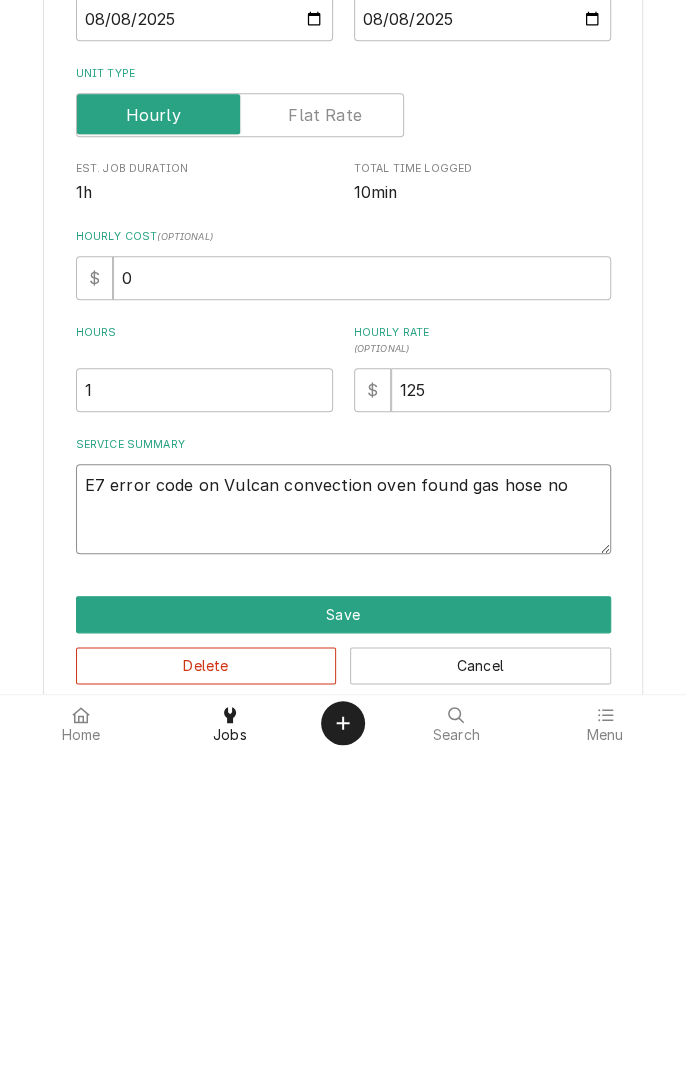 type on "x" 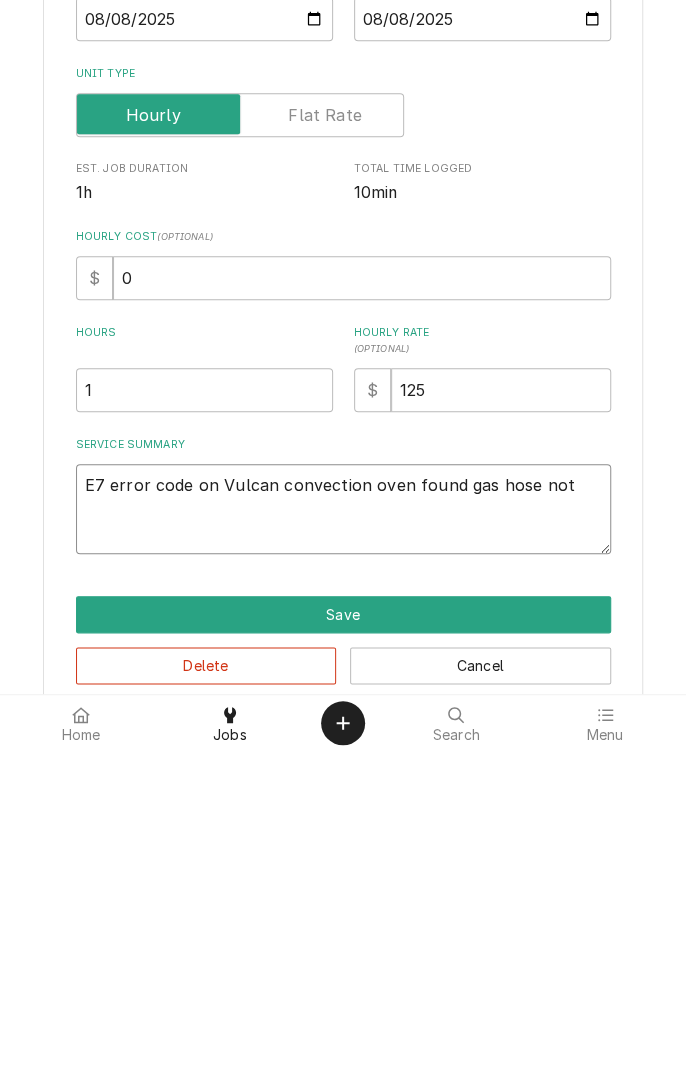 type on "x" 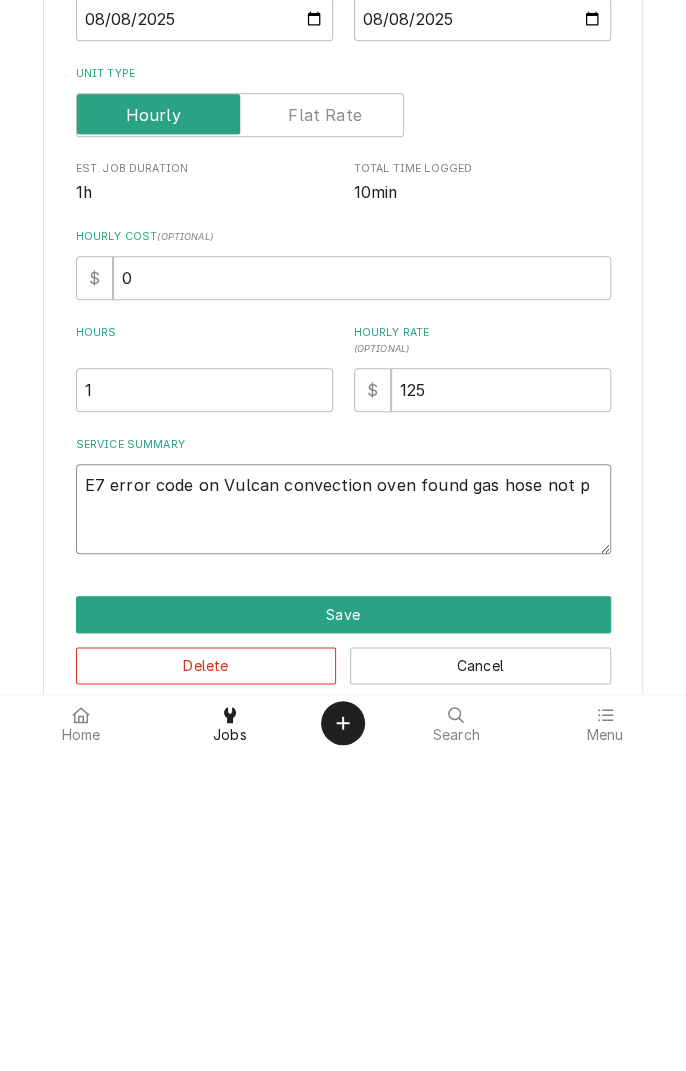 type on "x" 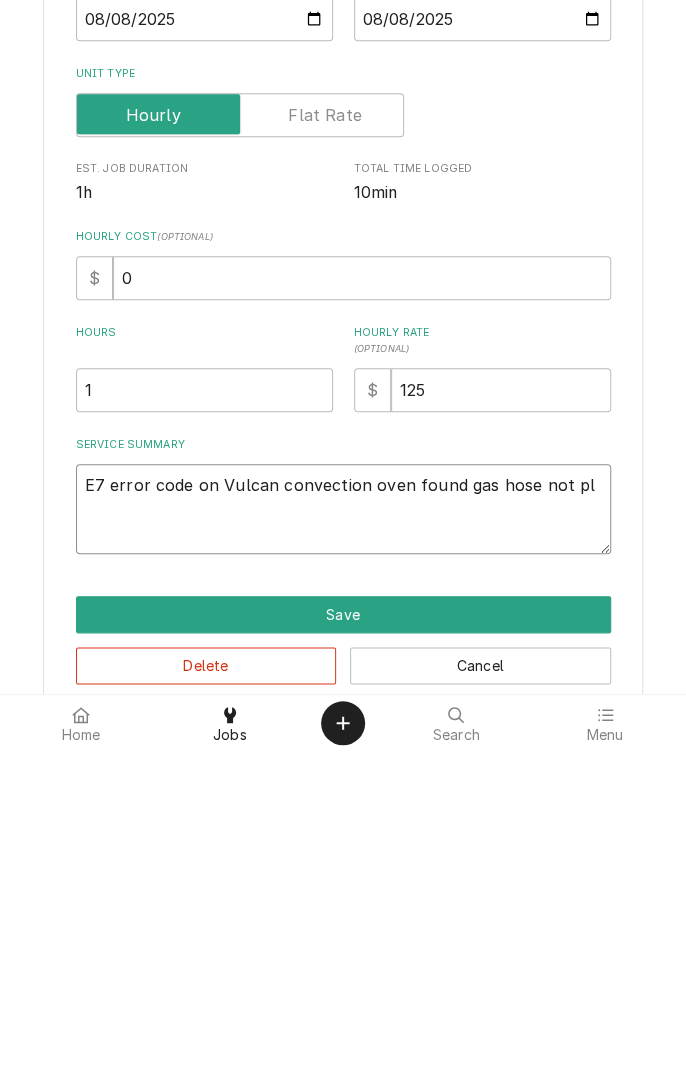 type on "x" 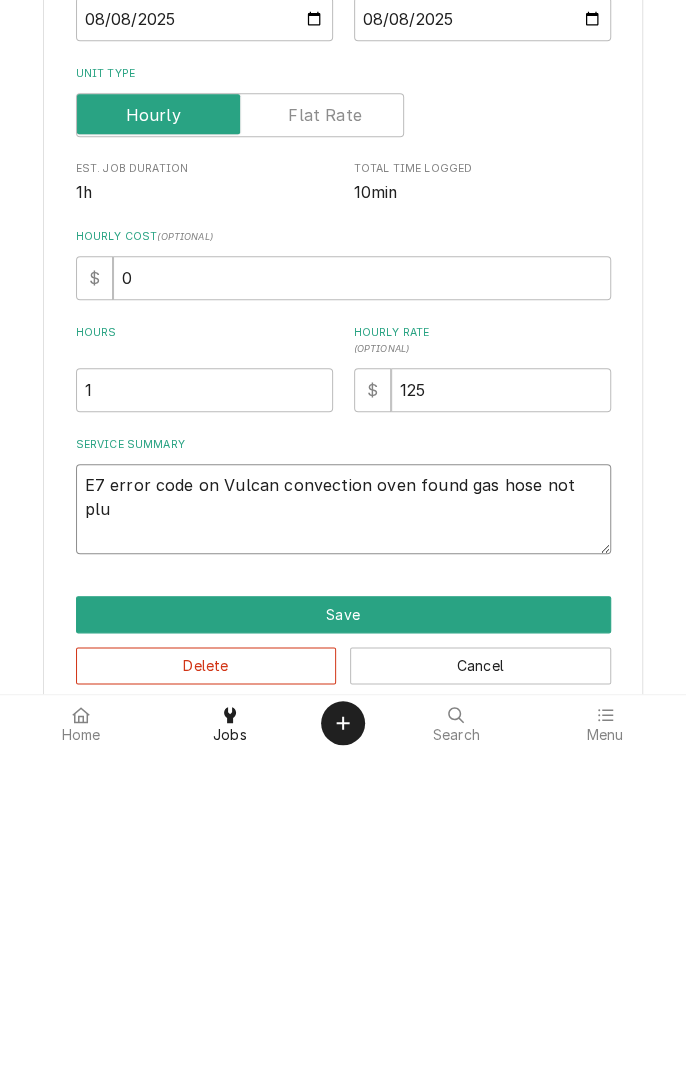 type on "x" 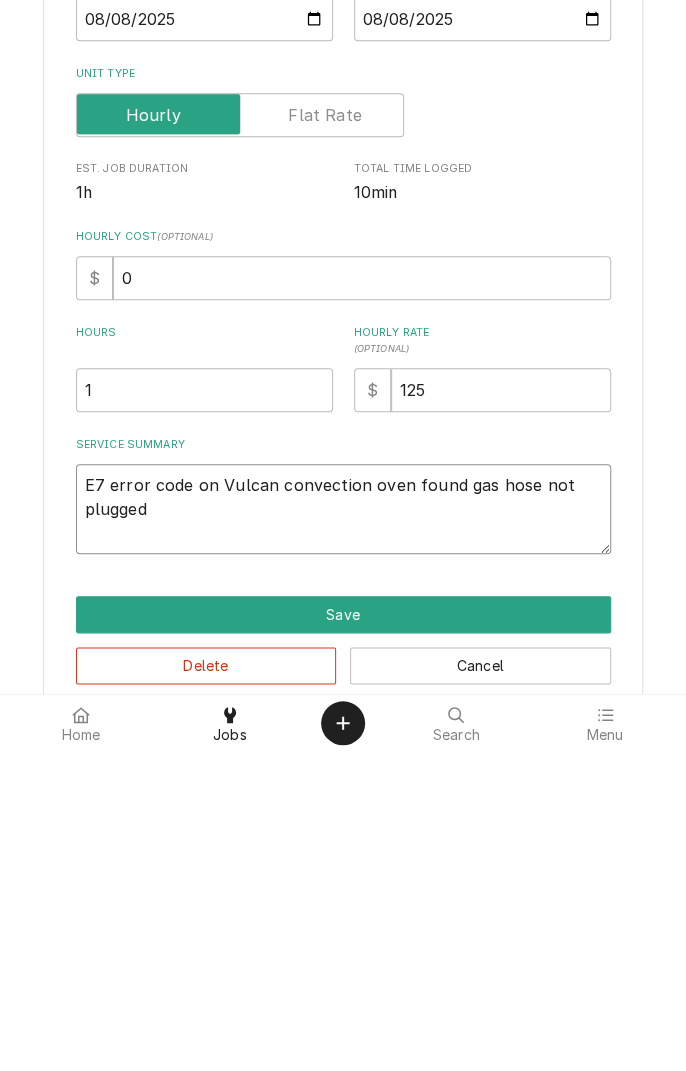type on "x" 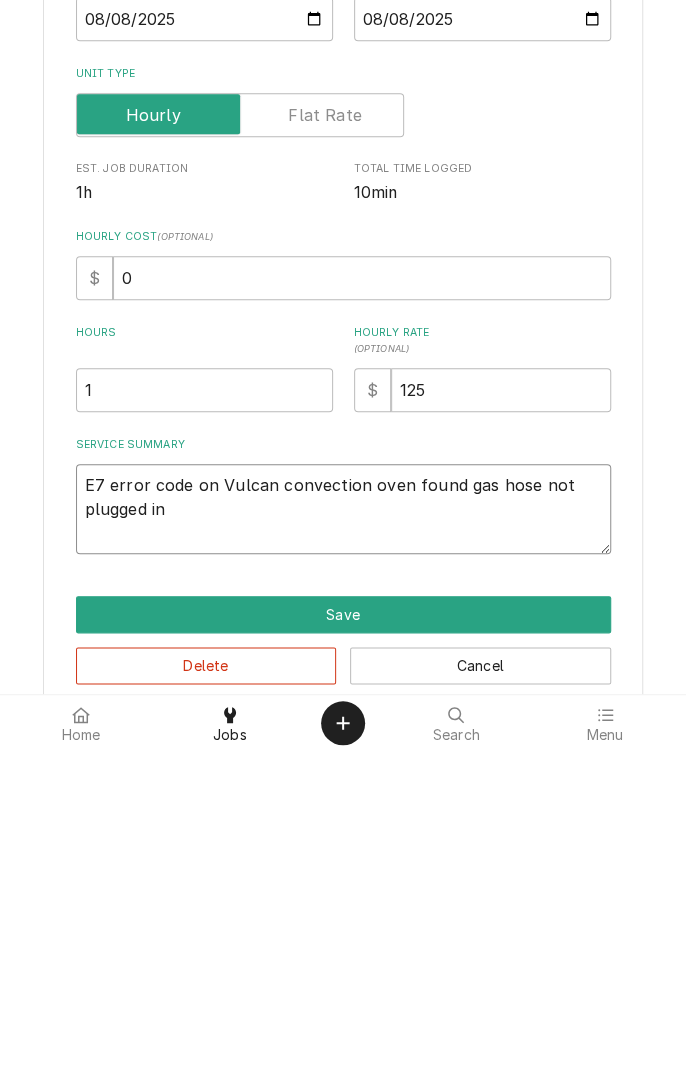 type on "x" 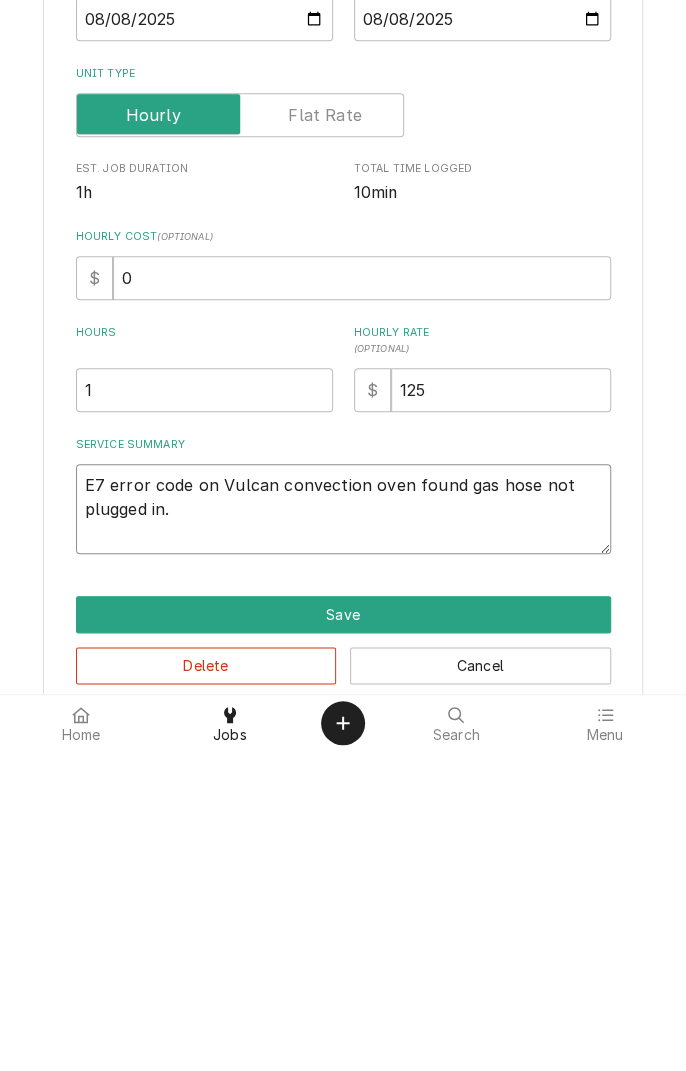 type on "x" 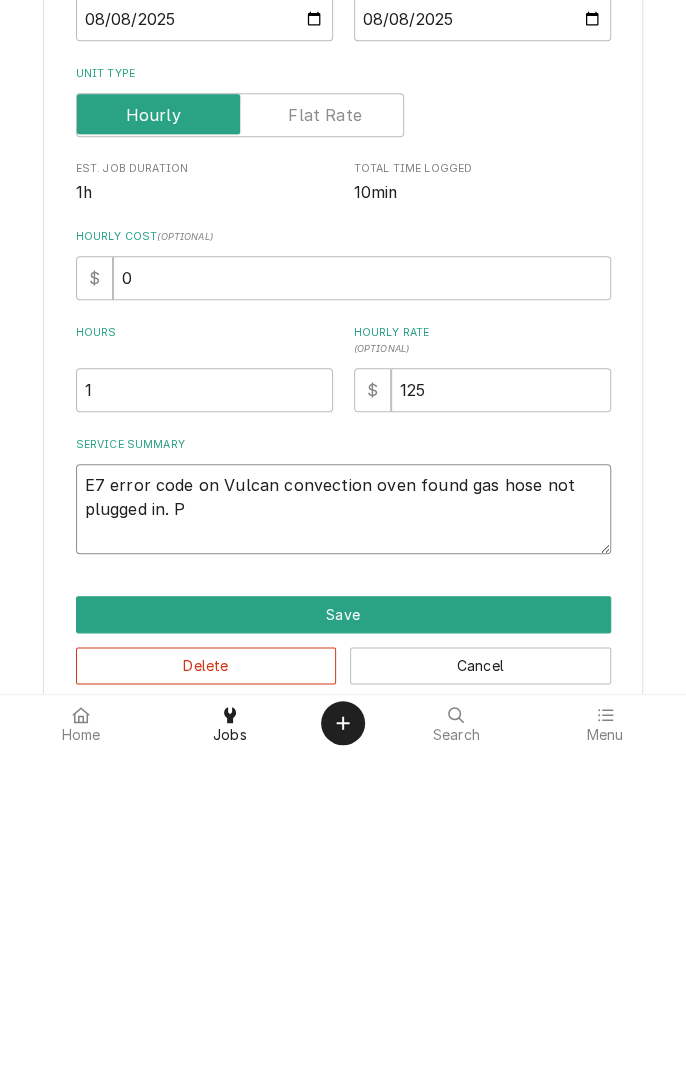 type on "x" 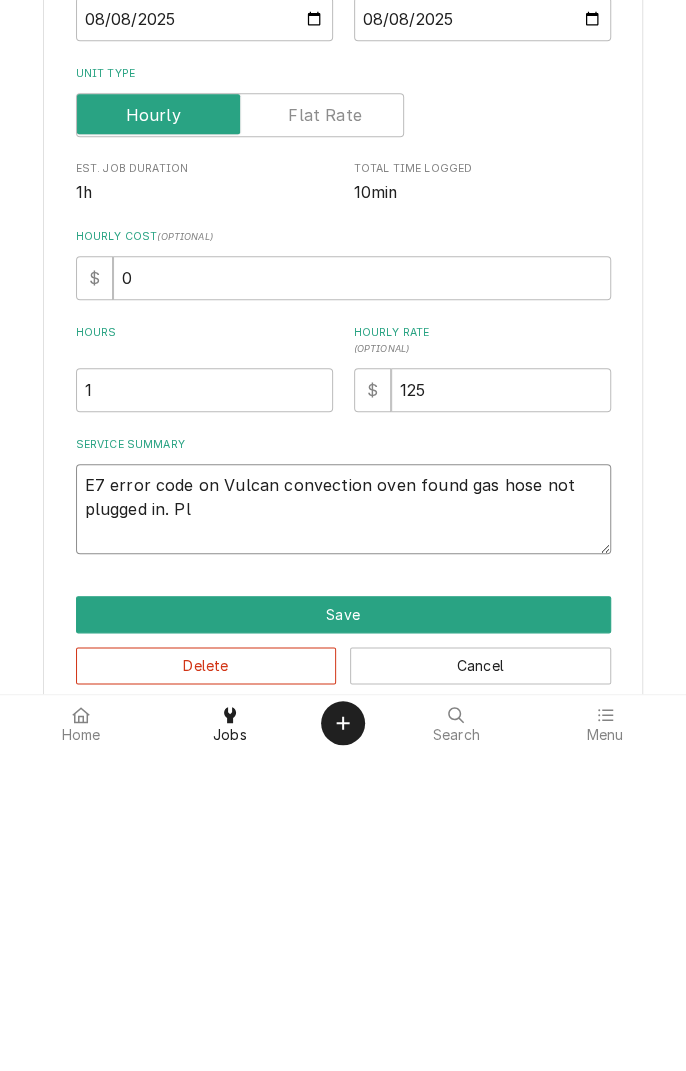 type on "x" 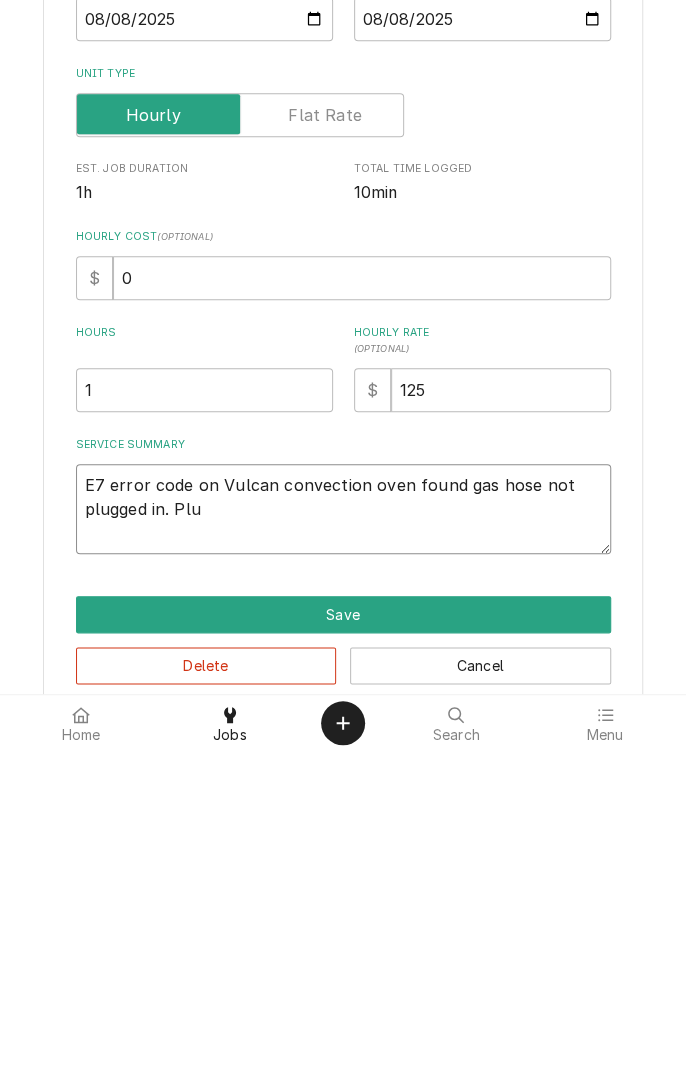 type on "x" 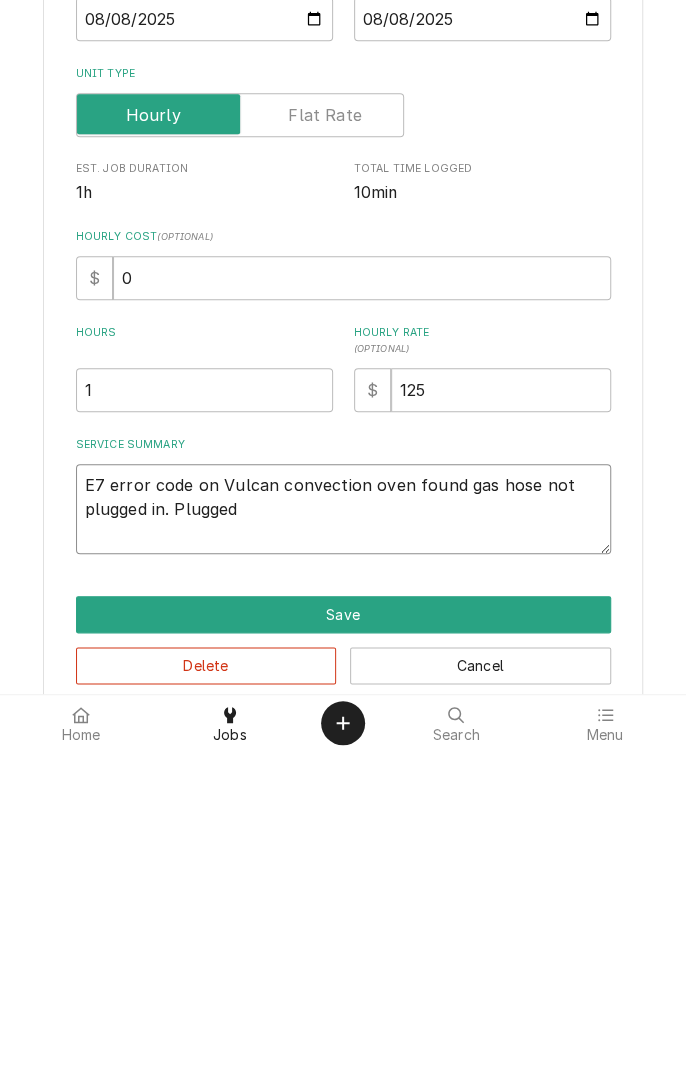 type on "x" 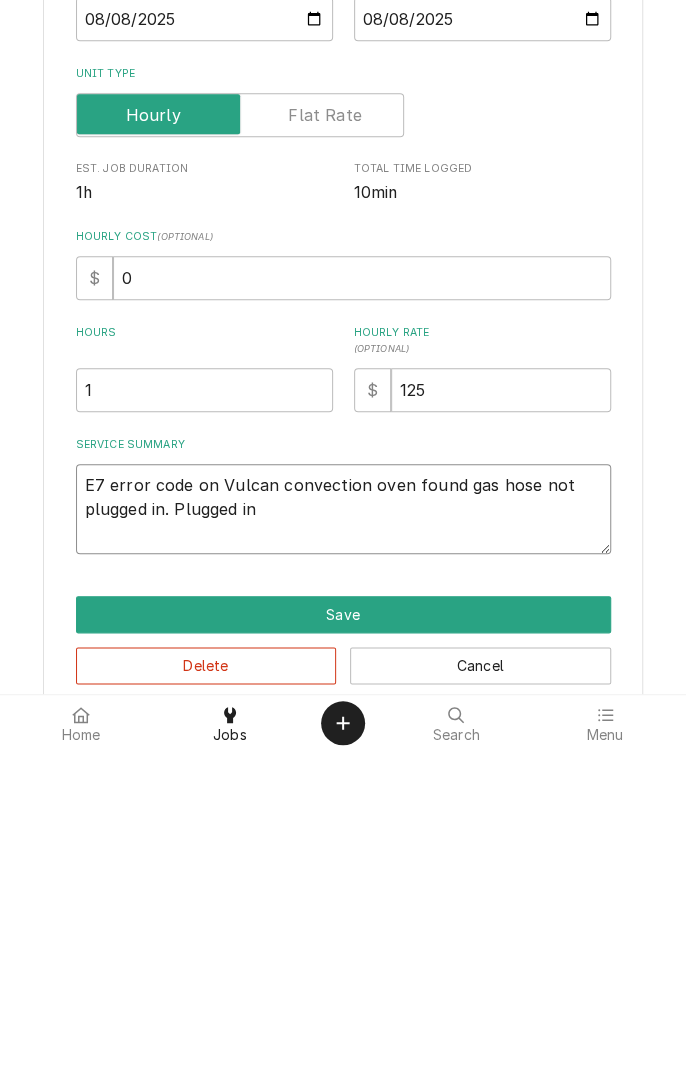 type on "x" 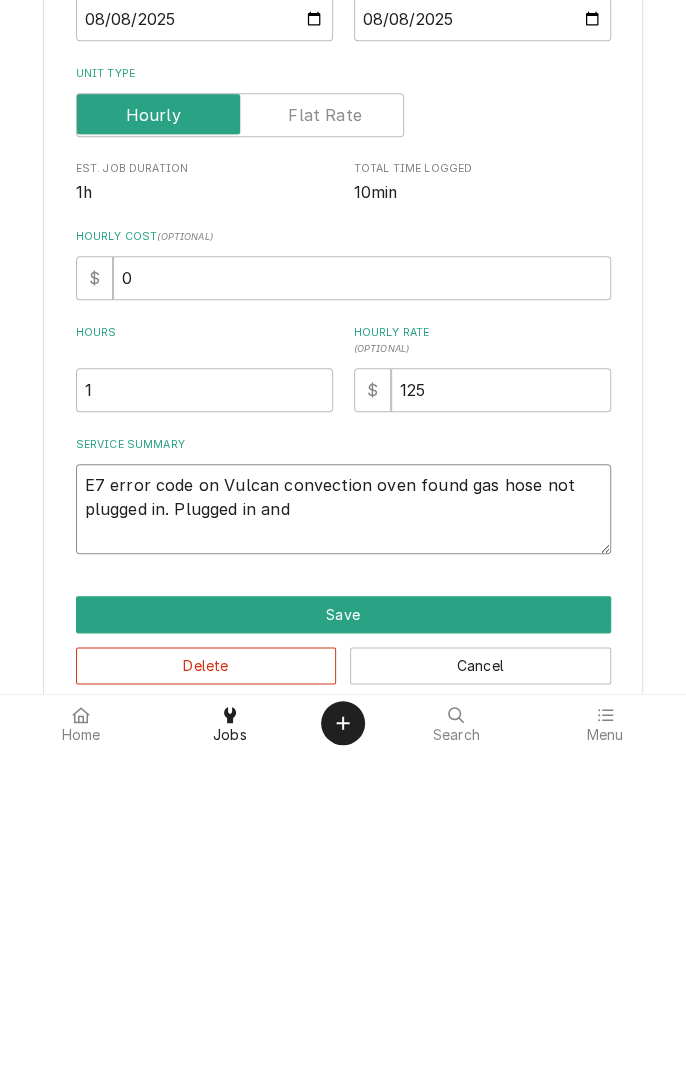 type on "x" 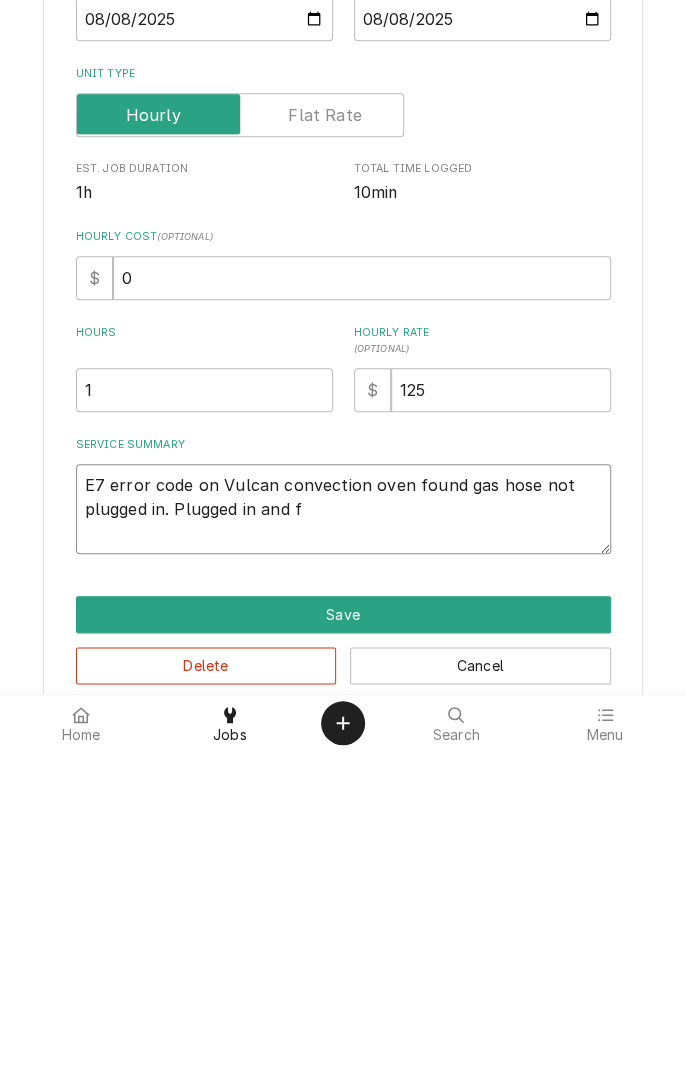 type on "x" 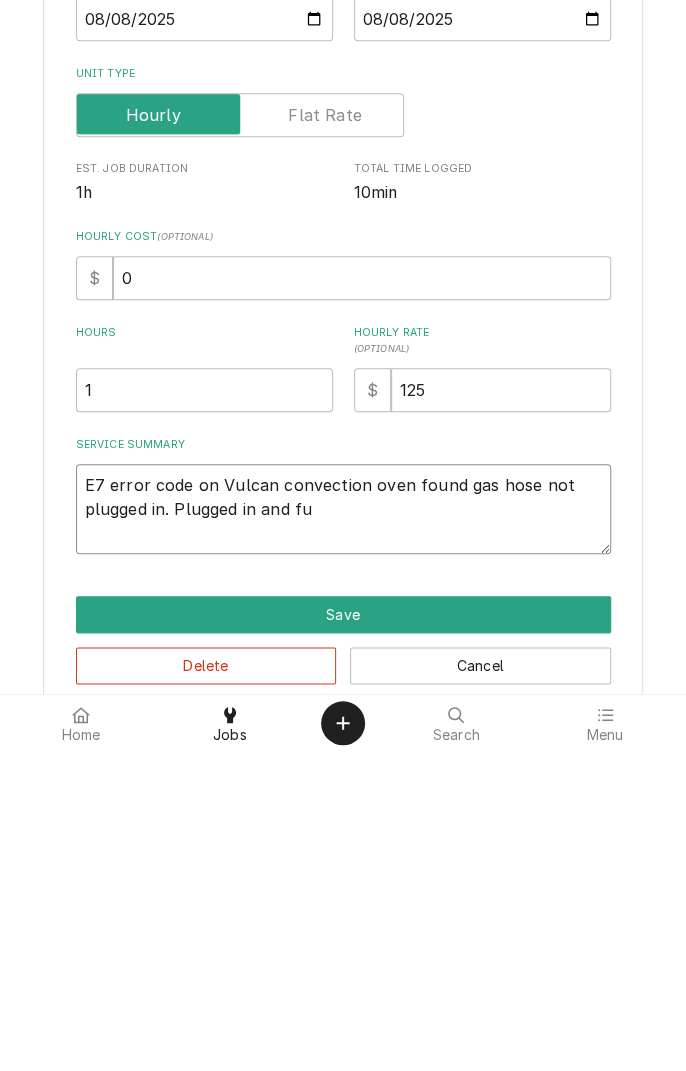 type on "x" 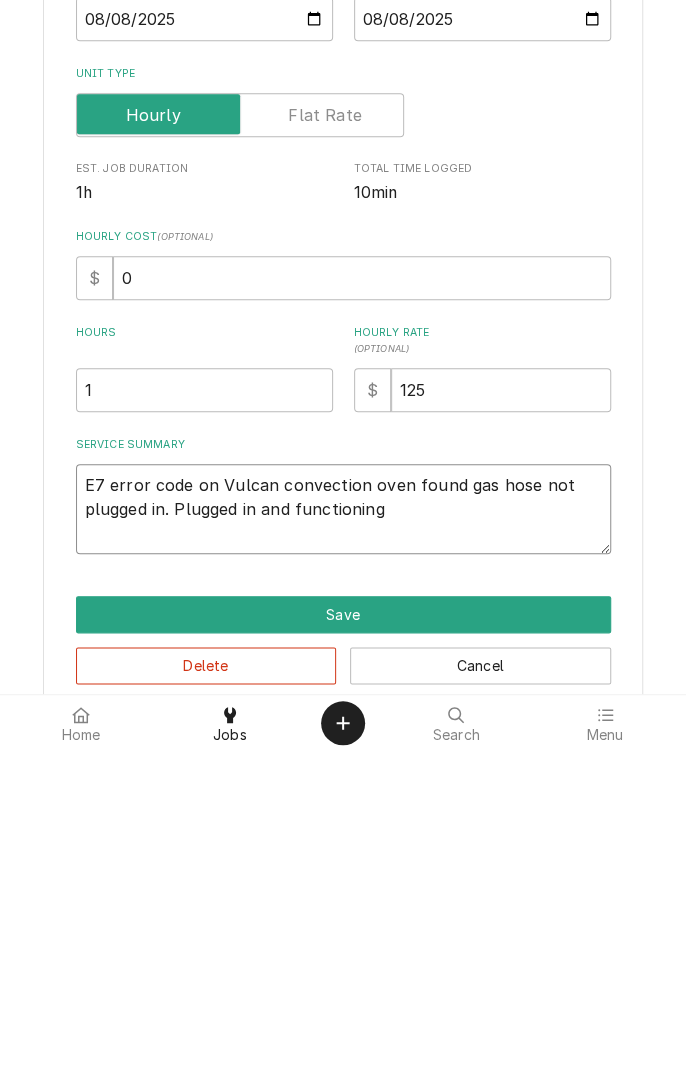 type on "x" 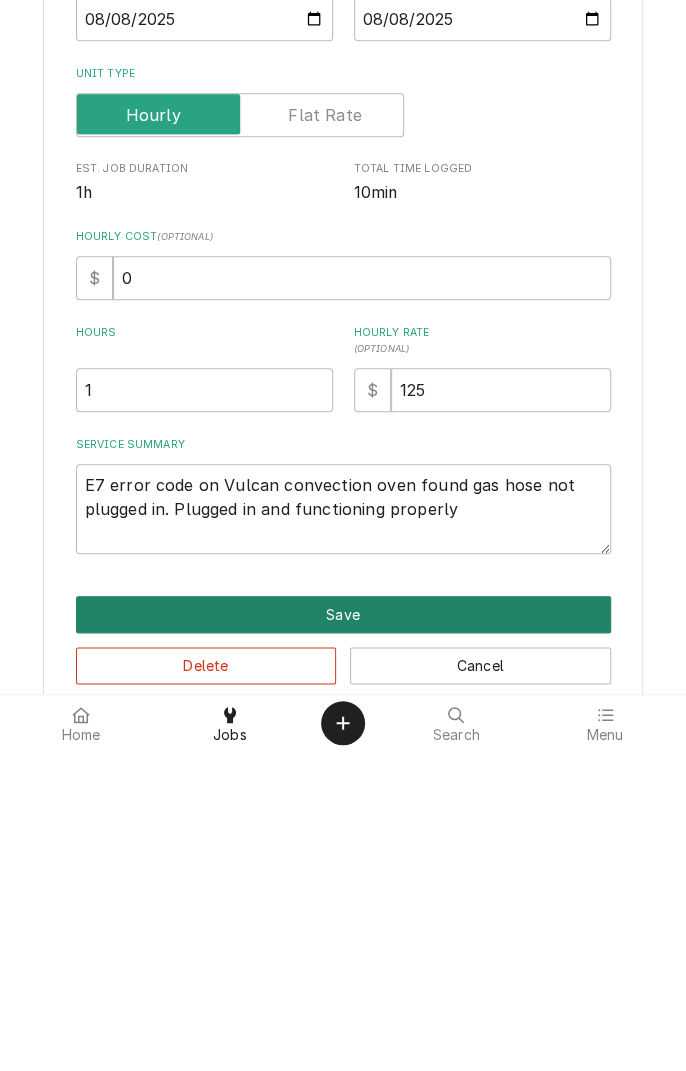 click on "Save" at bounding box center [343, 934] 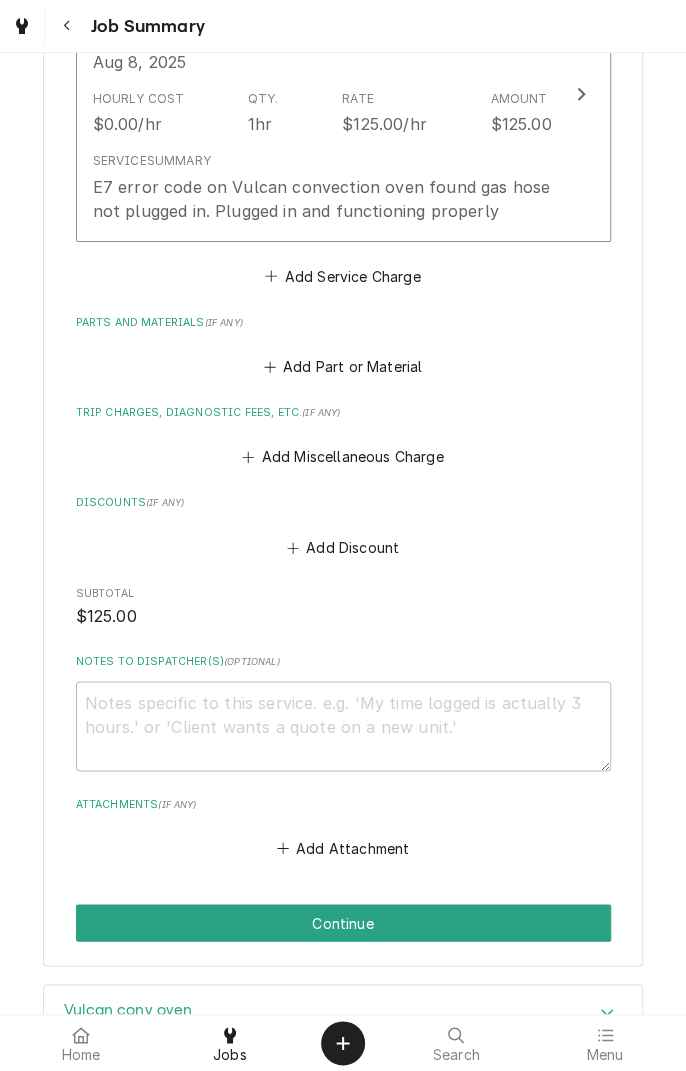 scroll, scrollTop: 622, scrollLeft: 0, axis: vertical 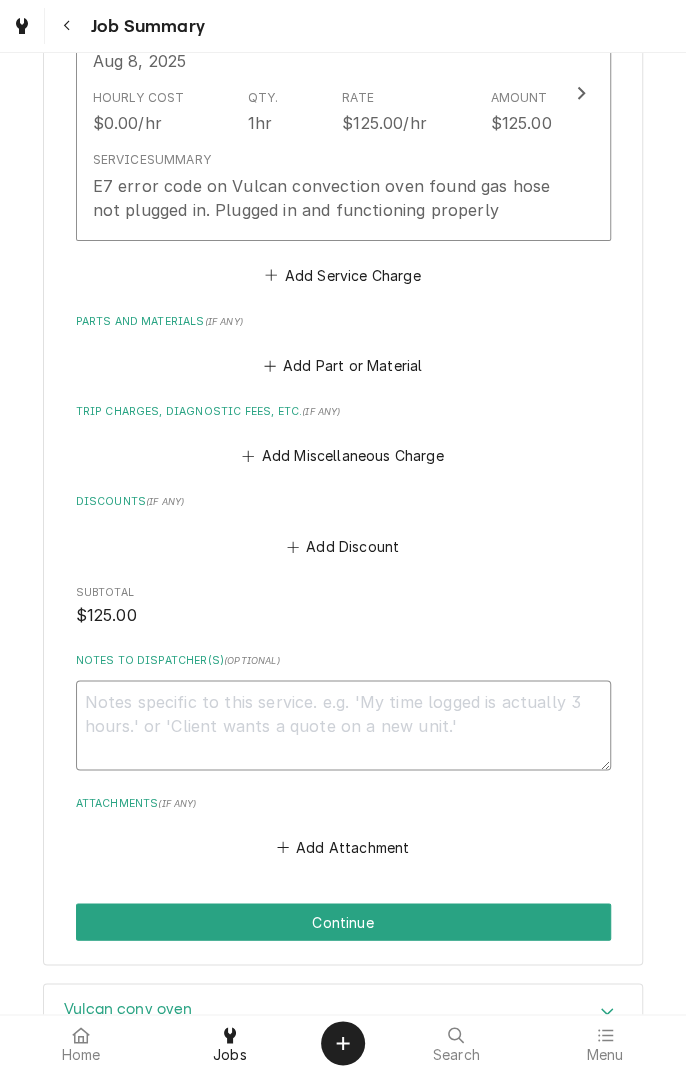 click on "Notes to Dispatcher(s)  ( optional )" at bounding box center [343, 725] 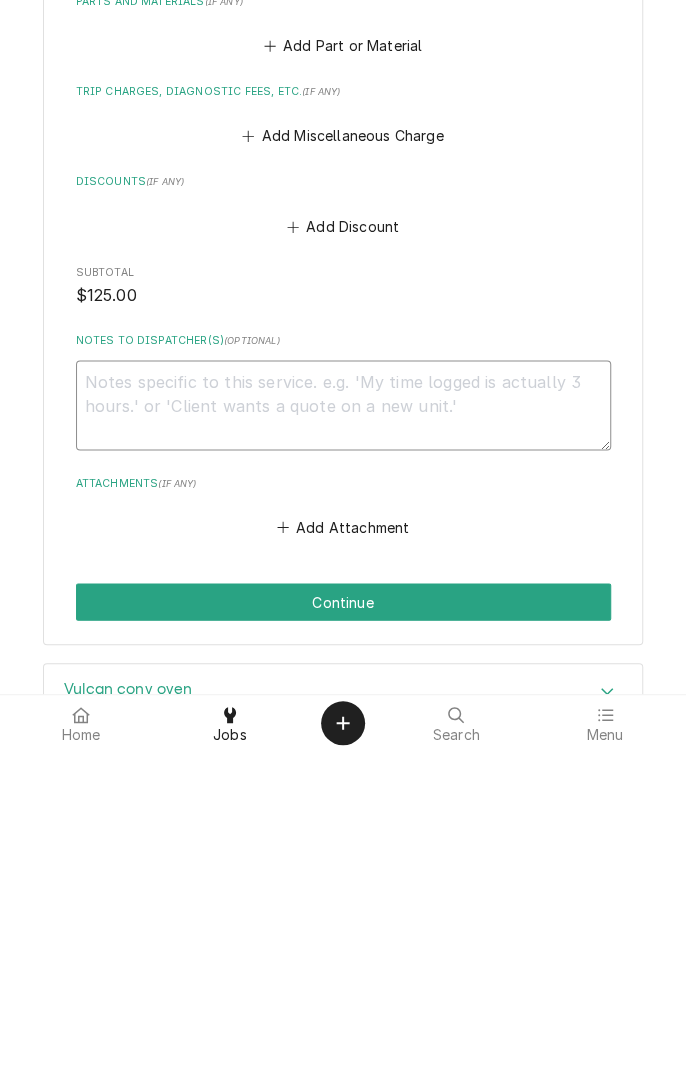 type on "O" 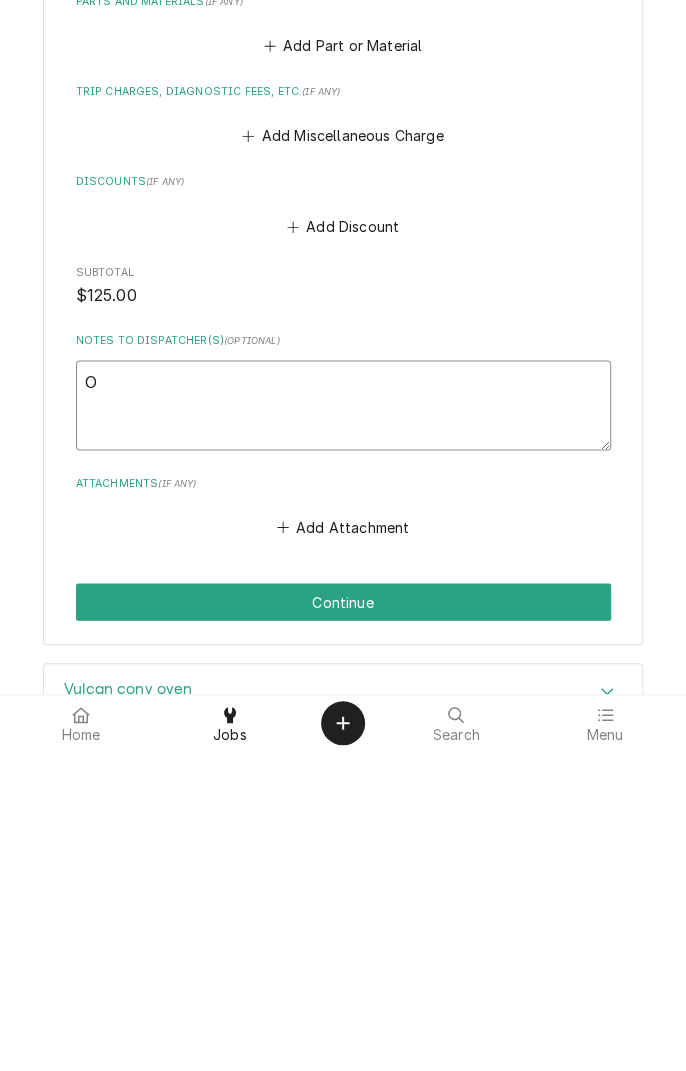type on "x" 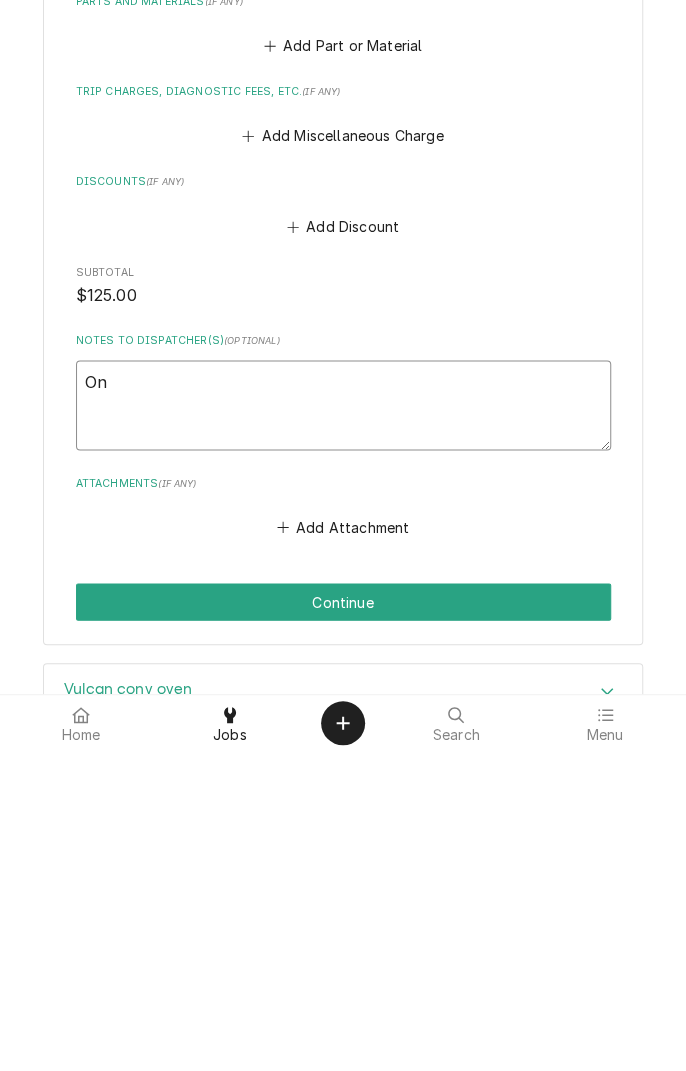 type on "x" 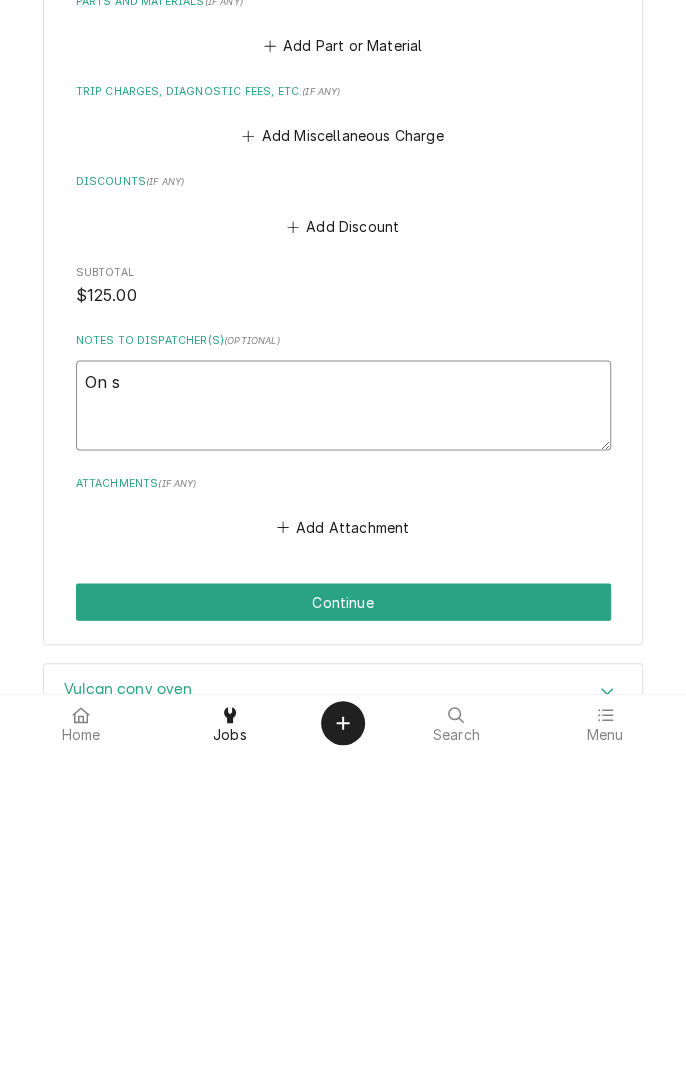 type on "x" 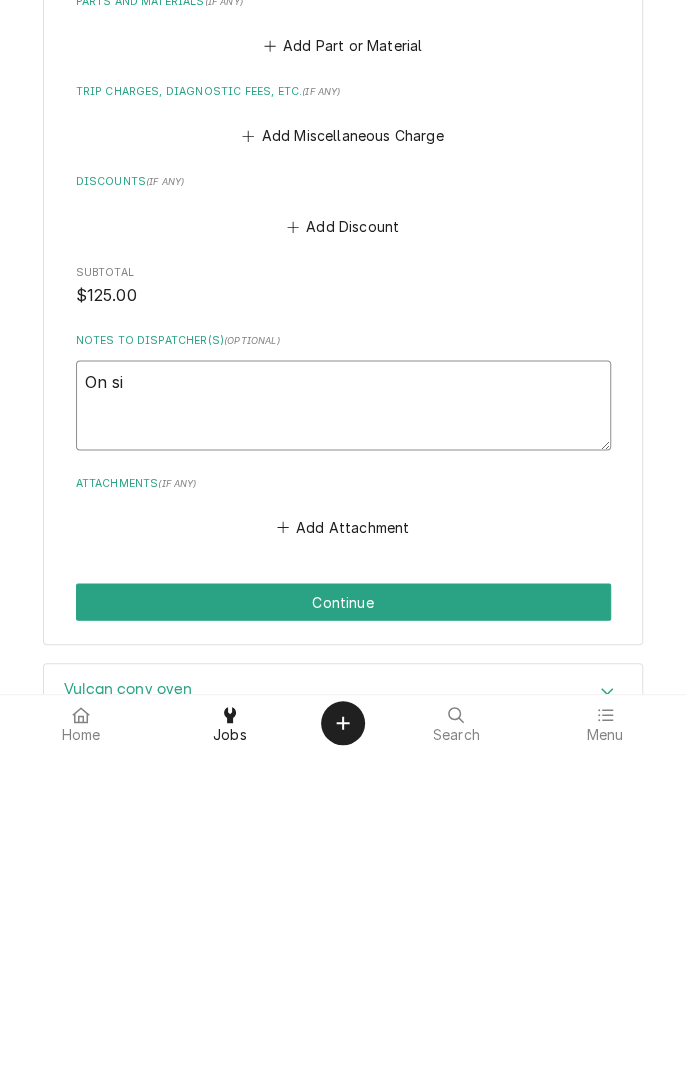 type on "x" 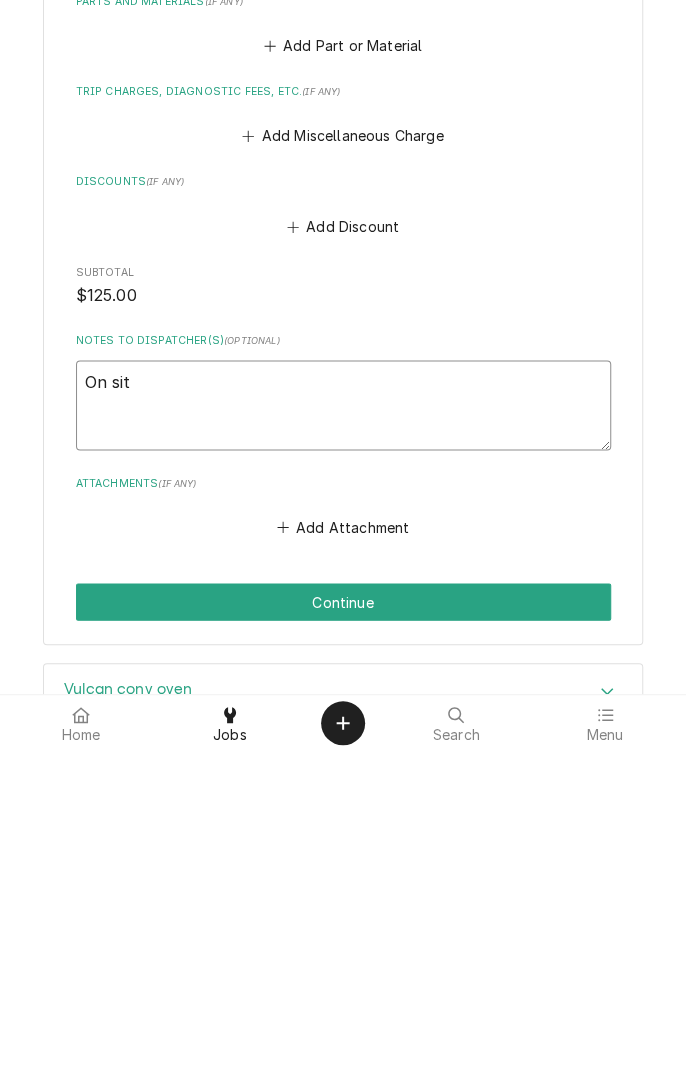 type on "x" 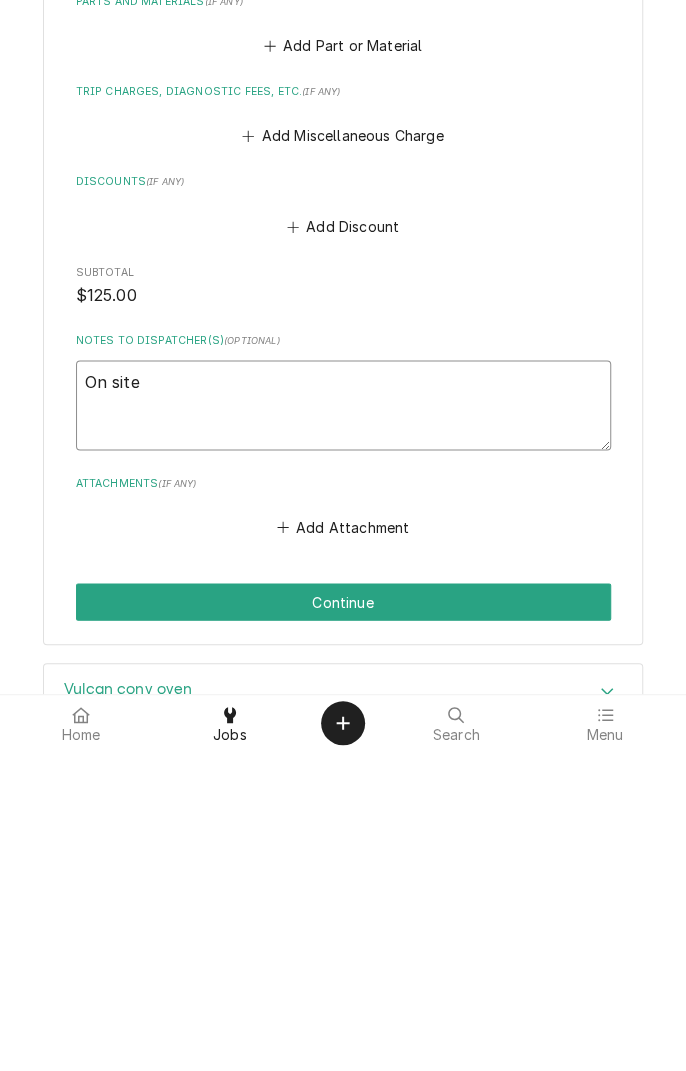 type on "x" 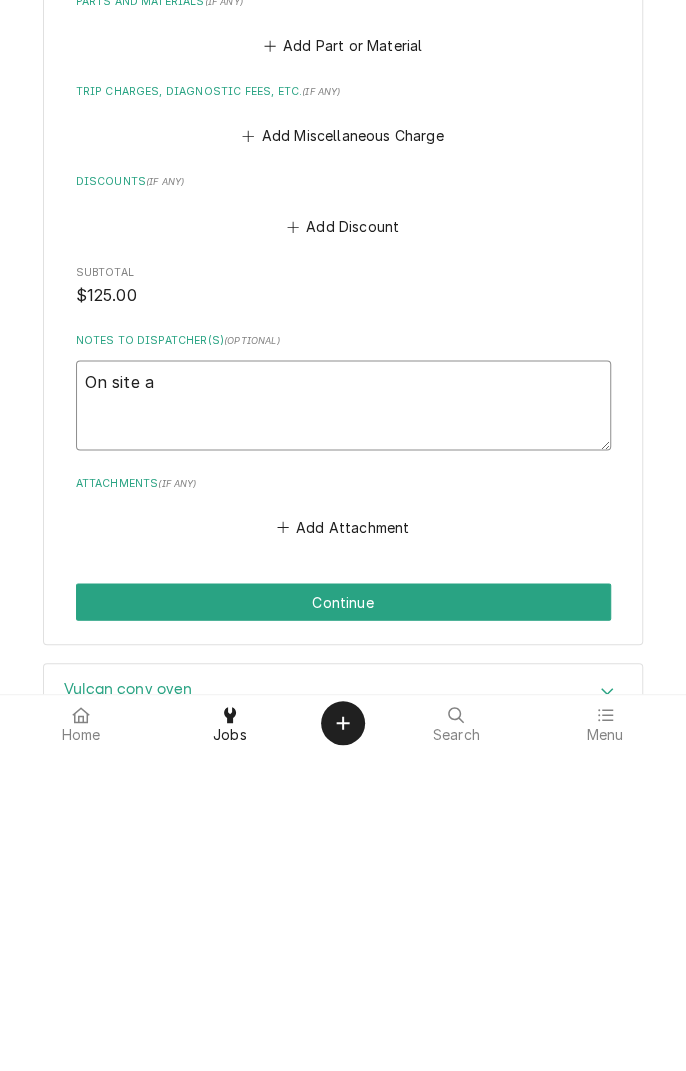 type on "x" 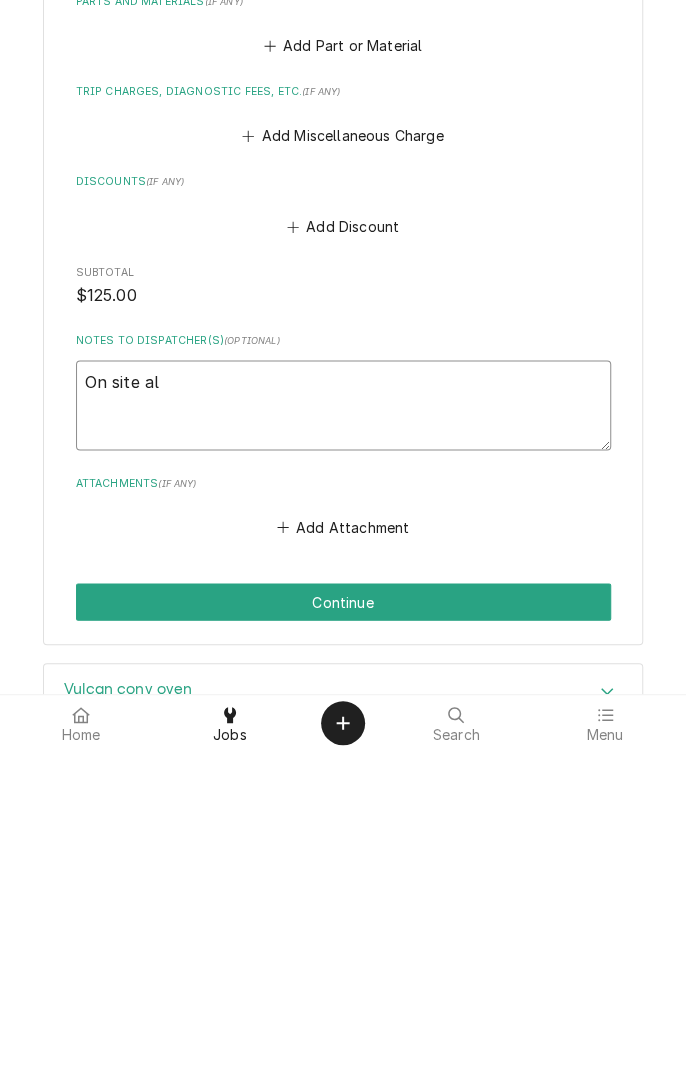 type on "x" 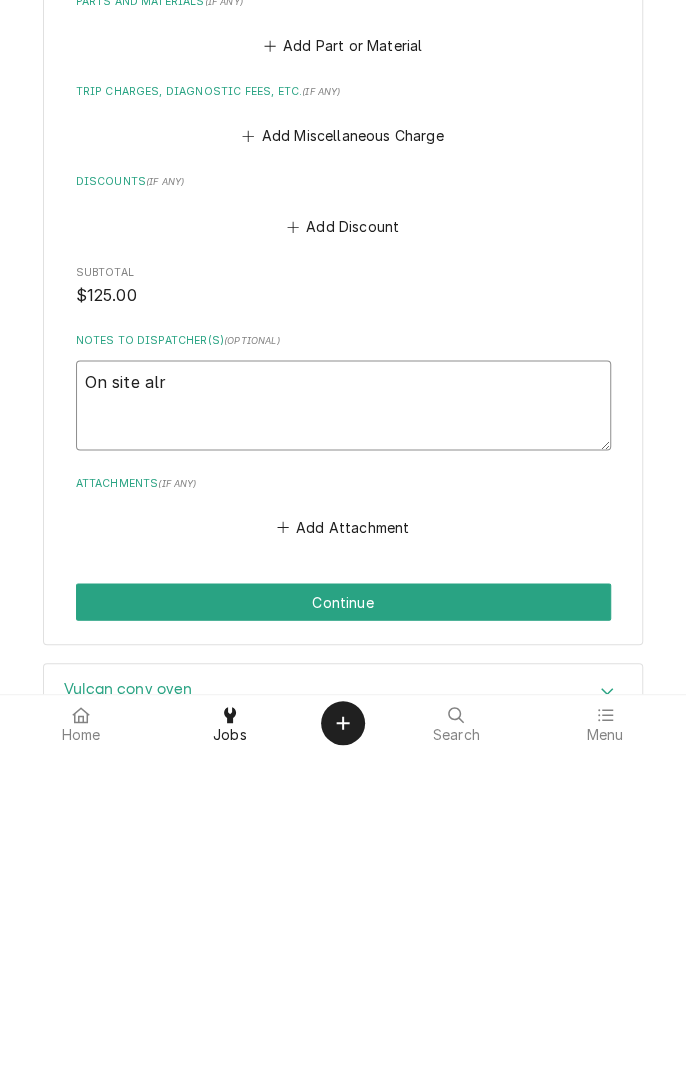 type on "x" 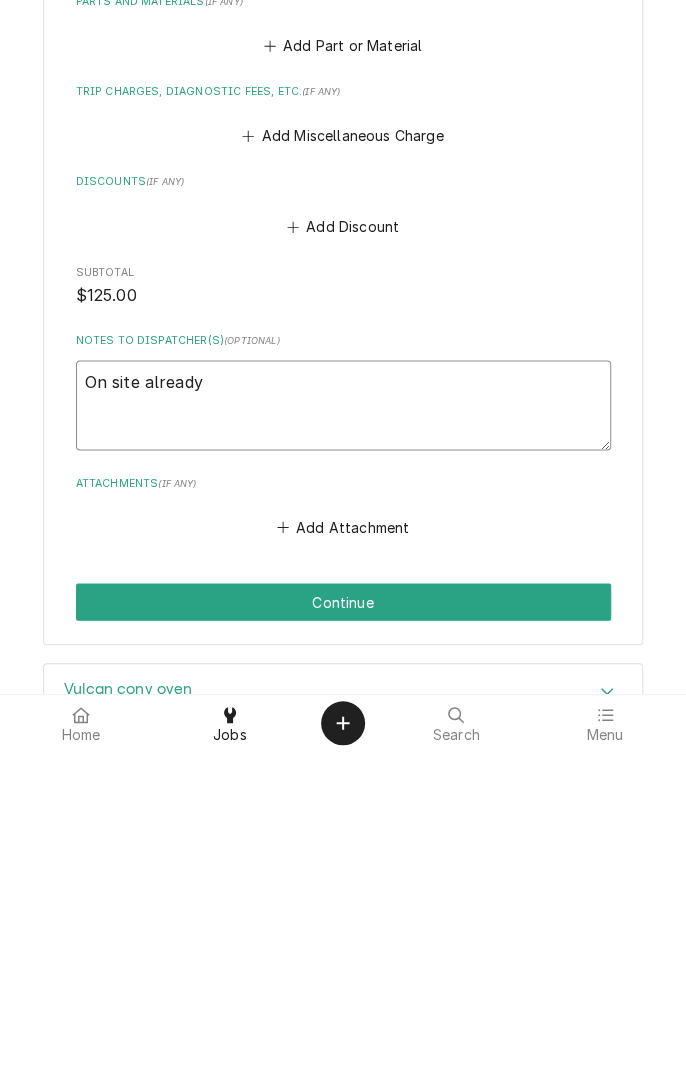 type on "x" 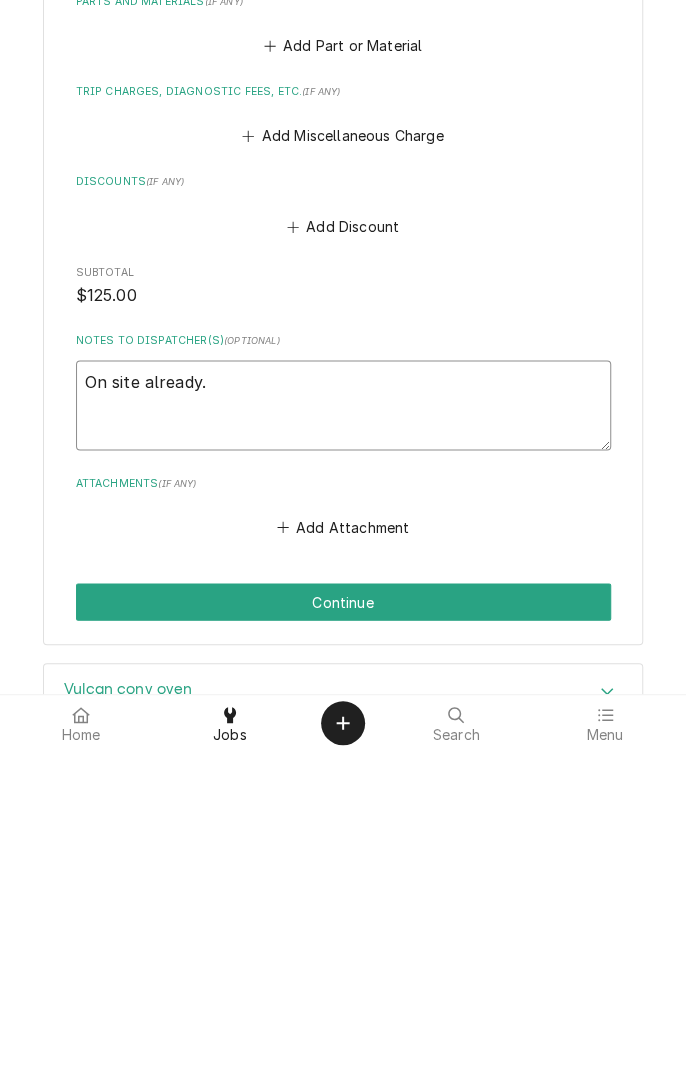 type on "x" 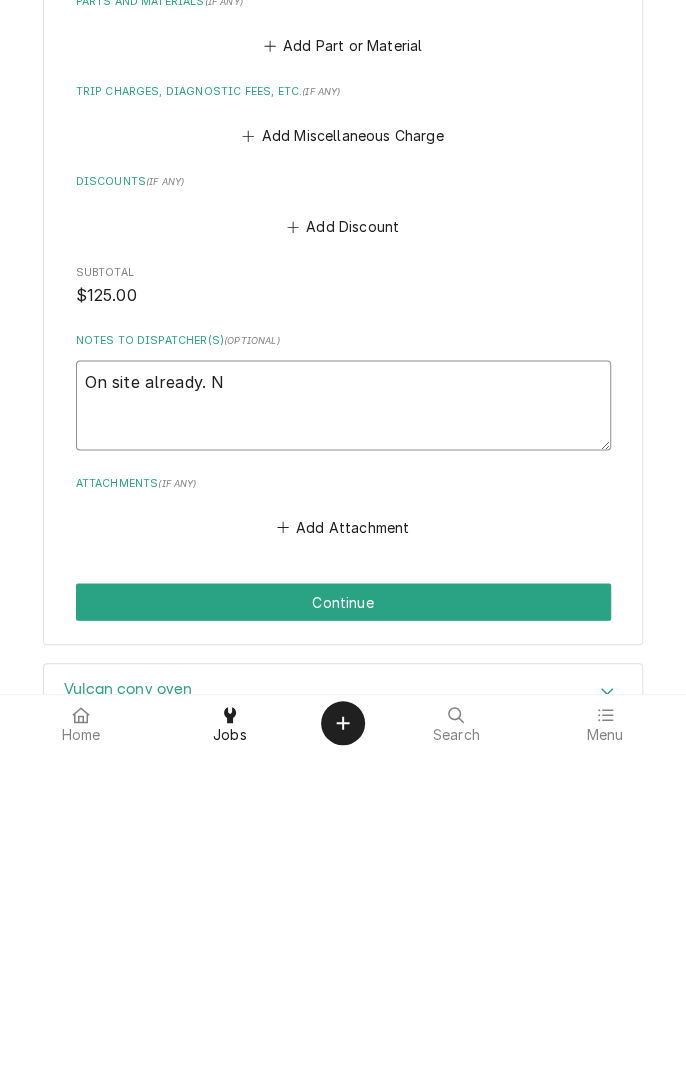type on "x" 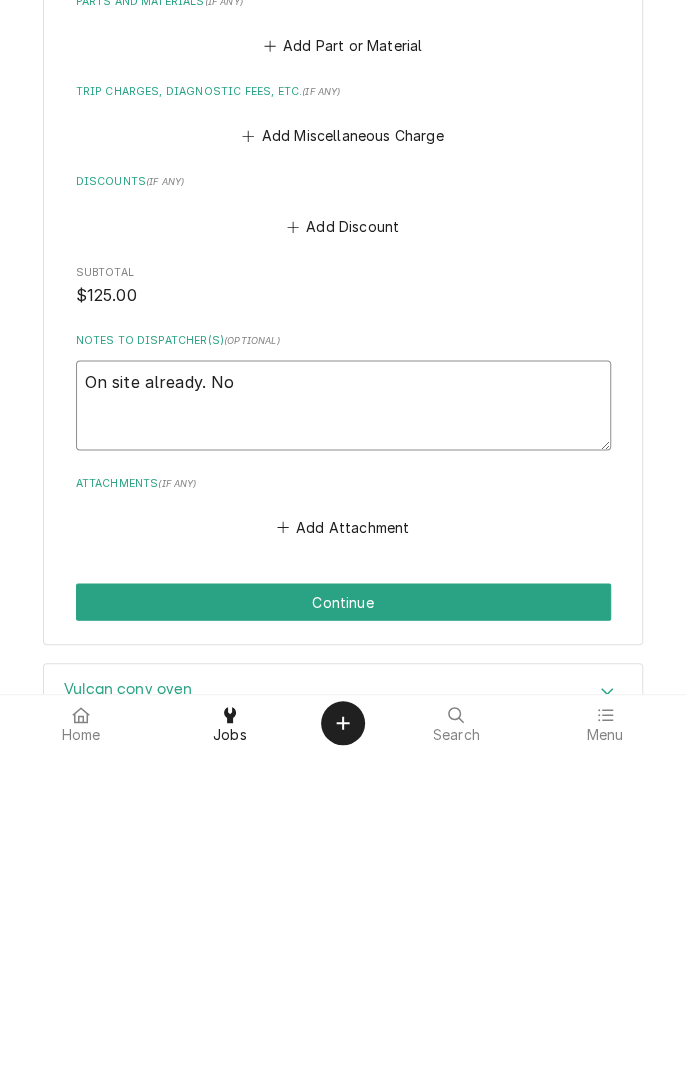 type on "x" 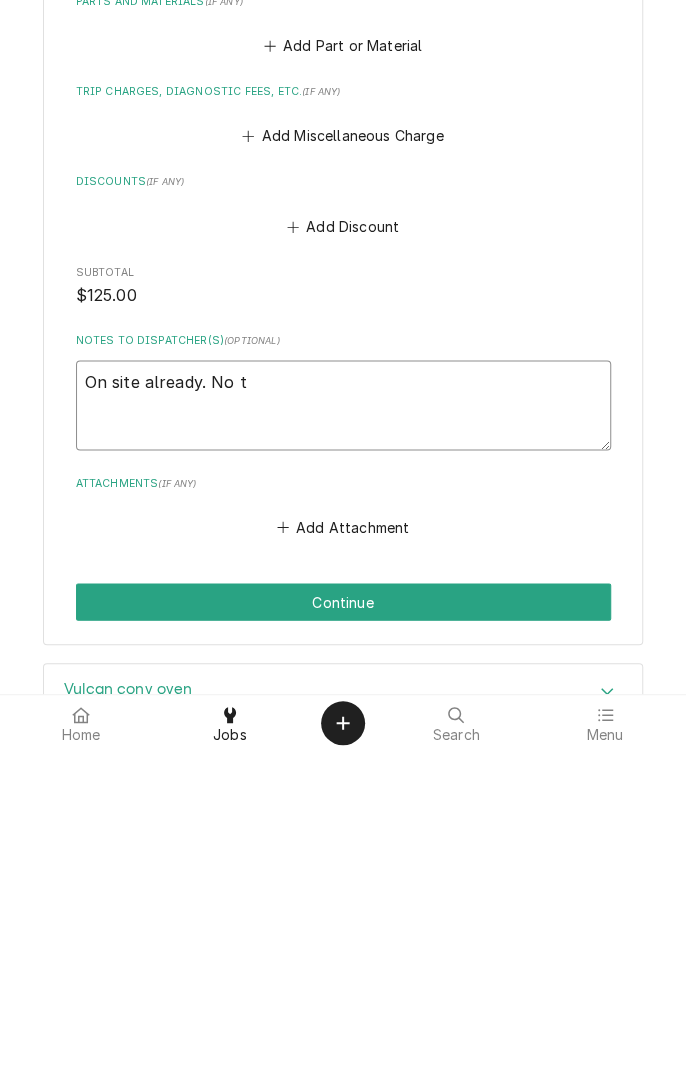 type on "x" 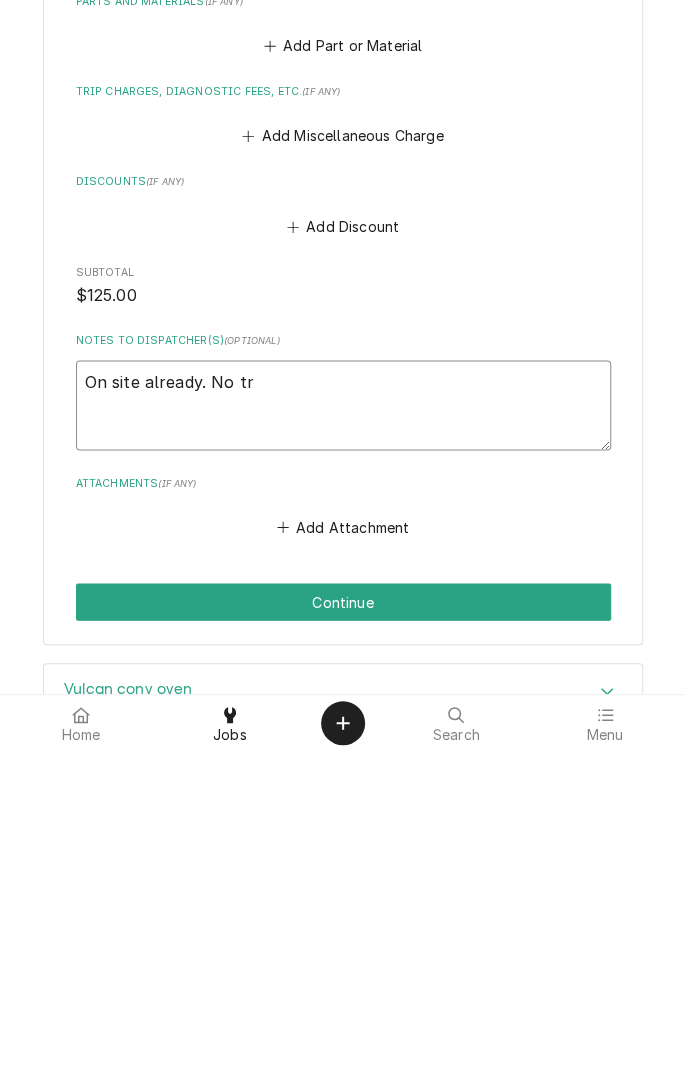 type on "x" 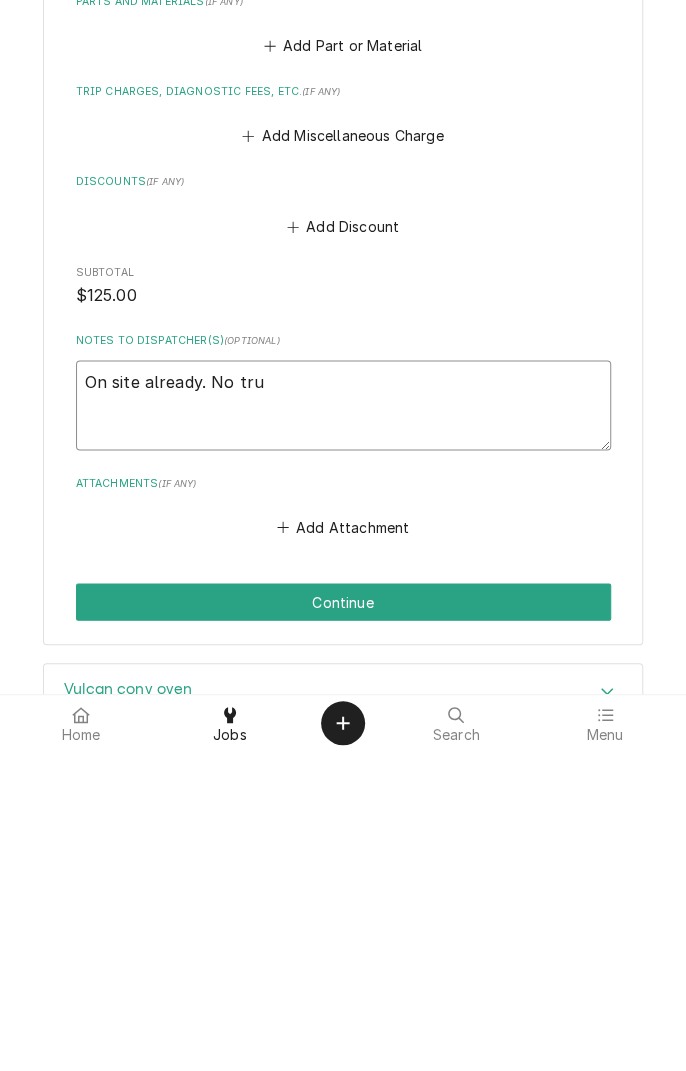 type on "x" 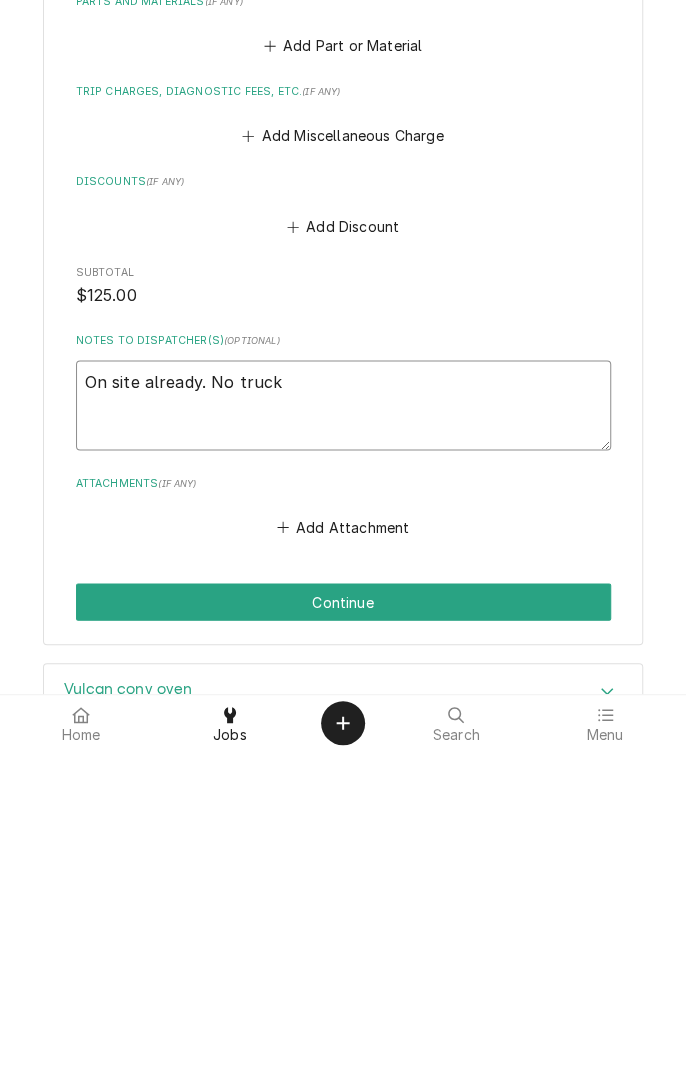 type on "x" 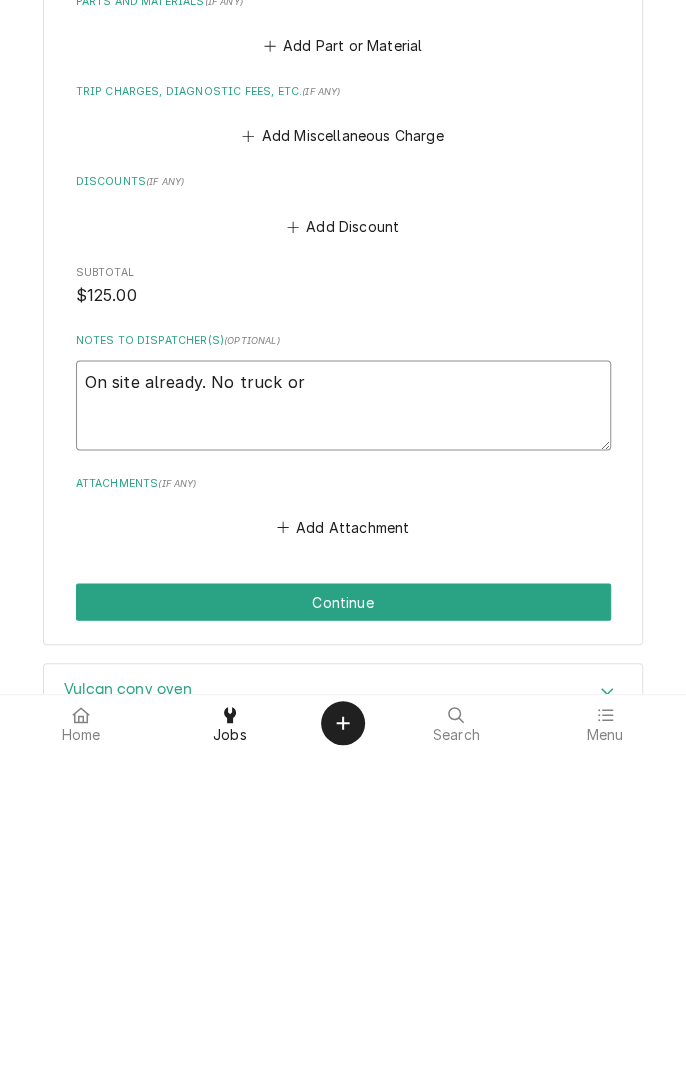 type on "x" 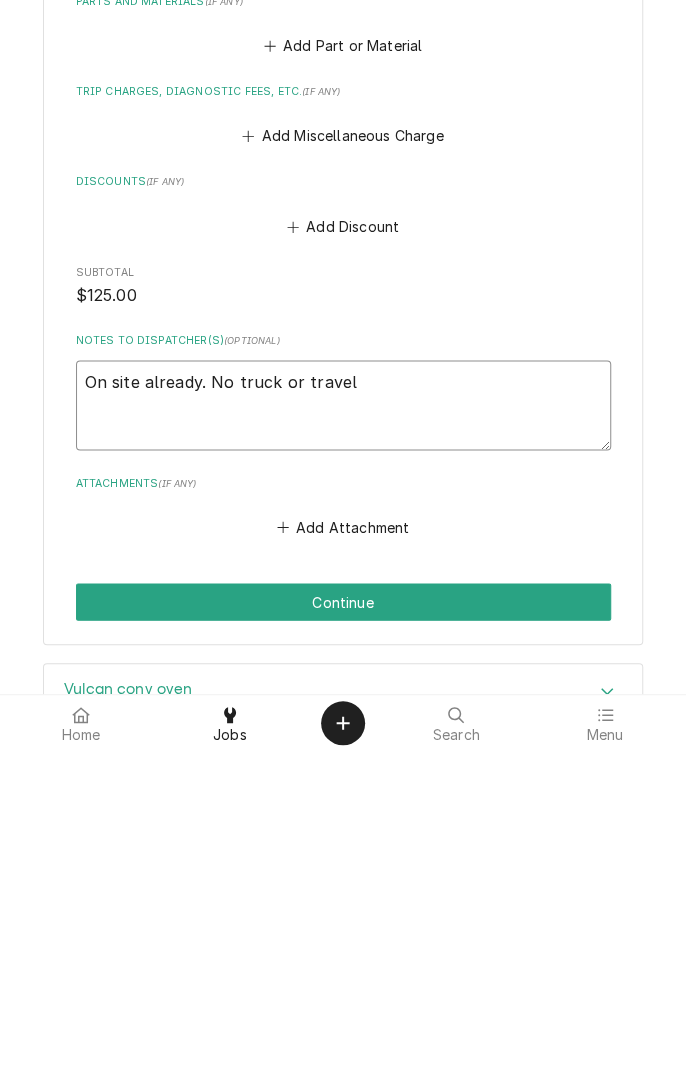 type on "x" 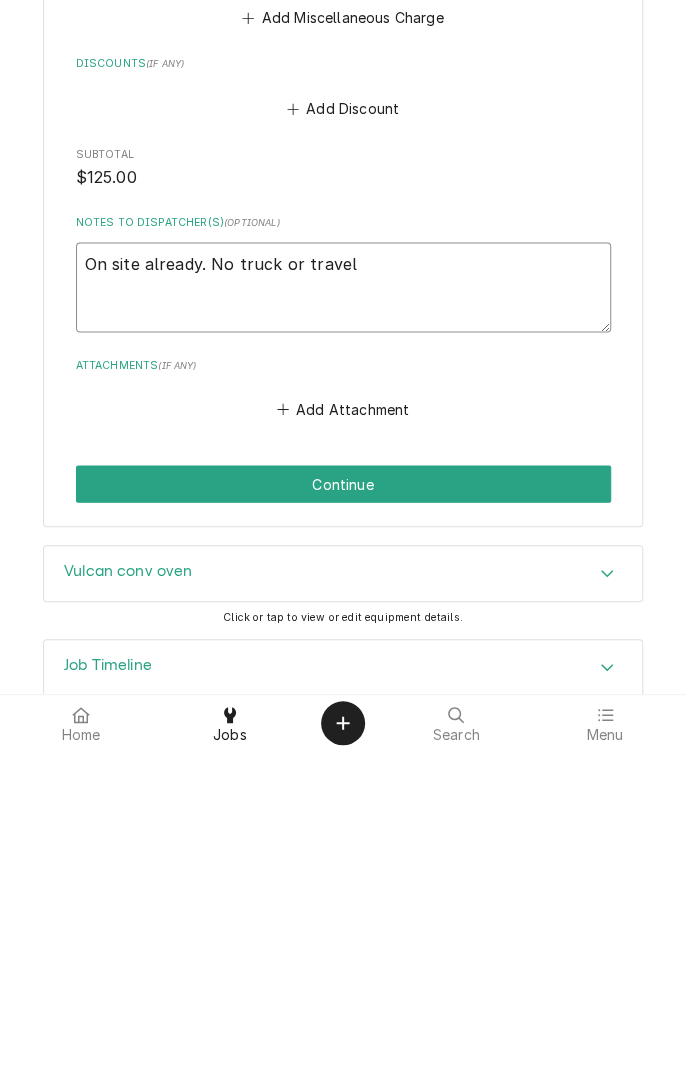 scroll, scrollTop: 777, scrollLeft: 0, axis: vertical 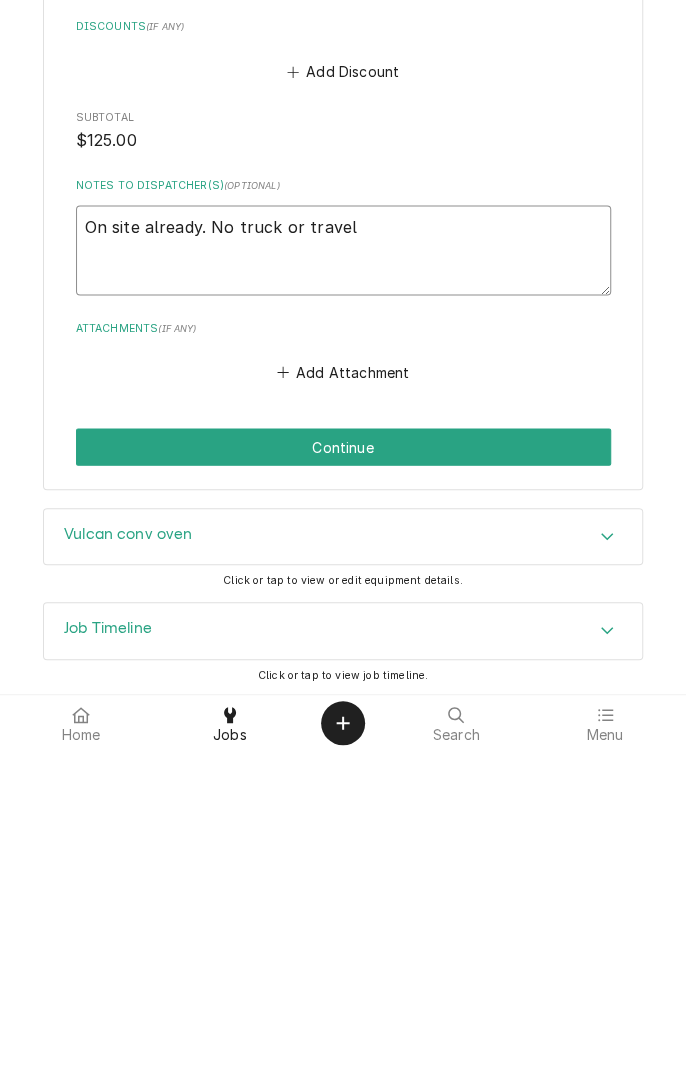 type on "On site already. No truck or travel" 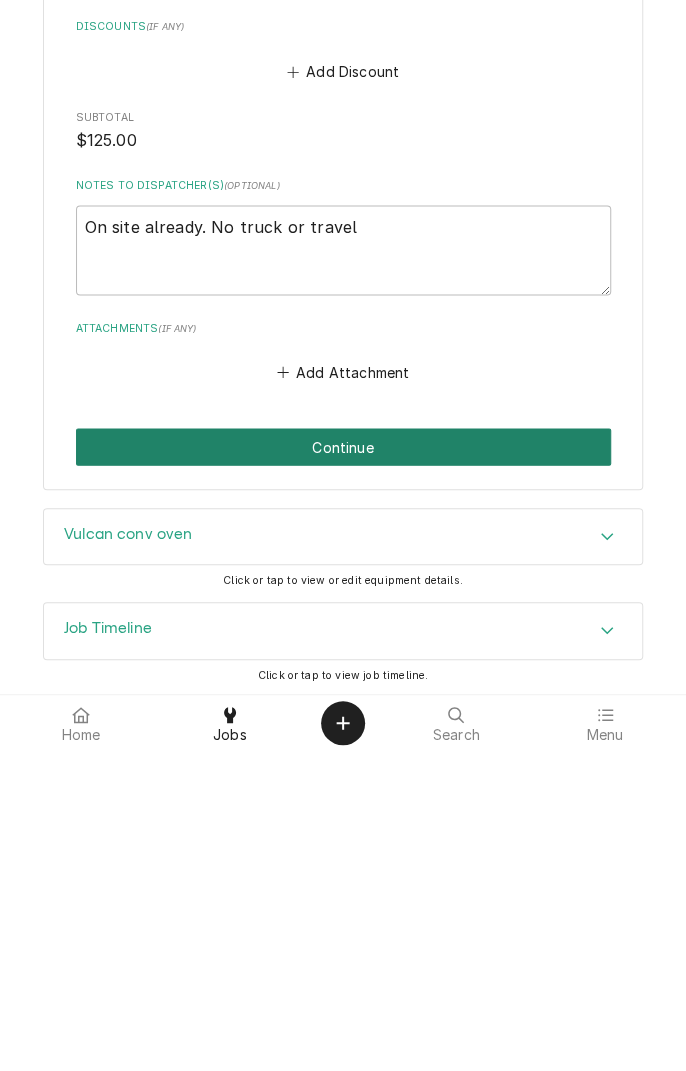 click on "Continue" at bounding box center [343, 766] 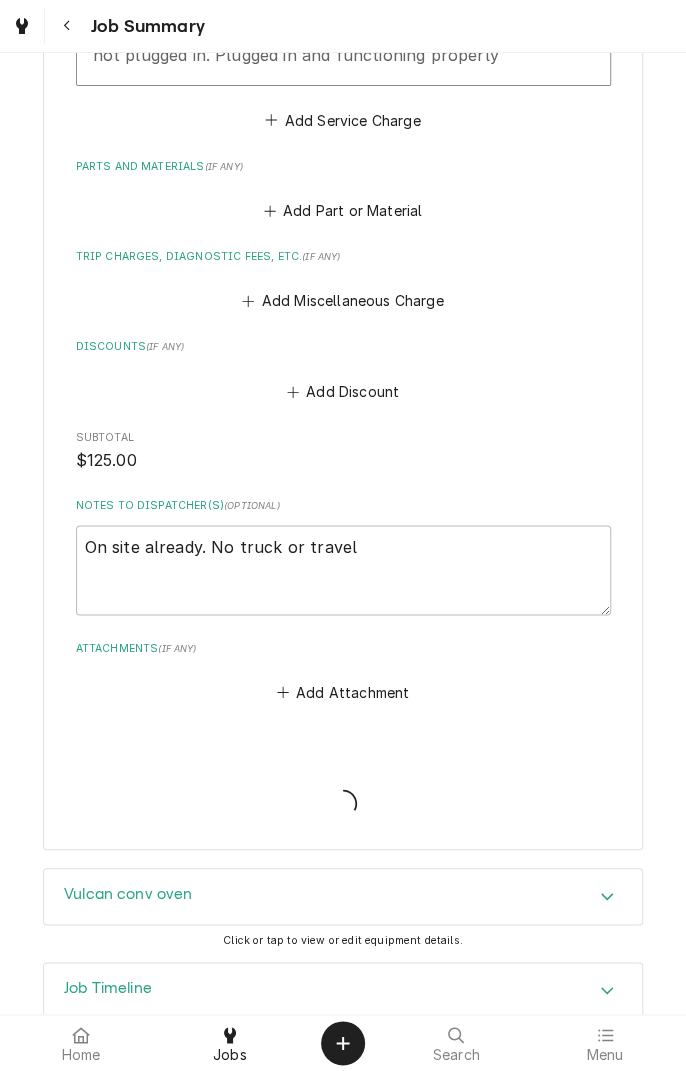 type on "x" 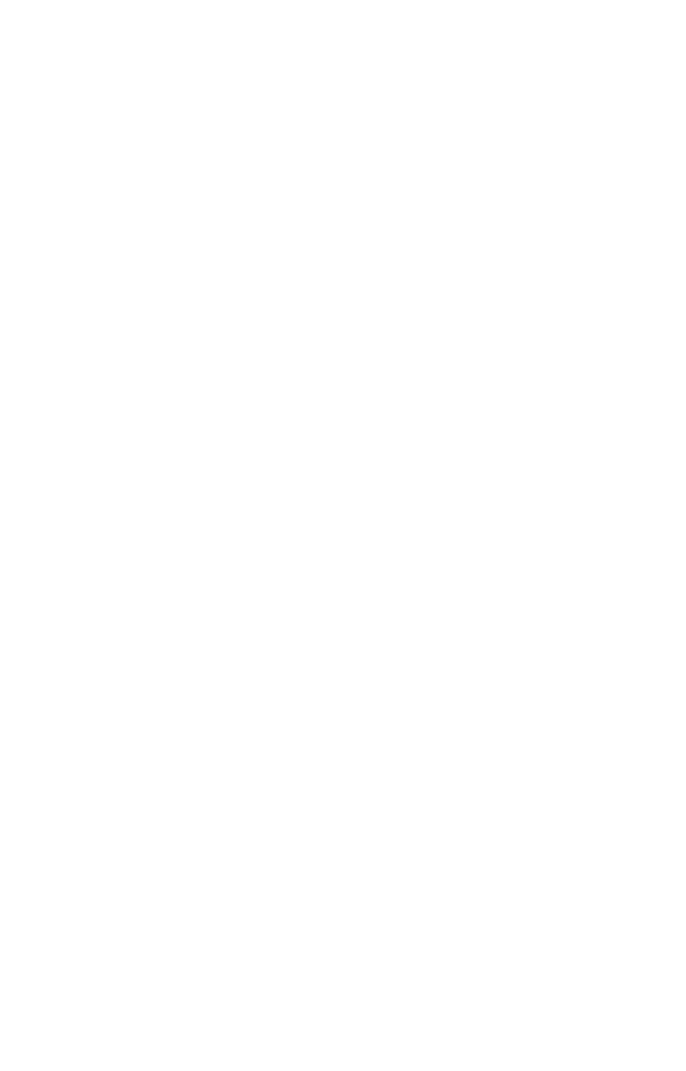 scroll, scrollTop: 0, scrollLeft: 0, axis: both 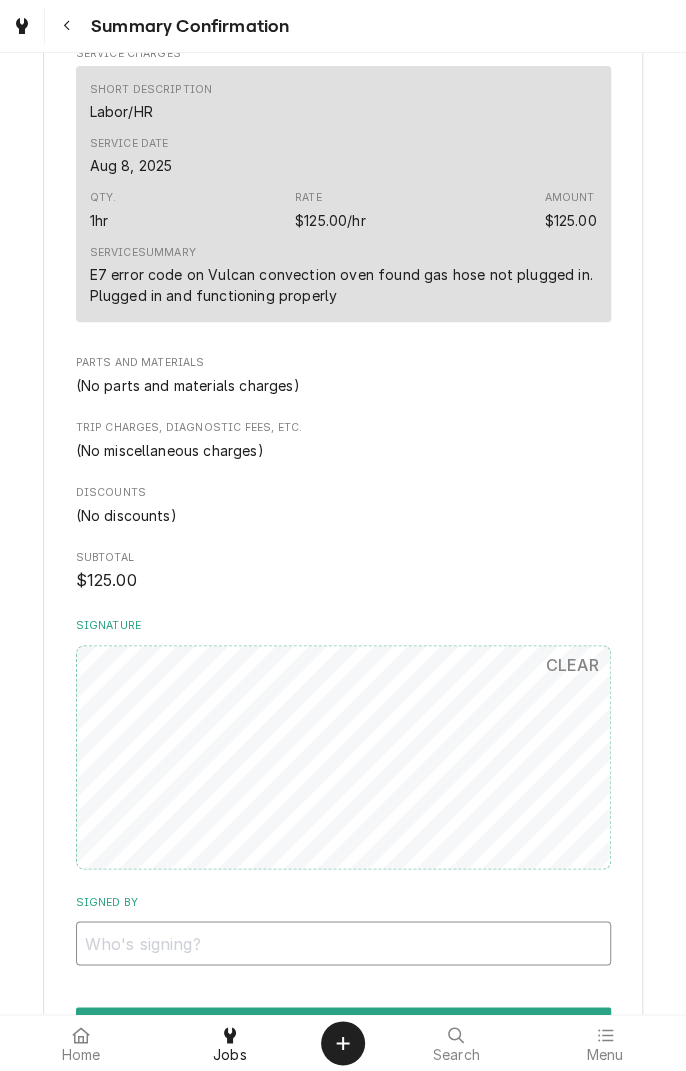 click on "Signed By" at bounding box center (343, 943) 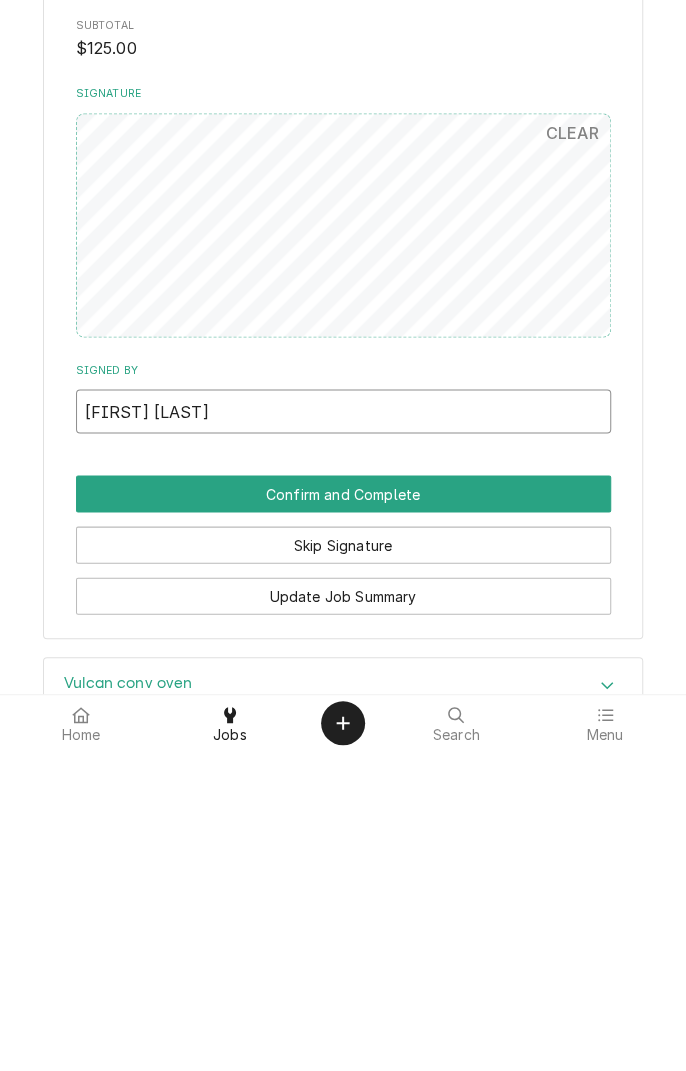 scroll, scrollTop: 712, scrollLeft: 0, axis: vertical 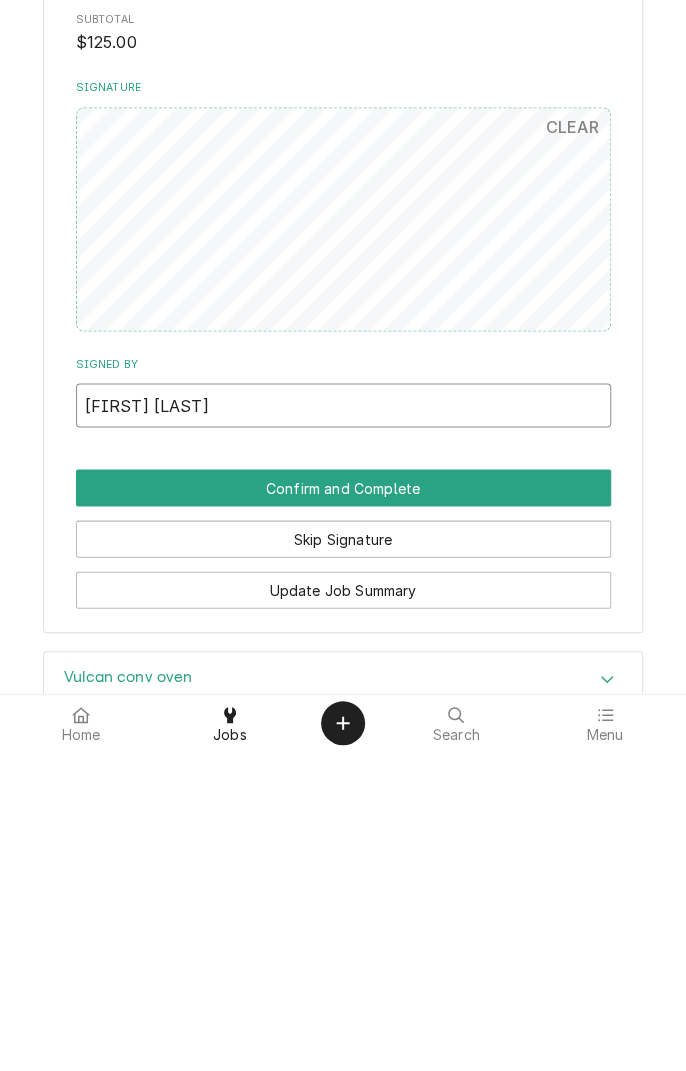 type on "[FIRST] [LAST]" 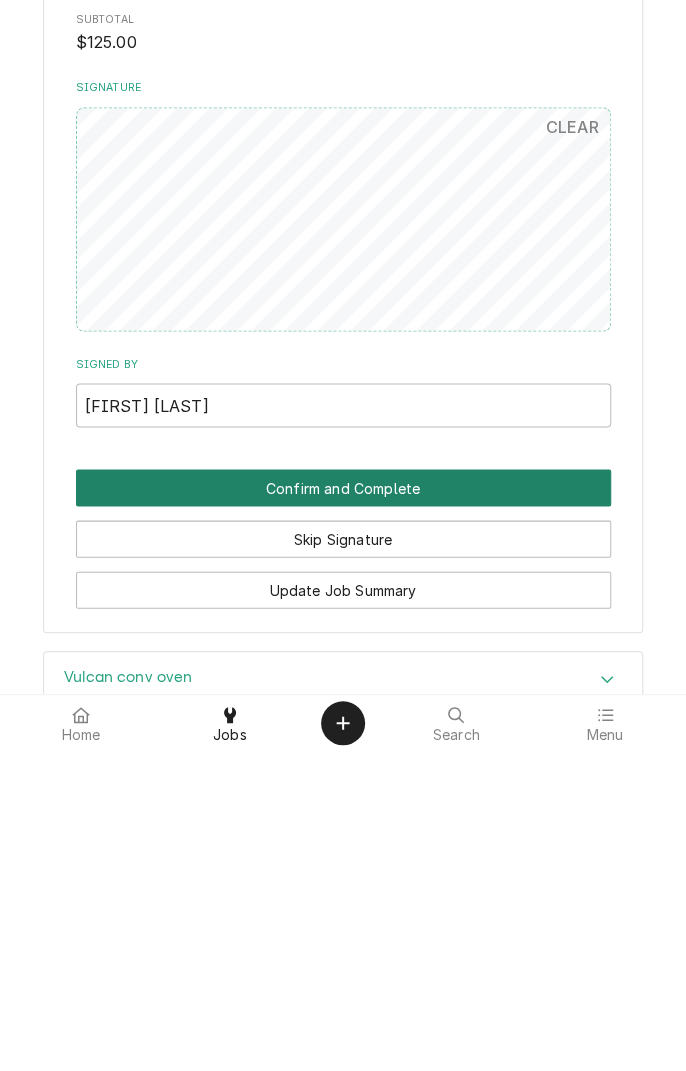 click on "Confirm and Complete" at bounding box center [343, 807] 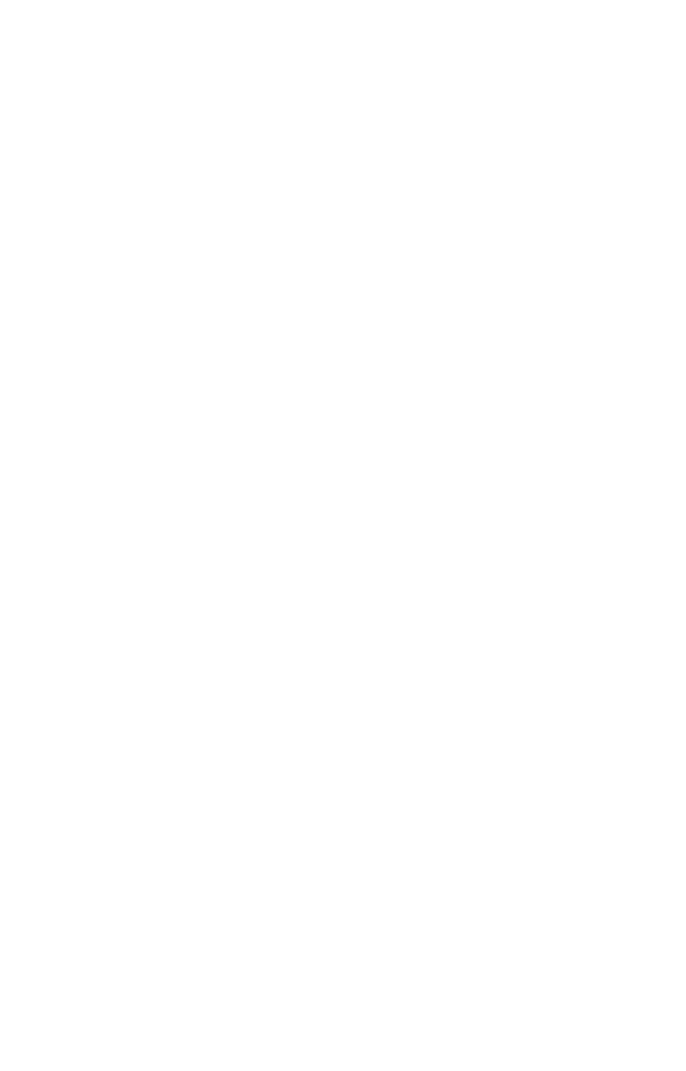 scroll, scrollTop: 0, scrollLeft: 0, axis: both 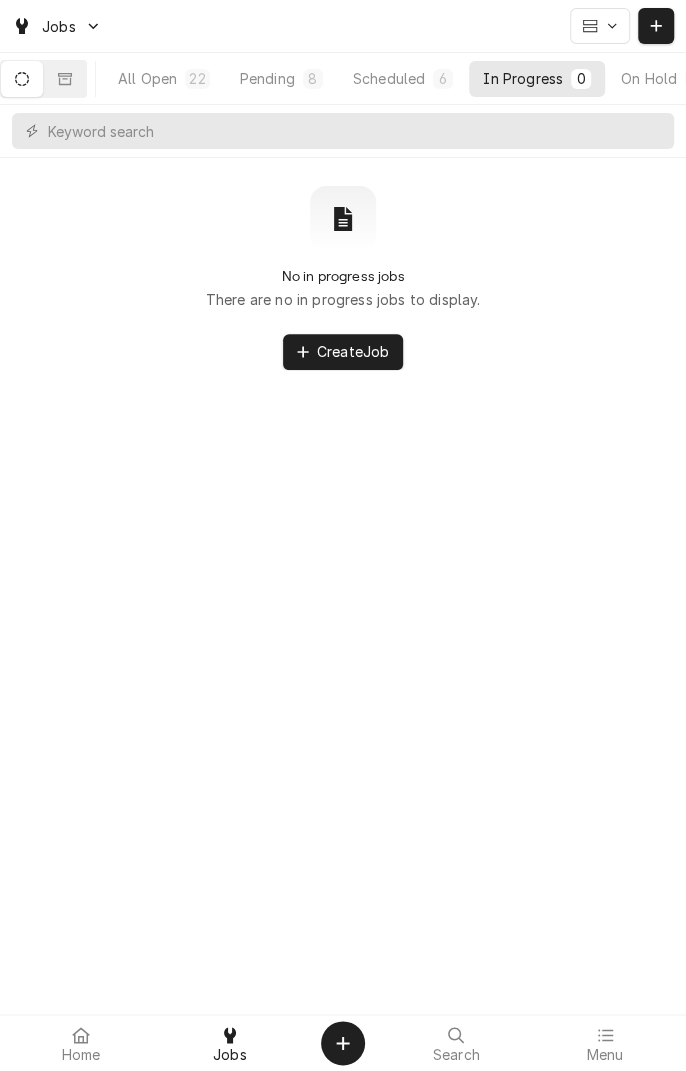 click on "Scheduled" at bounding box center (389, 78) 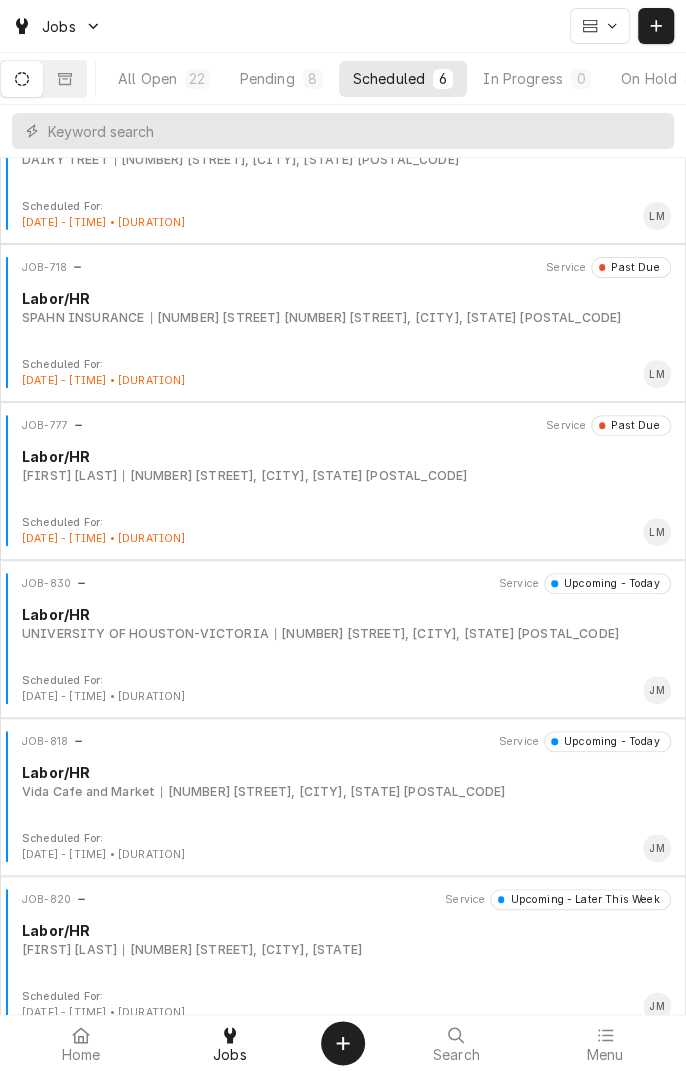 scroll, scrollTop: 91, scrollLeft: 0, axis: vertical 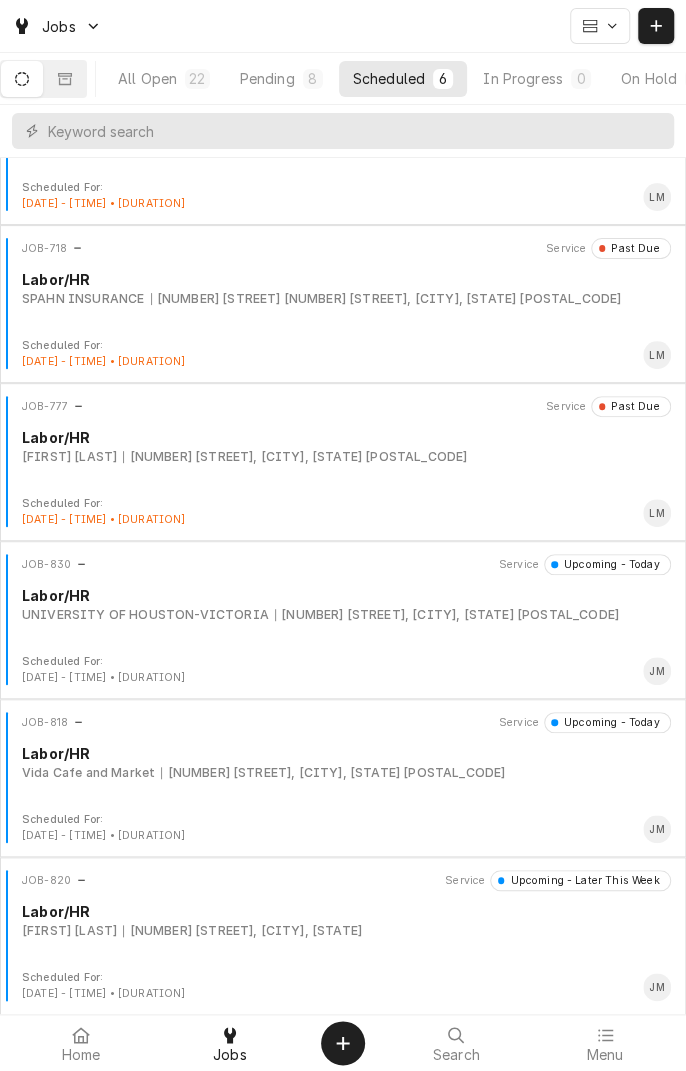 click on "JOB-830 Service Upcoming - Today Labor/HR UNIVERSITY OF HOUSTON-VICTORIA 2705 Houston Hwy, Victoria, TX 77901" at bounding box center (343, 604) 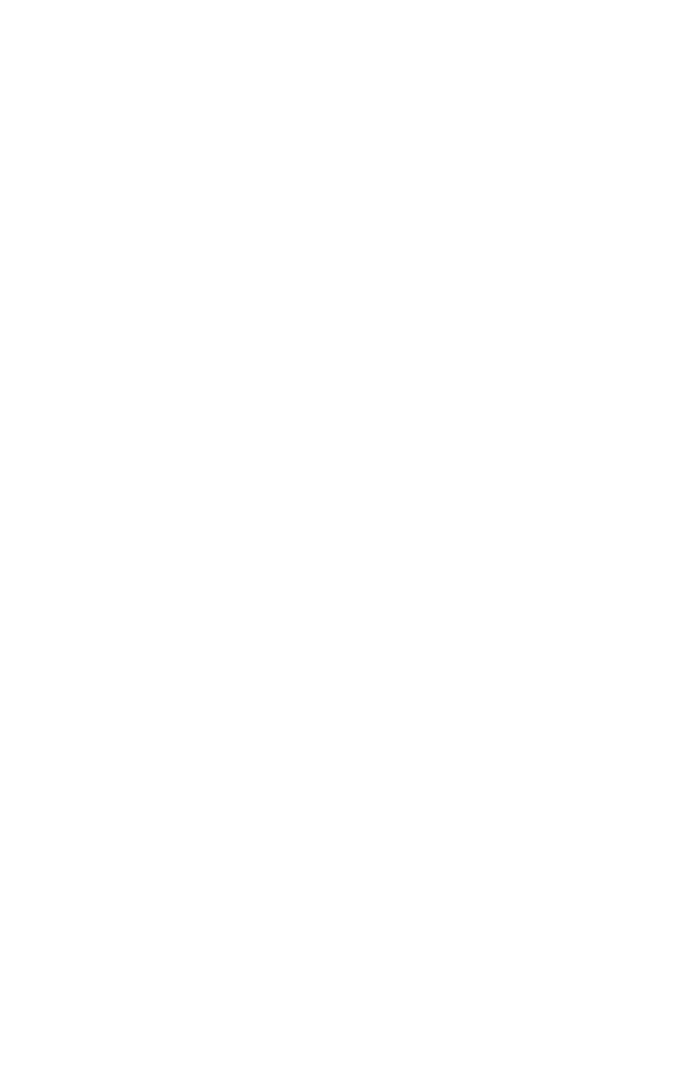 scroll, scrollTop: 0, scrollLeft: 0, axis: both 